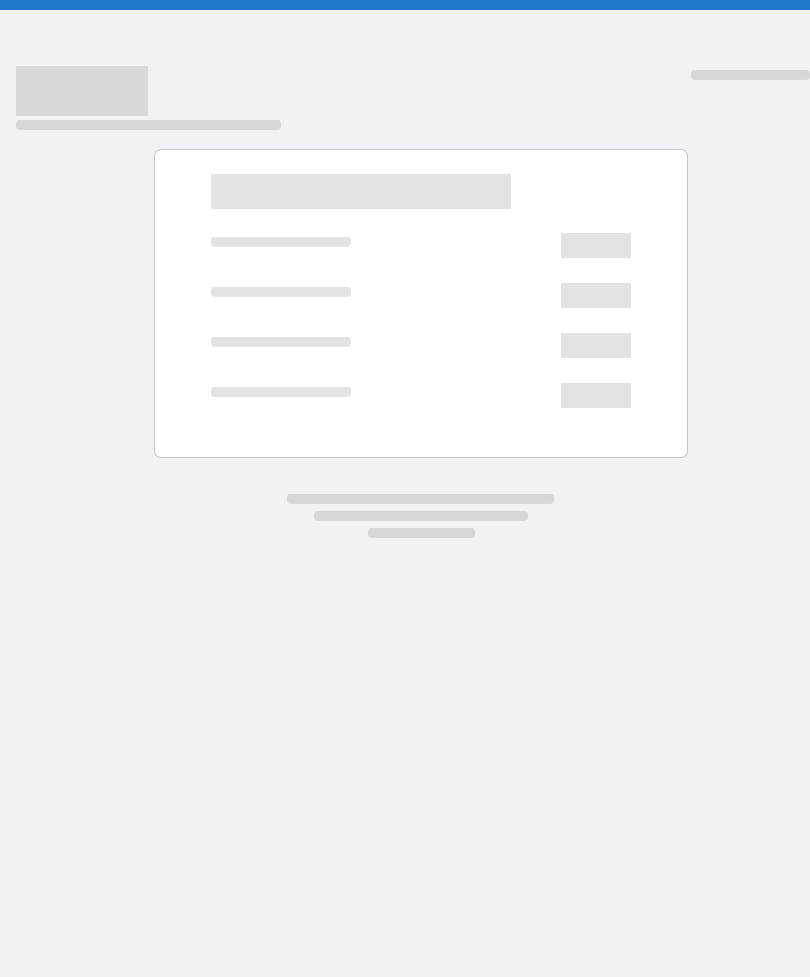 scroll, scrollTop: 0, scrollLeft: 0, axis: both 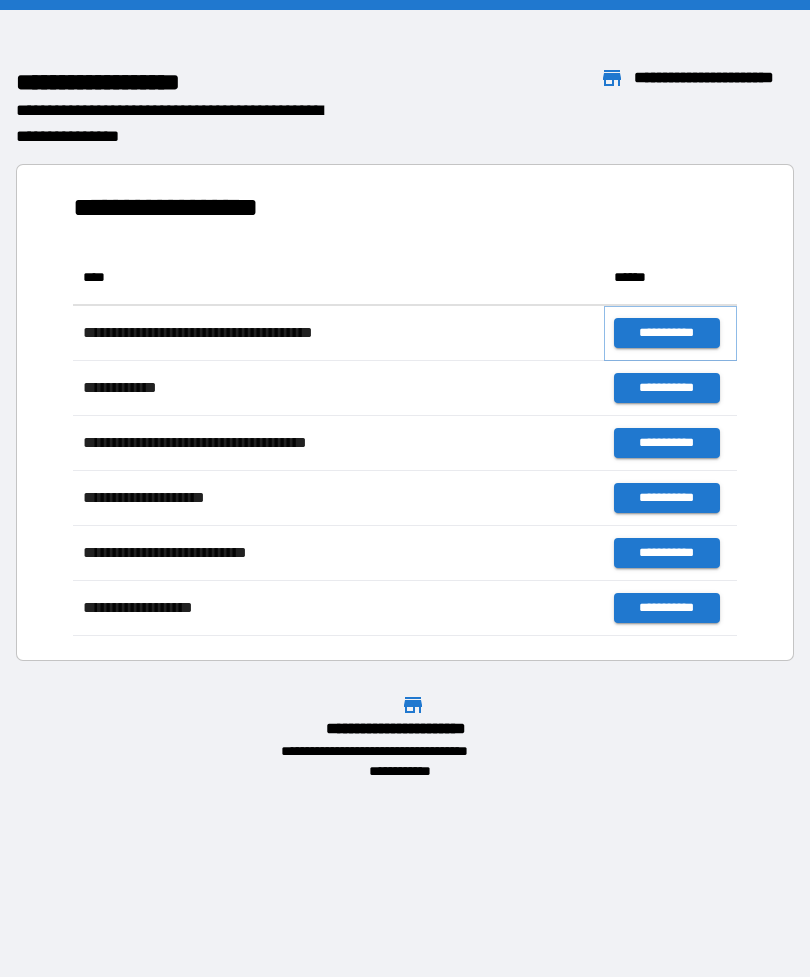 click on "**********" at bounding box center [666, 333] 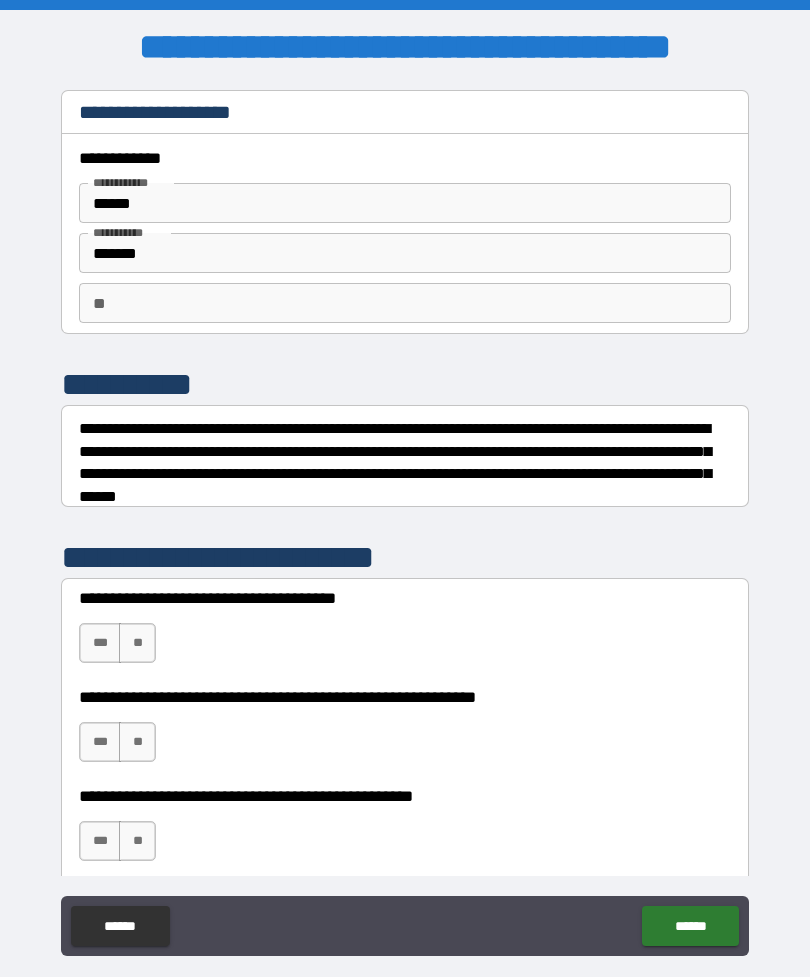 click on "**" at bounding box center [405, 303] 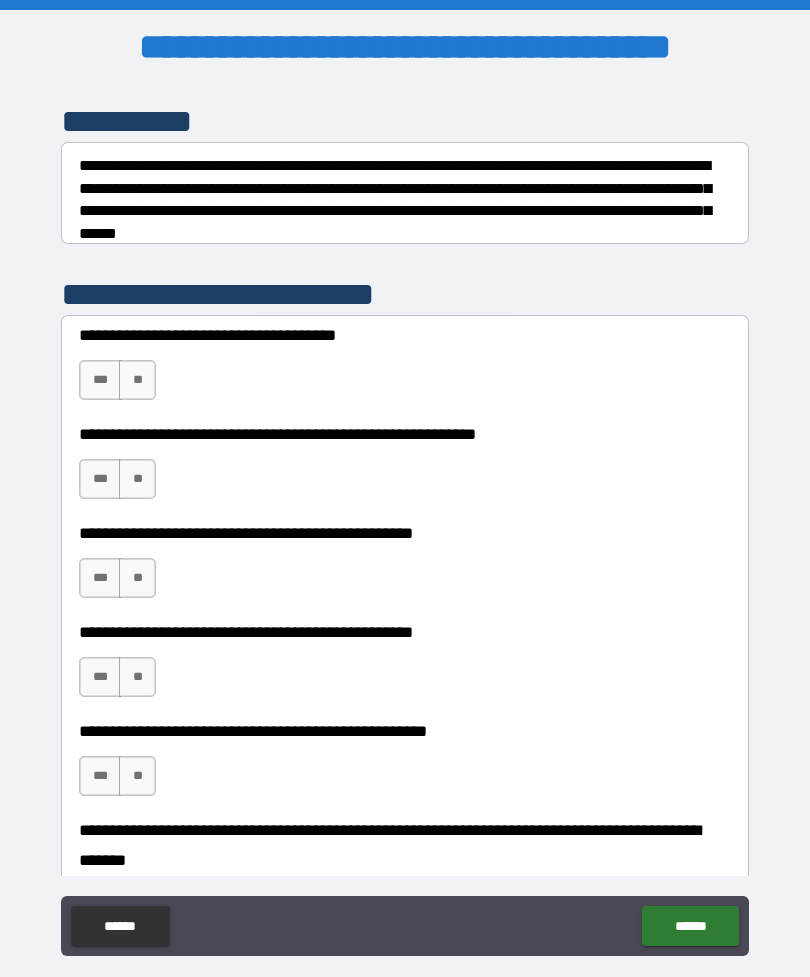 scroll, scrollTop: 262, scrollLeft: 0, axis: vertical 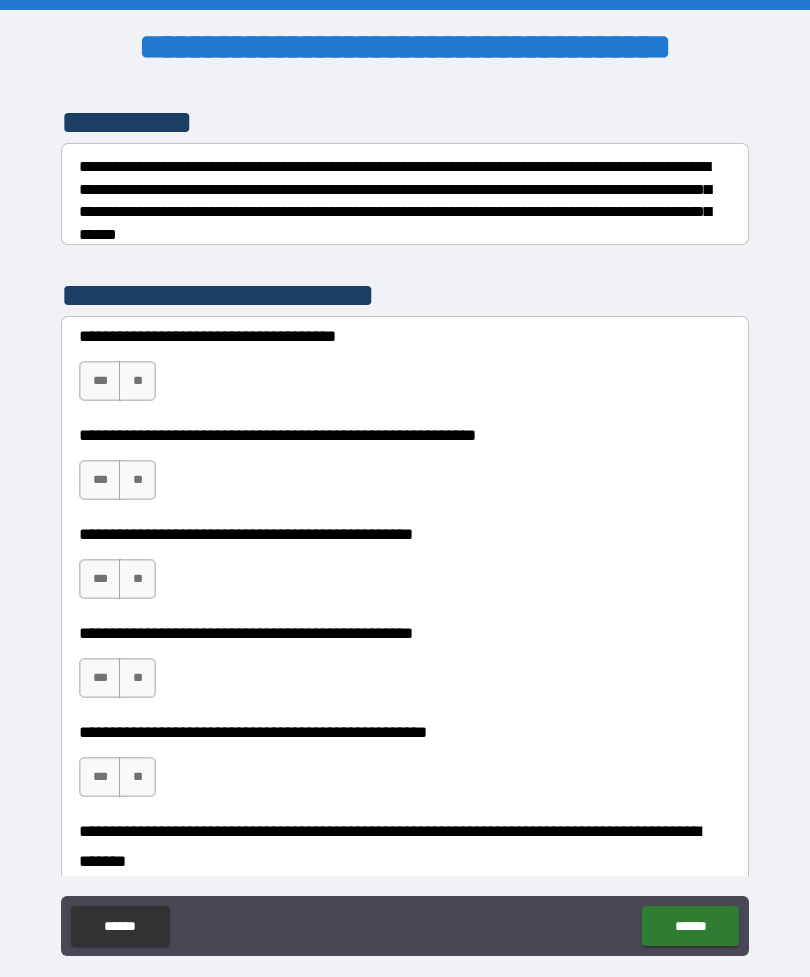 type on "***" 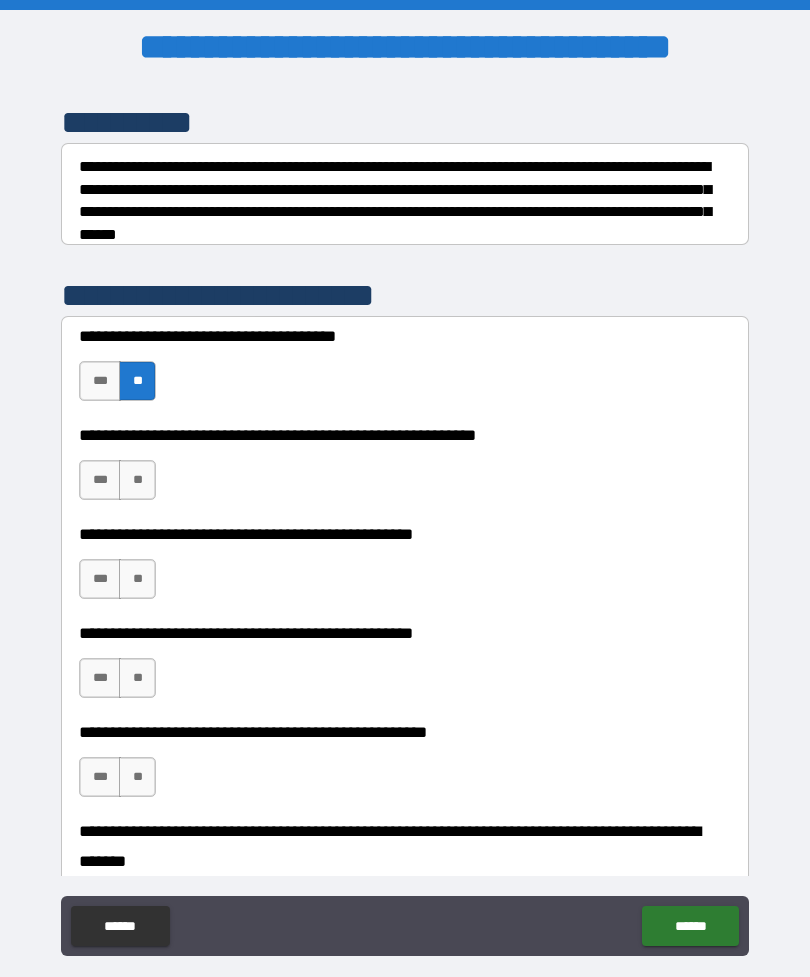 click on "**" at bounding box center (137, 480) 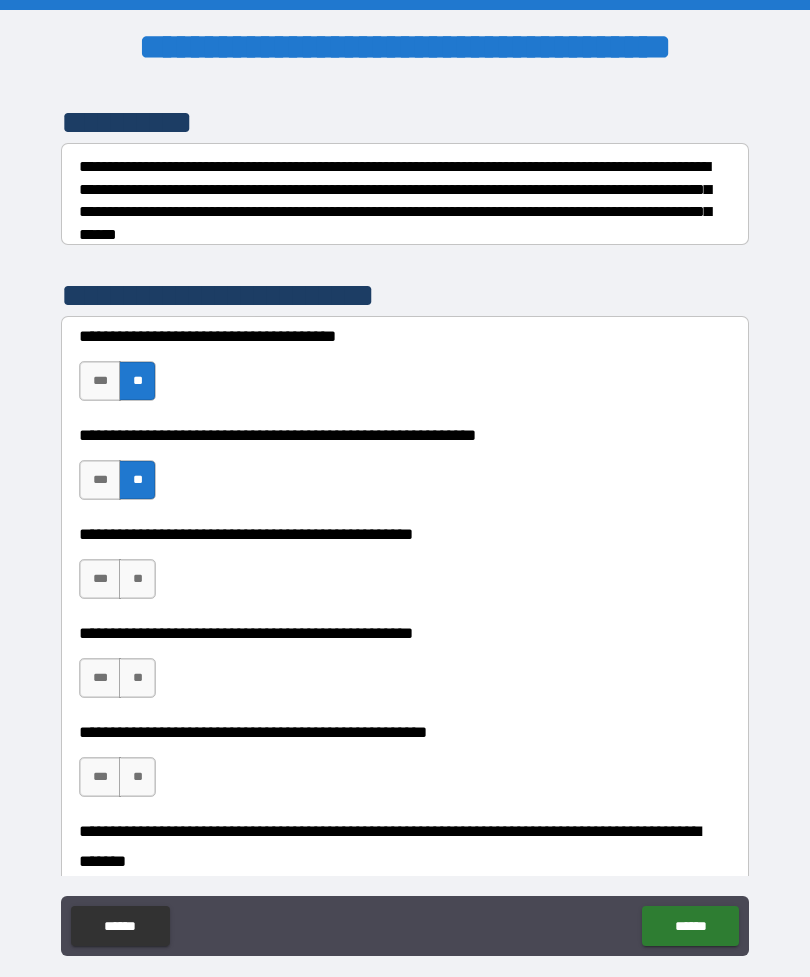 click on "***" at bounding box center [100, 480] 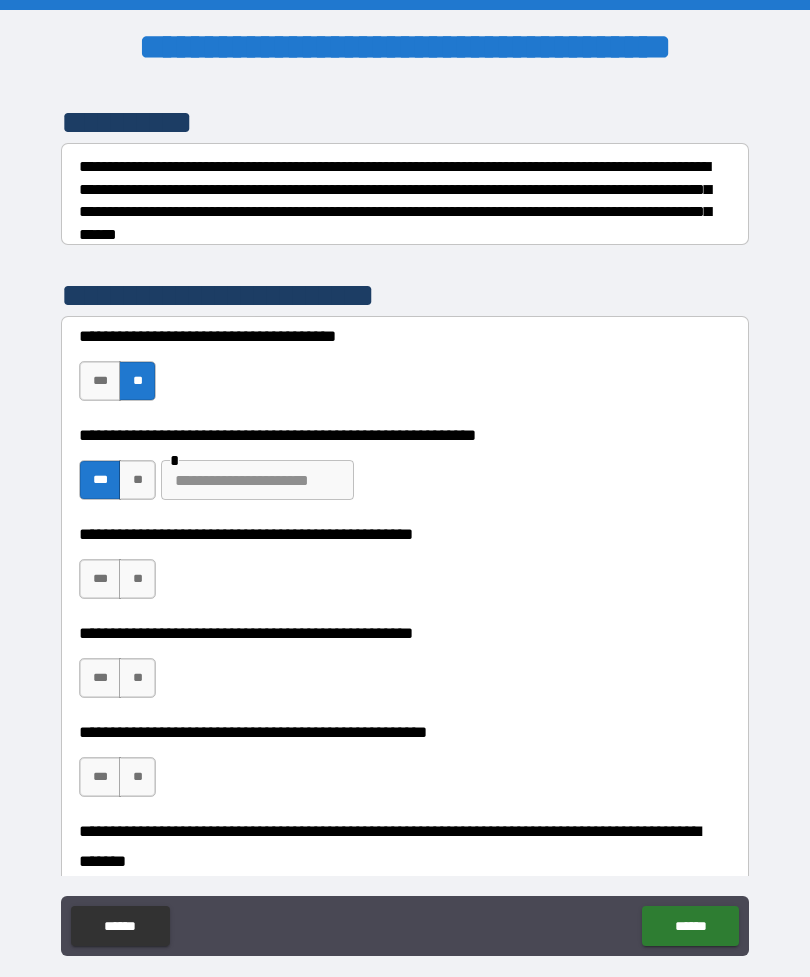 click at bounding box center (257, 480) 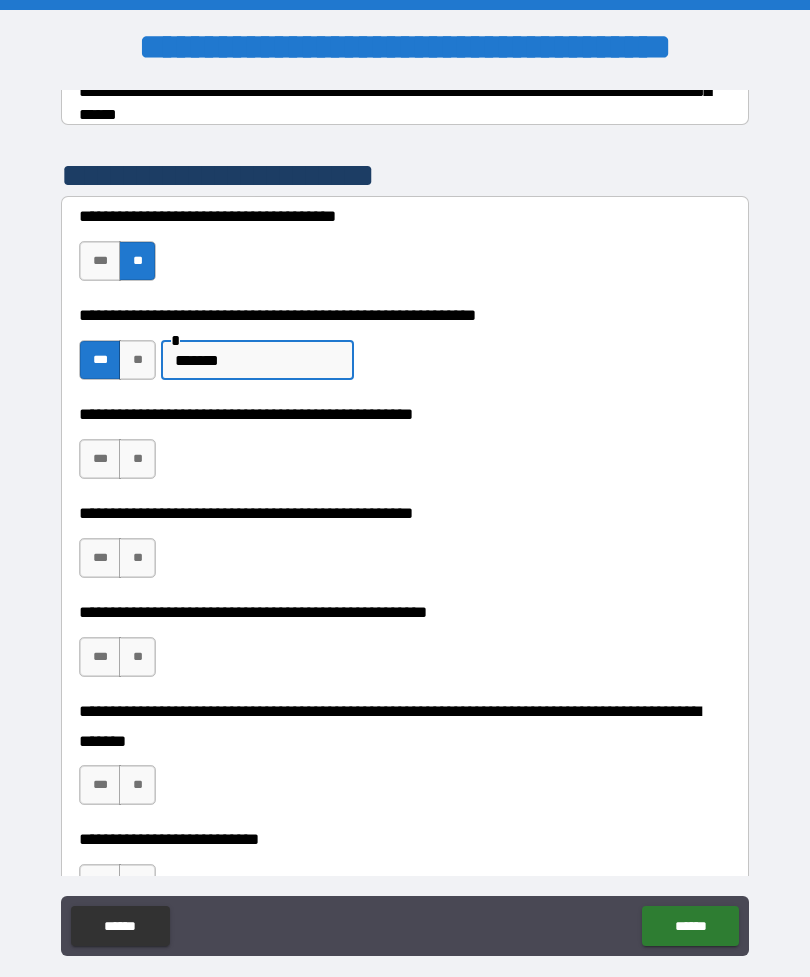 scroll, scrollTop: 399, scrollLeft: 0, axis: vertical 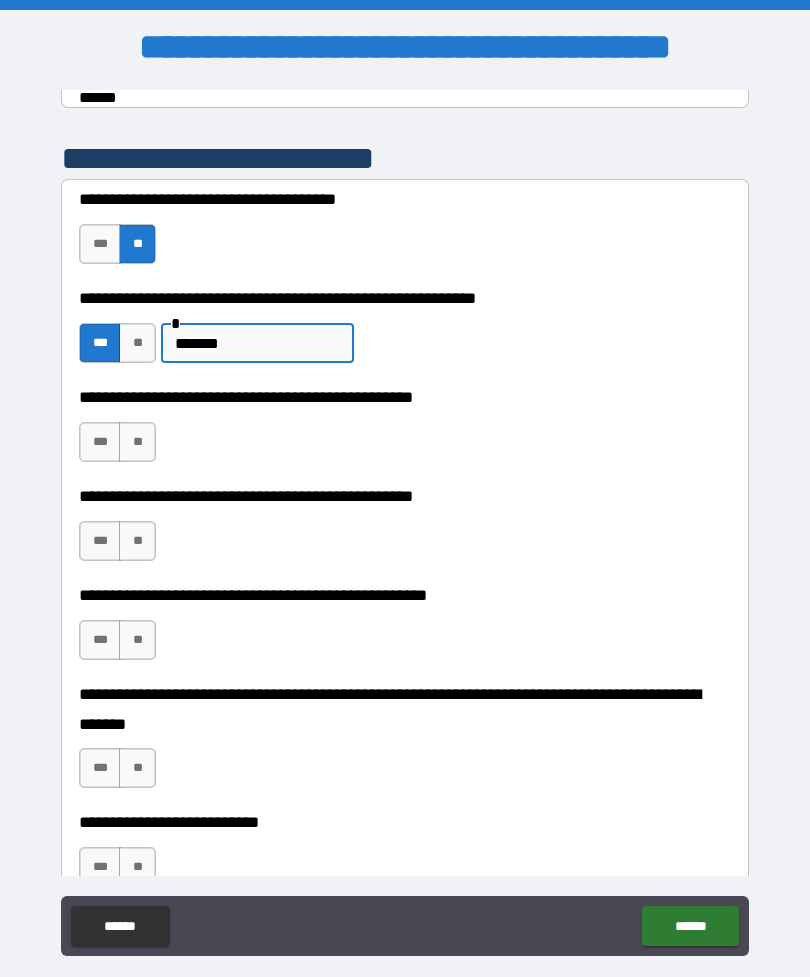 type on "*******" 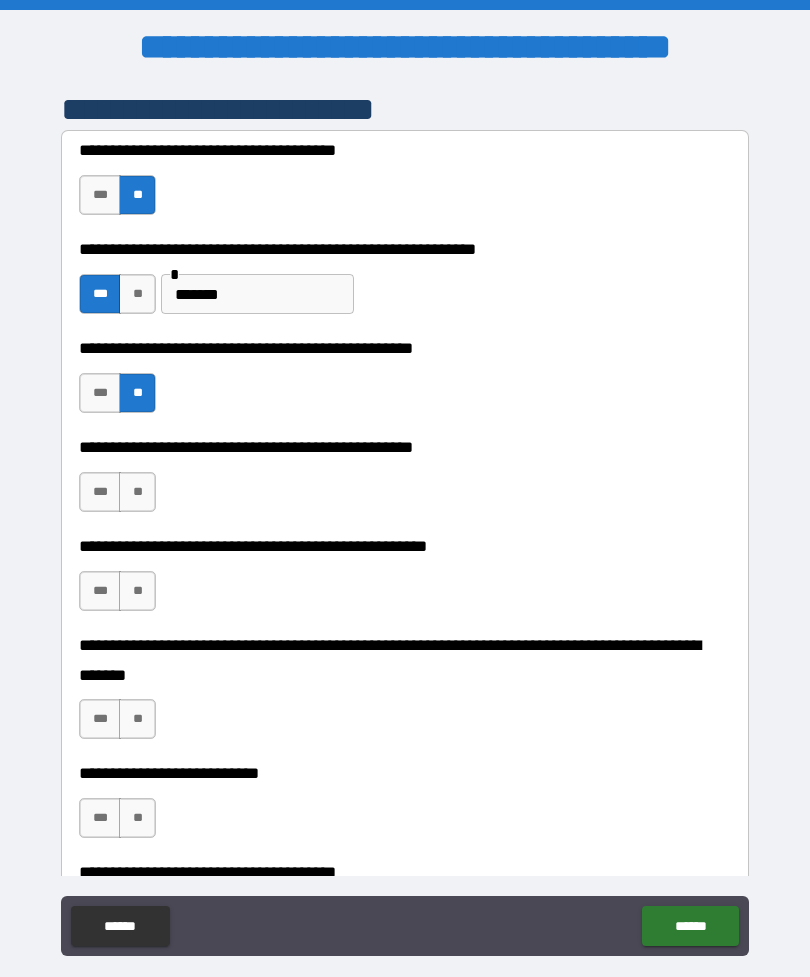 scroll, scrollTop: 457, scrollLeft: 0, axis: vertical 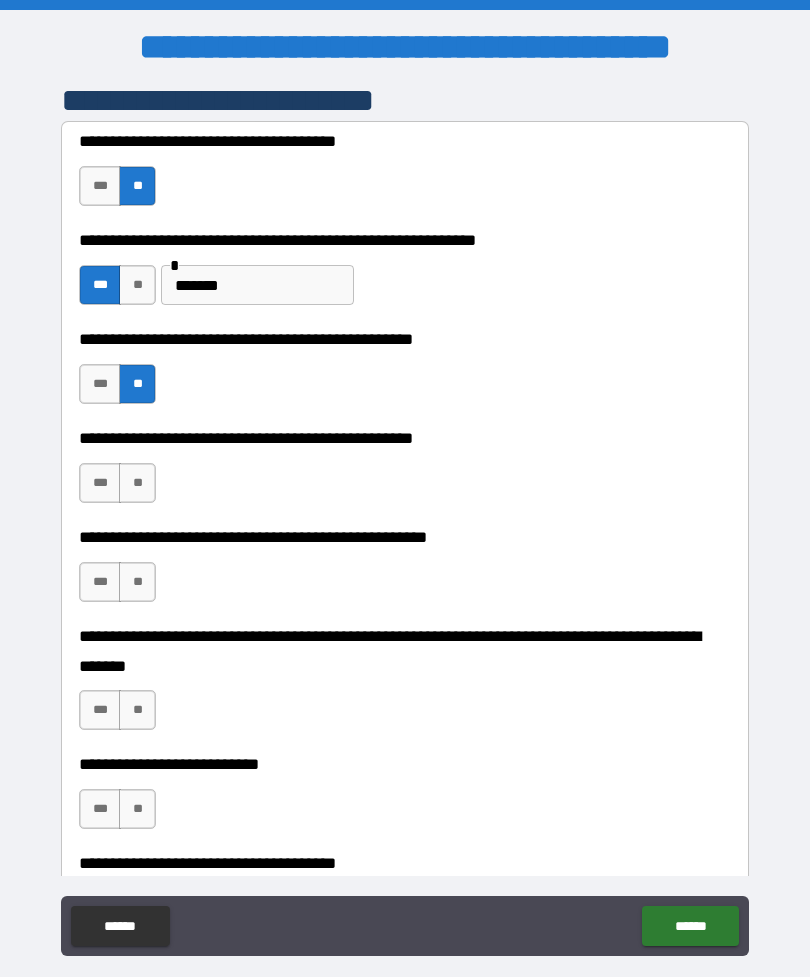 click on "**" at bounding box center (137, 483) 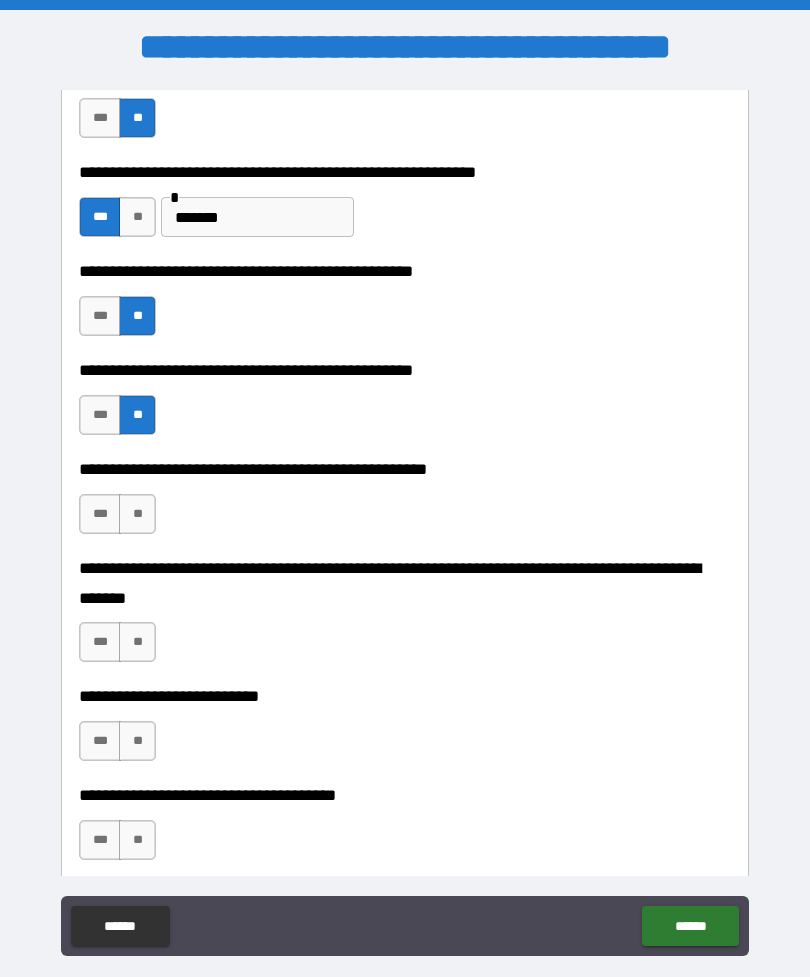 scroll, scrollTop: 561, scrollLeft: 0, axis: vertical 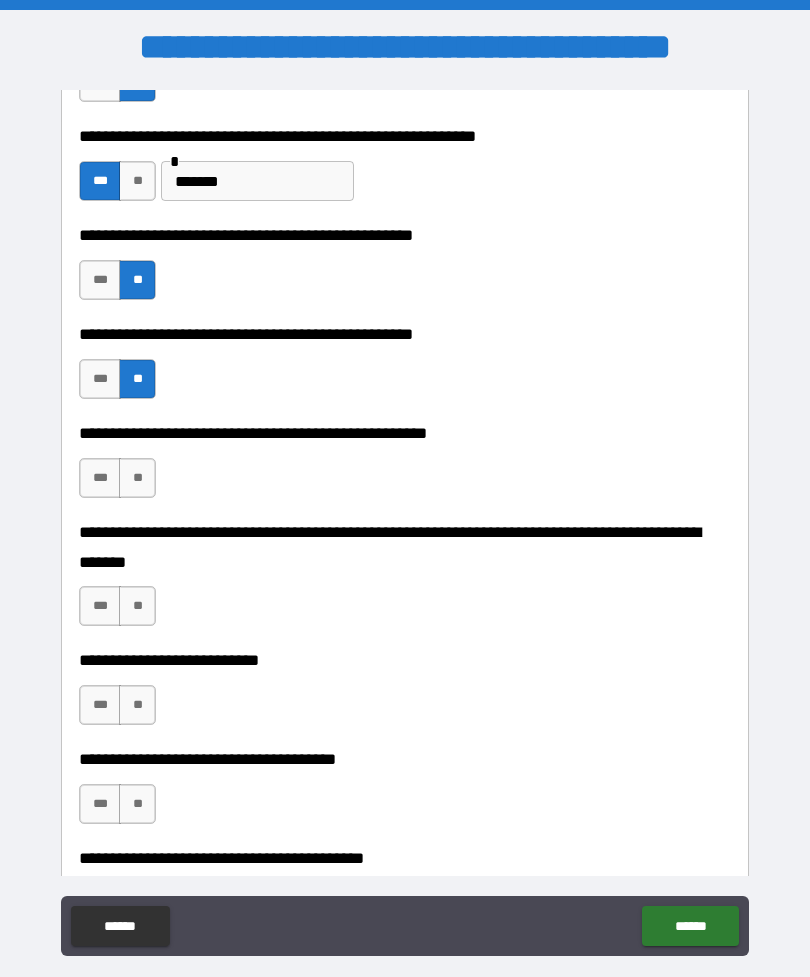 click on "**" at bounding box center (137, 478) 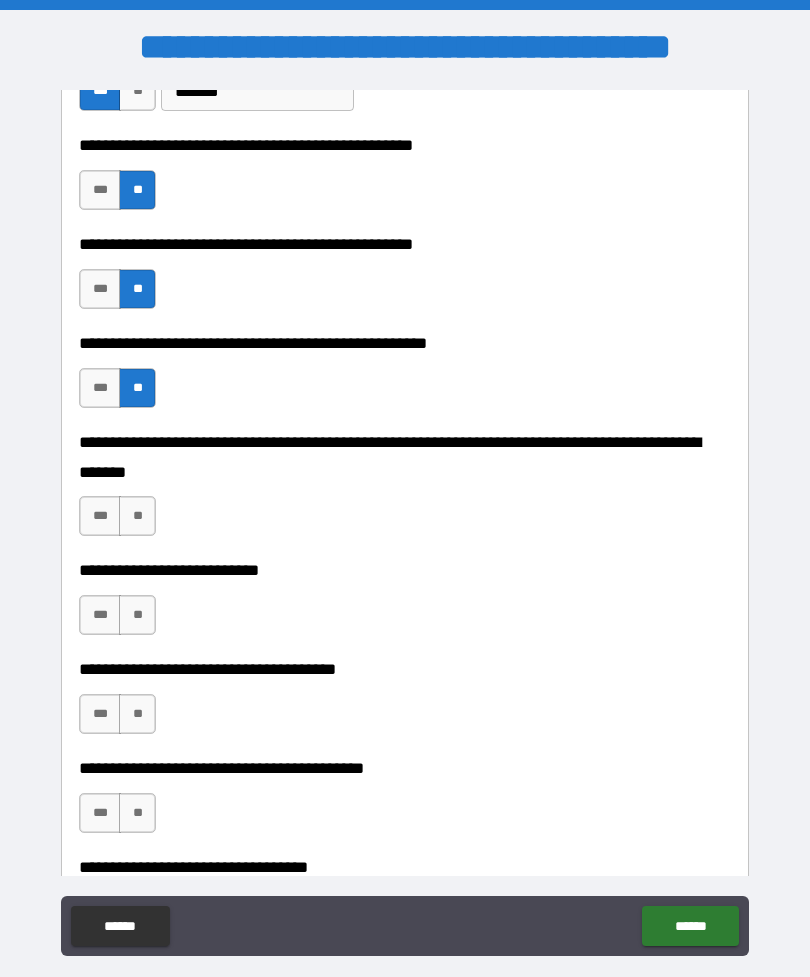 click on "**" at bounding box center [137, 516] 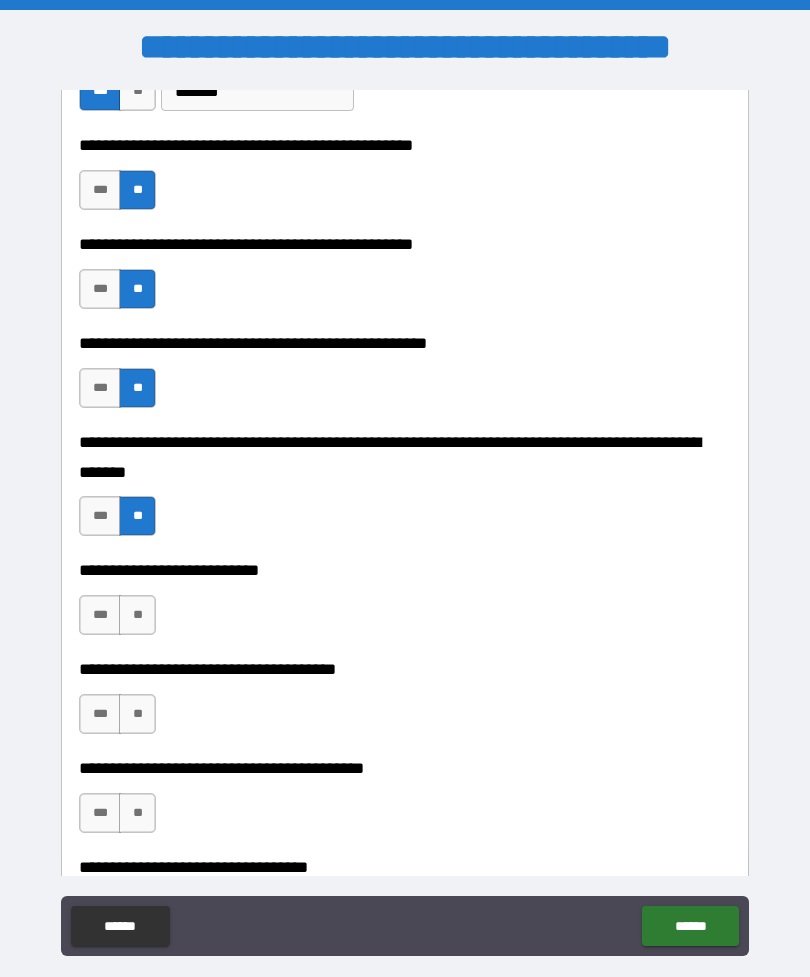 scroll, scrollTop: 755, scrollLeft: 0, axis: vertical 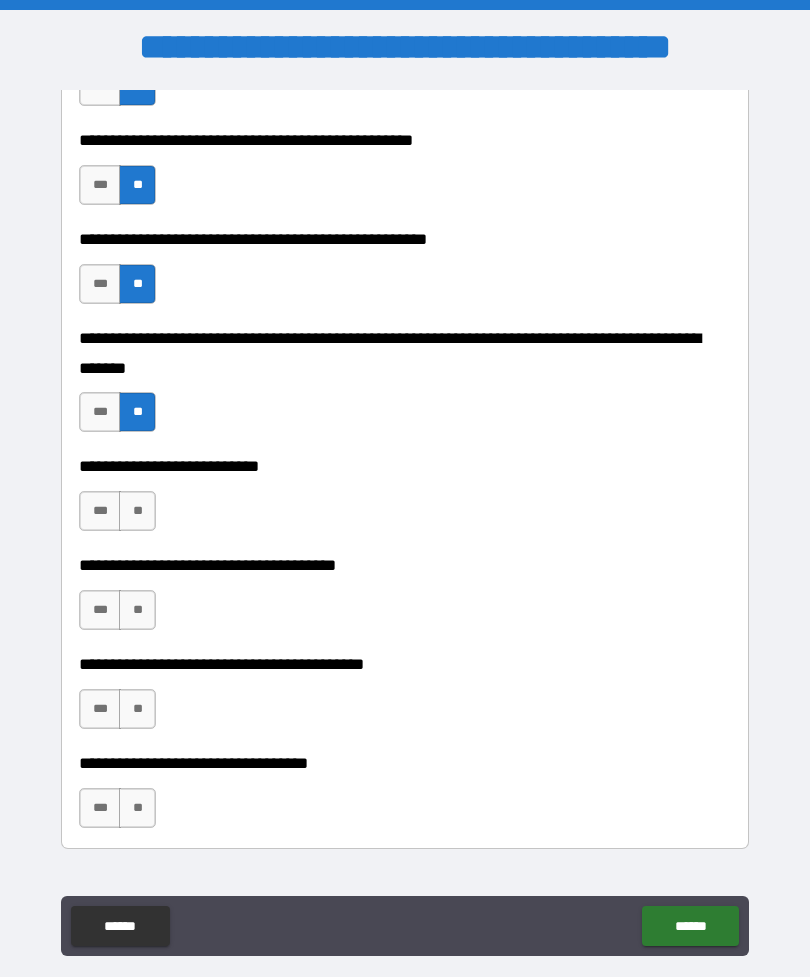 click on "**" at bounding box center [137, 511] 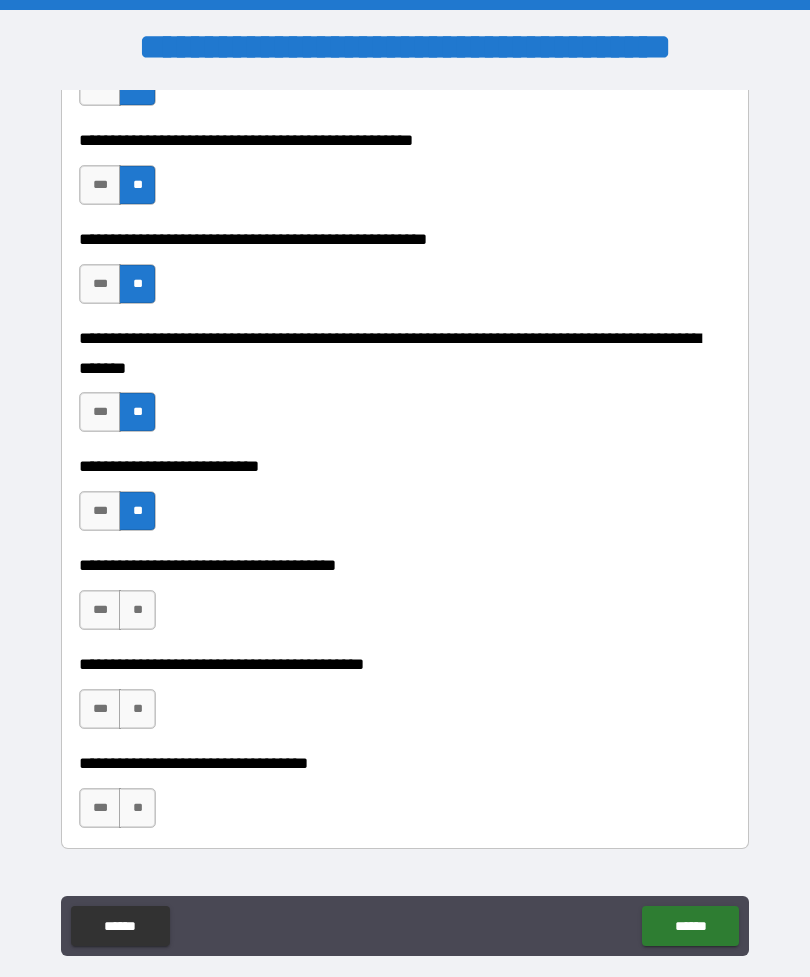 click on "**" at bounding box center (137, 610) 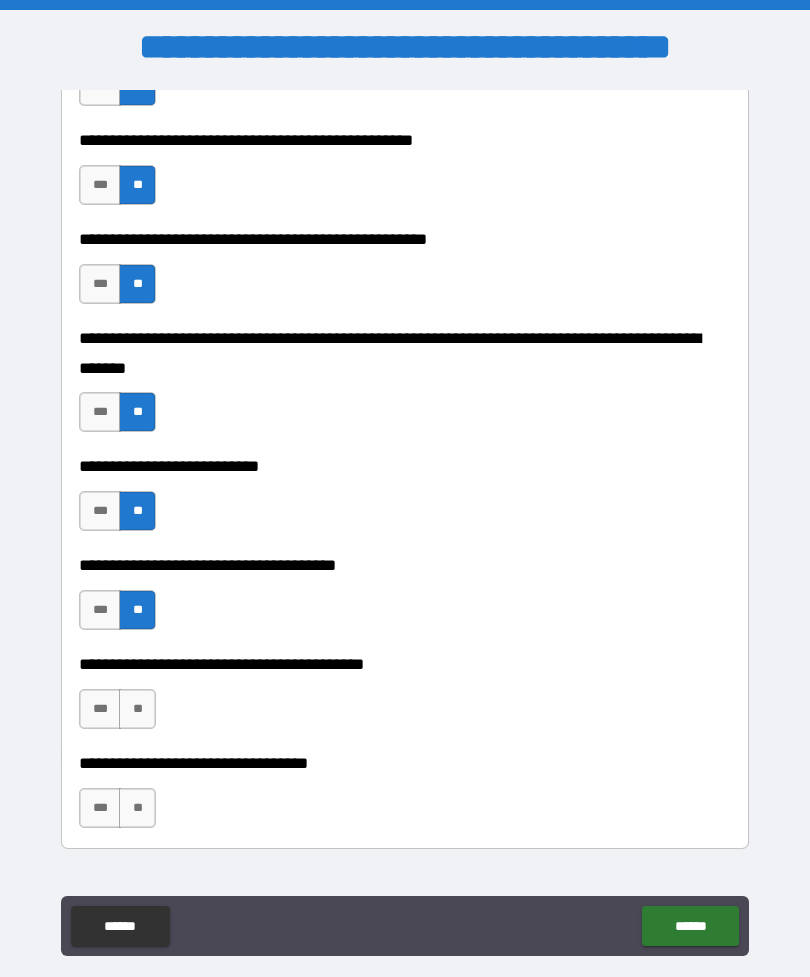 click on "**" at bounding box center (137, 709) 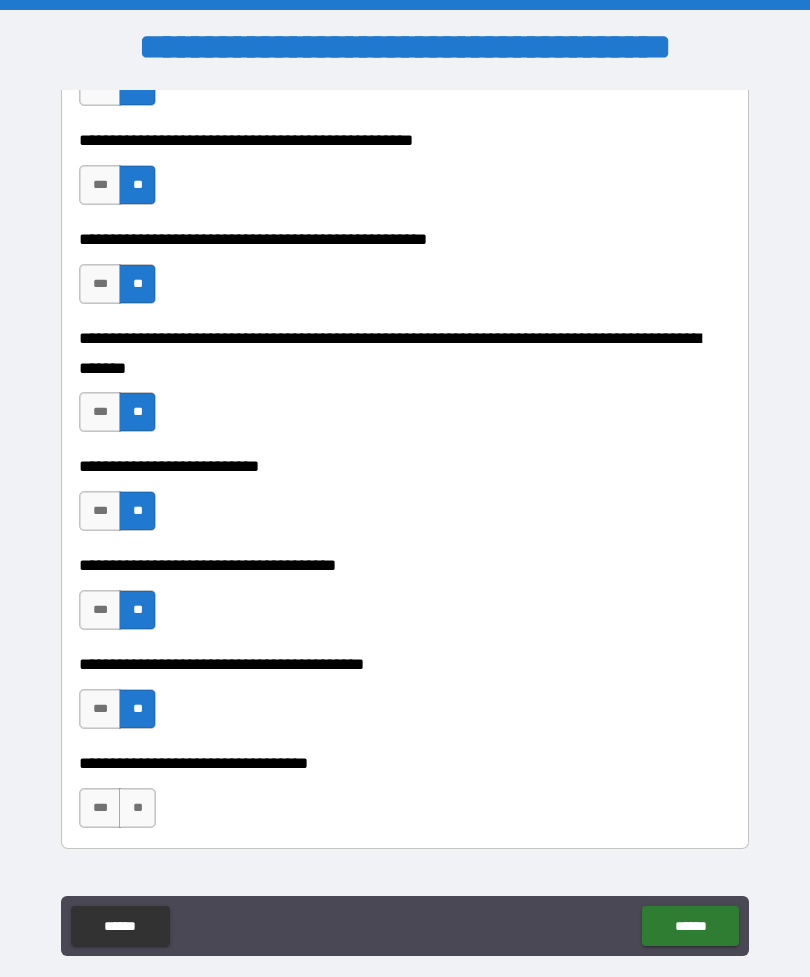 click on "**" at bounding box center (137, 808) 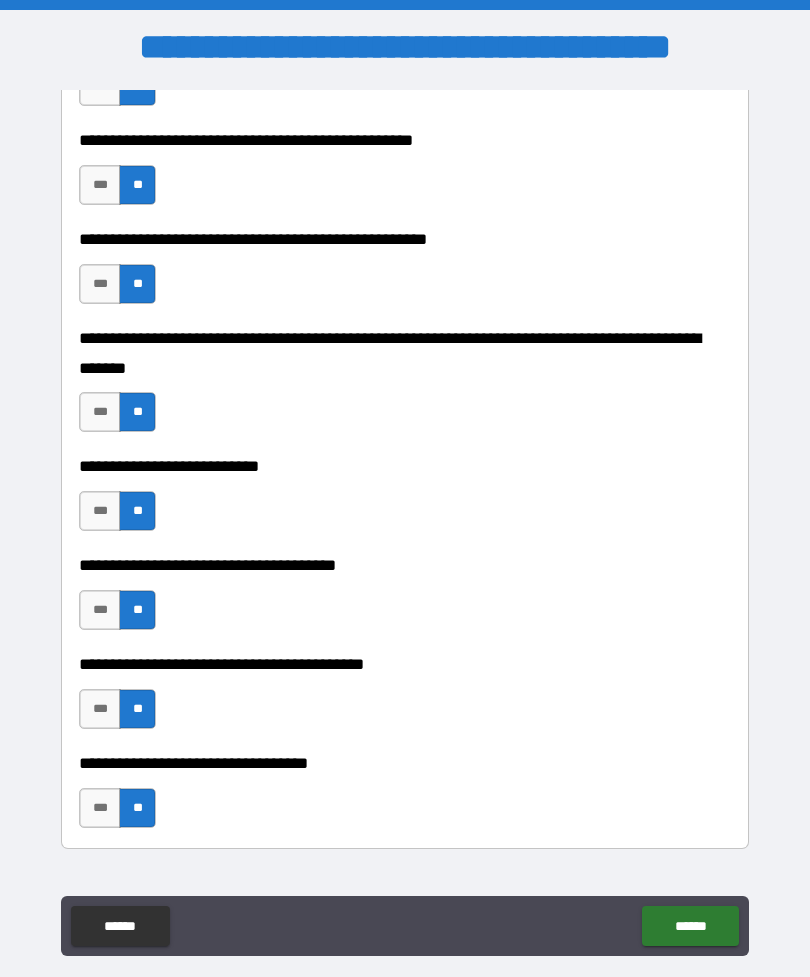 click on "******" at bounding box center (690, 926) 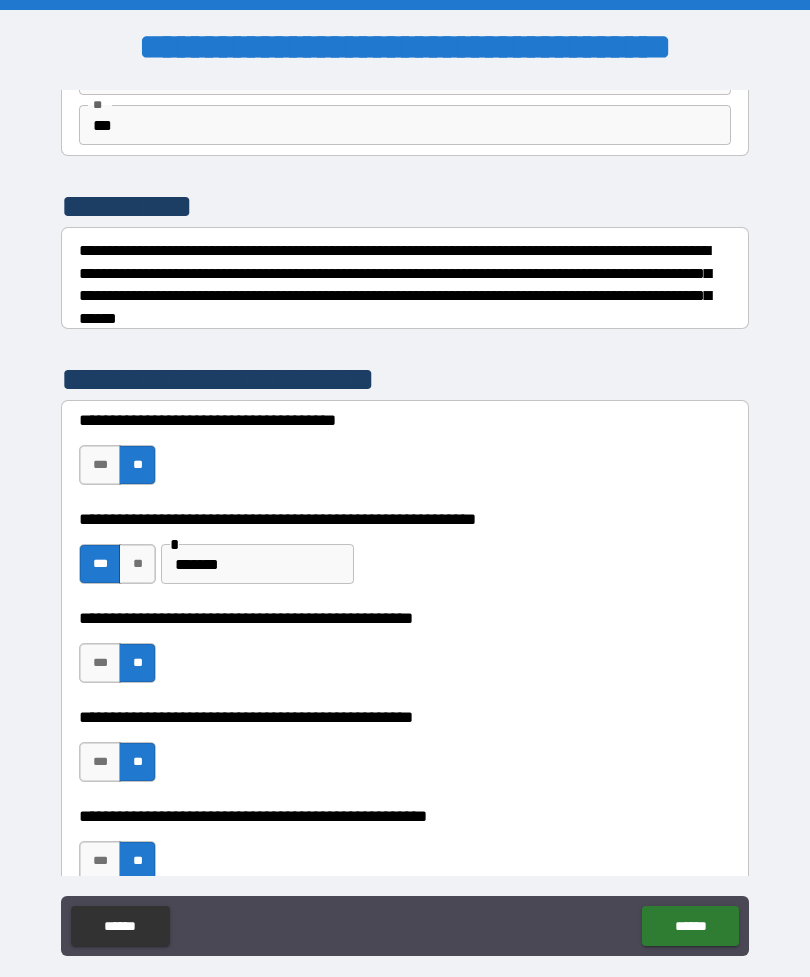 scroll, scrollTop: 202, scrollLeft: 0, axis: vertical 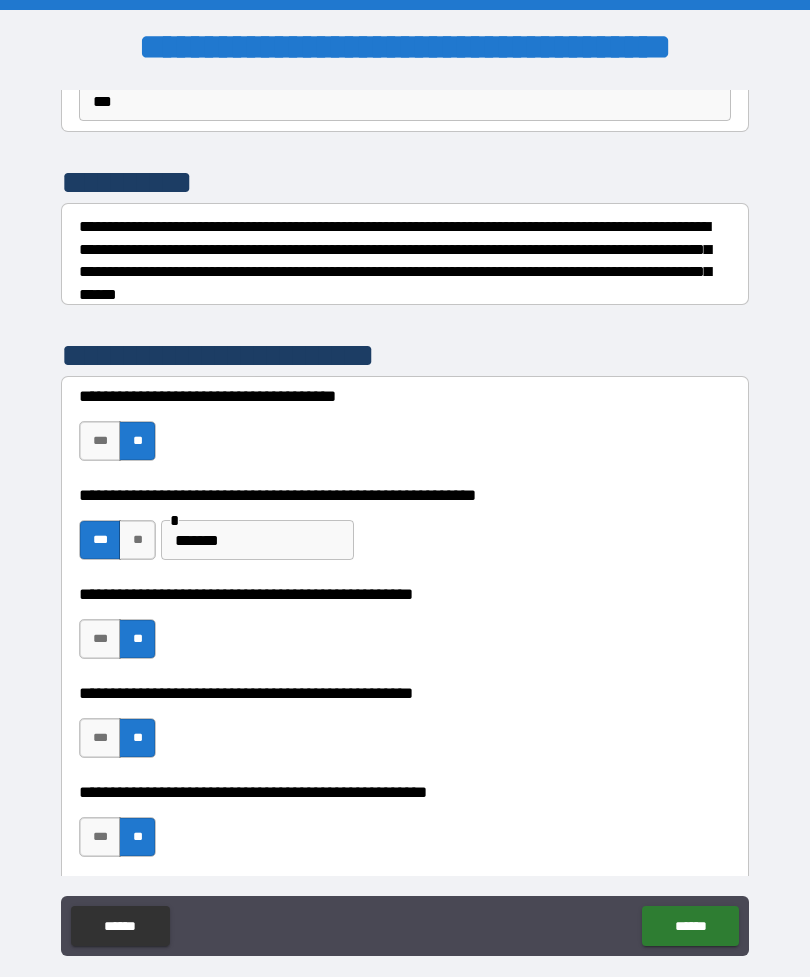 click on "******" at bounding box center [690, 926] 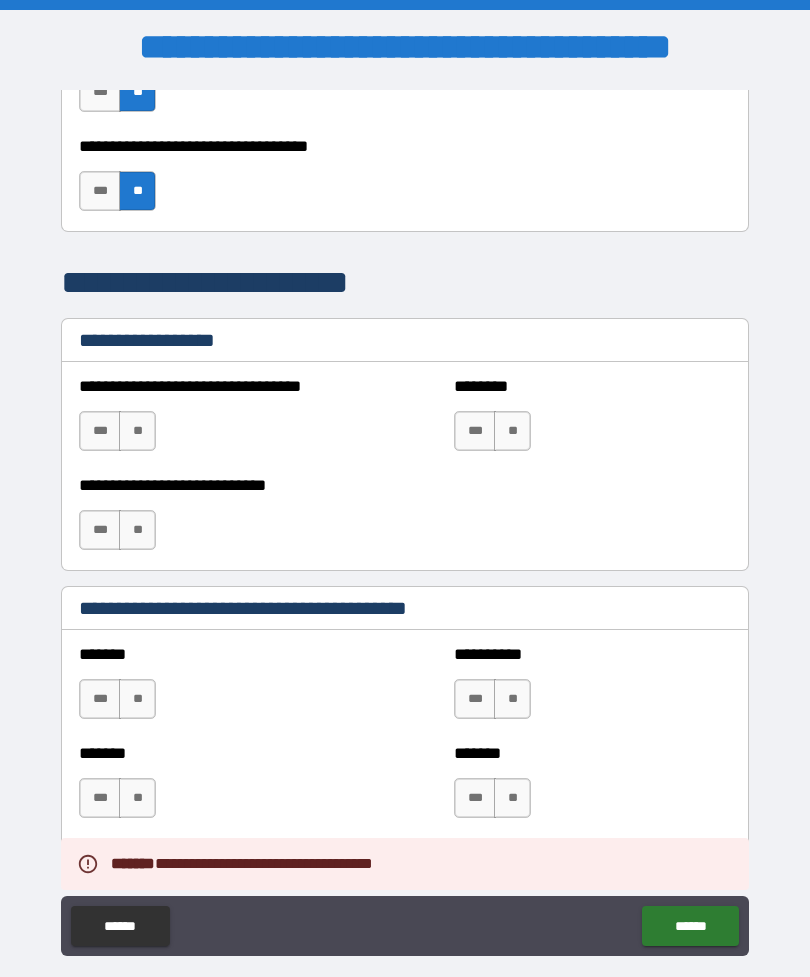 scroll, scrollTop: 1376, scrollLeft: 0, axis: vertical 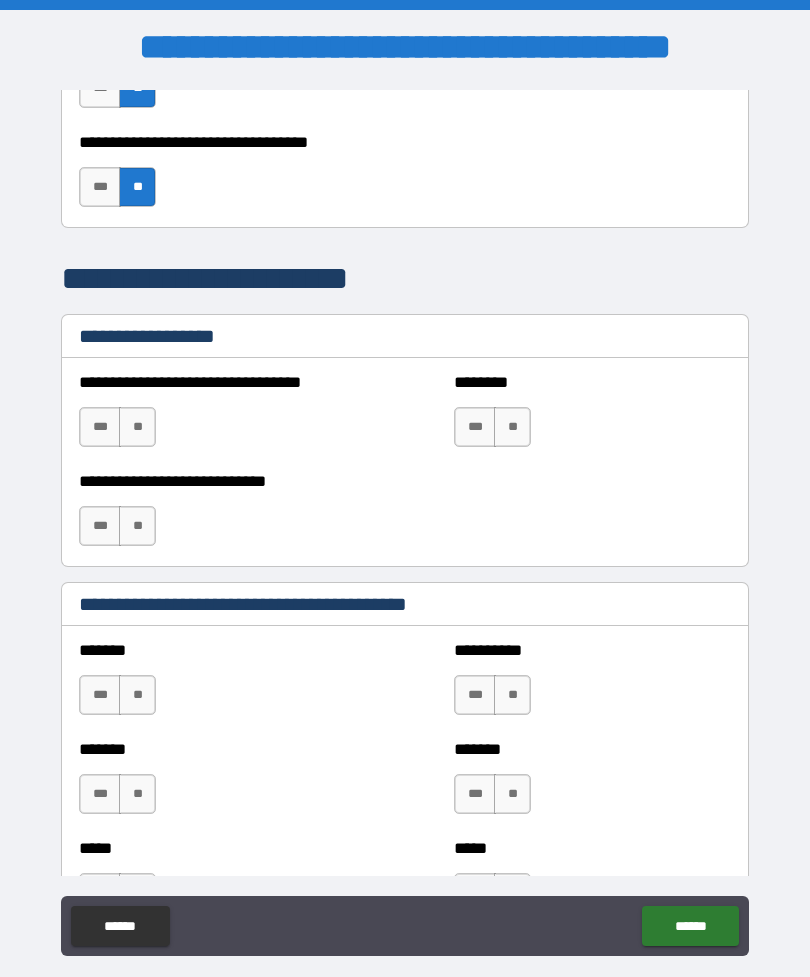 click on "**" at bounding box center [137, 427] 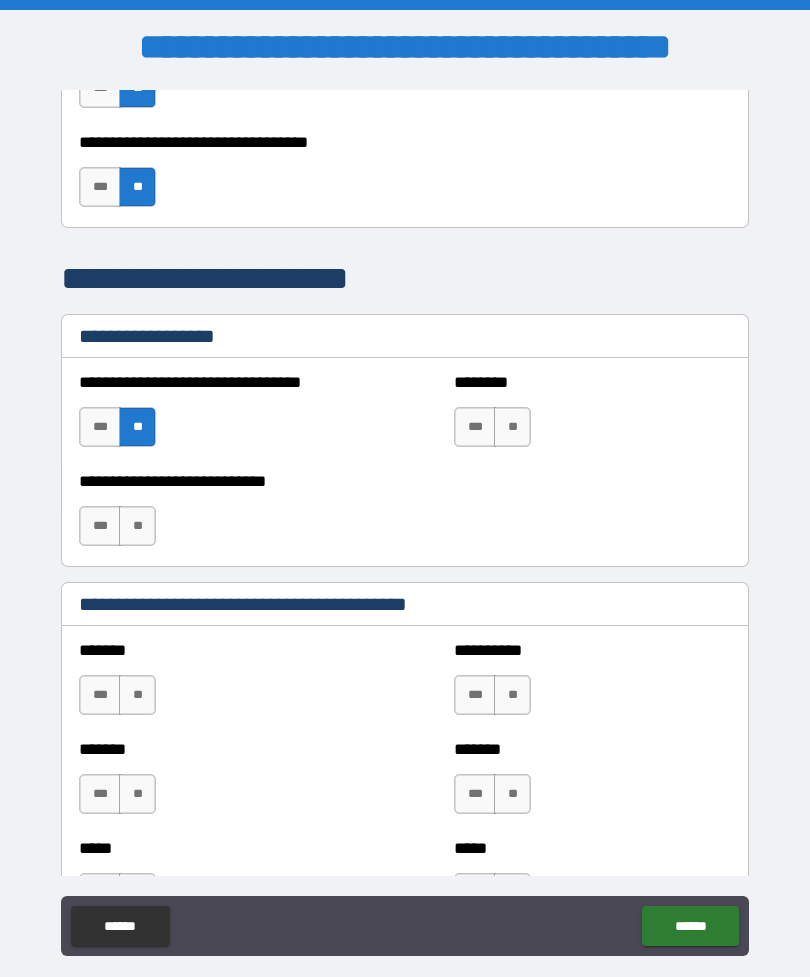 click on "**" at bounding box center (137, 526) 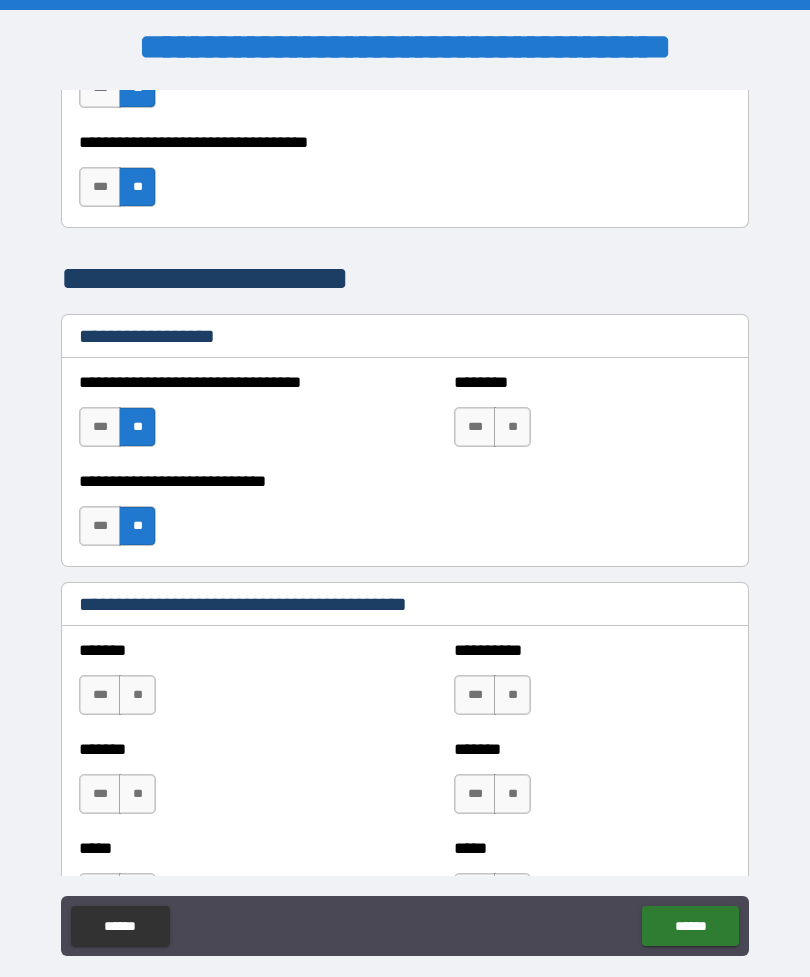 click on "**" at bounding box center (512, 427) 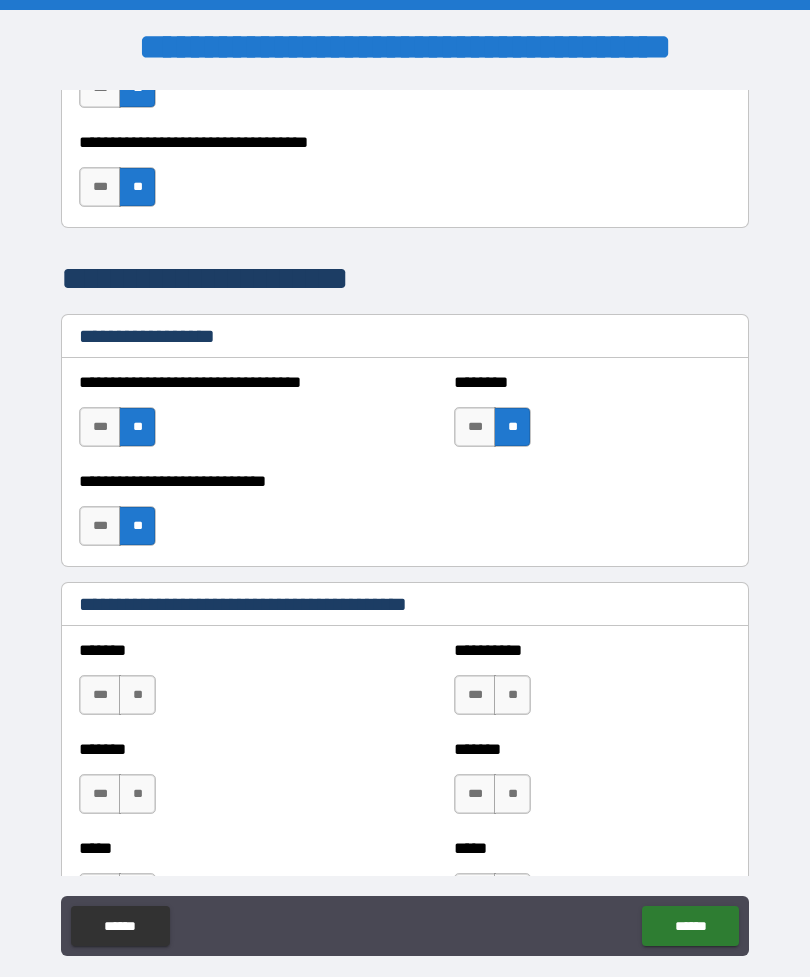scroll, scrollTop: 1591, scrollLeft: 0, axis: vertical 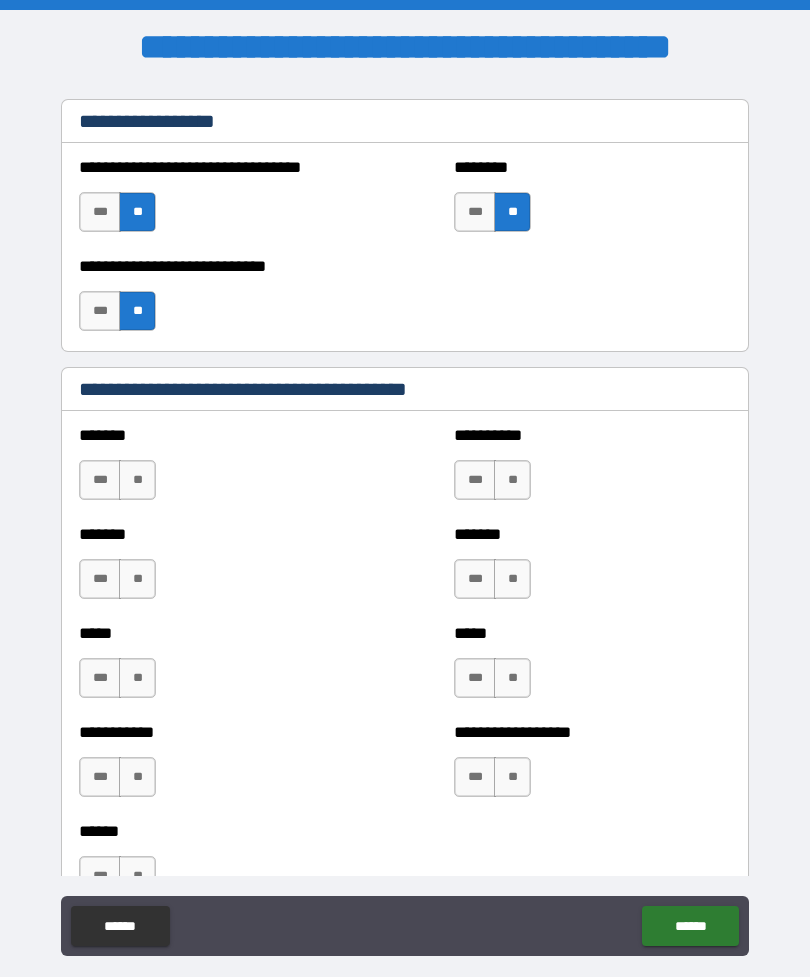 click on "**" at bounding box center [137, 480] 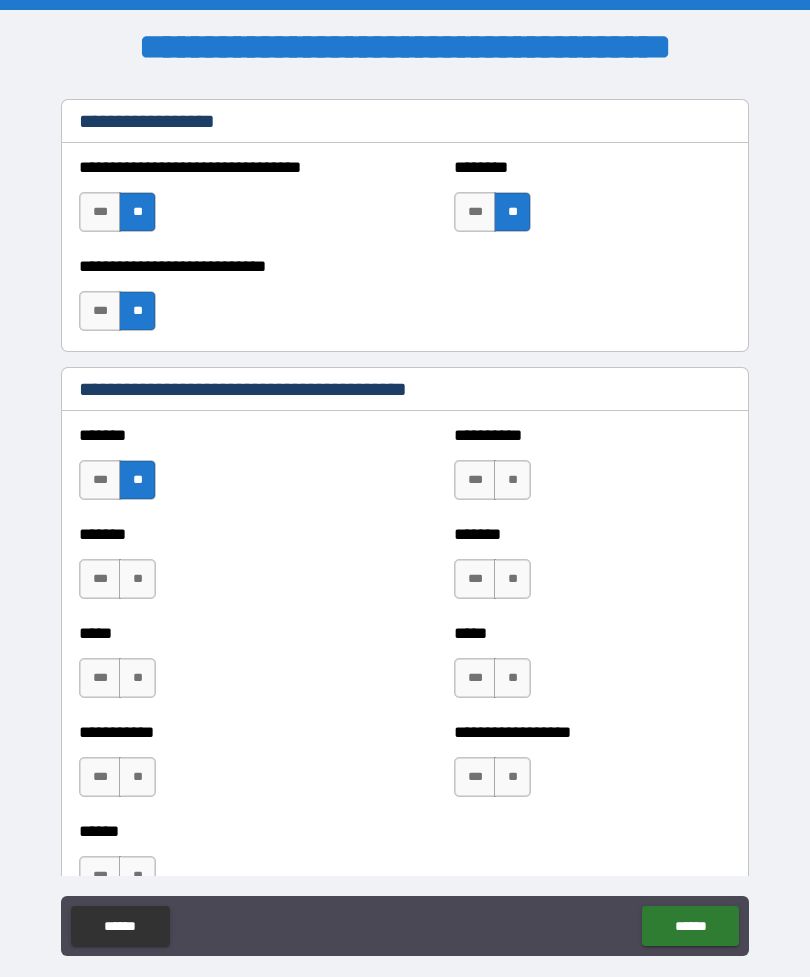click on "**" at bounding box center (137, 579) 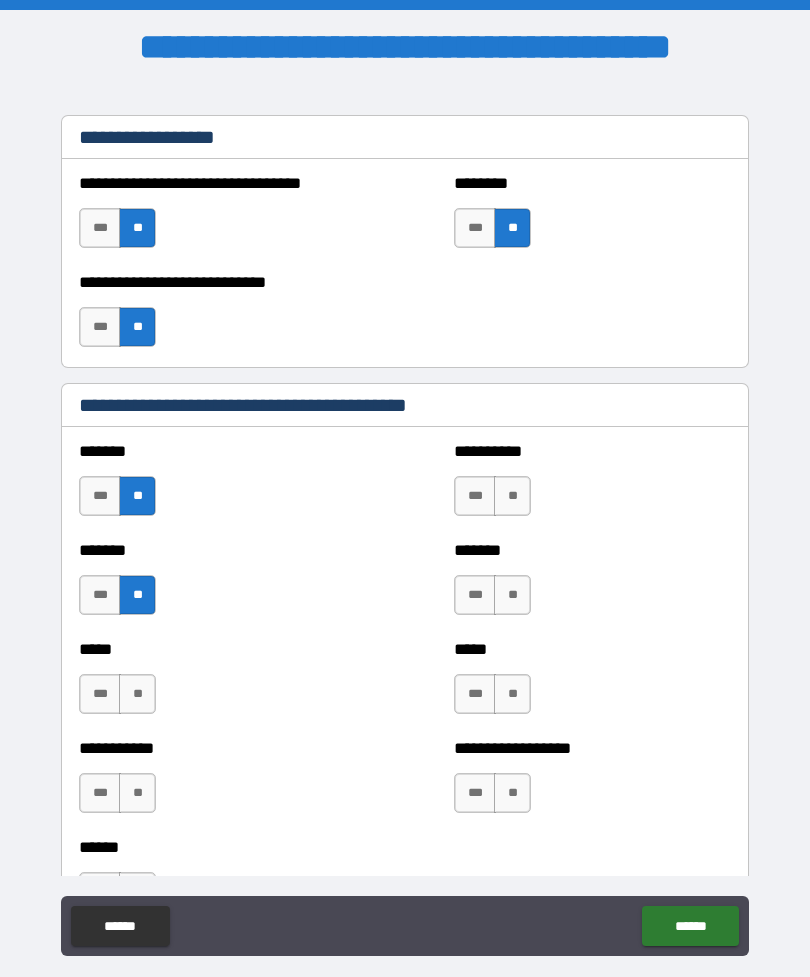 scroll, scrollTop: 1595, scrollLeft: 0, axis: vertical 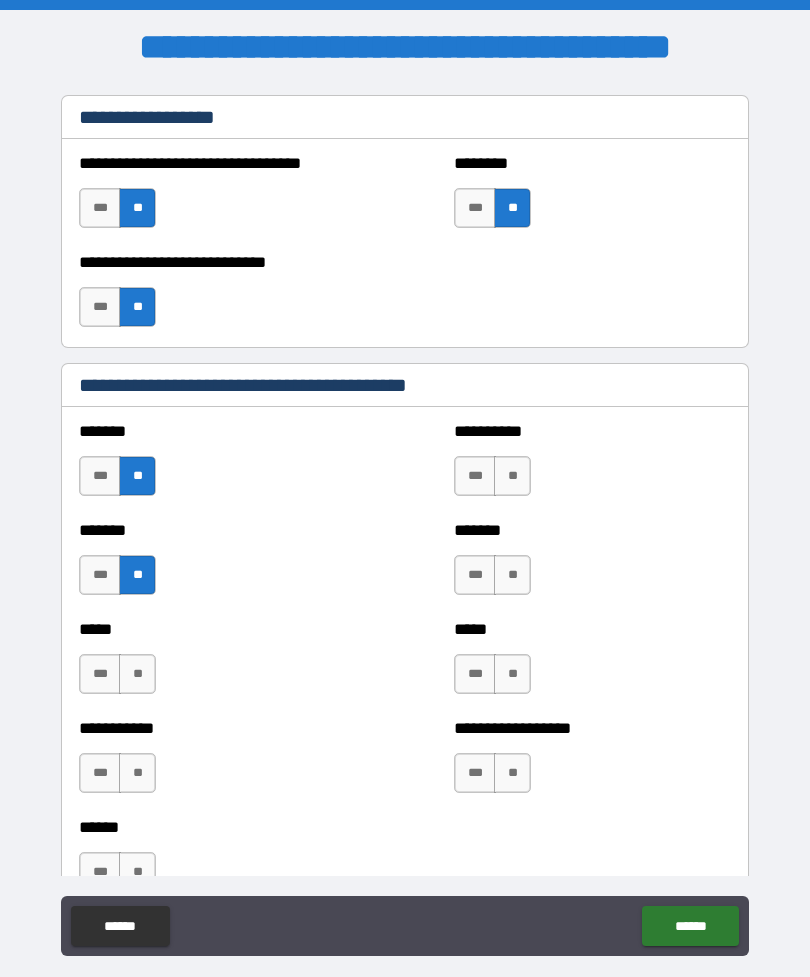 click on "**" at bounding box center (512, 476) 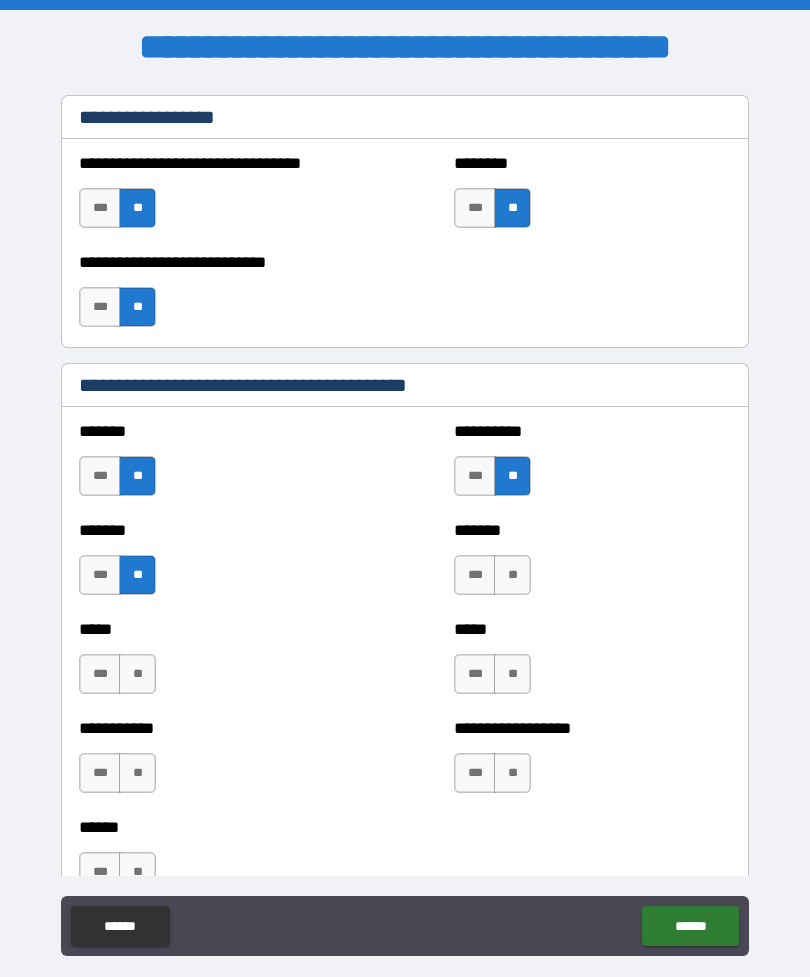 click on "**" at bounding box center (512, 575) 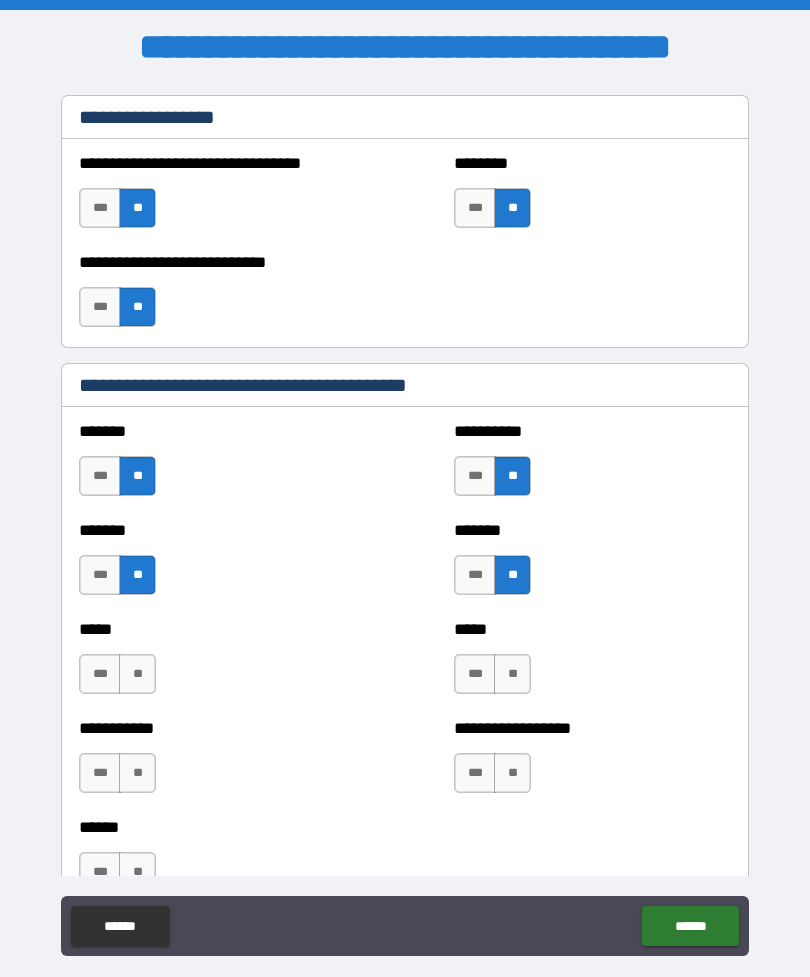 click on "**" at bounding box center [512, 575] 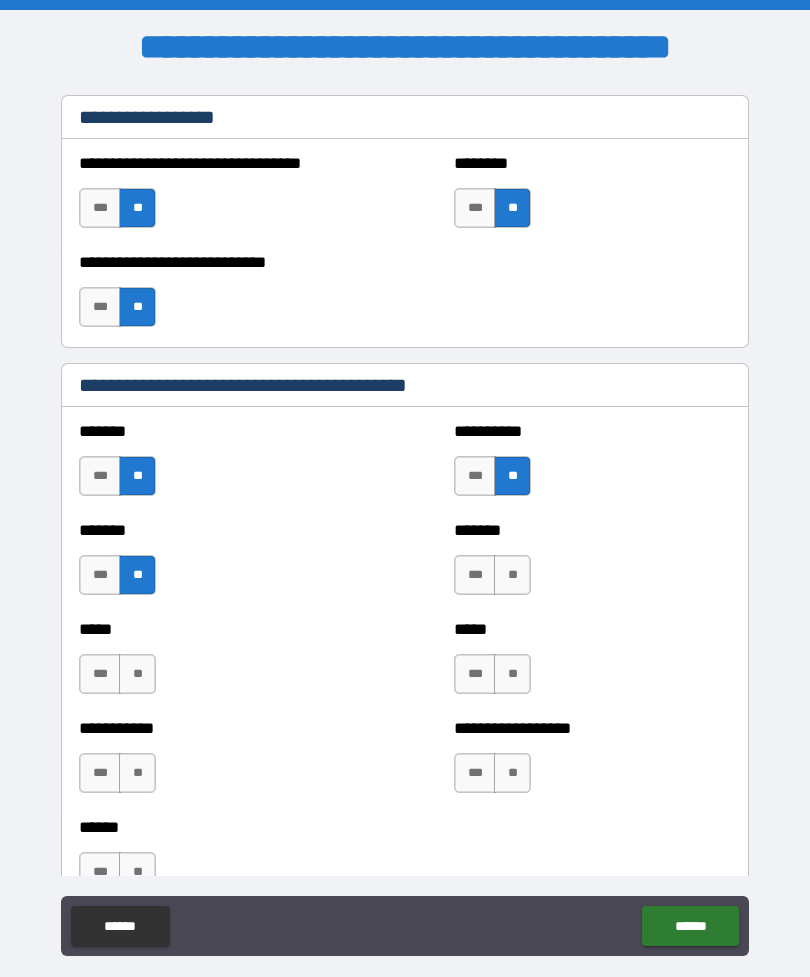 click on "**" at bounding box center (137, 674) 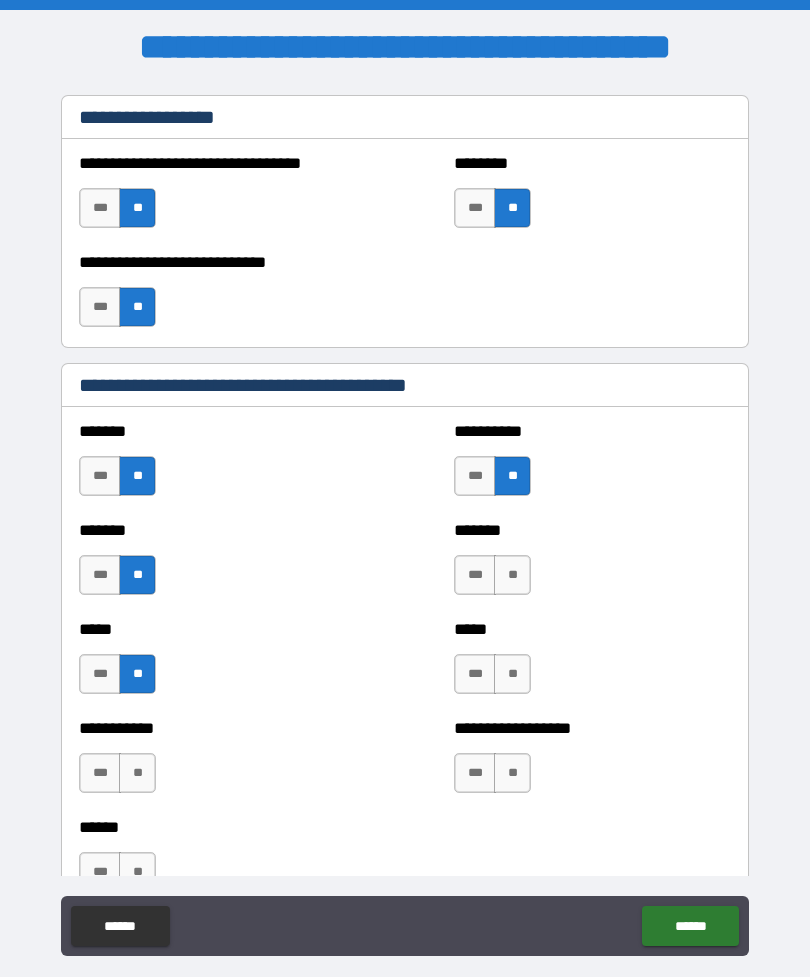 click on "**" at bounding box center [512, 575] 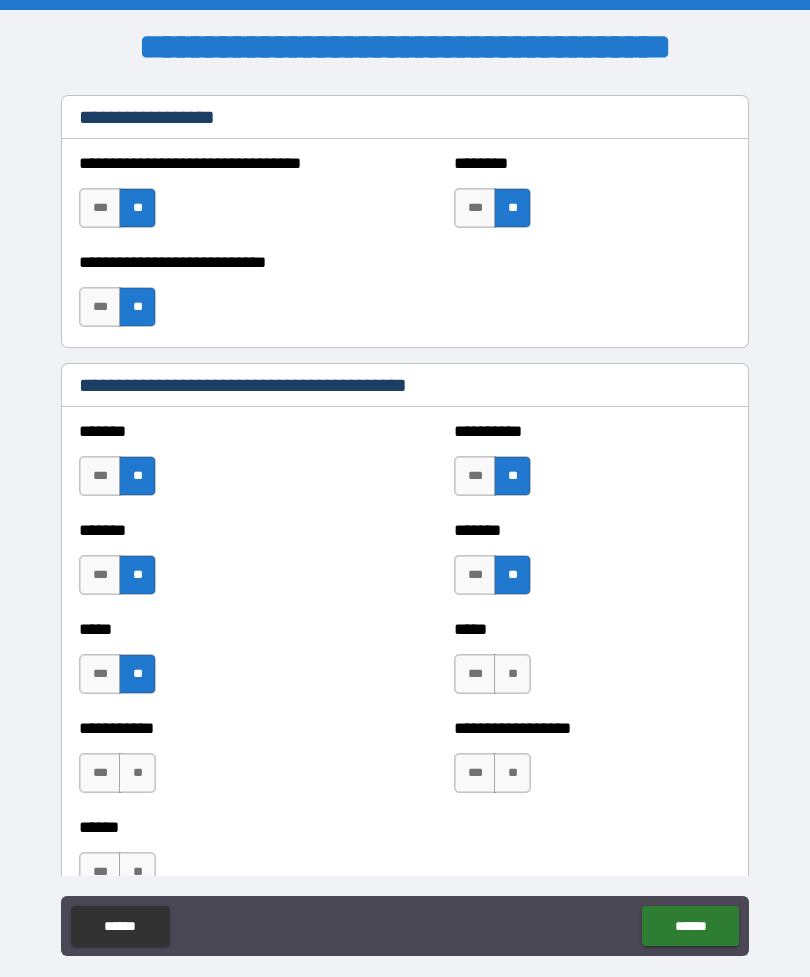 click on "**" at bounding box center (512, 674) 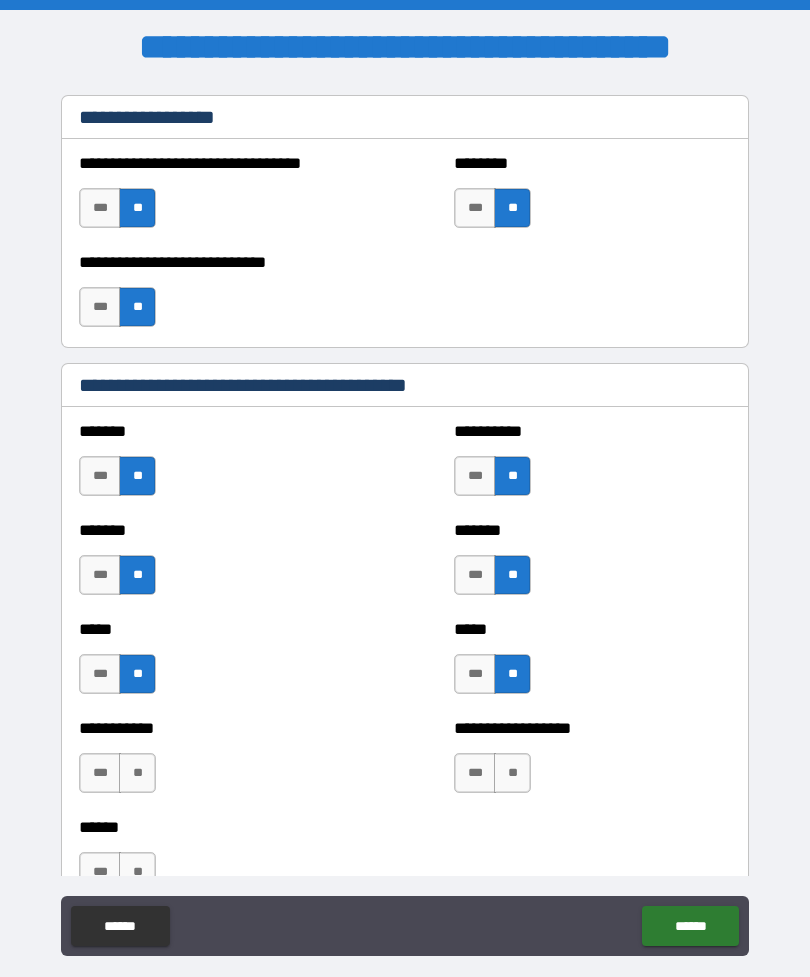 click on "**" at bounding box center (137, 773) 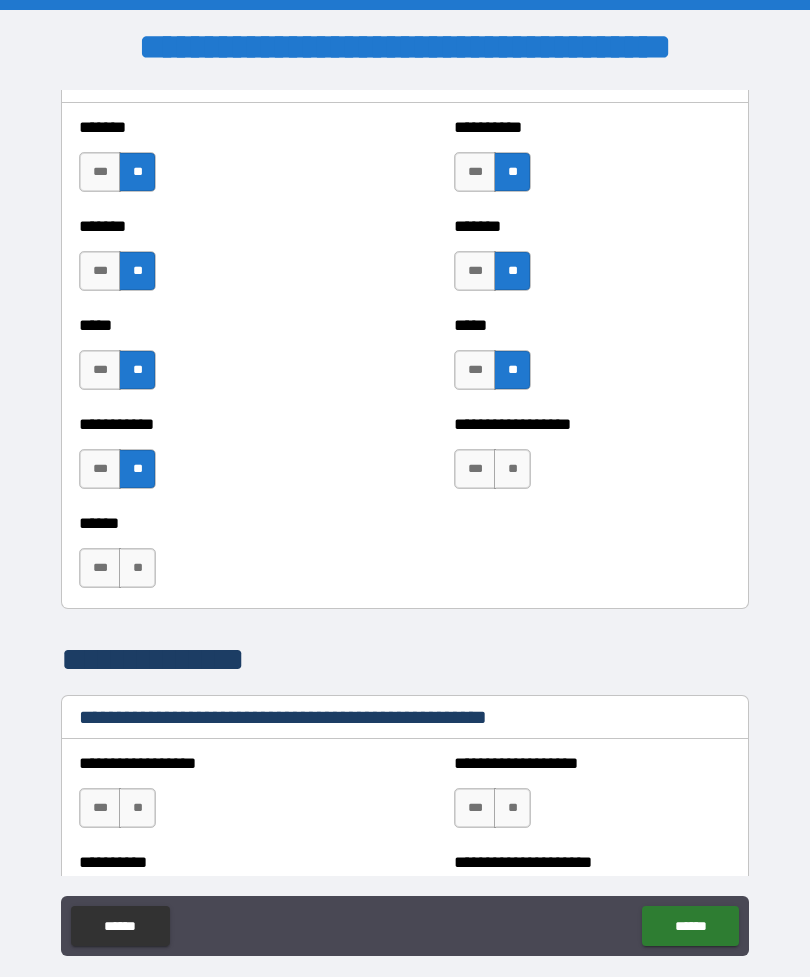 scroll, scrollTop: 1900, scrollLeft: 0, axis: vertical 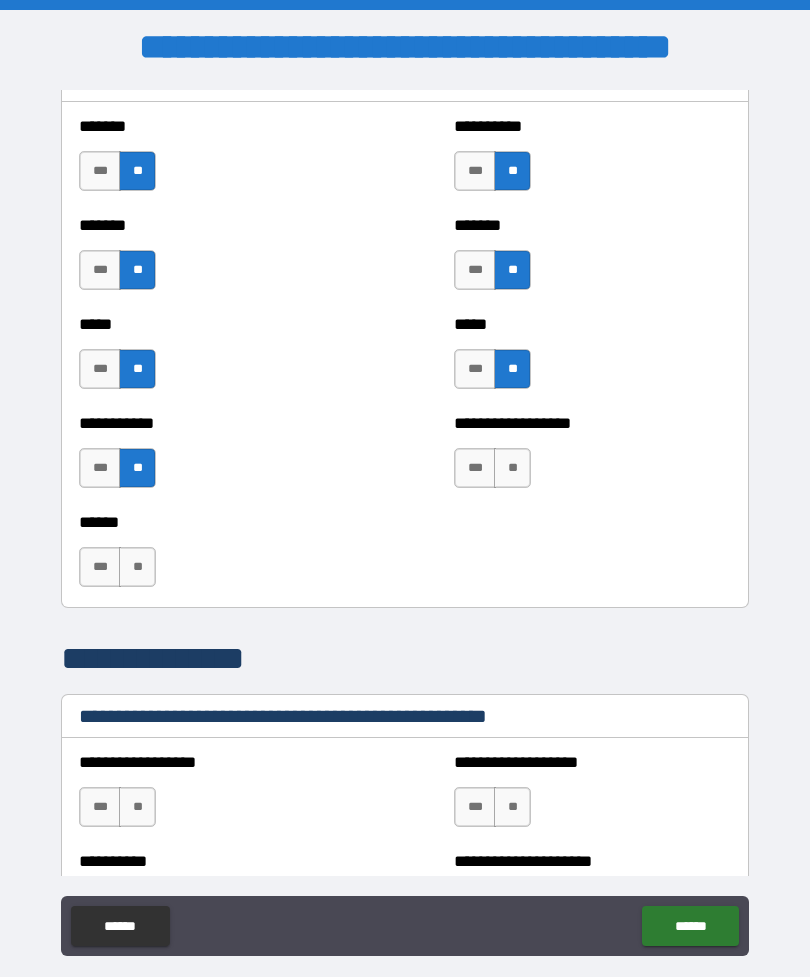click on "**" at bounding box center (137, 567) 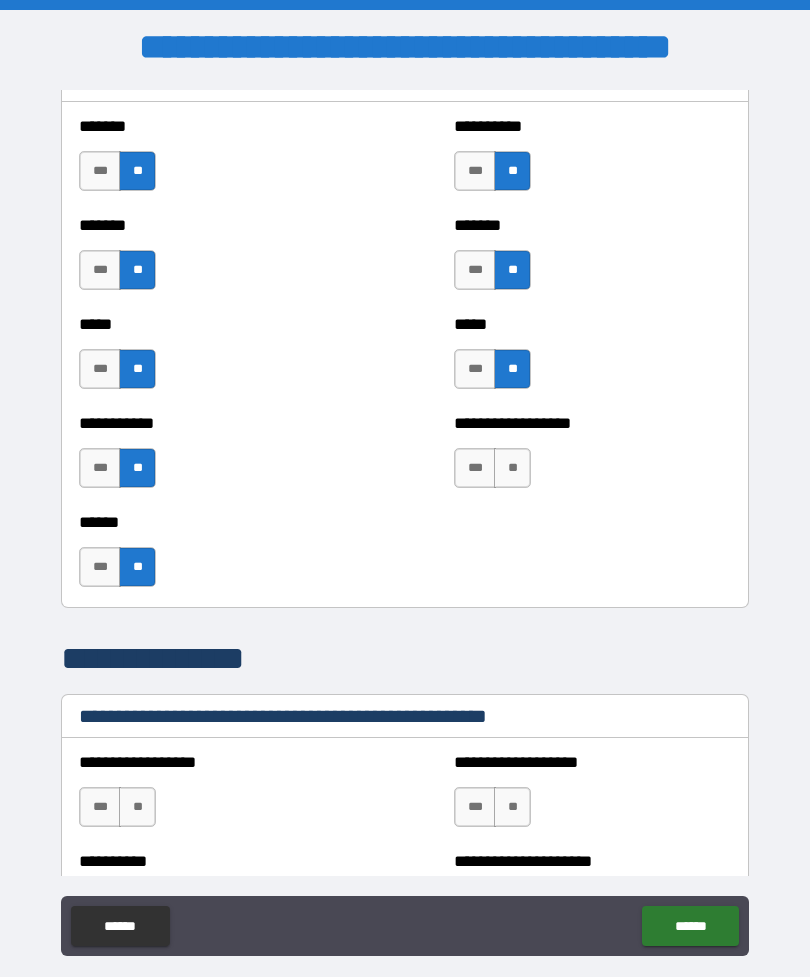click on "**" at bounding box center (512, 468) 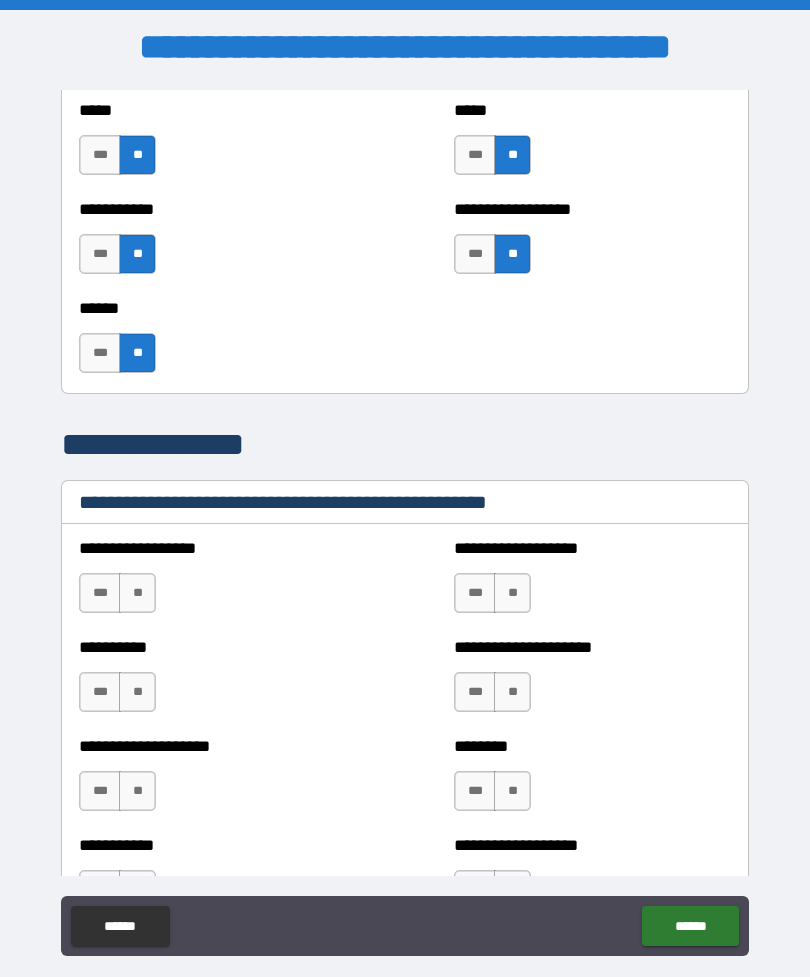 scroll, scrollTop: 2139, scrollLeft: 0, axis: vertical 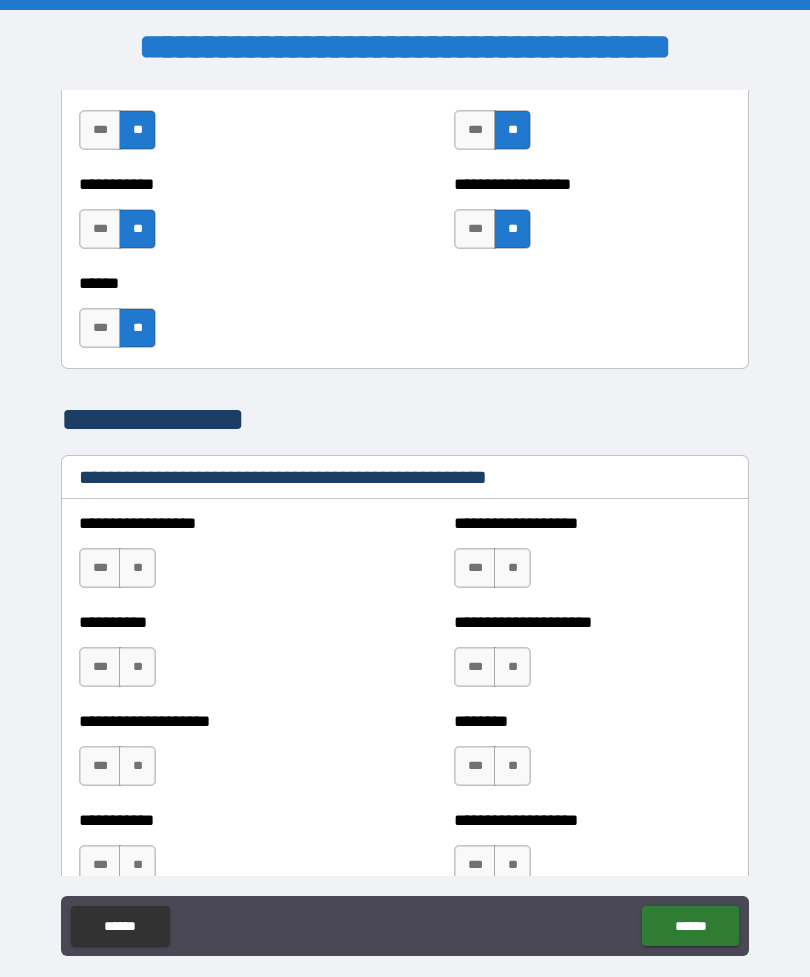click on "**" at bounding box center [137, 568] 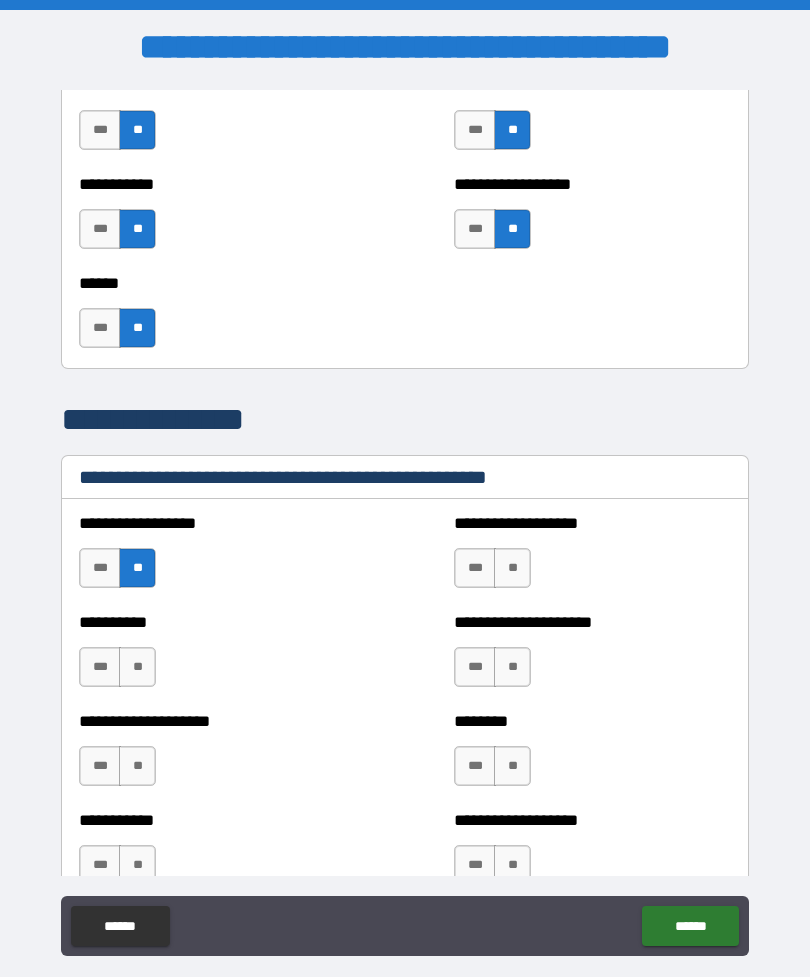 click on "**" at bounding box center (512, 568) 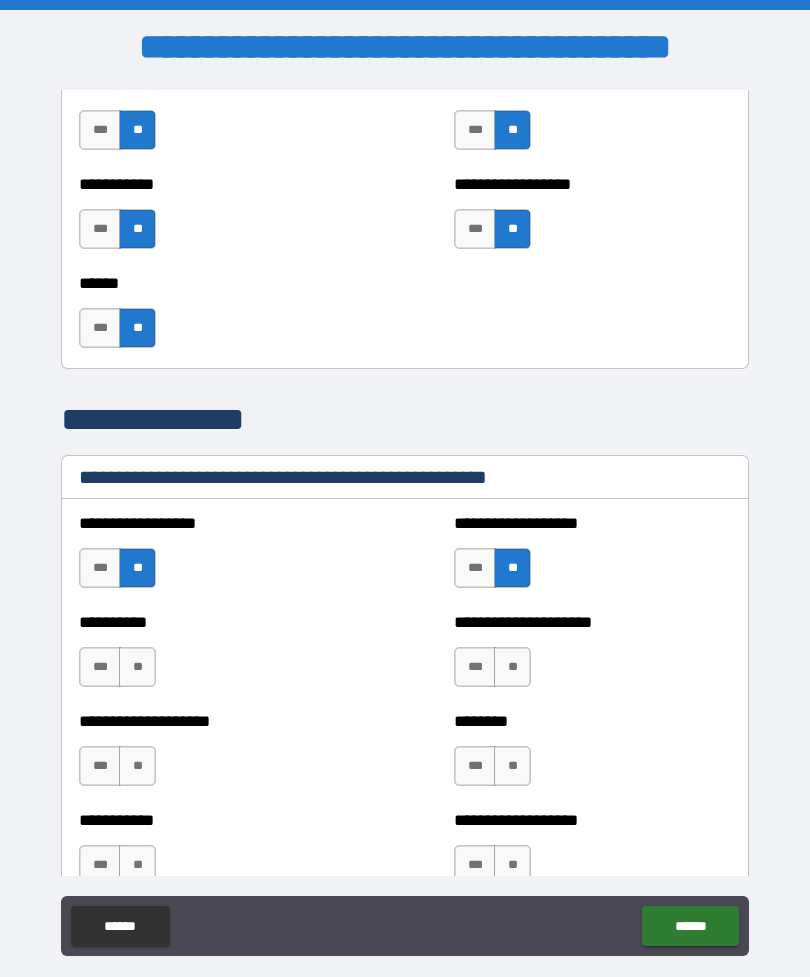 click on "**" at bounding box center [137, 667] 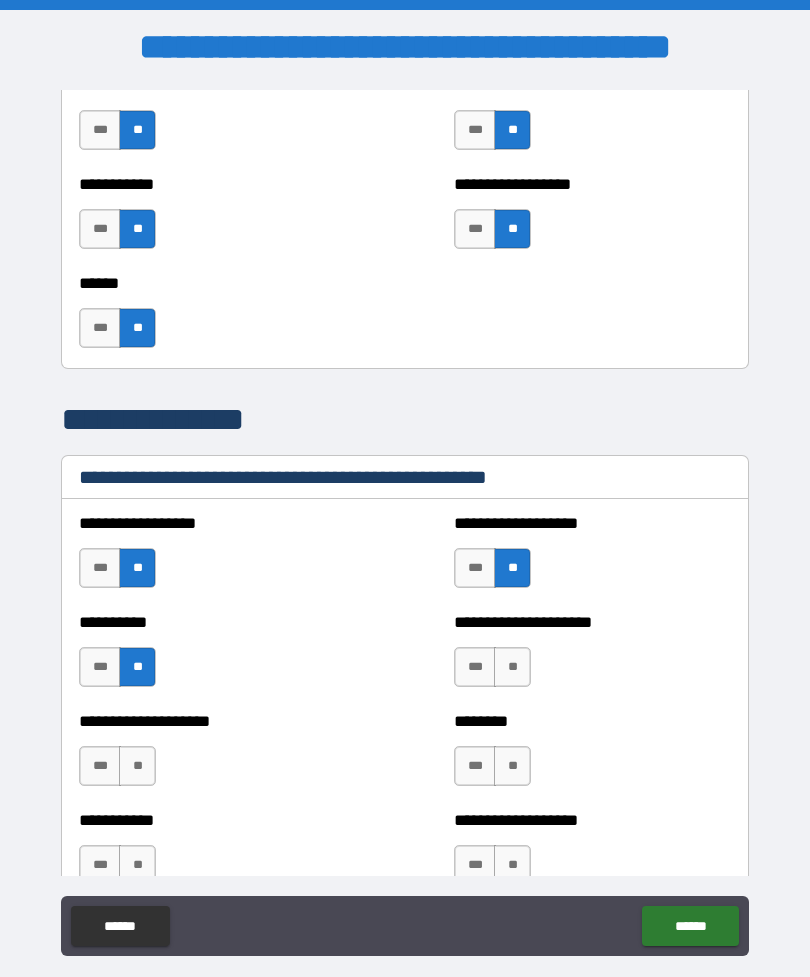 click on "**" at bounding box center (512, 667) 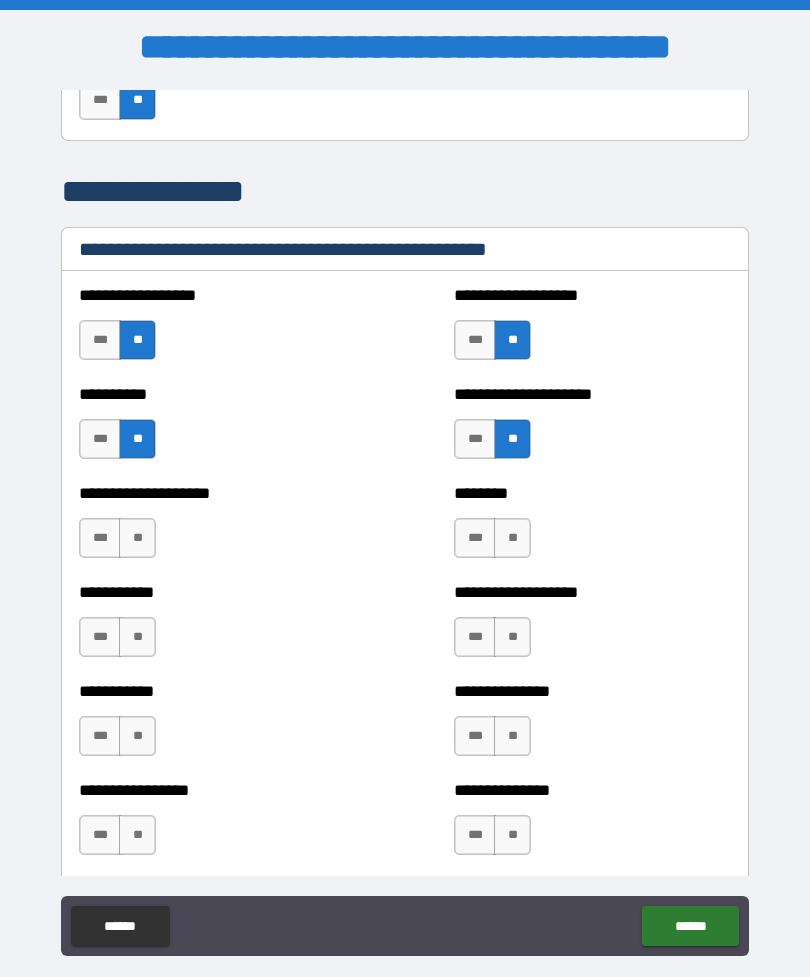 scroll, scrollTop: 2371, scrollLeft: 0, axis: vertical 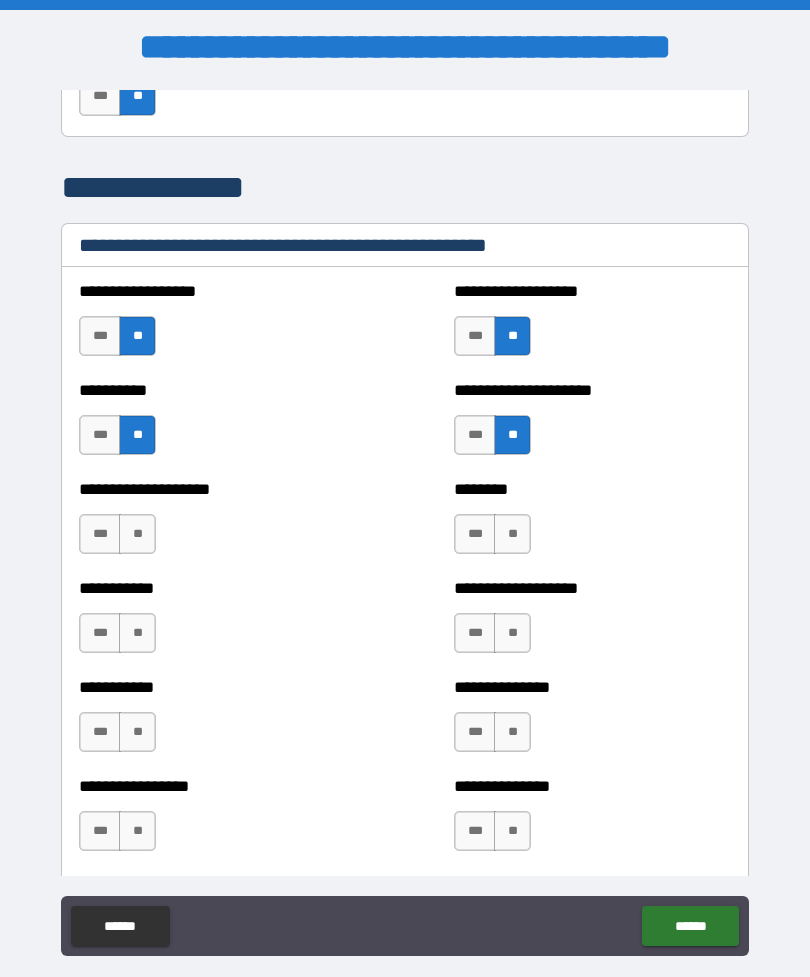 click on "**" at bounding box center (137, 534) 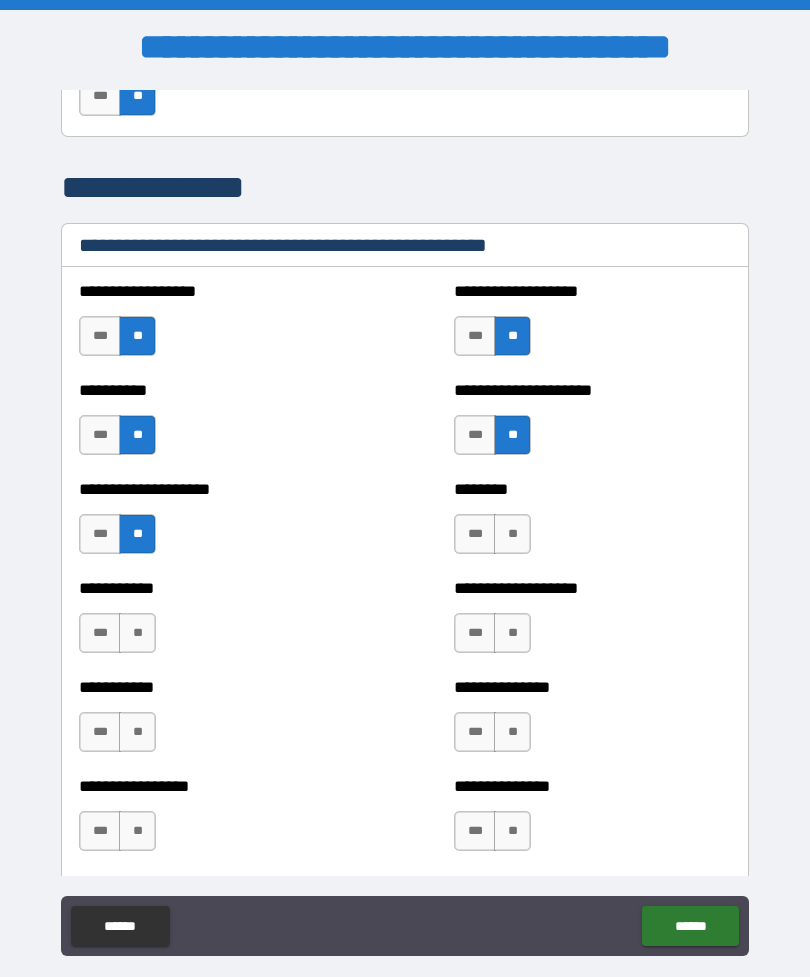click on "**" at bounding box center (512, 534) 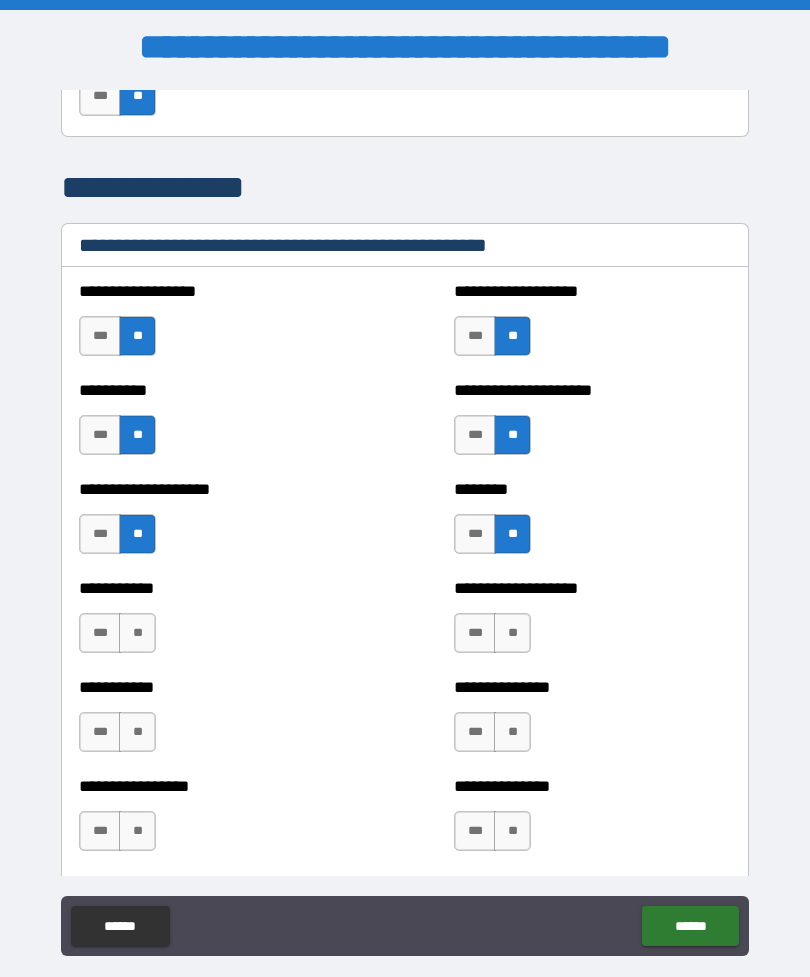 click on "**" at bounding box center [137, 633] 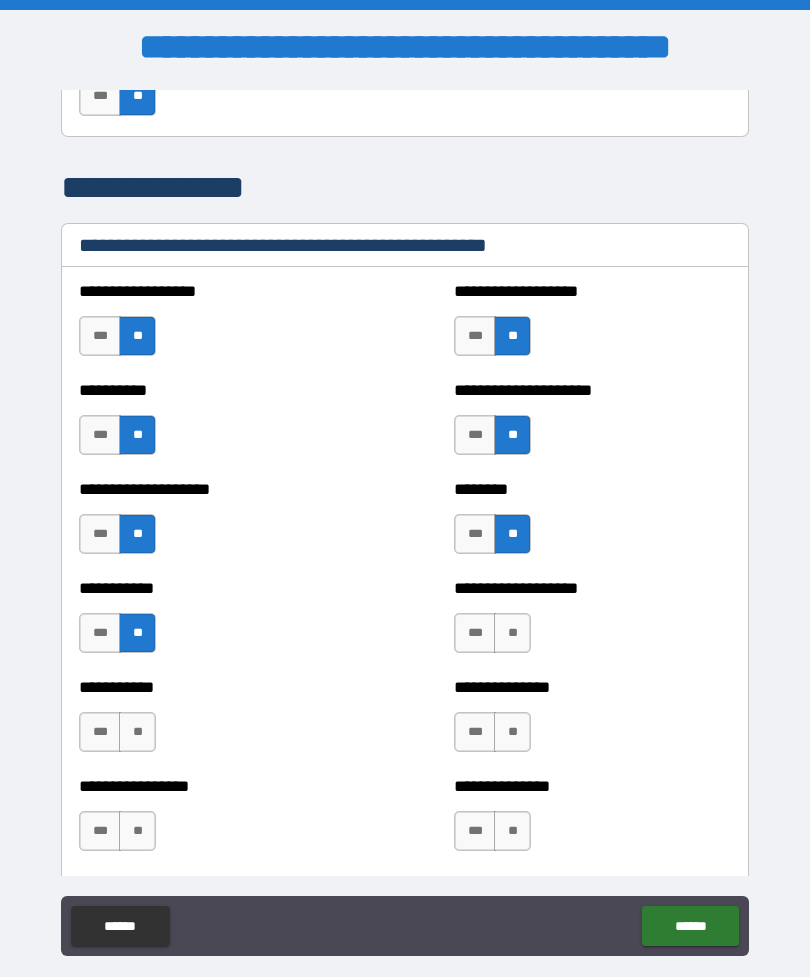 click on "**" at bounding box center (512, 633) 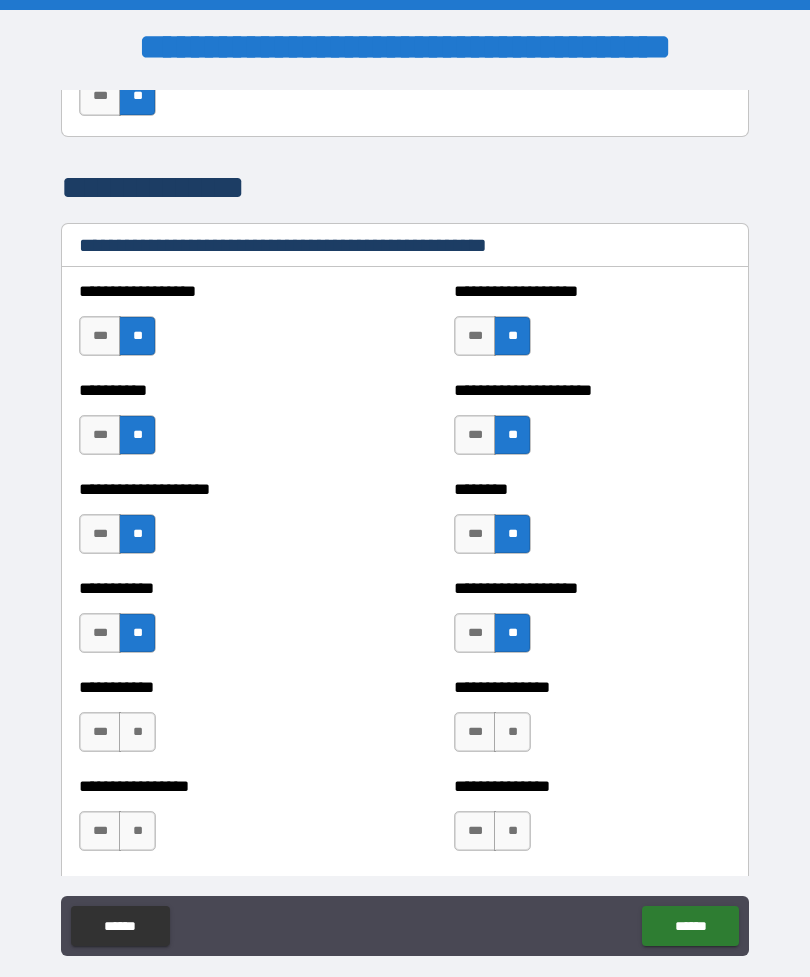 click on "**" at bounding box center [137, 732] 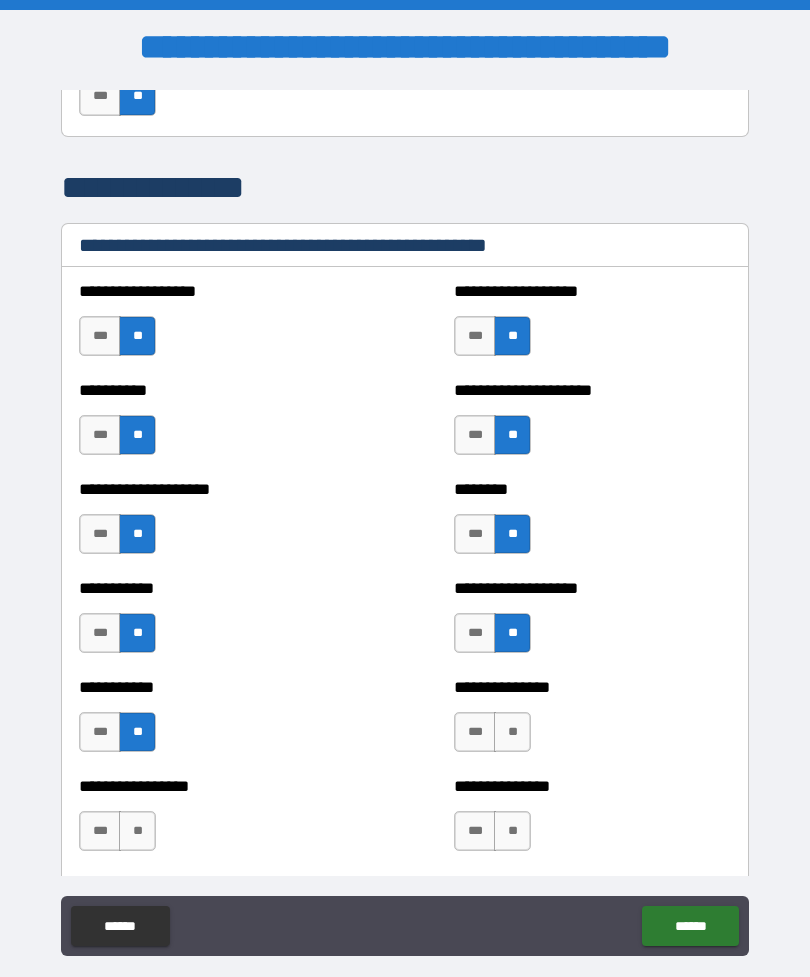 click on "**" at bounding box center (512, 732) 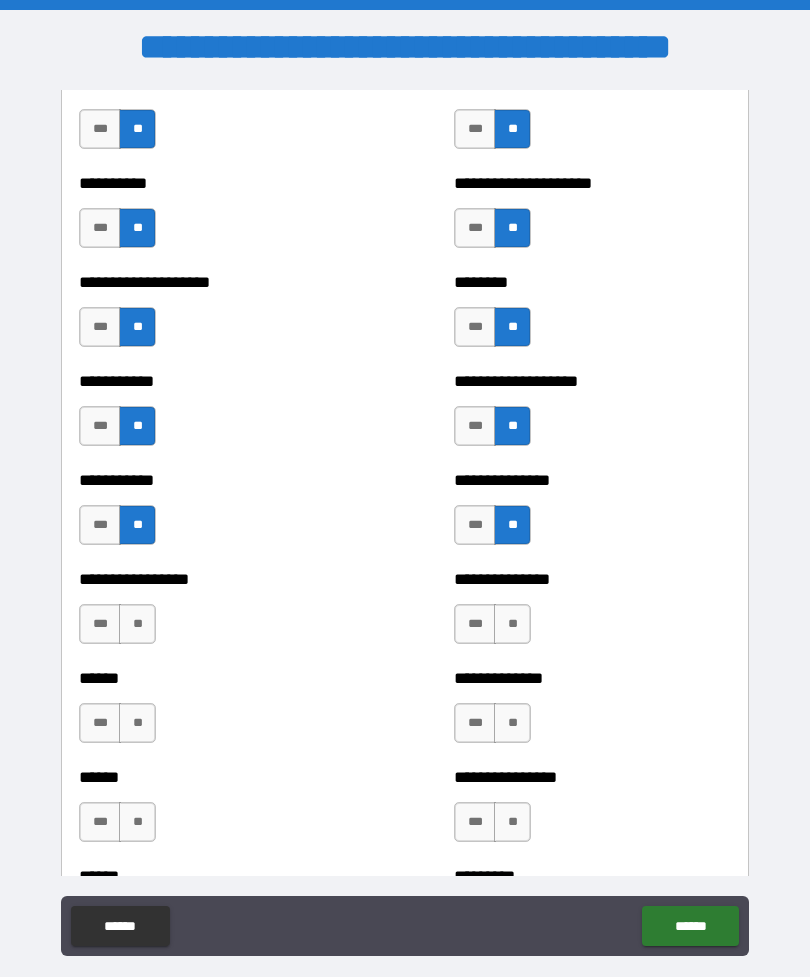 scroll, scrollTop: 2614, scrollLeft: 0, axis: vertical 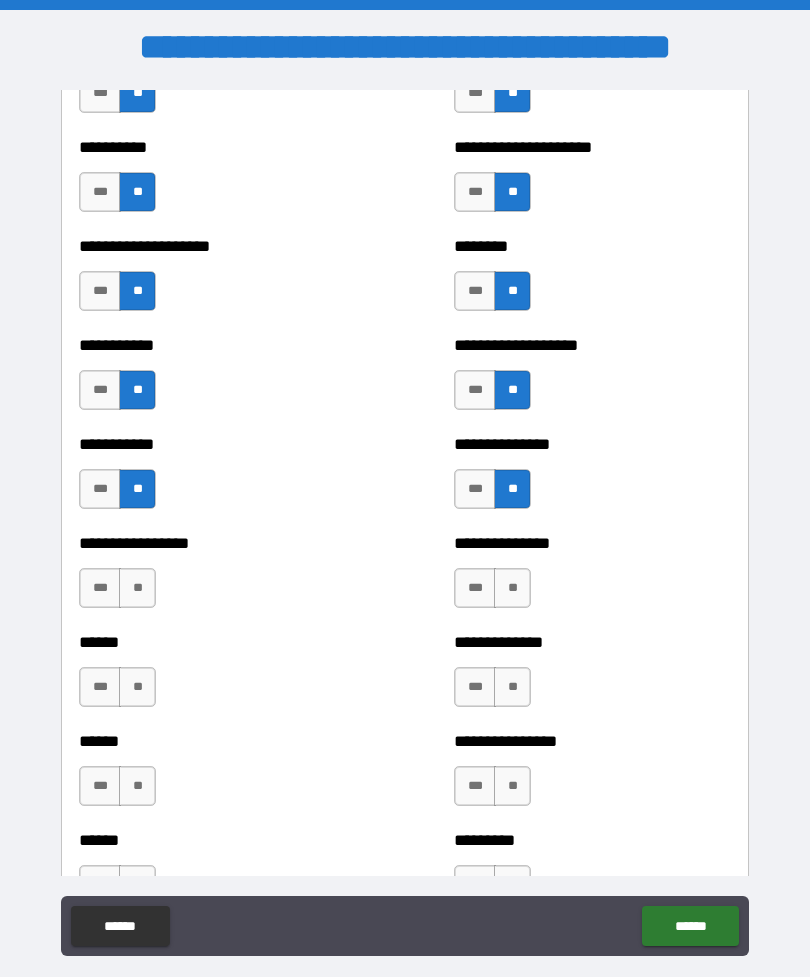 click on "**" at bounding box center (137, 588) 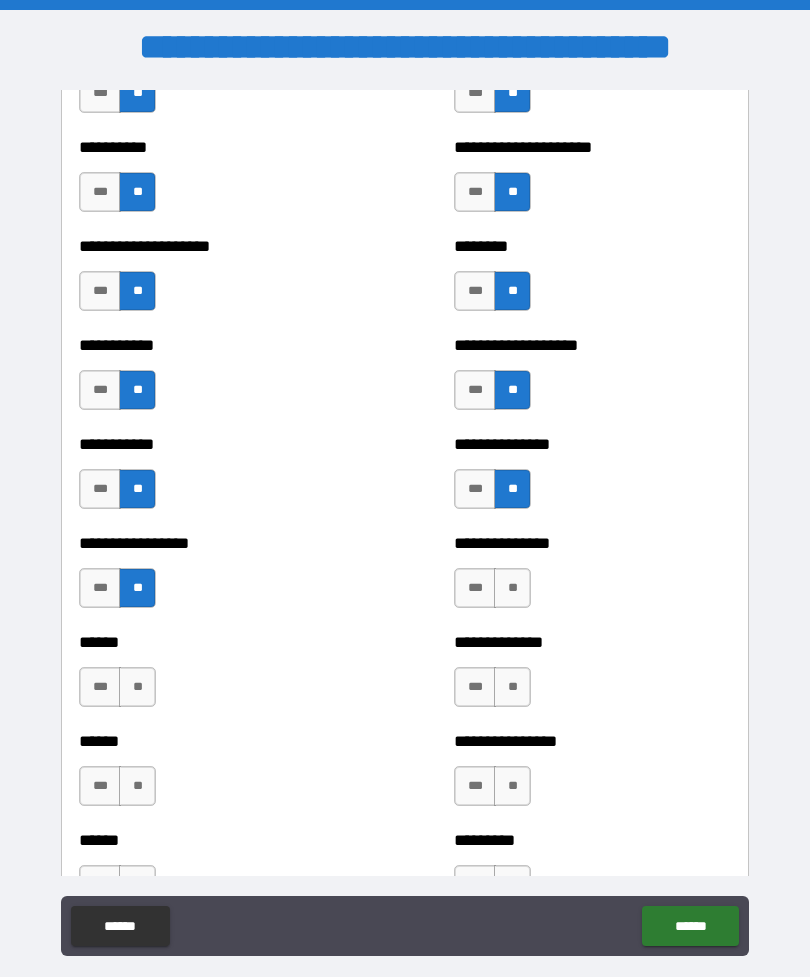 click on "**" at bounding box center [512, 588] 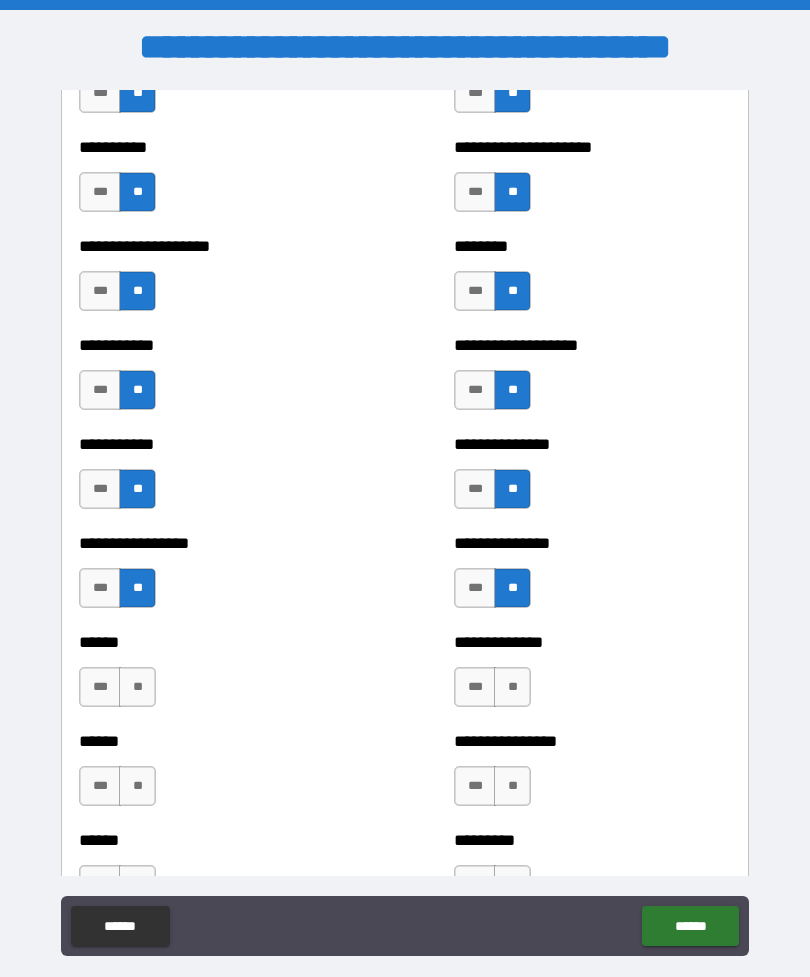 click on "**" at bounding box center [137, 687] 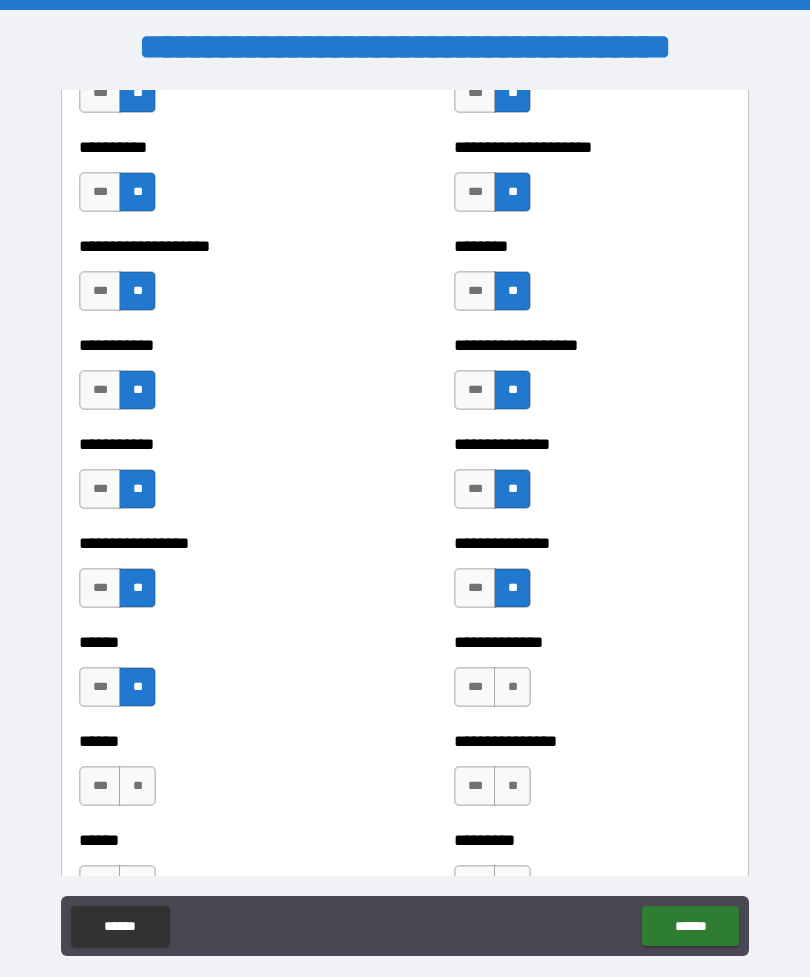click on "**" at bounding box center [512, 687] 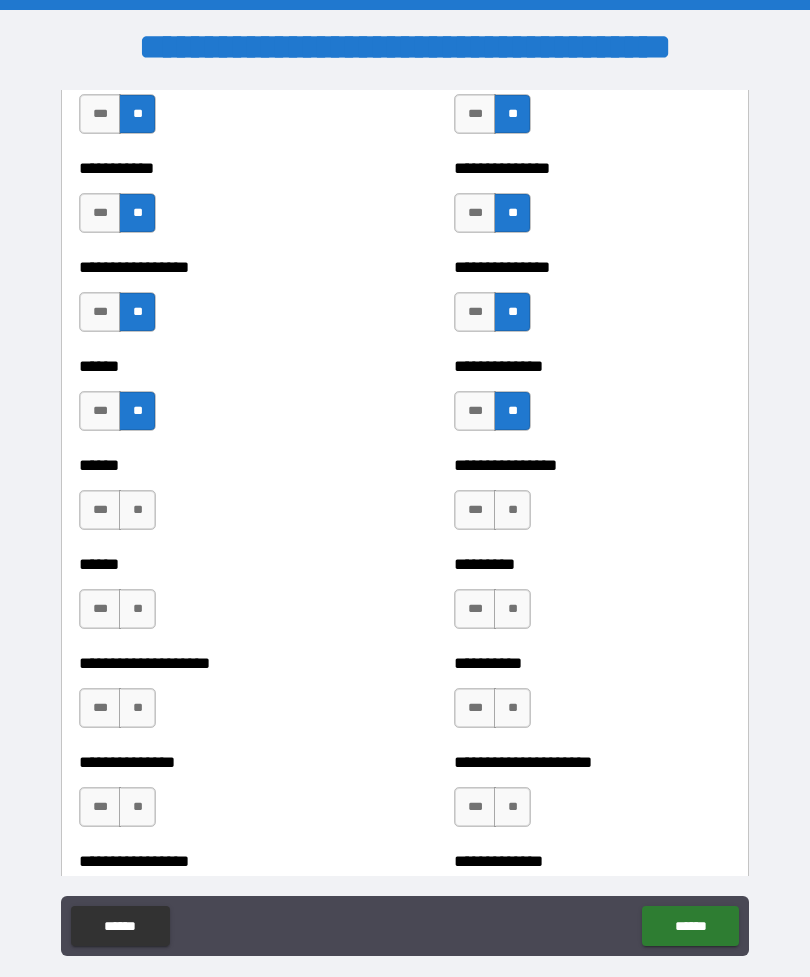 scroll, scrollTop: 2895, scrollLeft: 0, axis: vertical 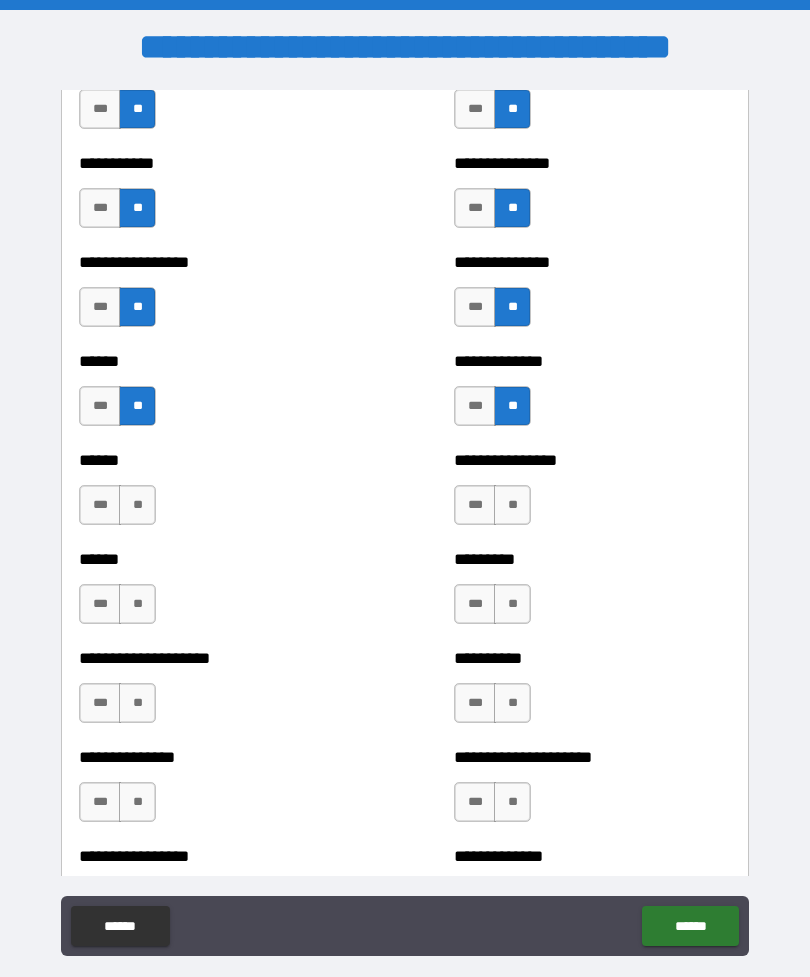 click on "**" at bounding box center (137, 505) 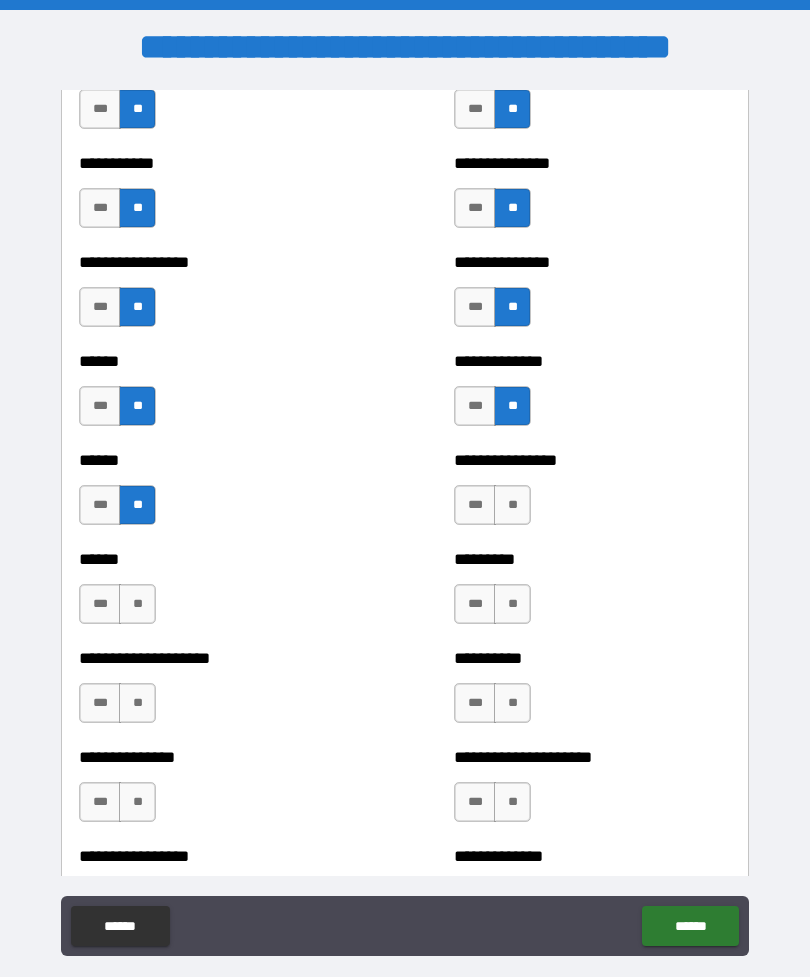 click on "**" at bounding box center (512, 505) 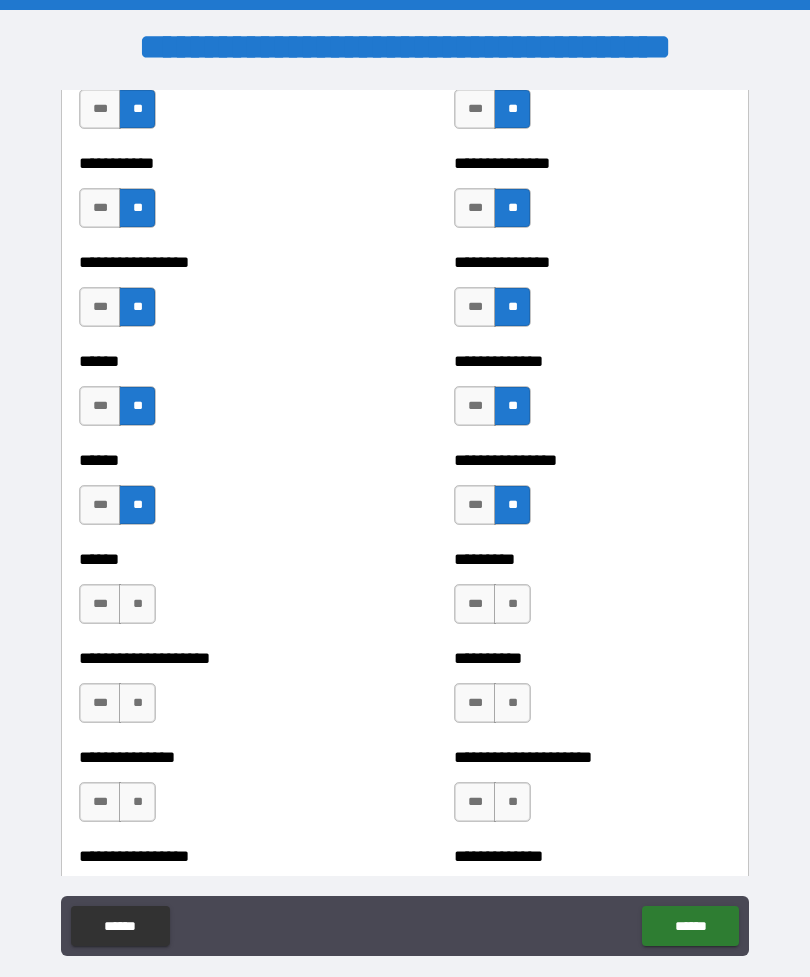 click on "**" at bounding box center (137, 604) 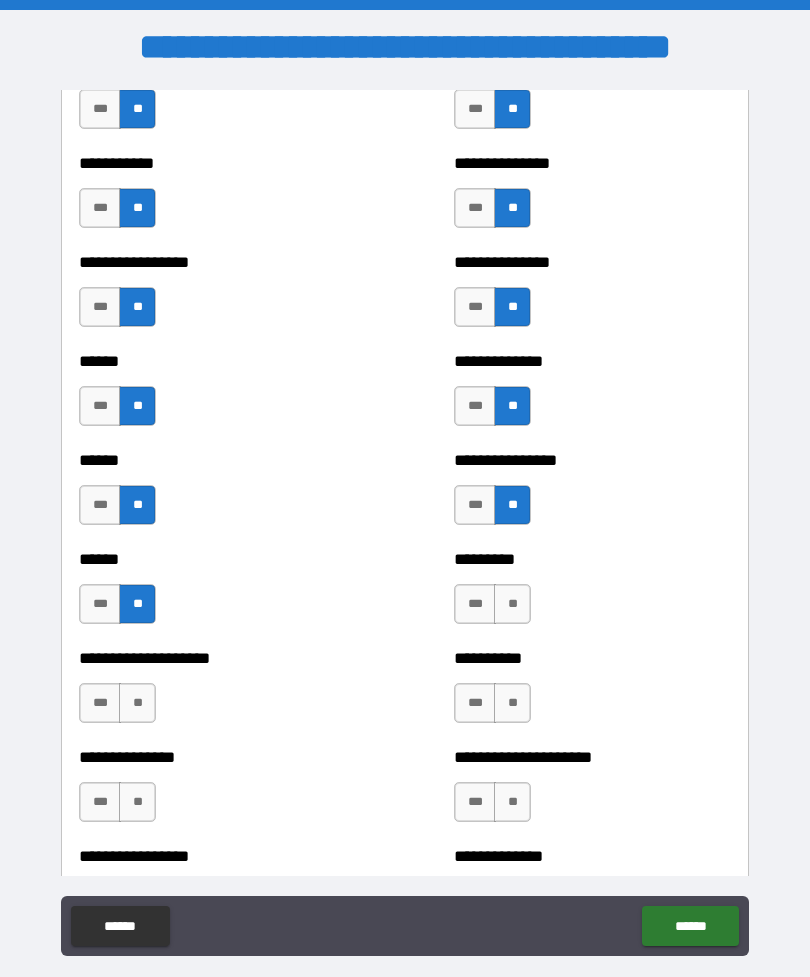 click on "**" at bounding box center [512, 604] 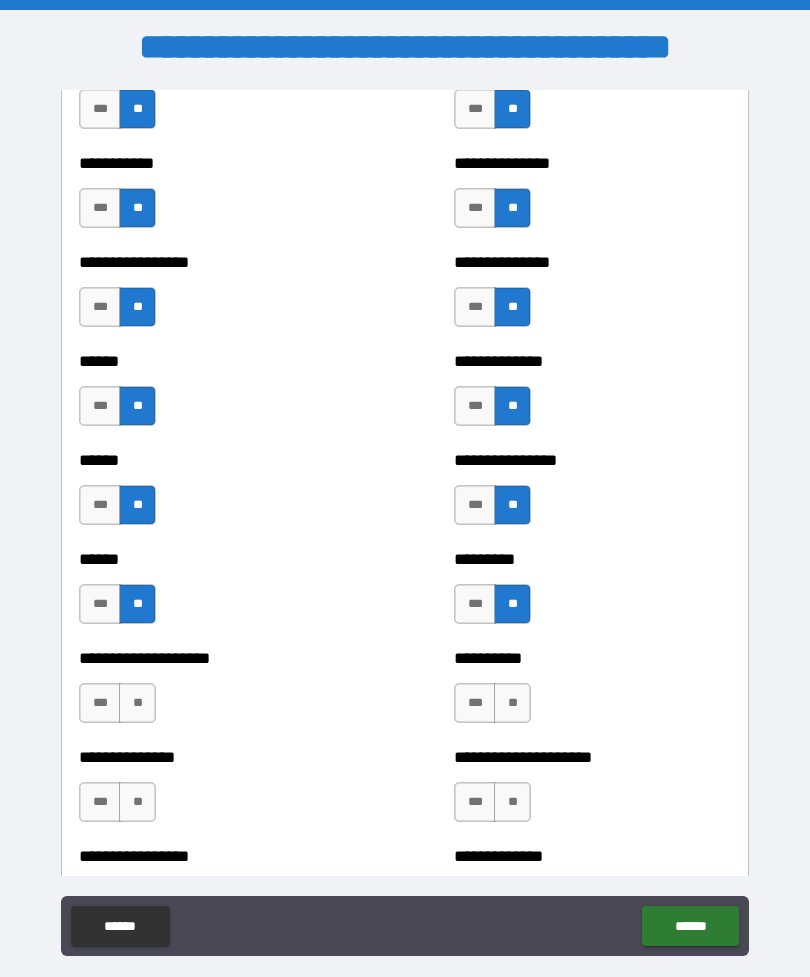click on "**" at bounding box center [137, 703] 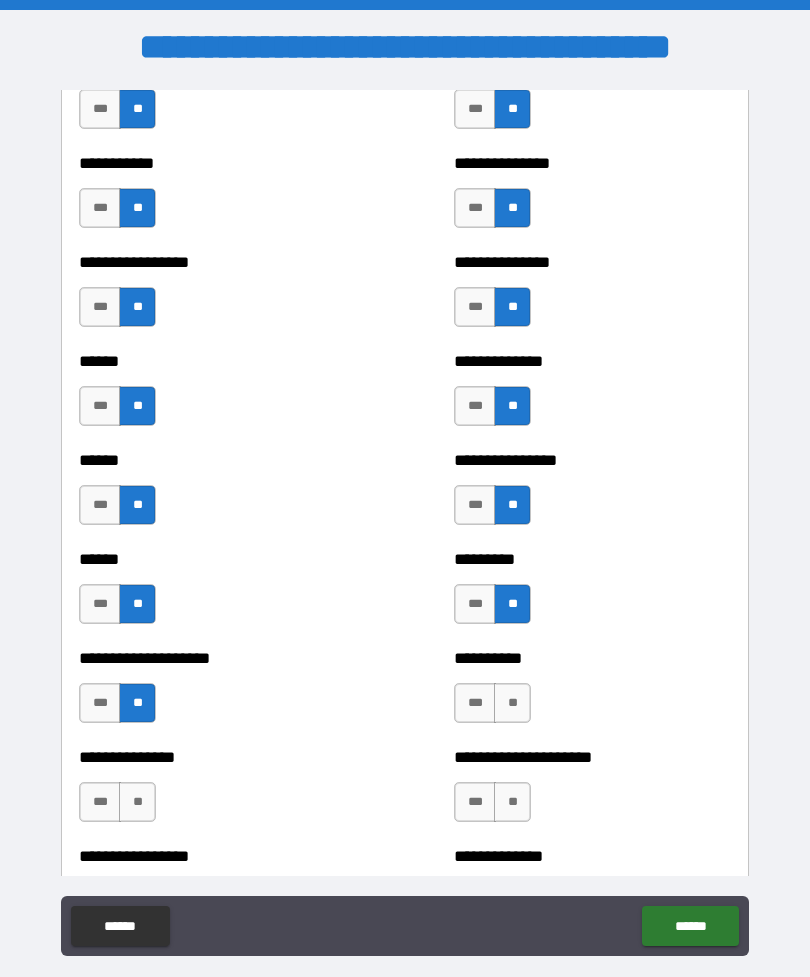 click on "**" at bounding box center (512, 703) 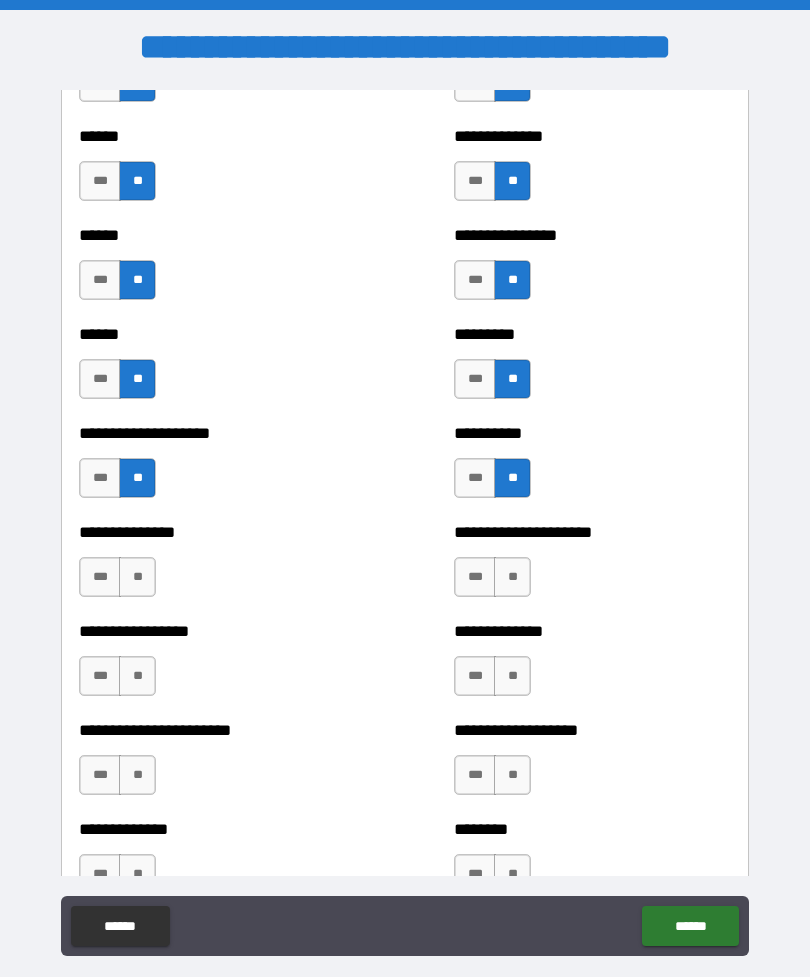 scroll, scrollTop: 3124, scrollLeft: 0, axis: vertical 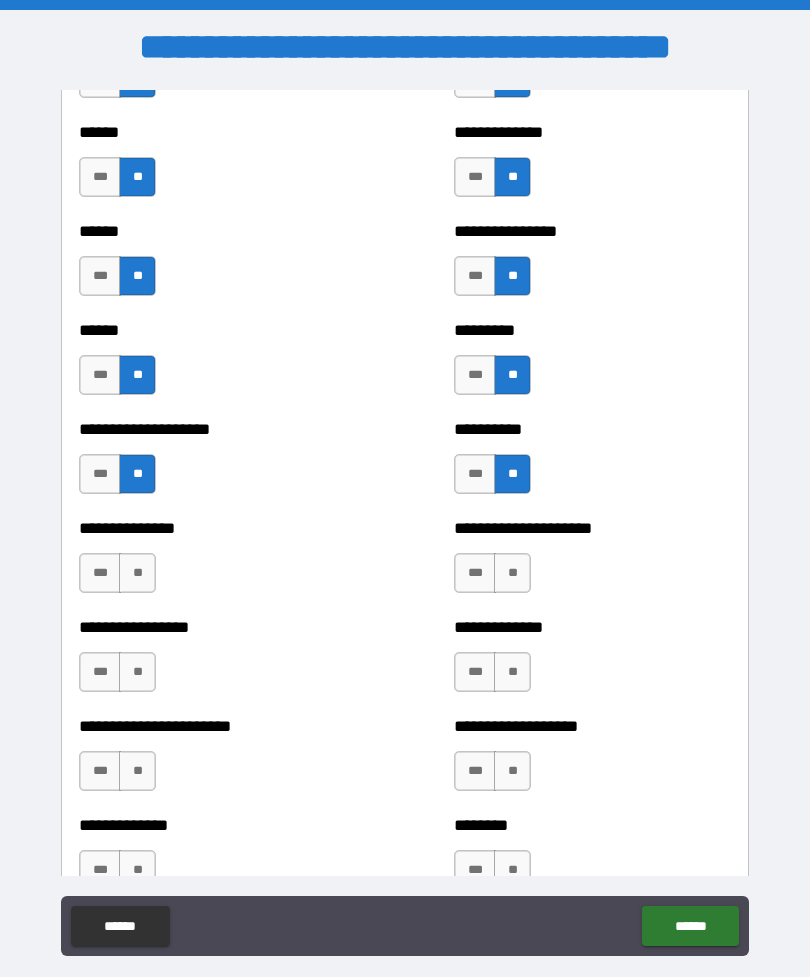 click on "**" at bounding box center (137, 573) 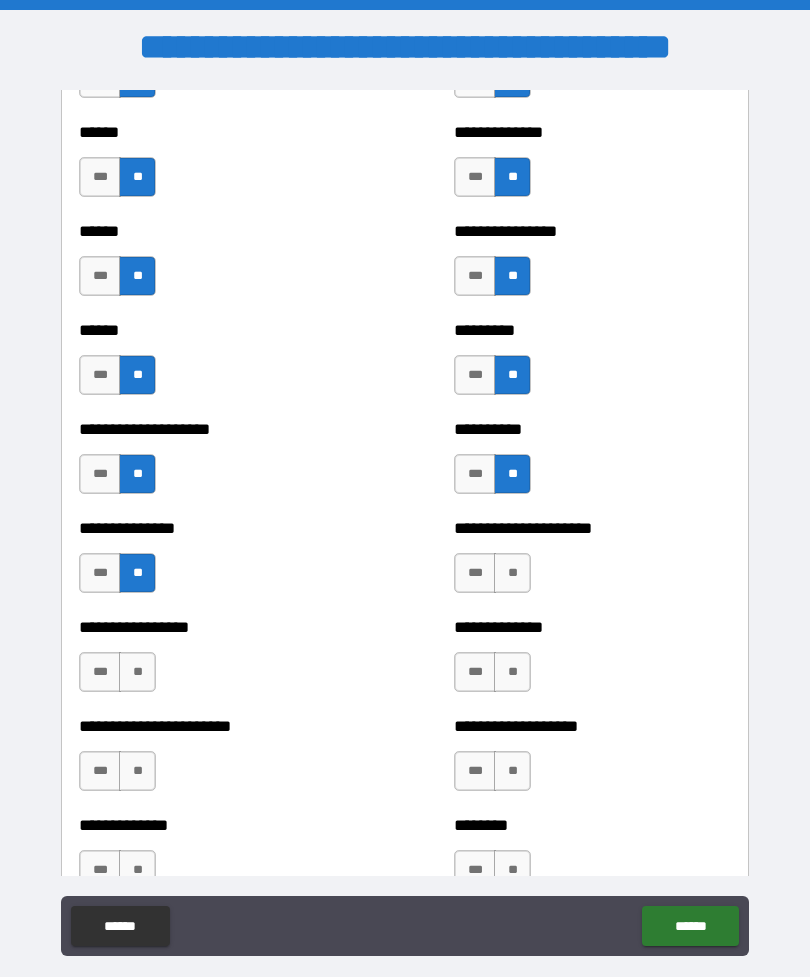 click on "**" at bounding box center (512, 573) 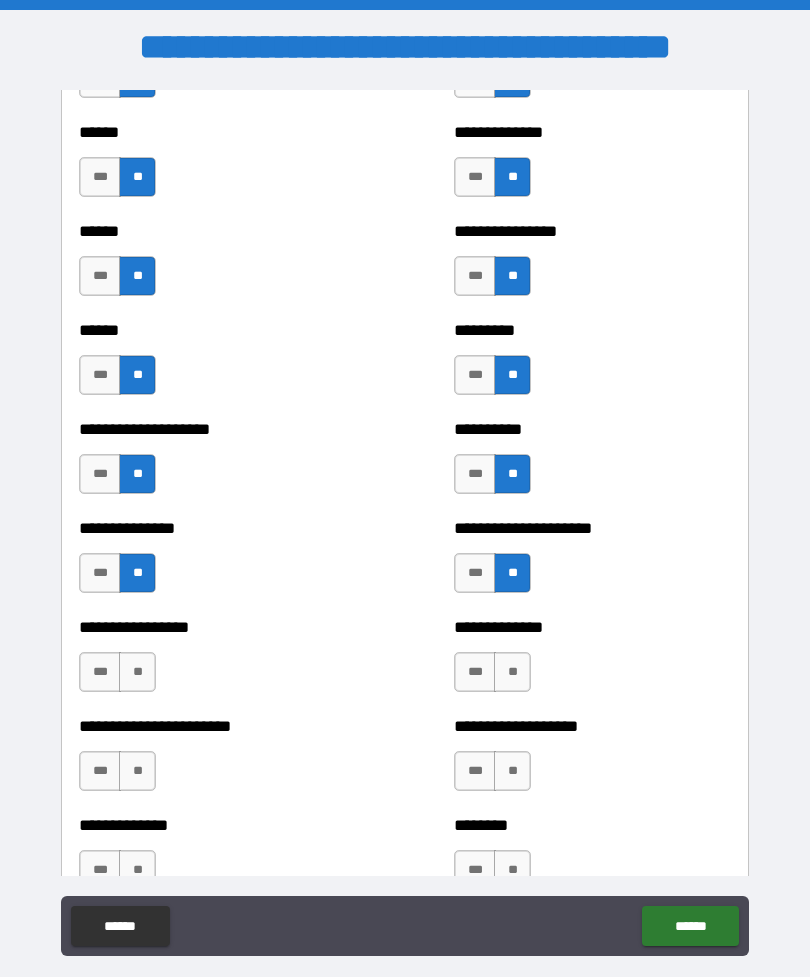 click on "**" at bounding box center [137, 672] 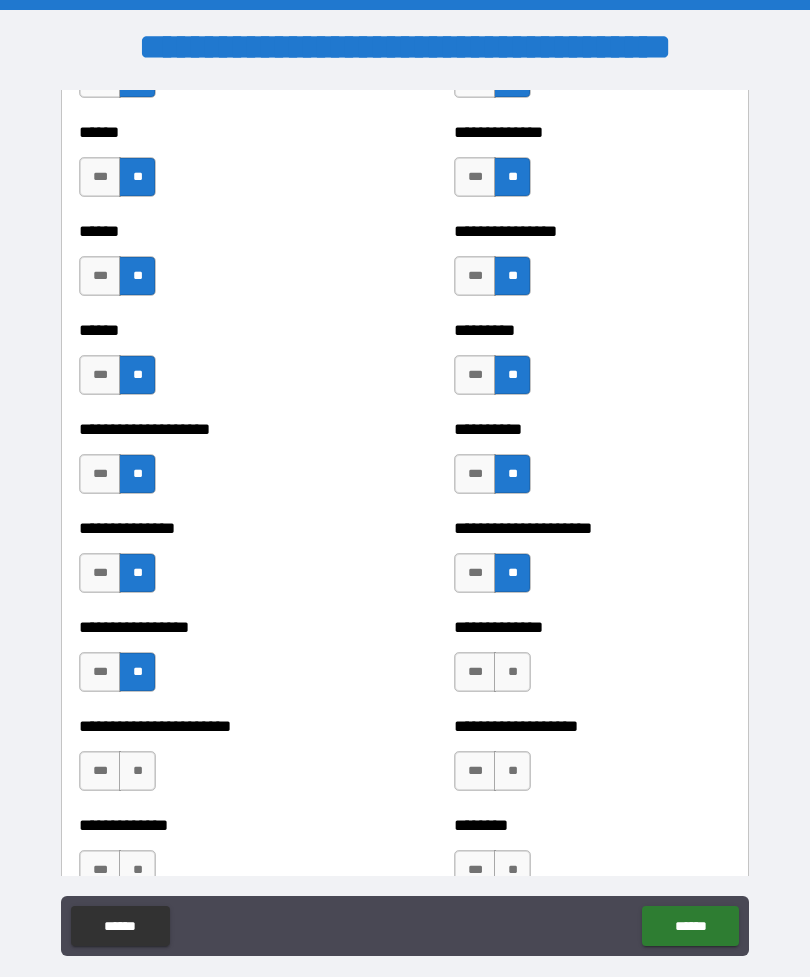 click on "**" at bounding box center (512, 672) 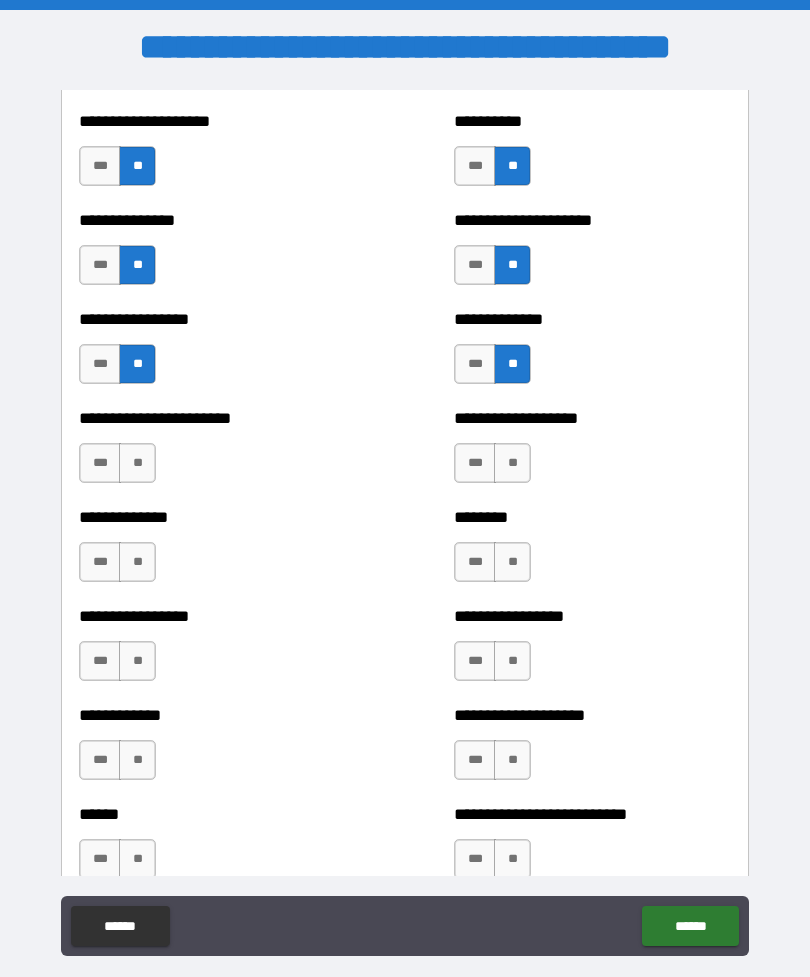 scroll, scrollTop: 3439, scrollLeft: 0, axis: vertical 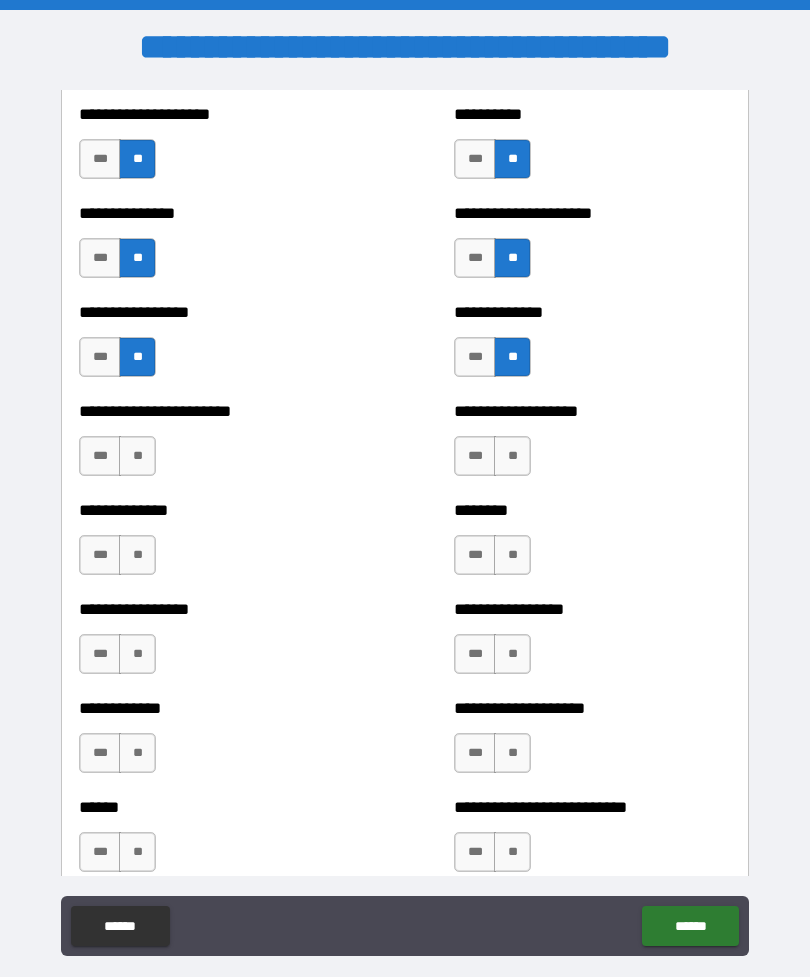 click on "**" at bounding box center (137, 456) 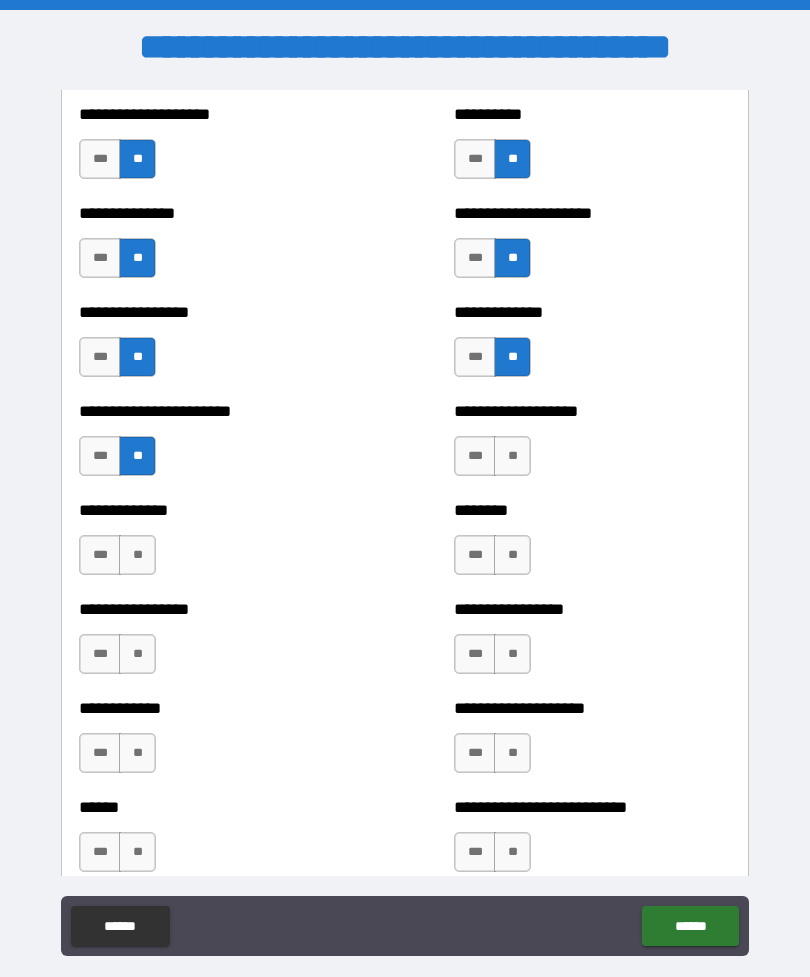 click on "**" at bounding box center [512, 456] 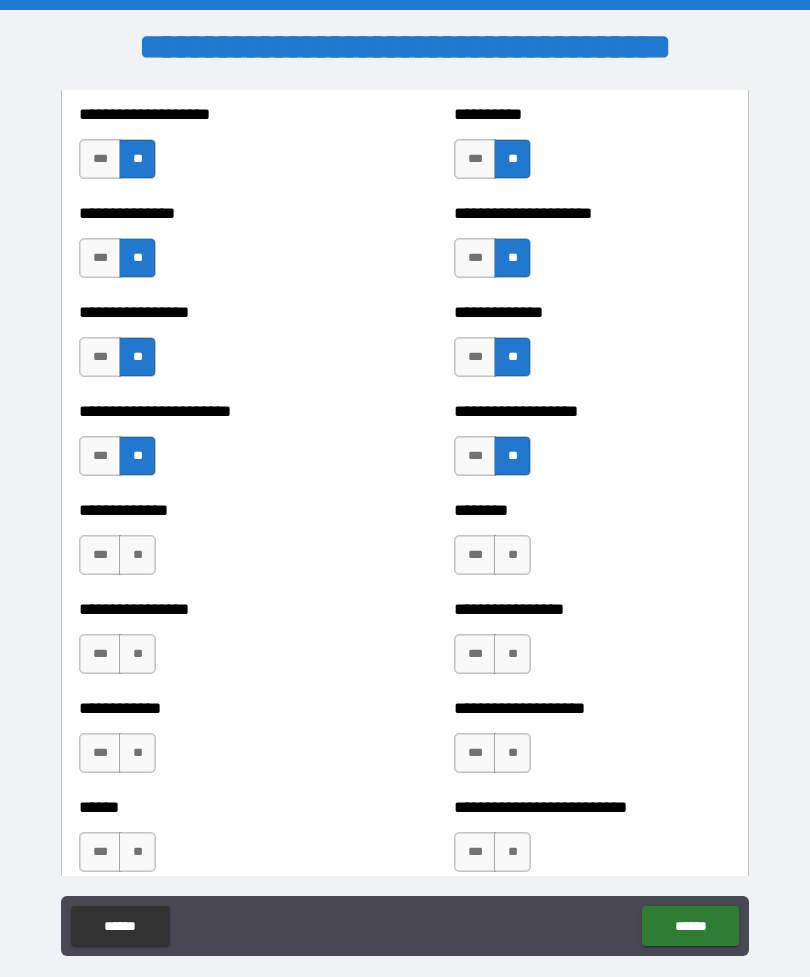 click on "**" at bounding box center (137, 555) 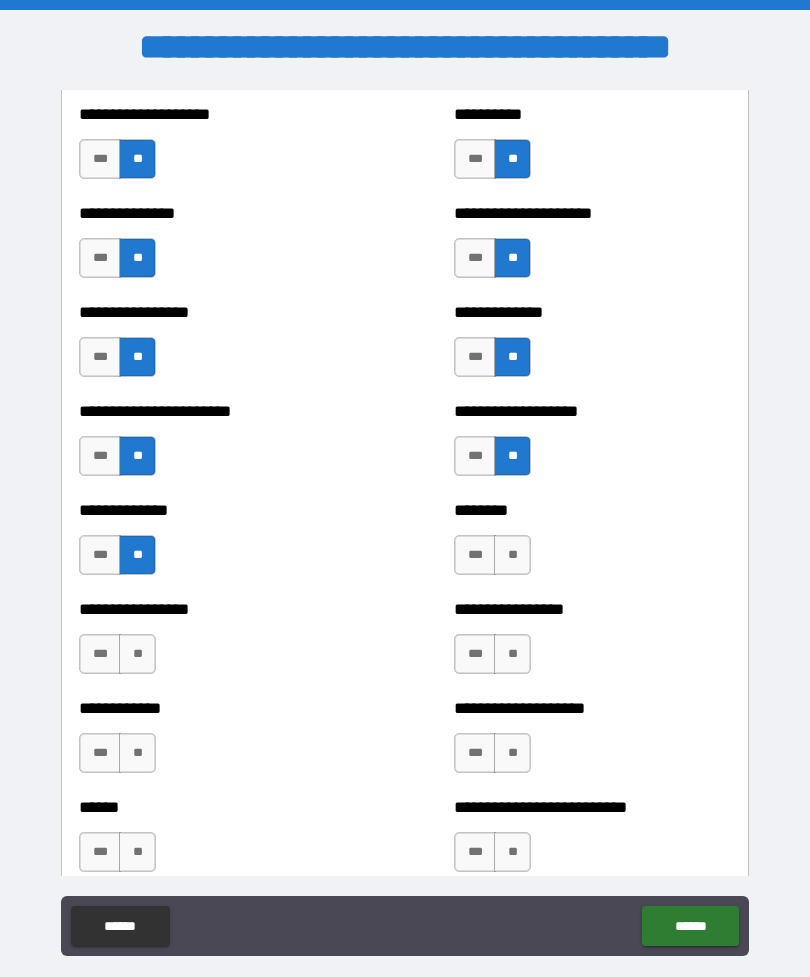 click on "**" at bounding box center (512, 555) 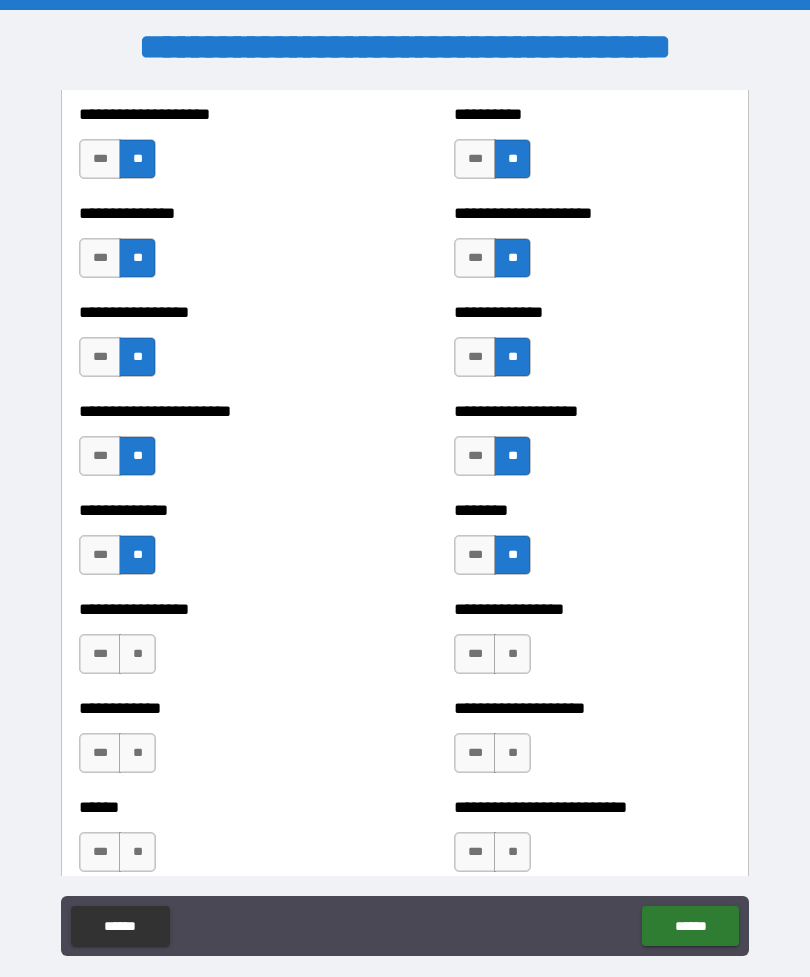 click on "**" at bounding box center [137, 654] 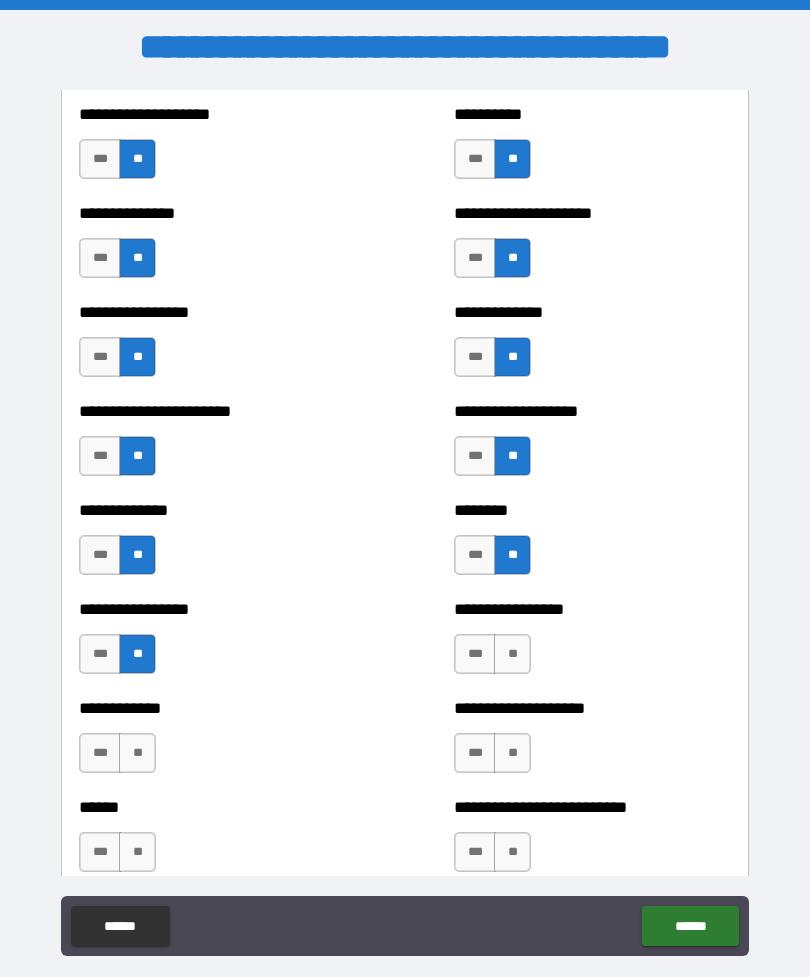 click on "**" at bounding box center (512, 654) 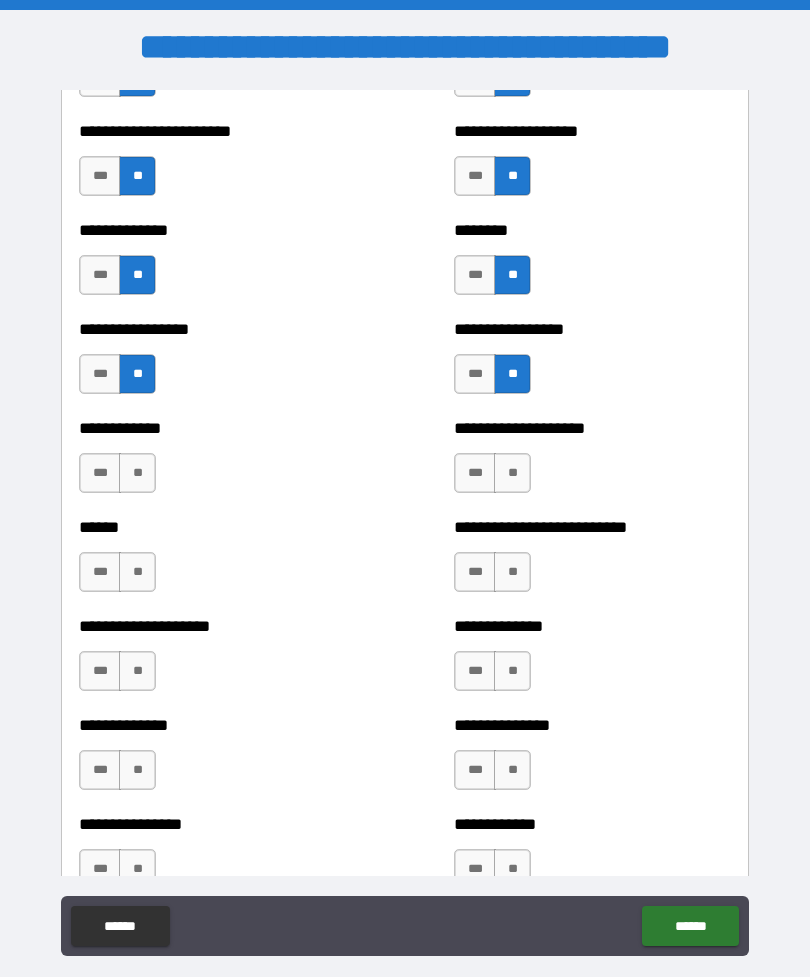scroll, scrollTop: 3715, scrollLeft: 0, axis: vertical 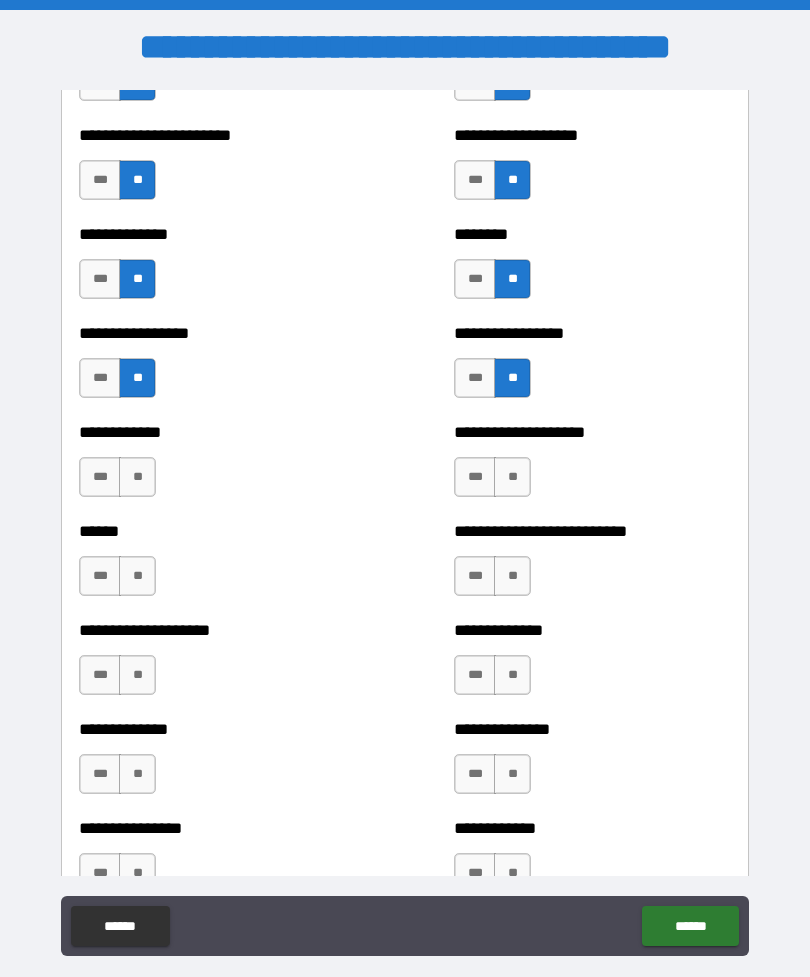 click on "**" at bounding box center [137, 477] 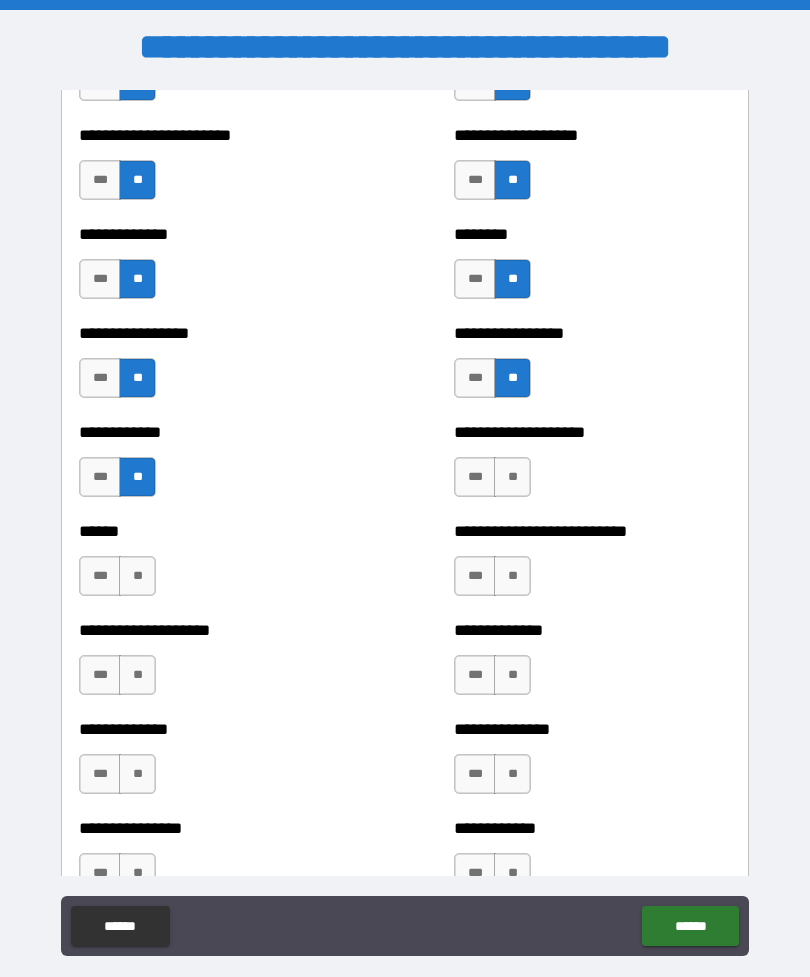 click on "**" at bounding box center (512, 477) 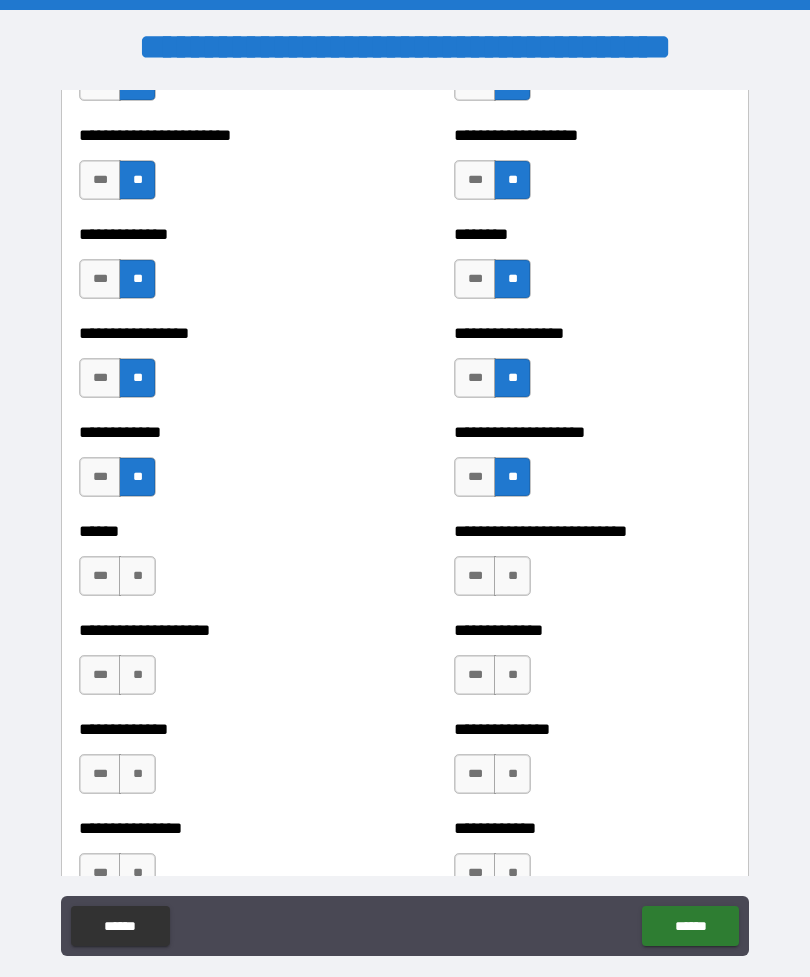 click on "**" at bounding box center (137, 576) 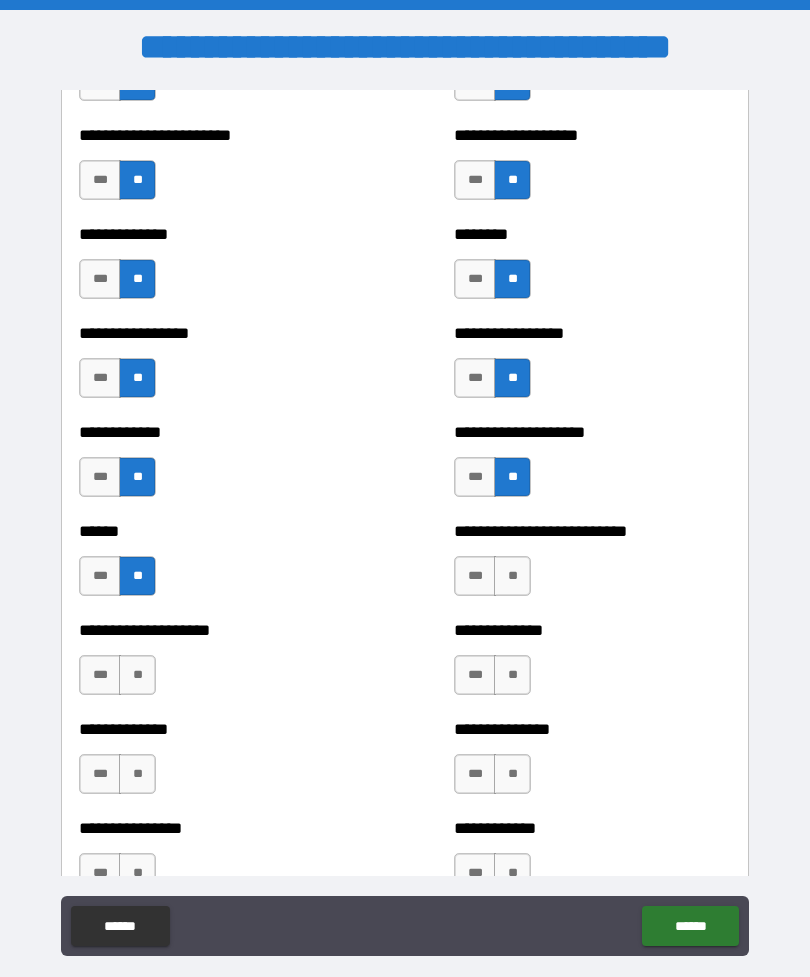 click on "**" at bounding box center [512, 576] 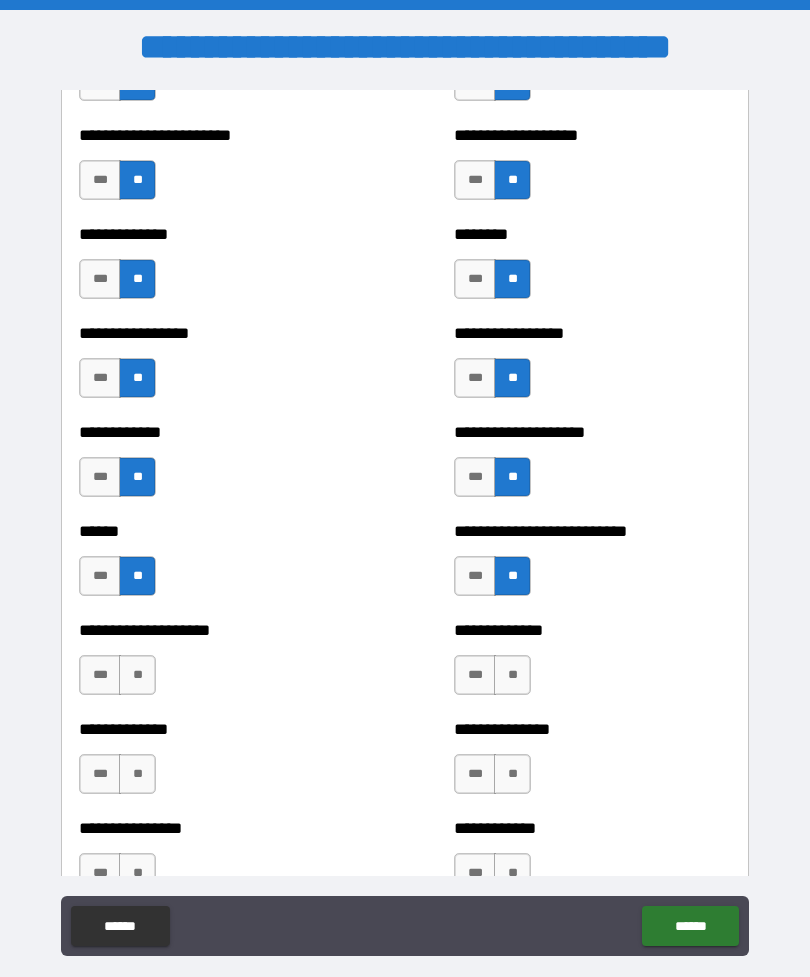 click on "**" at bounding box center [137, 675] 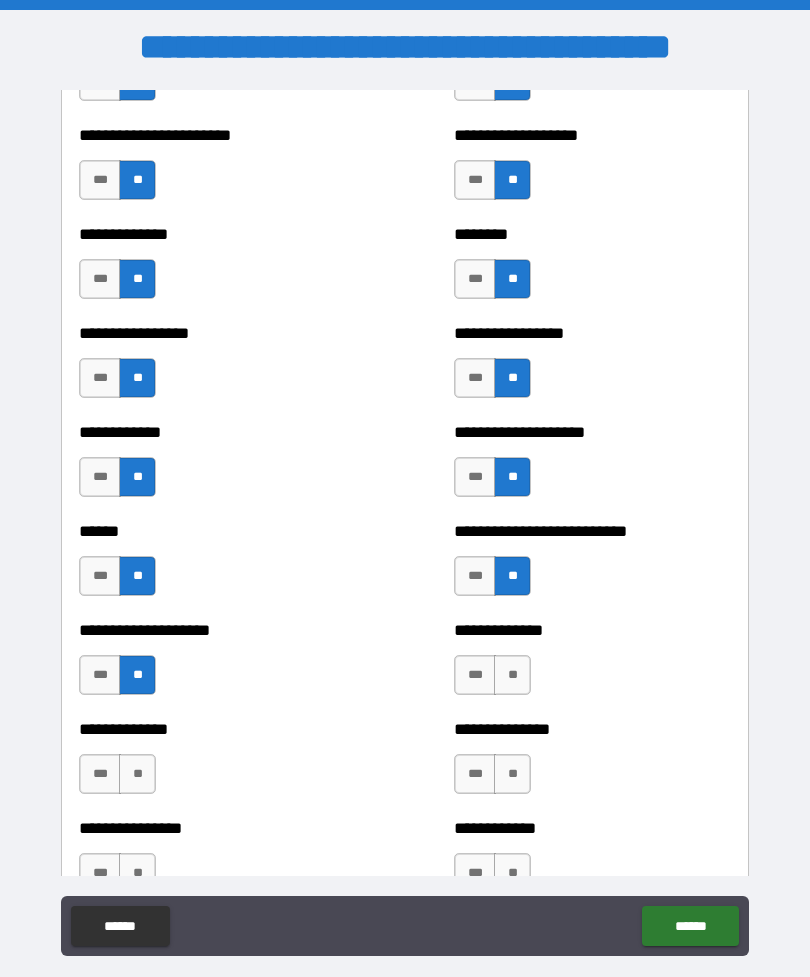 click on "**" at bounding box center (512, 675) 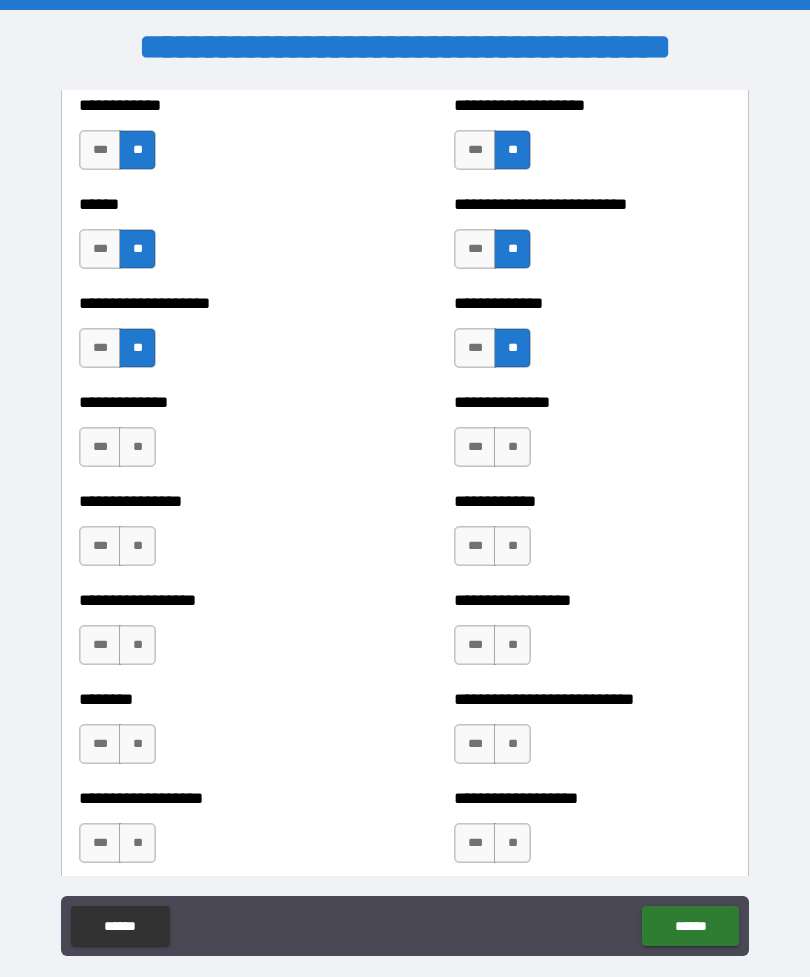 scroll, scrollTop: 4067, scrollLeft: 0, axis: vertical 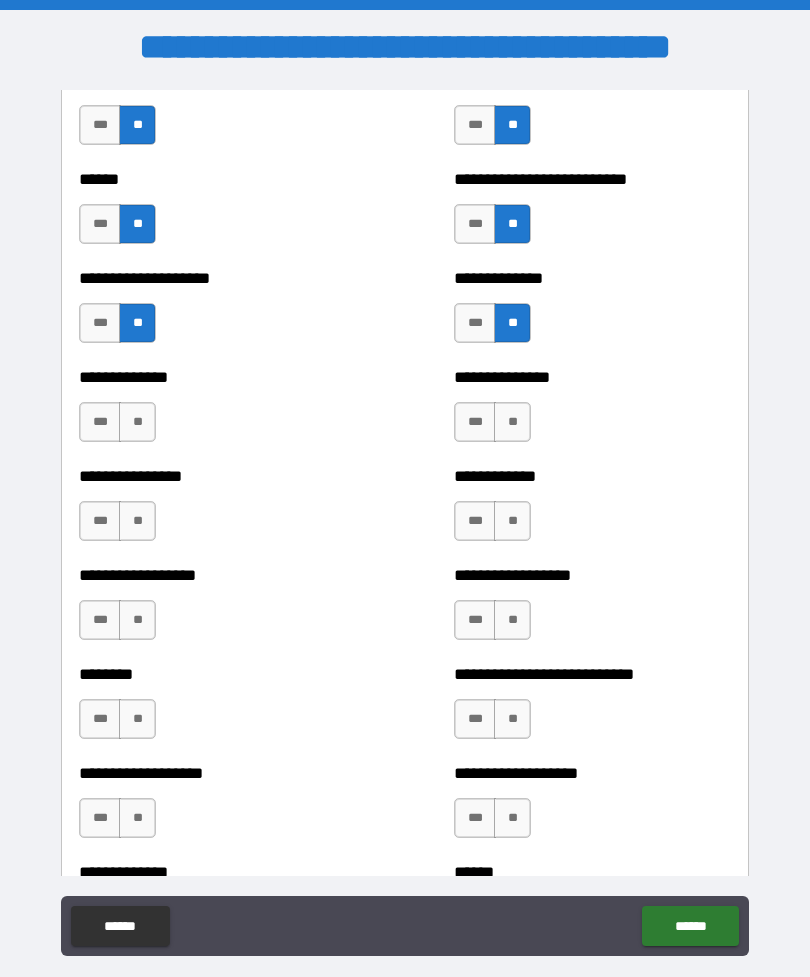 click on "**" at bounding box center [137, 422] 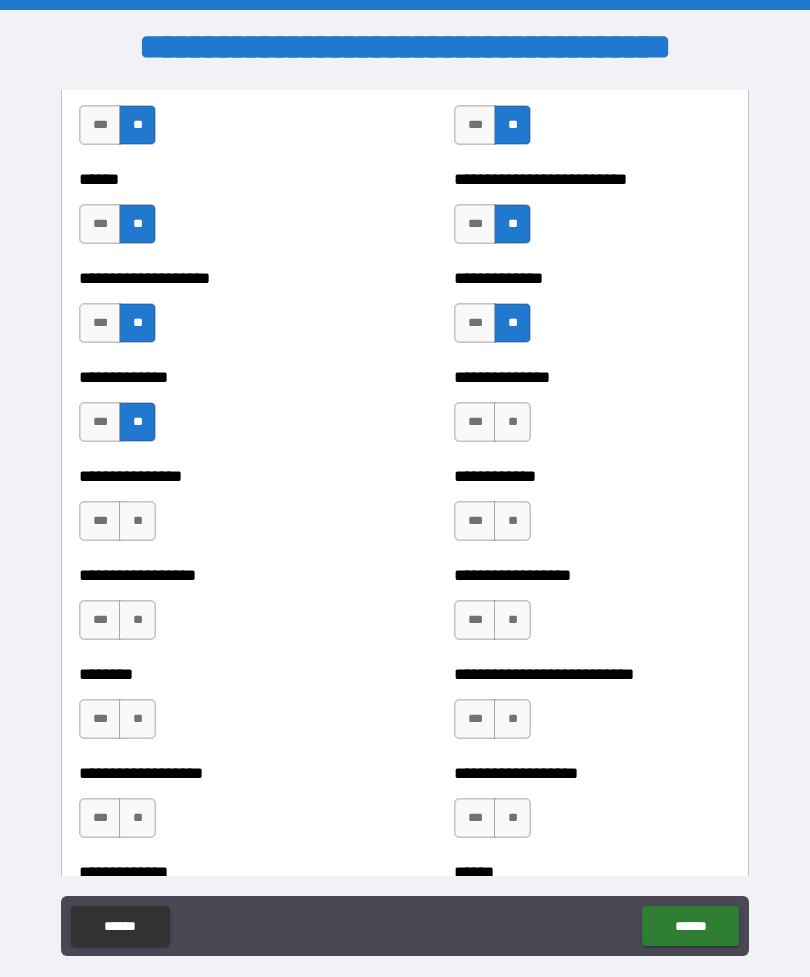 click on "**" at bounding box center (512, 422) 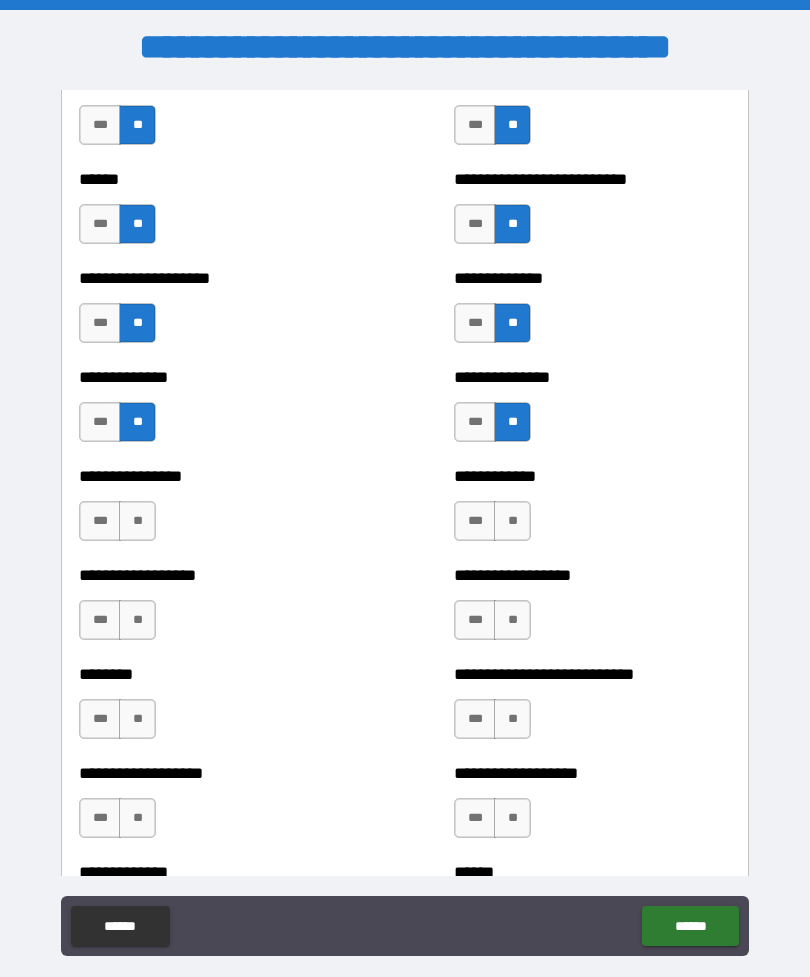 click on "**" at bounding box center [137, 521] 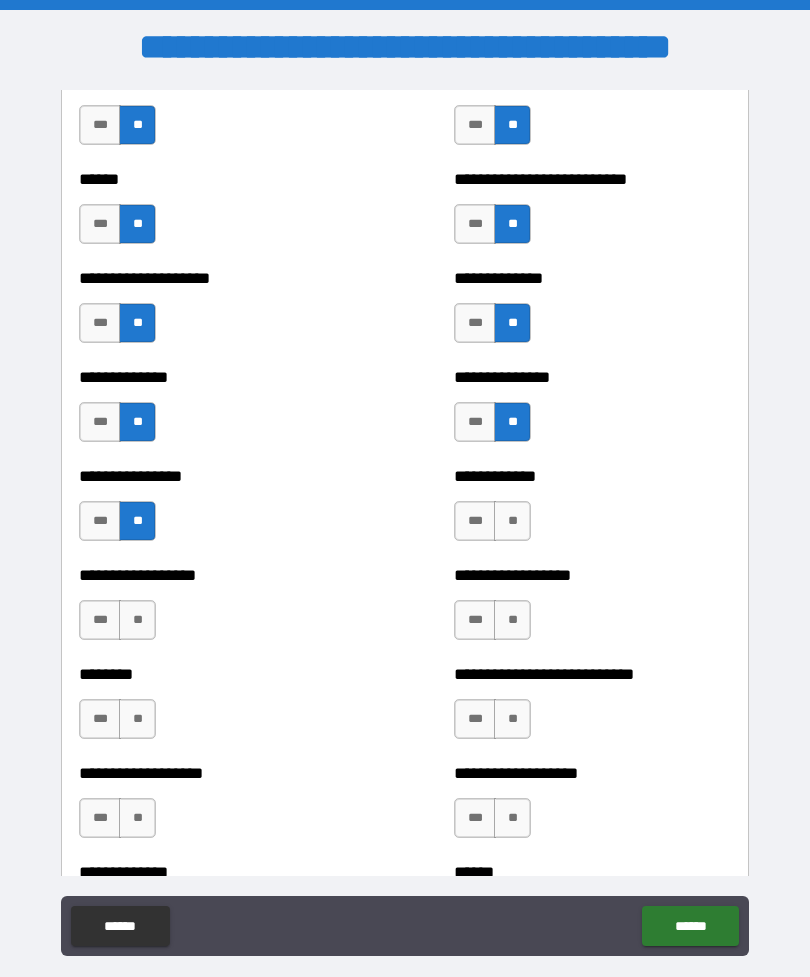 click on "**" at bounding box center (512, 521) 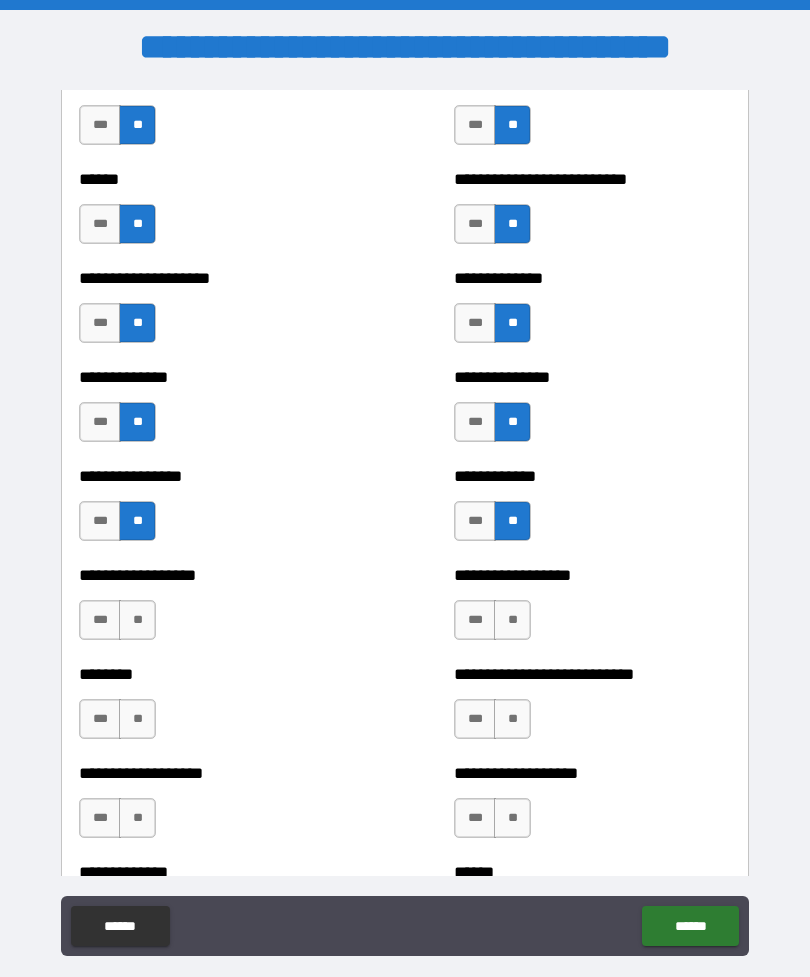 click on "**" at bounding box center [137, 620] 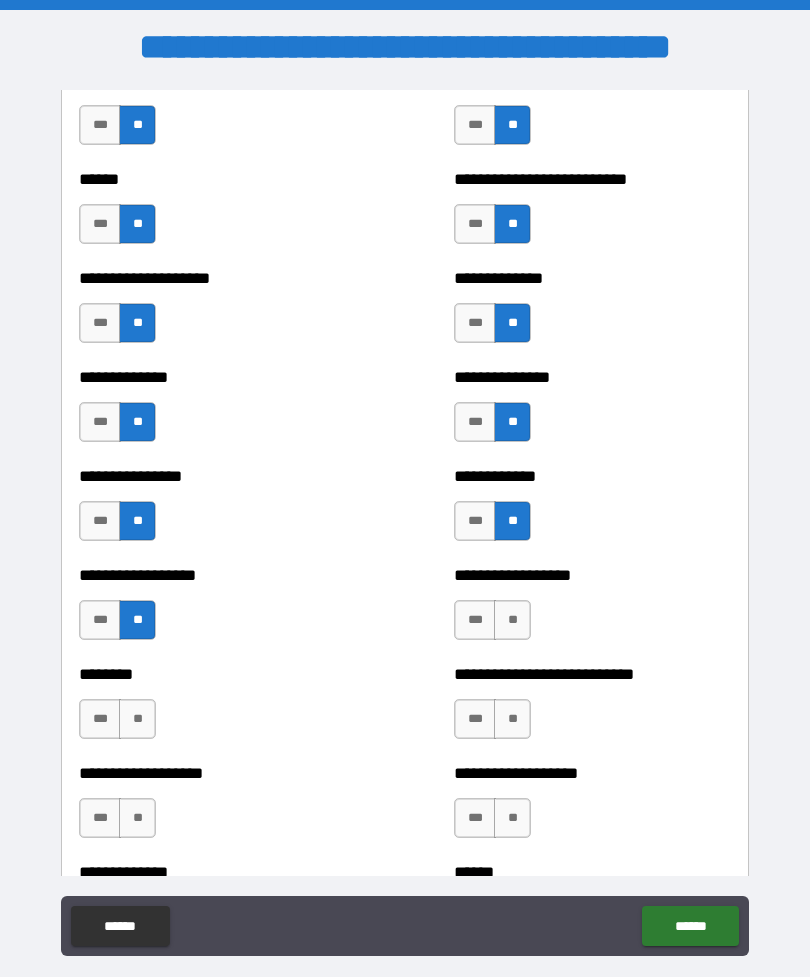 click on "**" at bounding box center (512, 620) 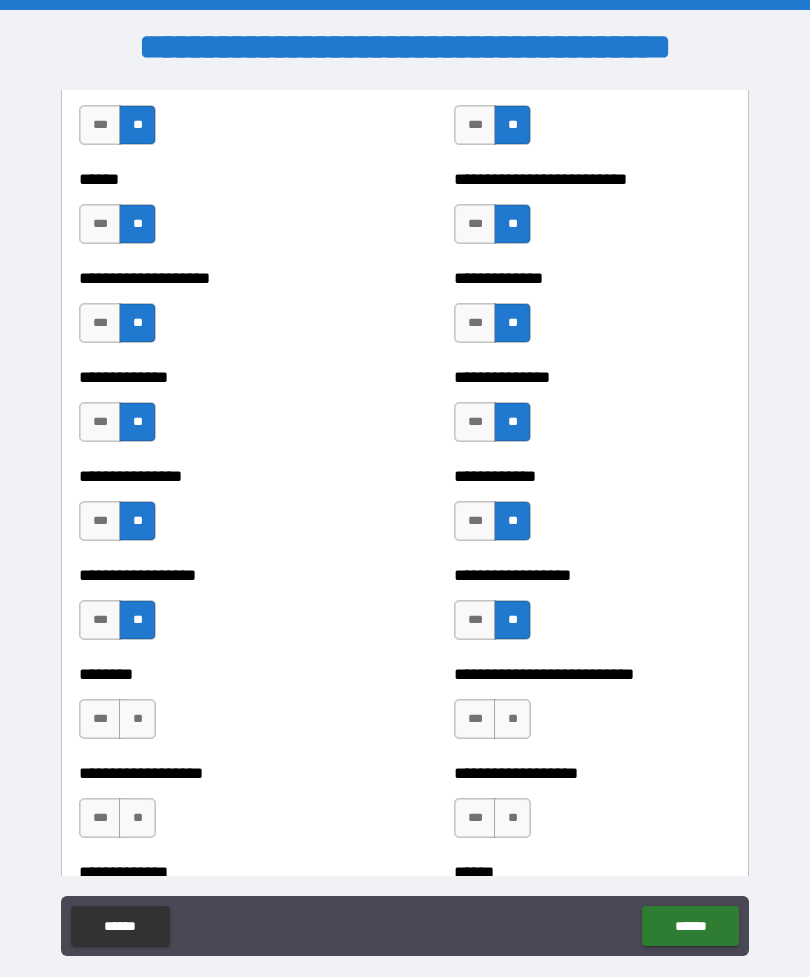 click on "**" at bounding box center (137, 719) 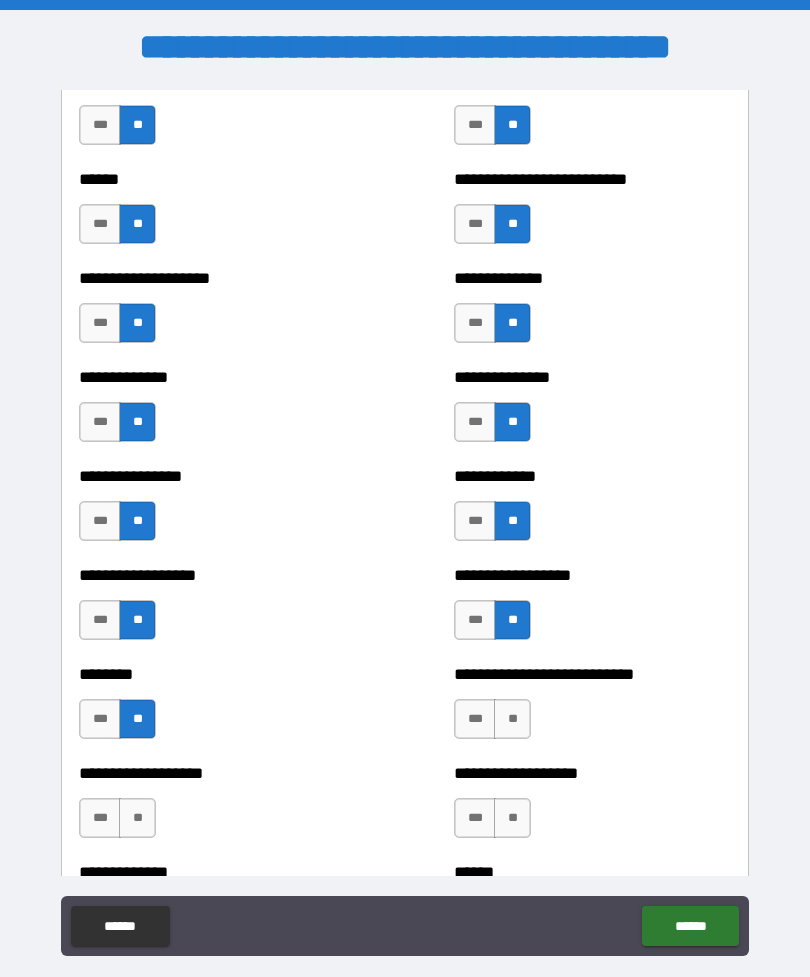 click on "**" at bounding box center [512, 719] 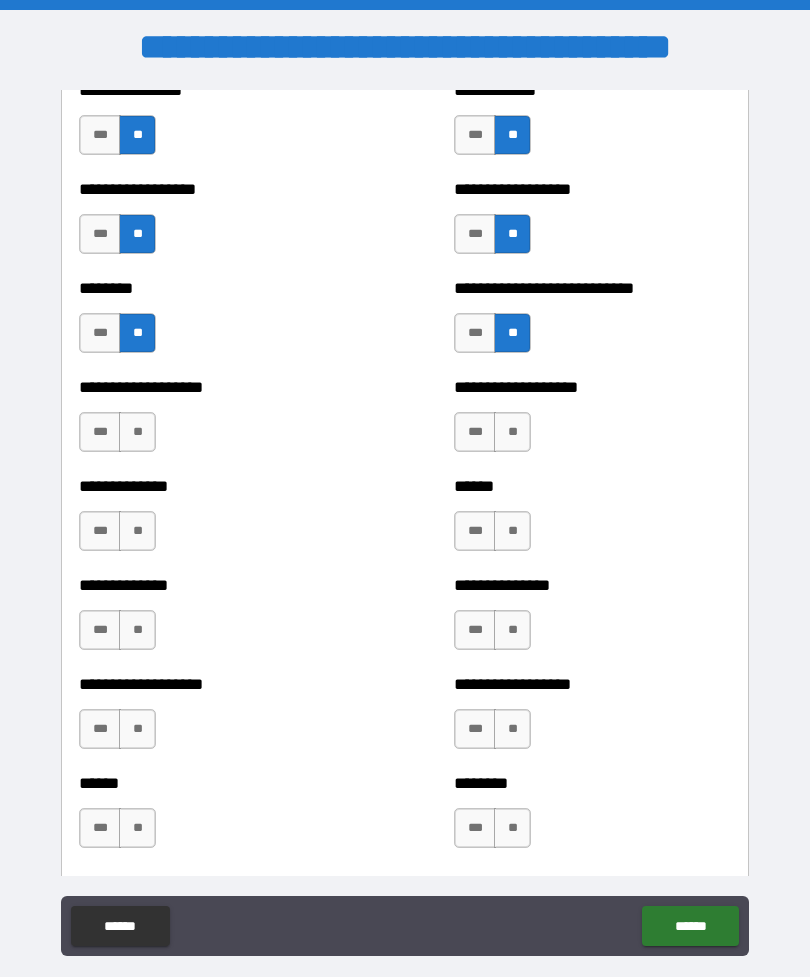 scroll, scrollTop: 4510, scrollLeft: 0, axis: vertical 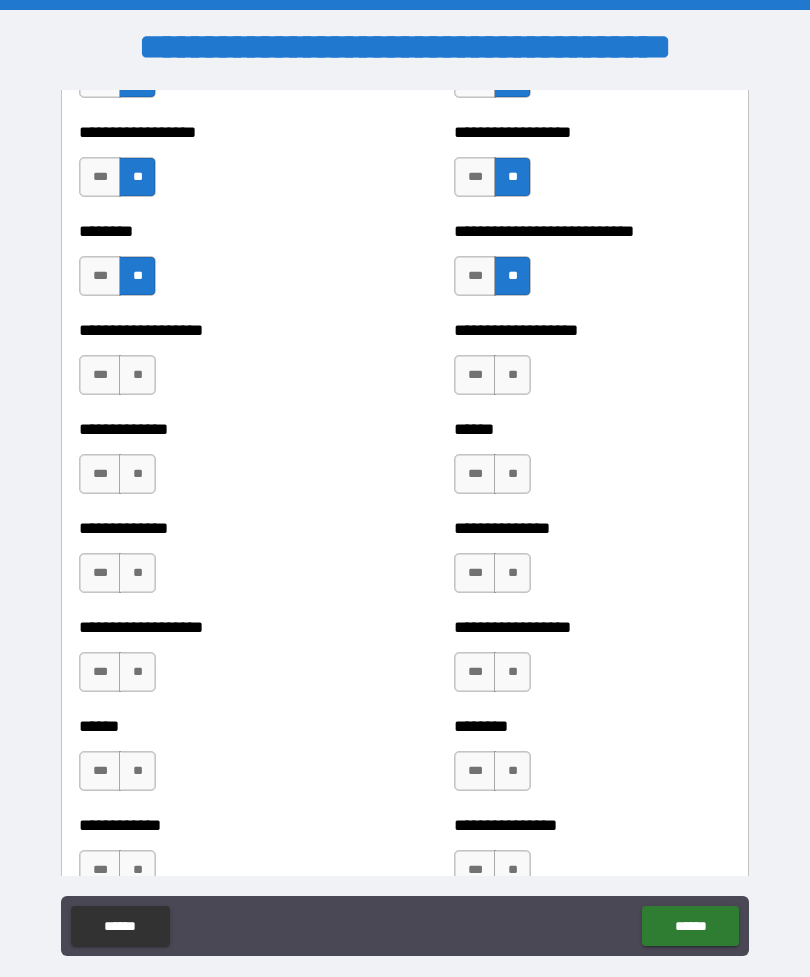 click on "**" at bounding box center (137, 375) 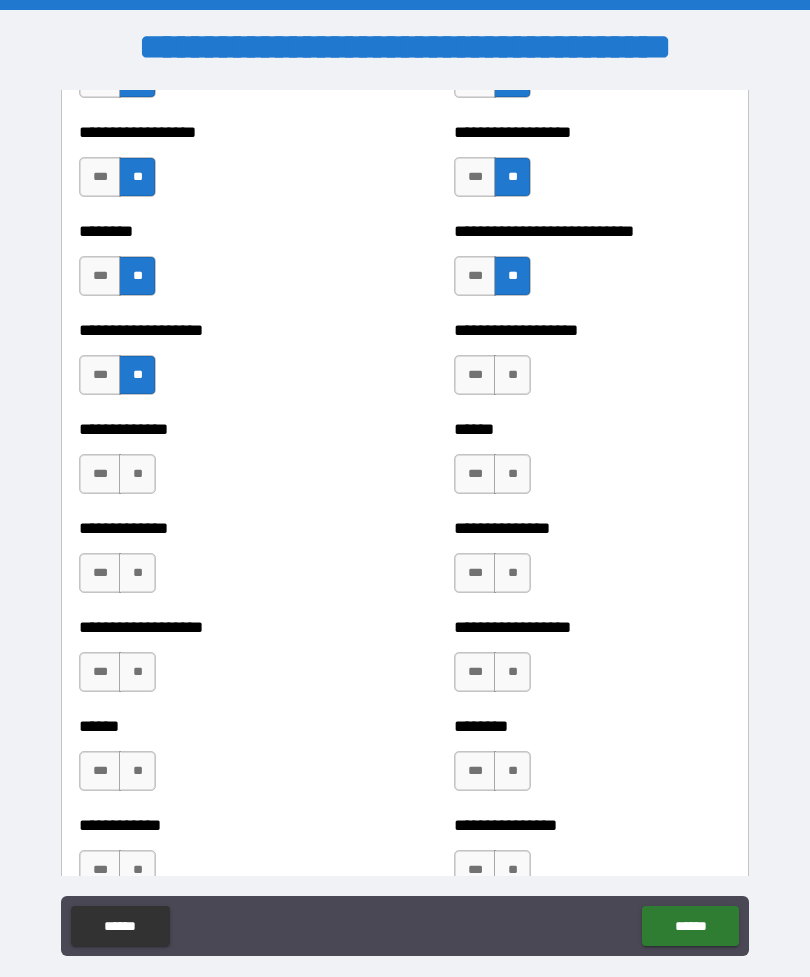 click on "**" at bounding box center (512, 375) 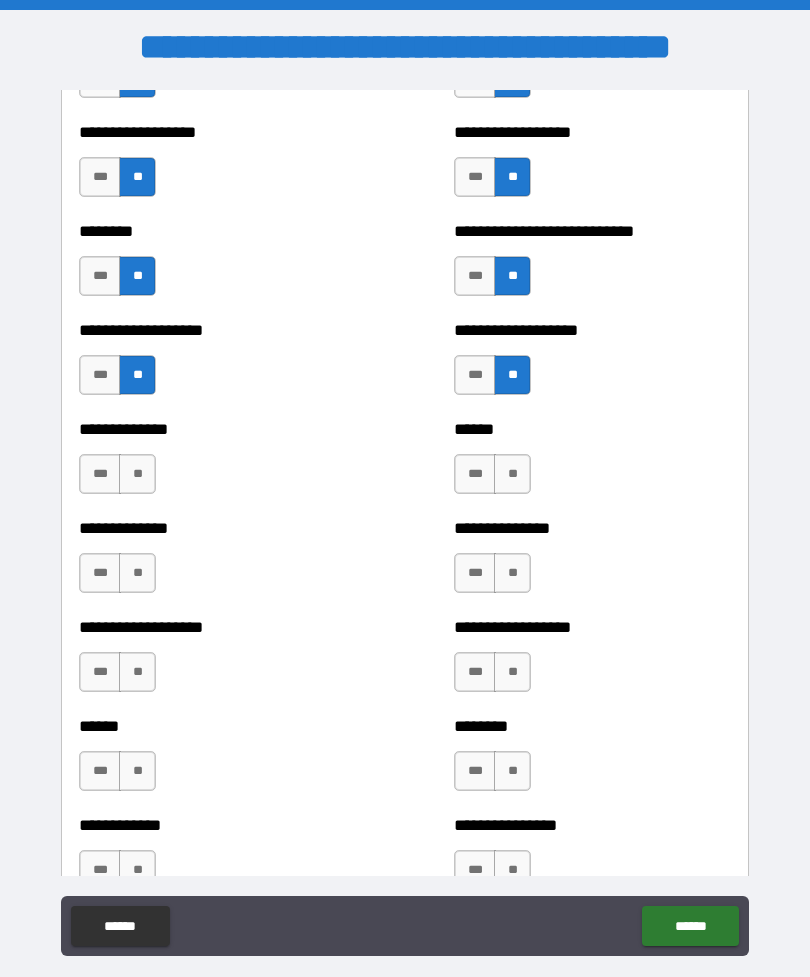 click on "**" at bounding box center (137, 474) 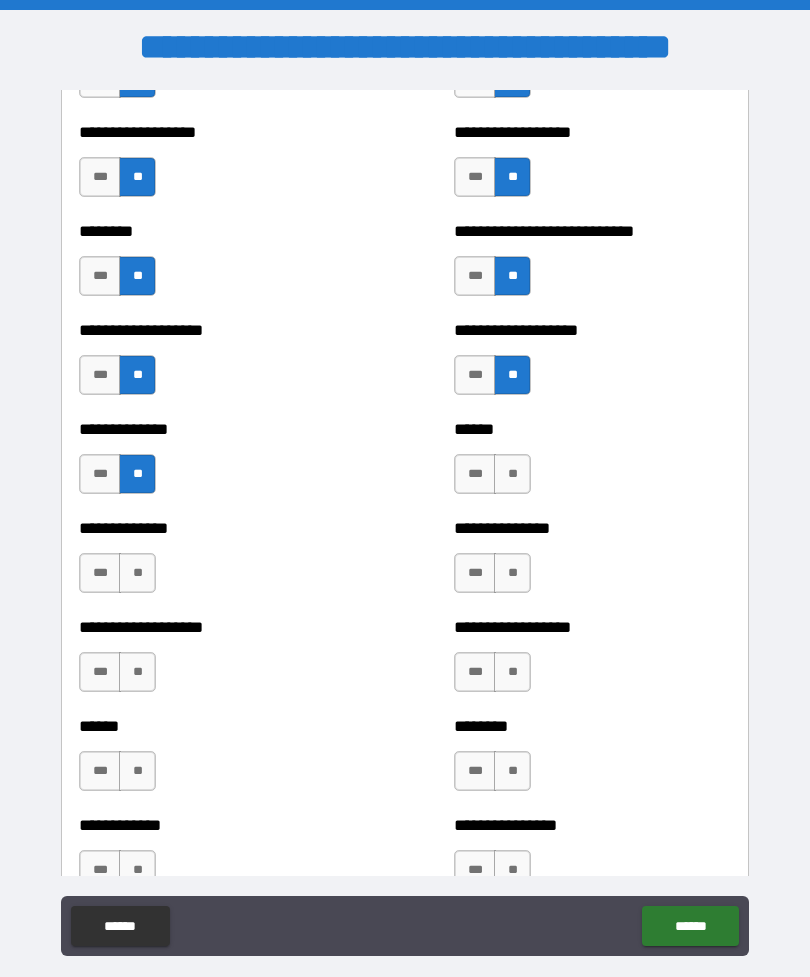 click on "**" at bounding box center [512, 474] 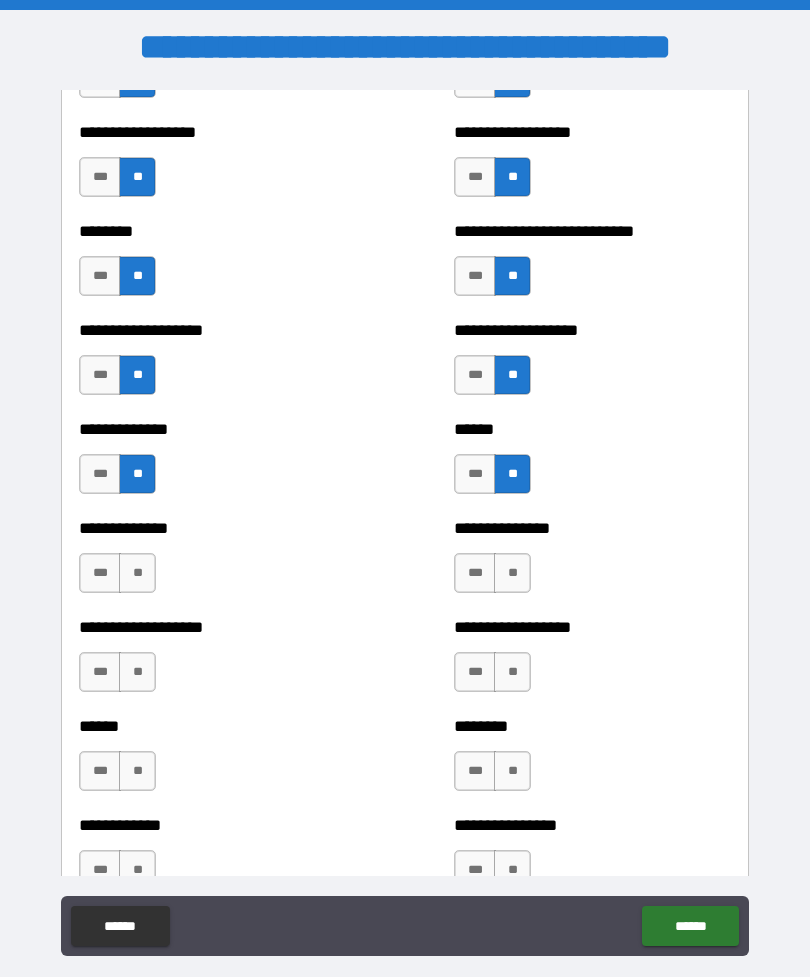 click on "**" at bounding box center (137, 573) 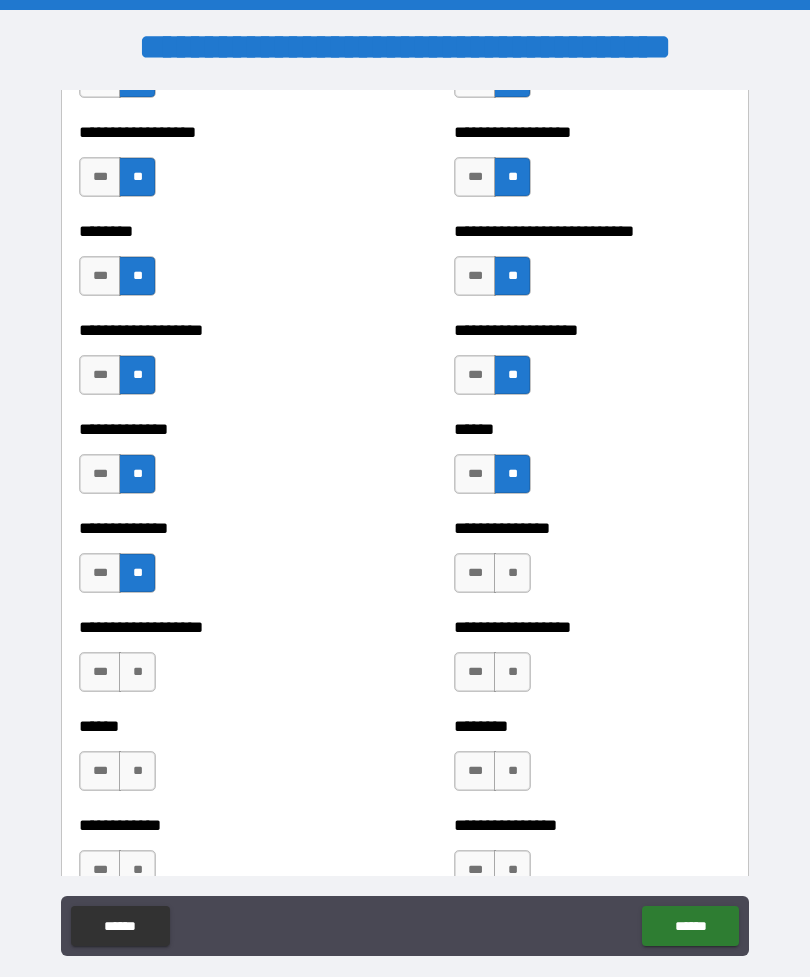 click on "**" at bounding box center [512, 573] 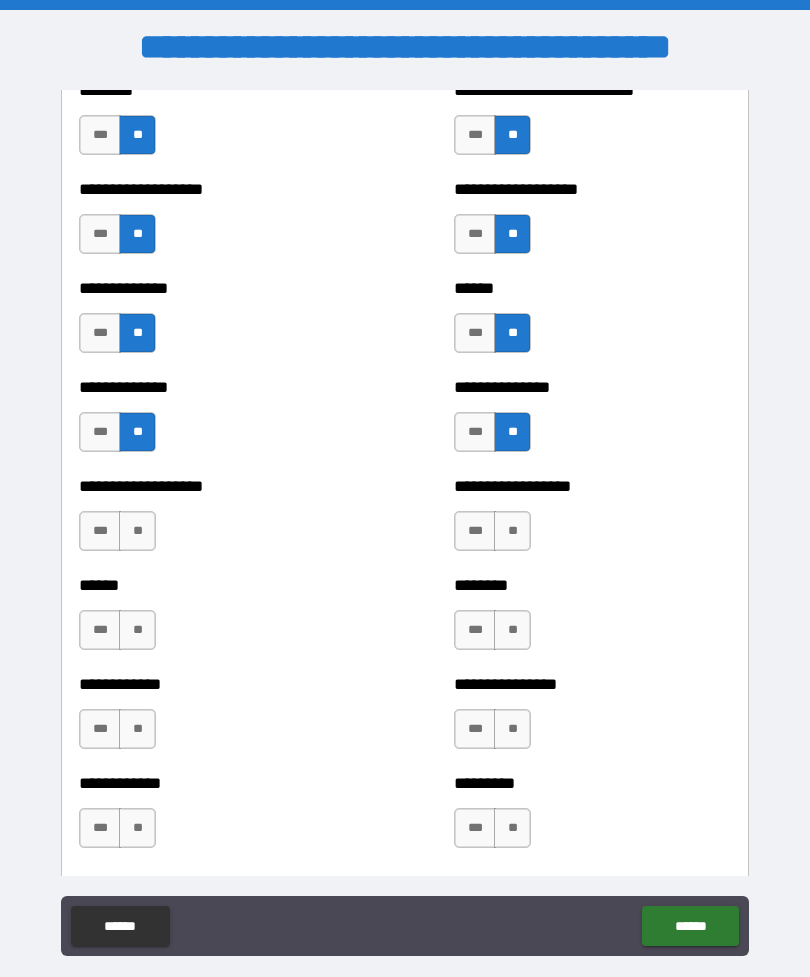 scroll, scrollTop: 4715, scrollLeft: 0, axis: vertical 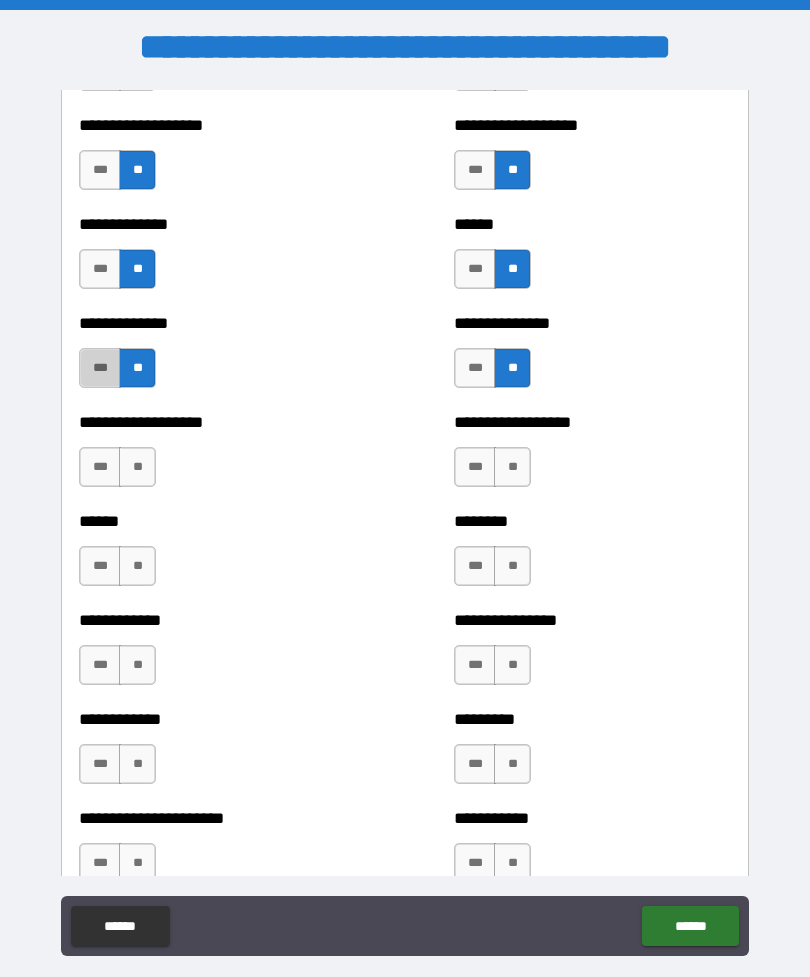 click on "***" at bounding box center (100, 368) 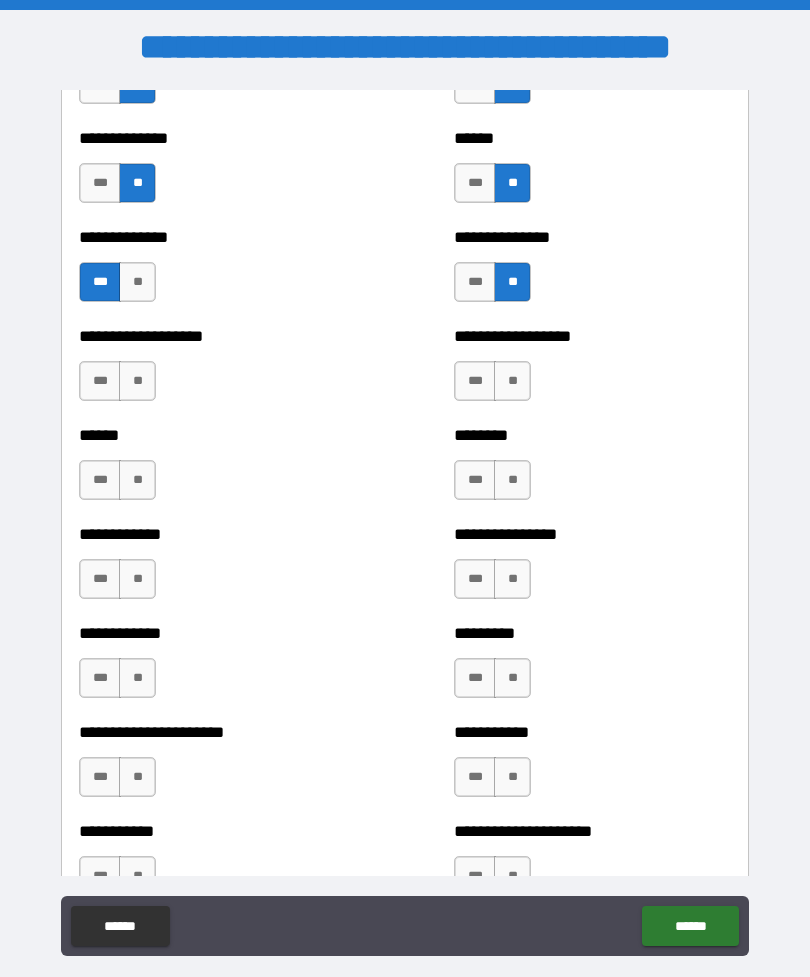 scroll, scrollTop: 4856, scrollLeft: 0, axis: vertical 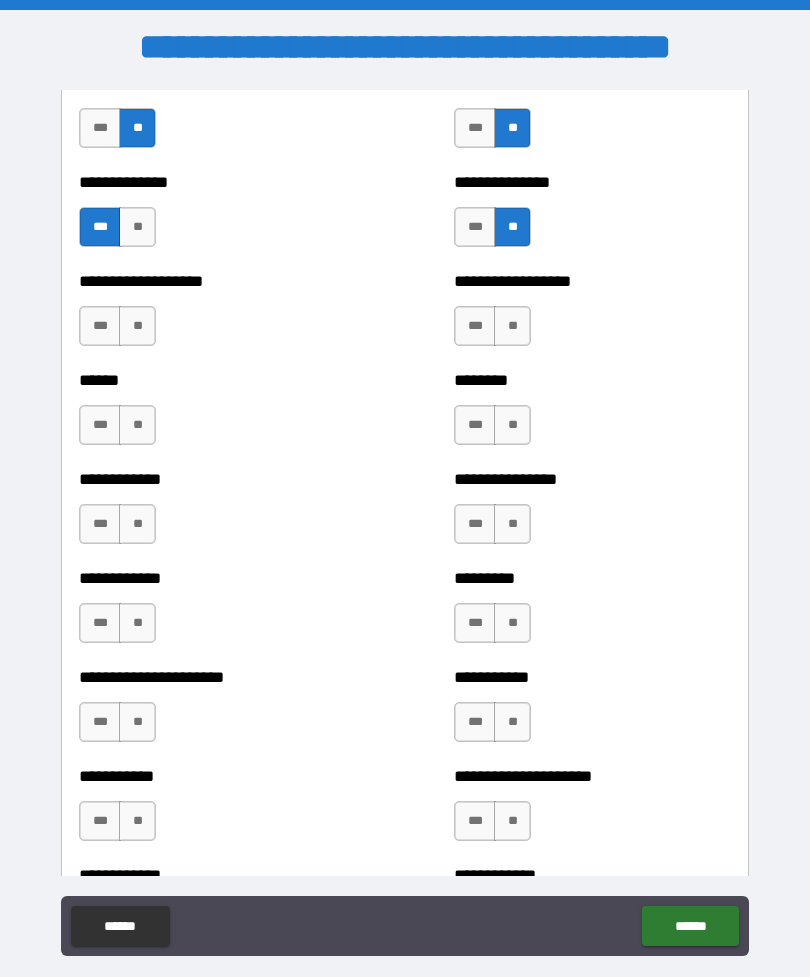 click on "**" at bounding box center [137, 326] 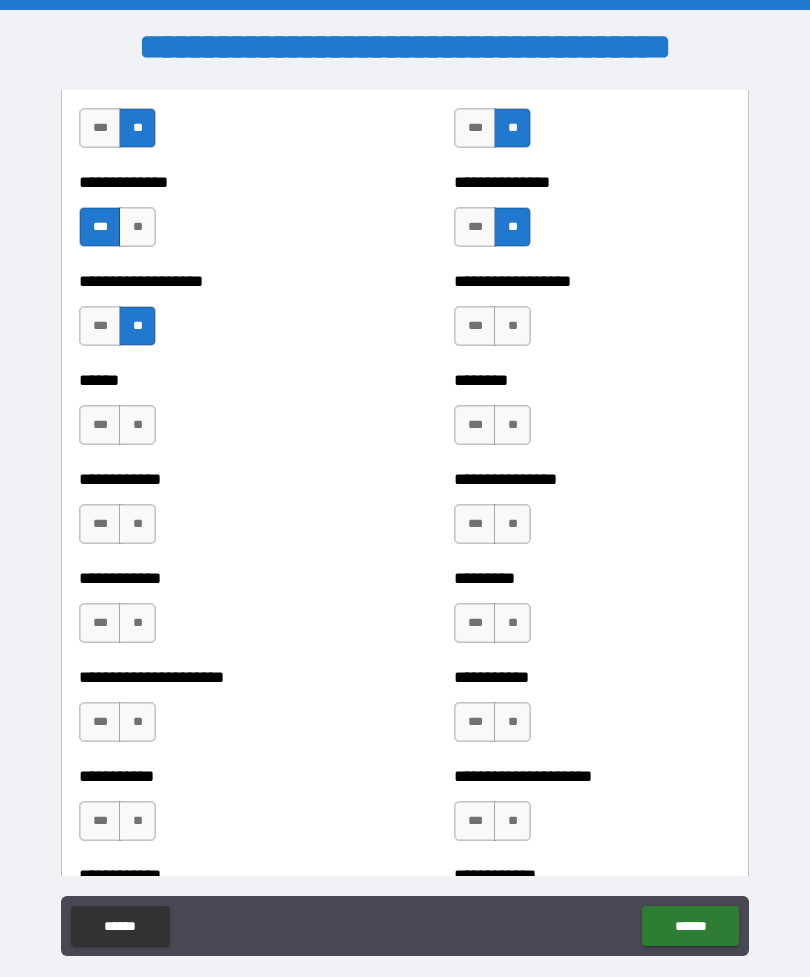 click on "**" at bounding box center [512, 326] 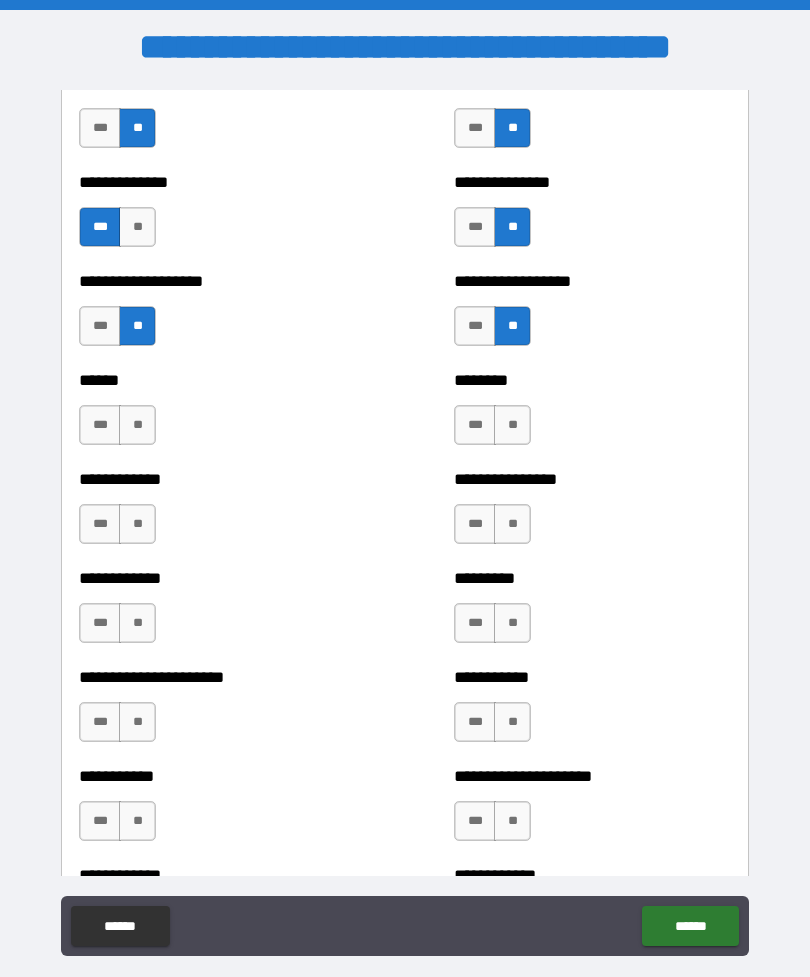 click on "**" at bounding box center [137, 425] 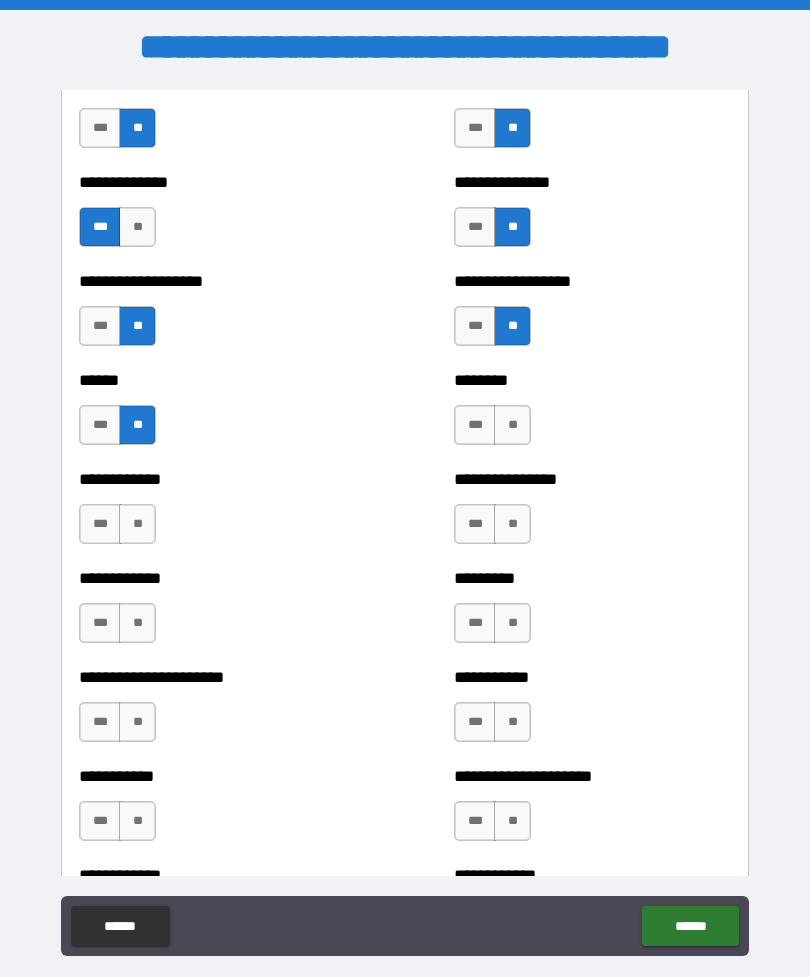 click on "**" at bounding box center (512, 425) 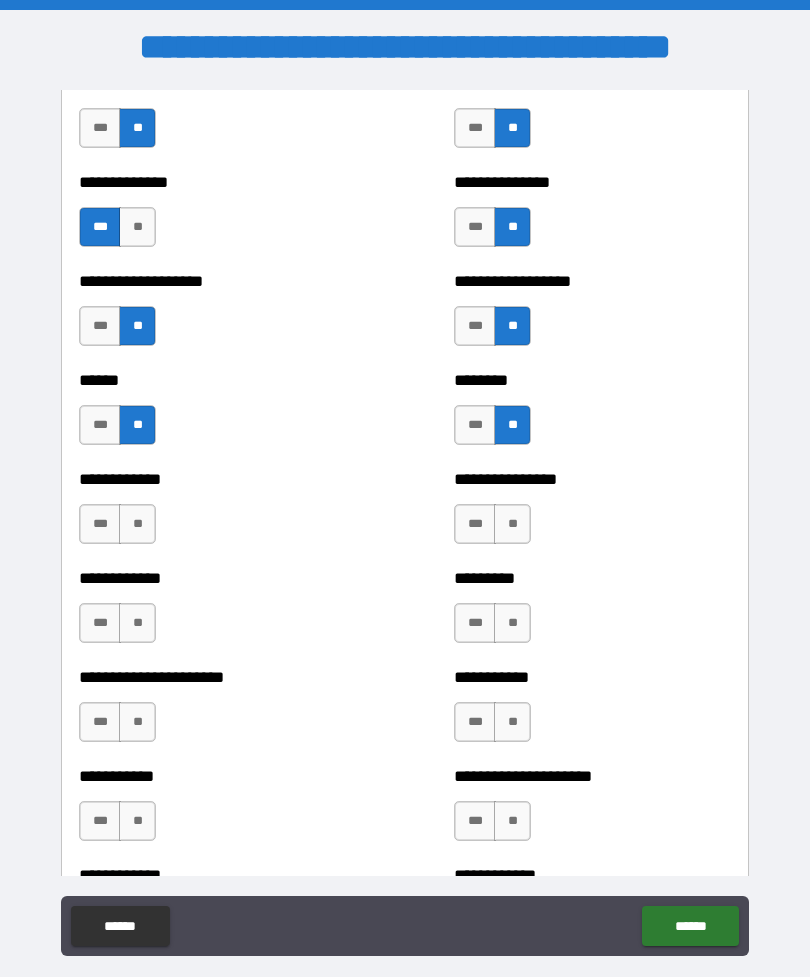 click on "**" at bounding box center (137, 524) 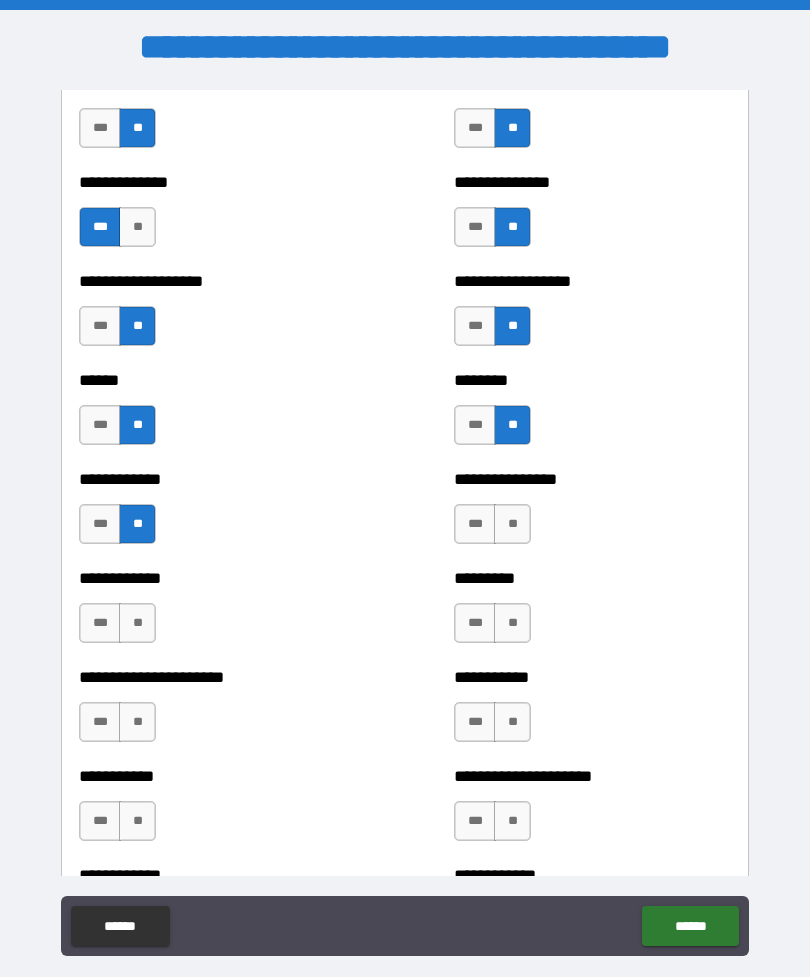 click on "**" at bounding box center [512, 524] 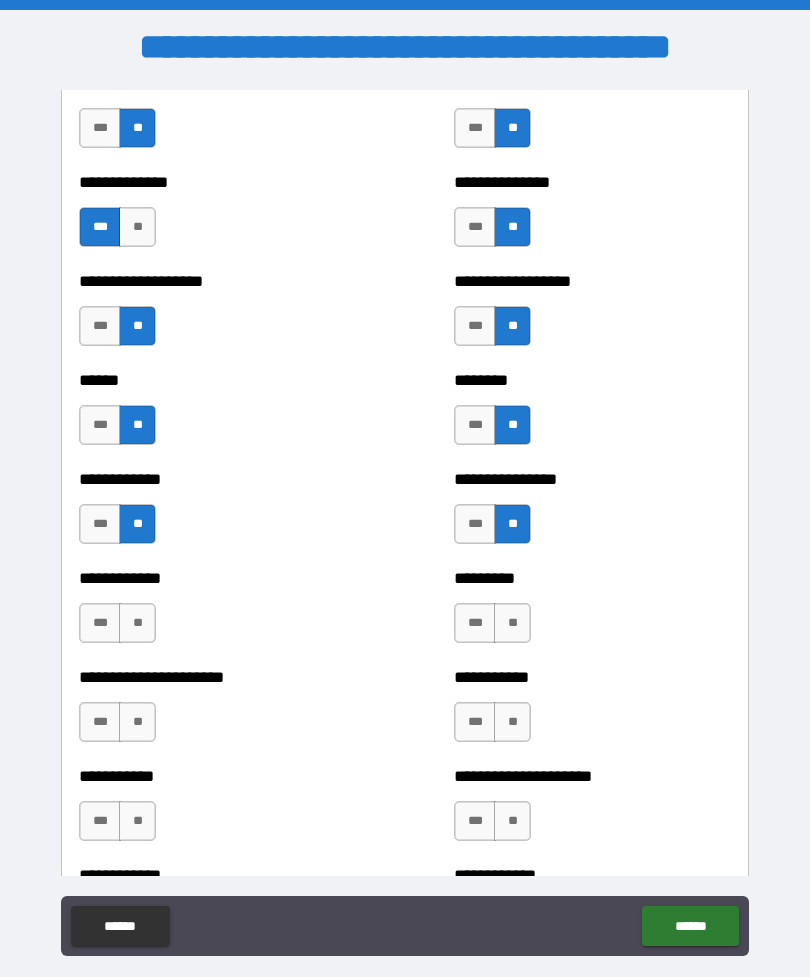 click on "**********" at bounding box center [217, 613] 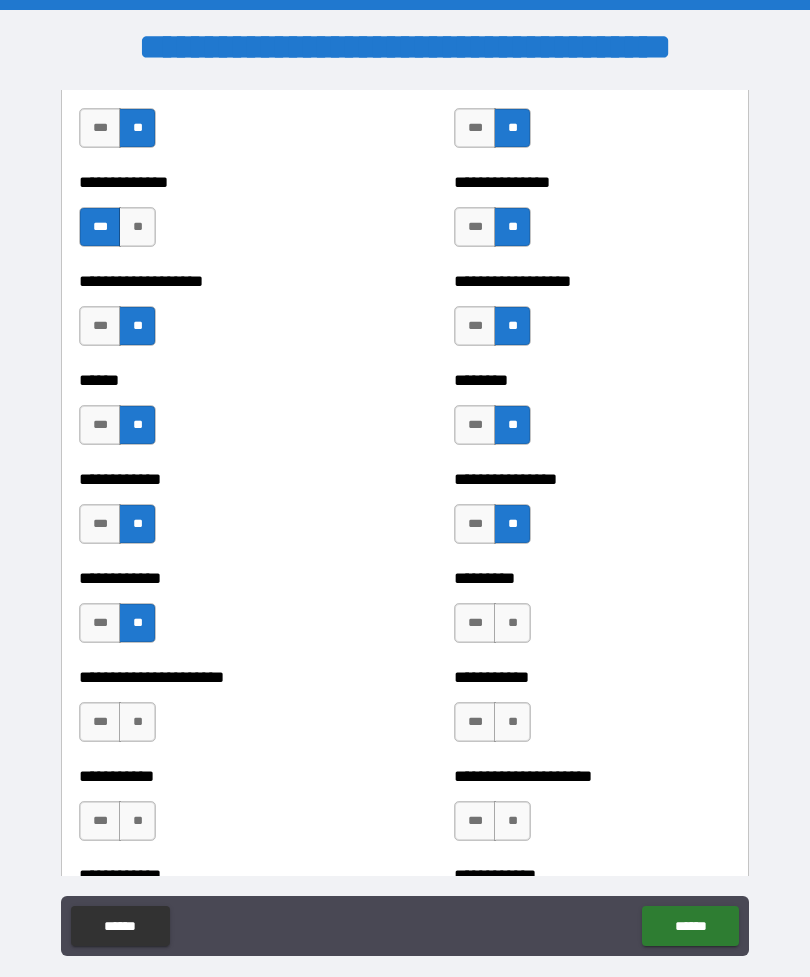 click on "**" at bounding box center [512, 623] 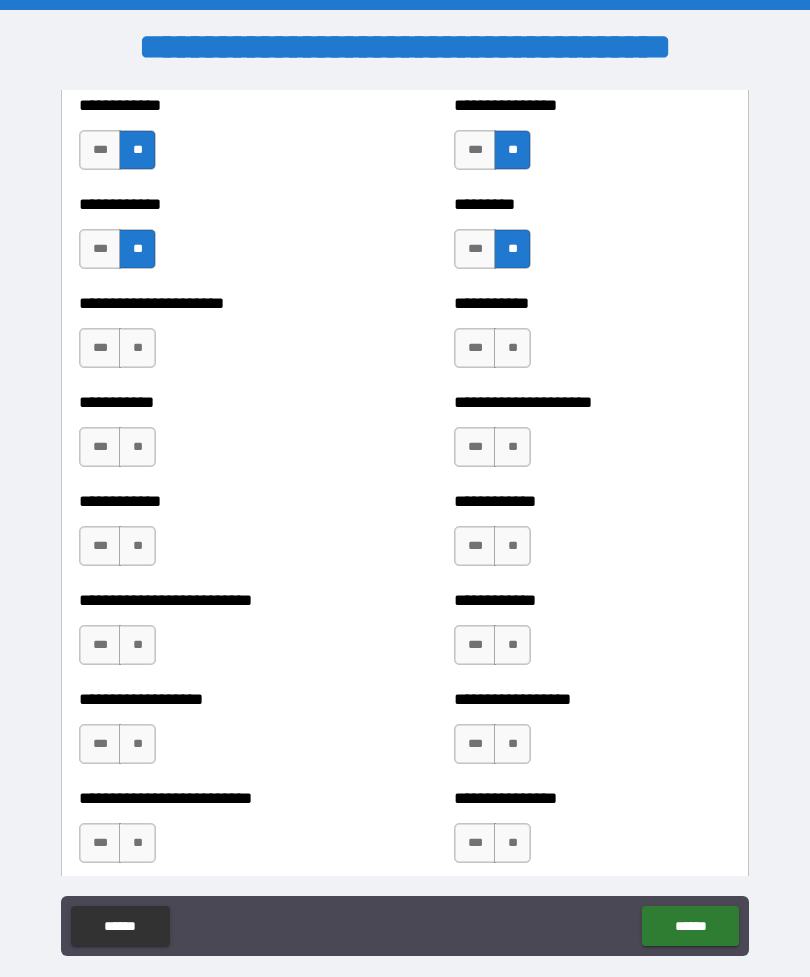 scroll, scrollTop: 5238, scrollLeft: 0, axis: vertical 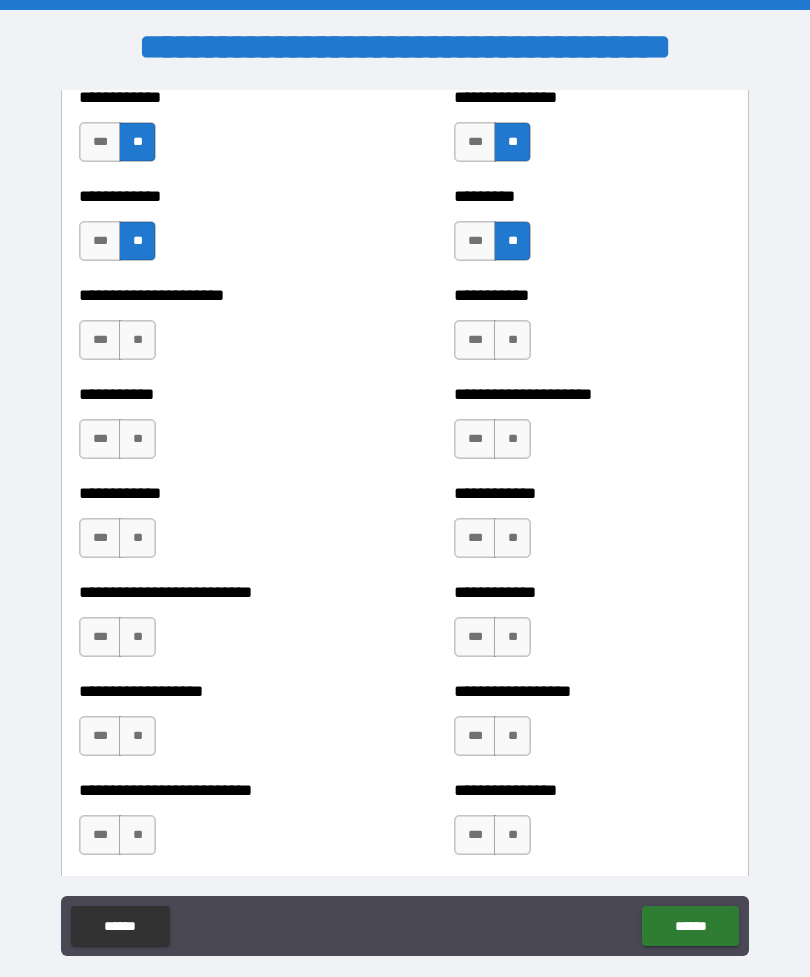 click on "**" at bounding box center [137, 340] 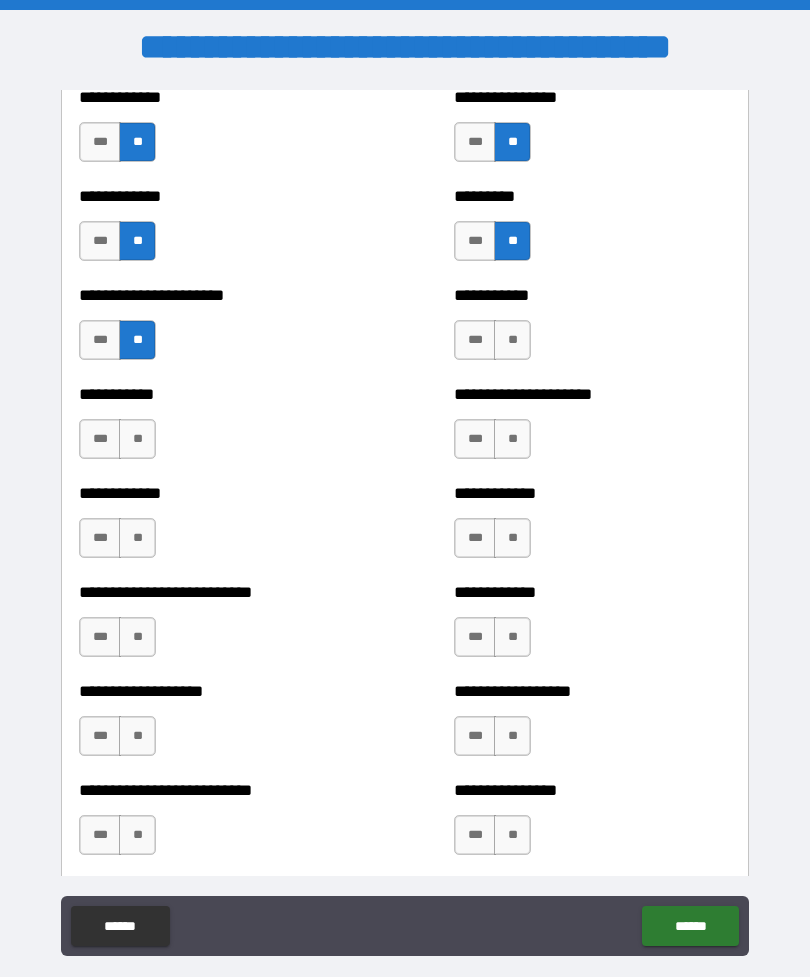 click on "**" at bounding box center [512, 340] 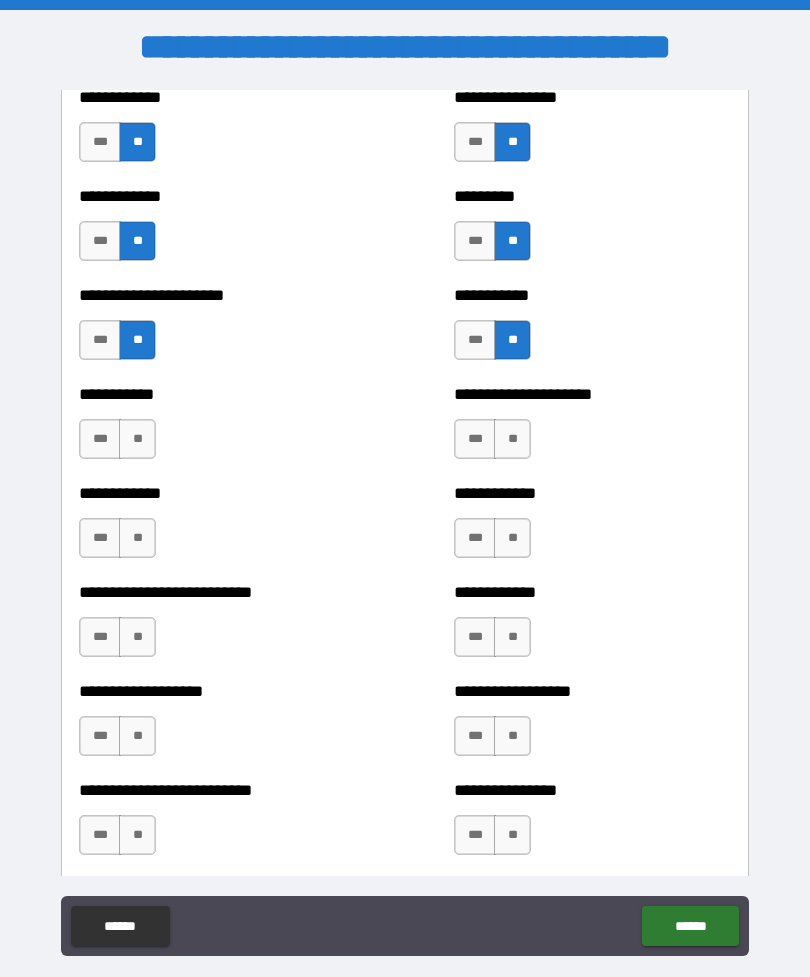click on "*** **" at bounding box center (120, 444) 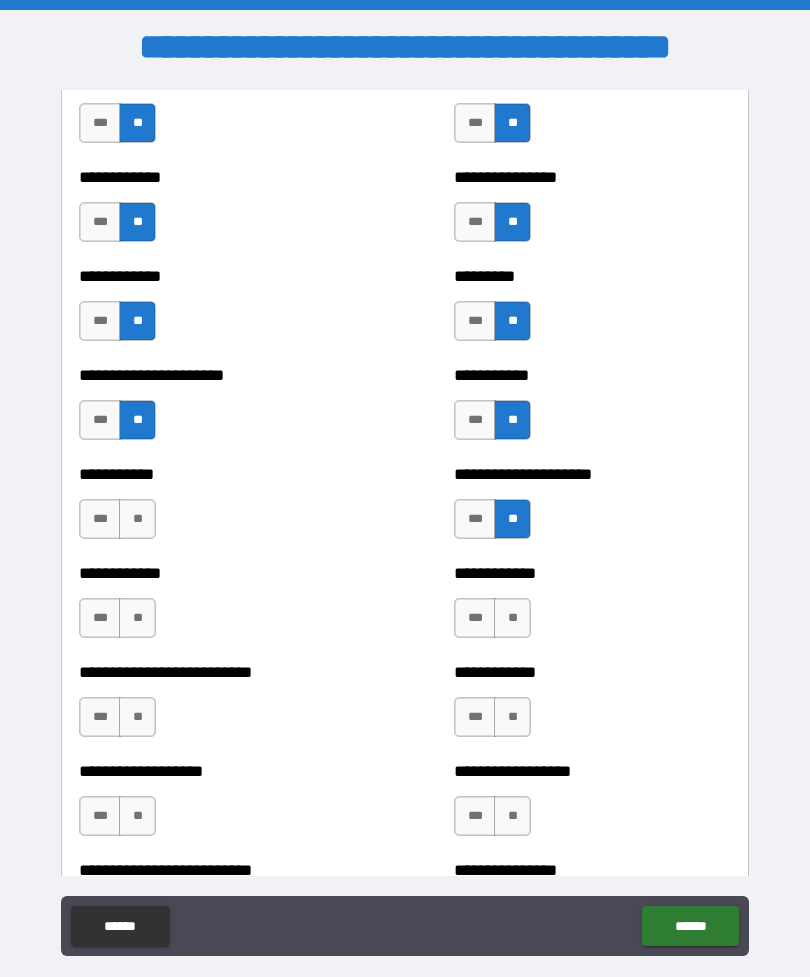 scroll, scrollTop: 5167, scrollLeft: 0, axis: vertical 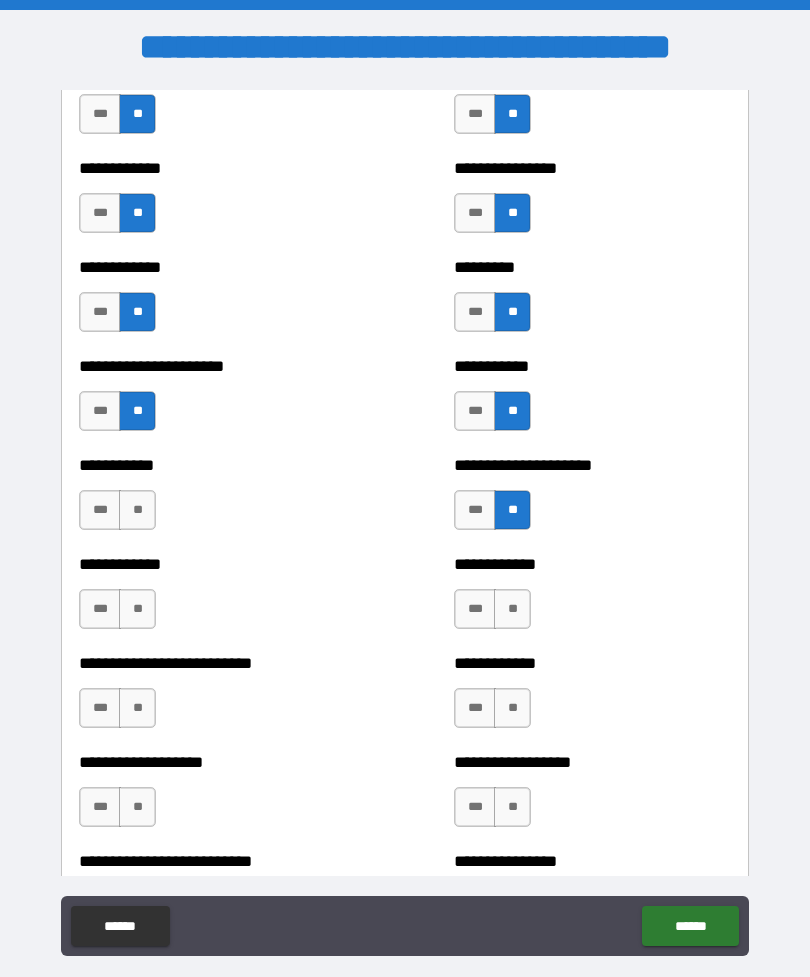 click on "**" at bounding box center (137, 510) 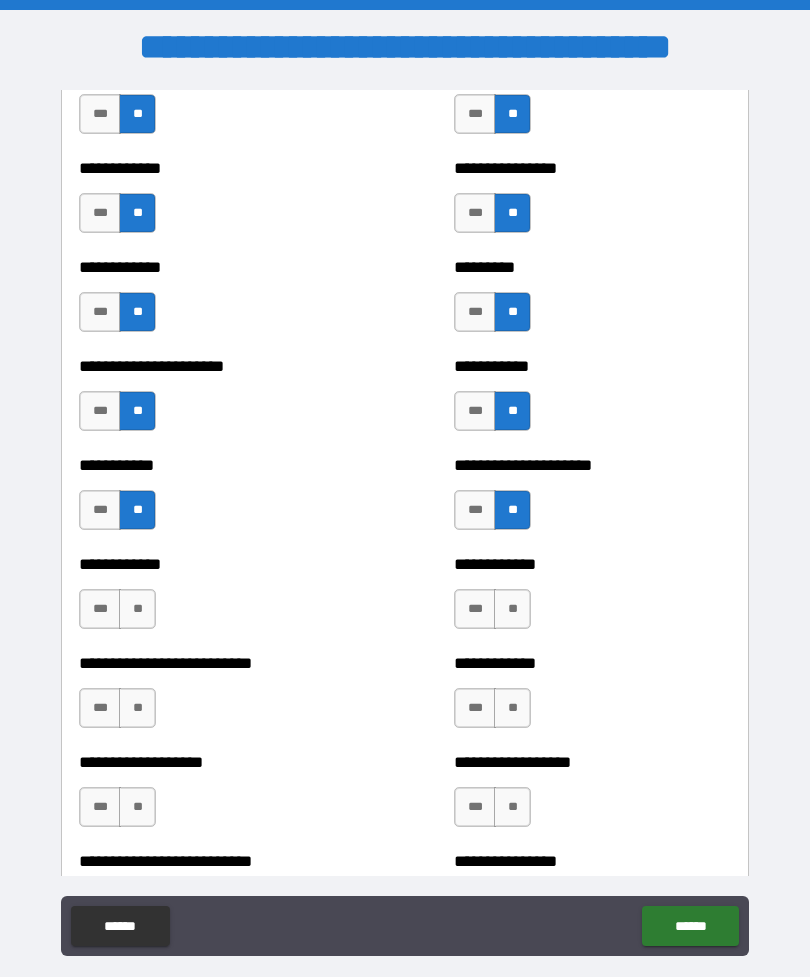 click on "**" at bounding box center (137, 609) 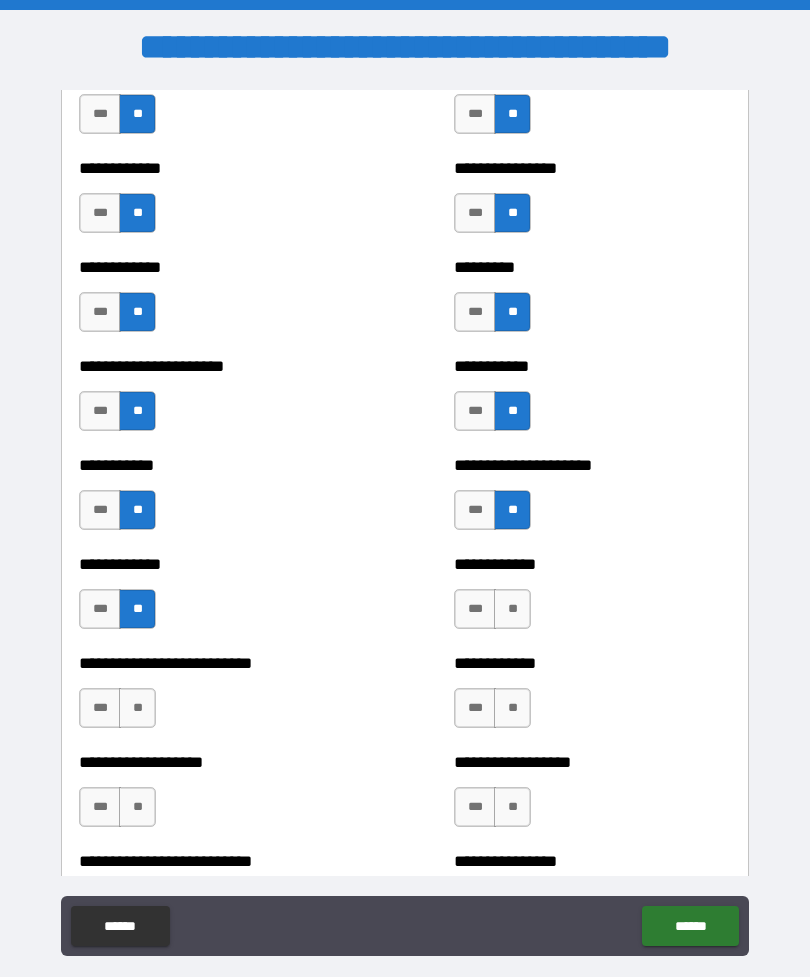 click on "**" at bounding box center [512, 609] 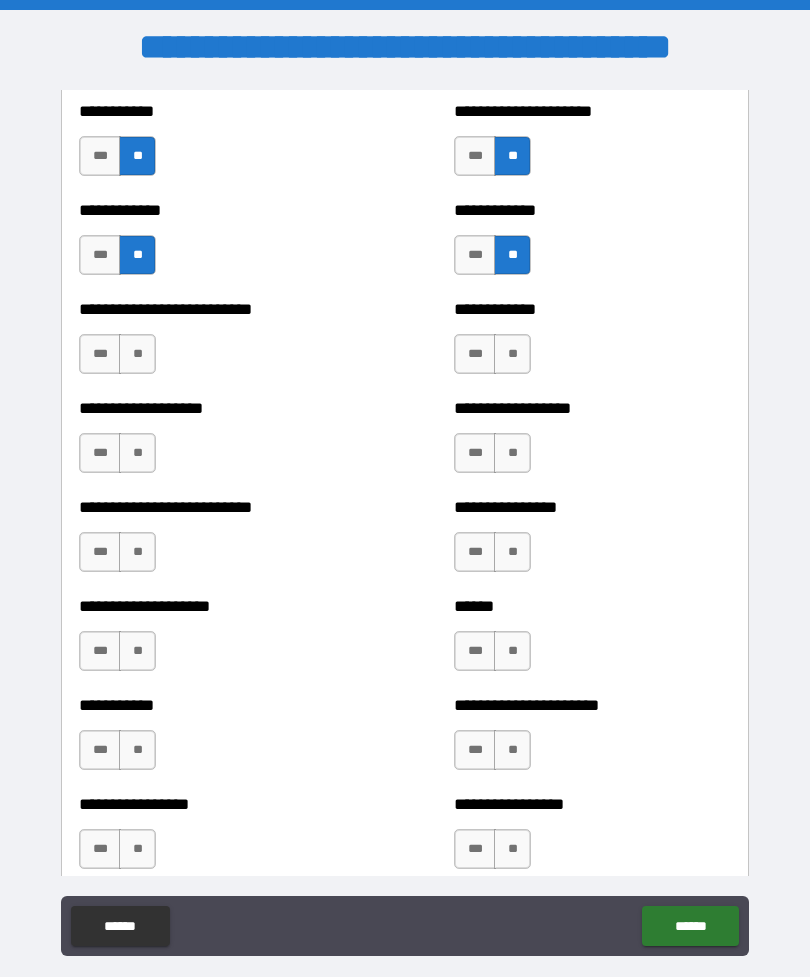 scroll, scrollTop: 5527, scrollLeft: 0, axis: vertical 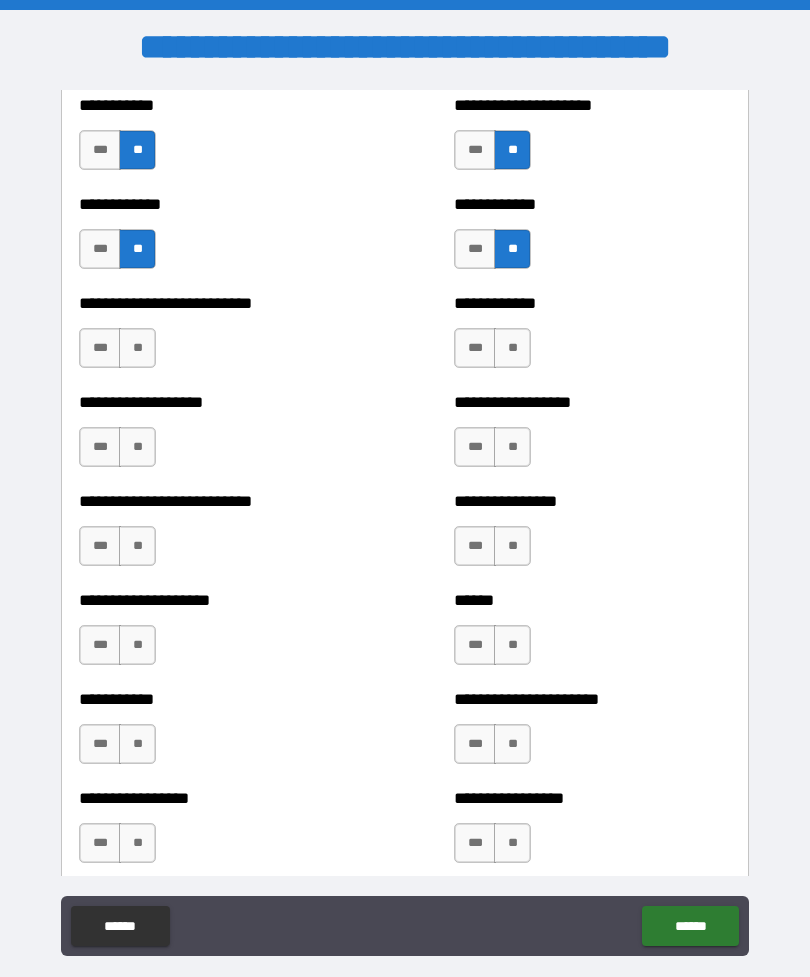 click on "**" at bounding box center (137, 348) 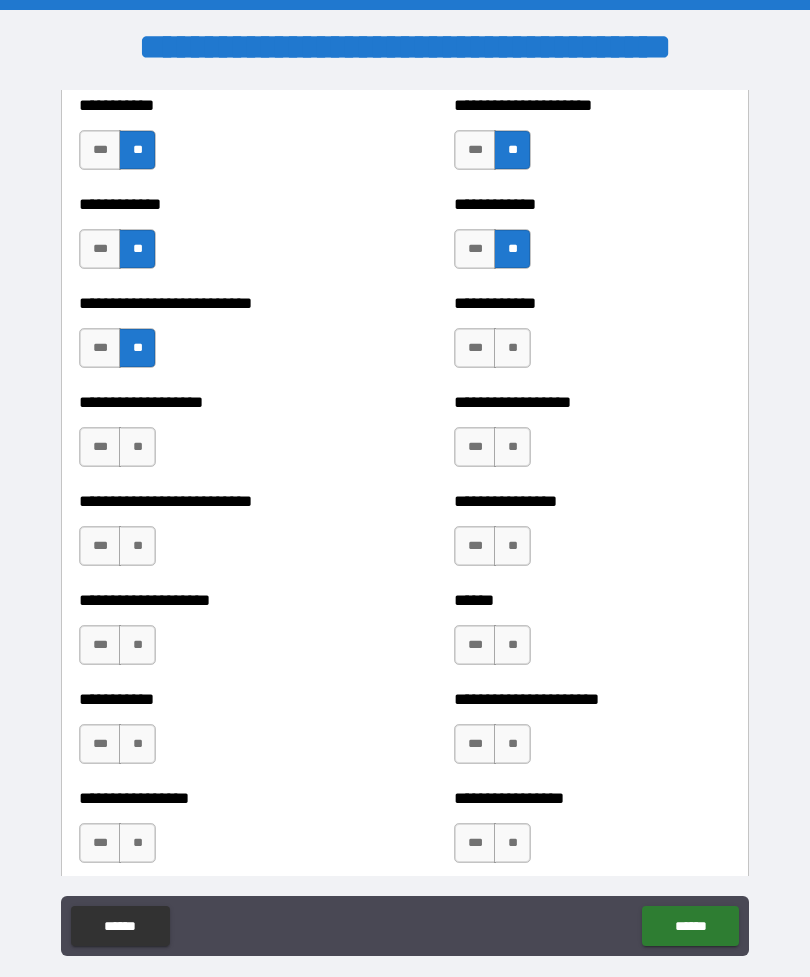 click on "**" at bounding box center [137, 447] 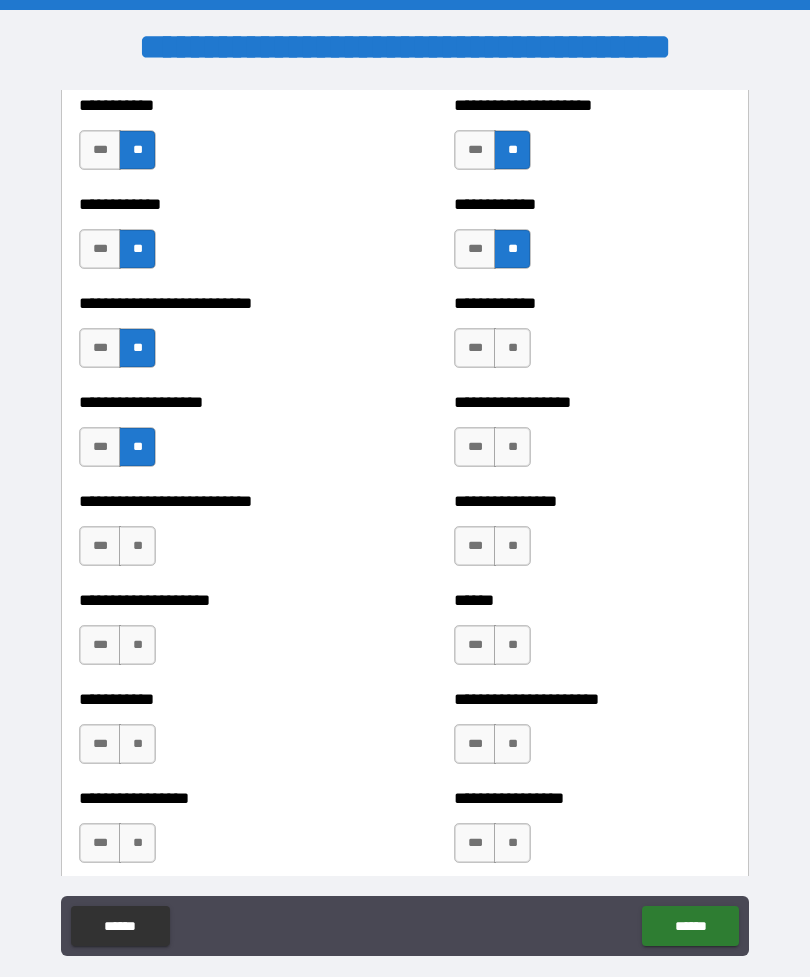 click on "**" at bounding box center [512, 348] 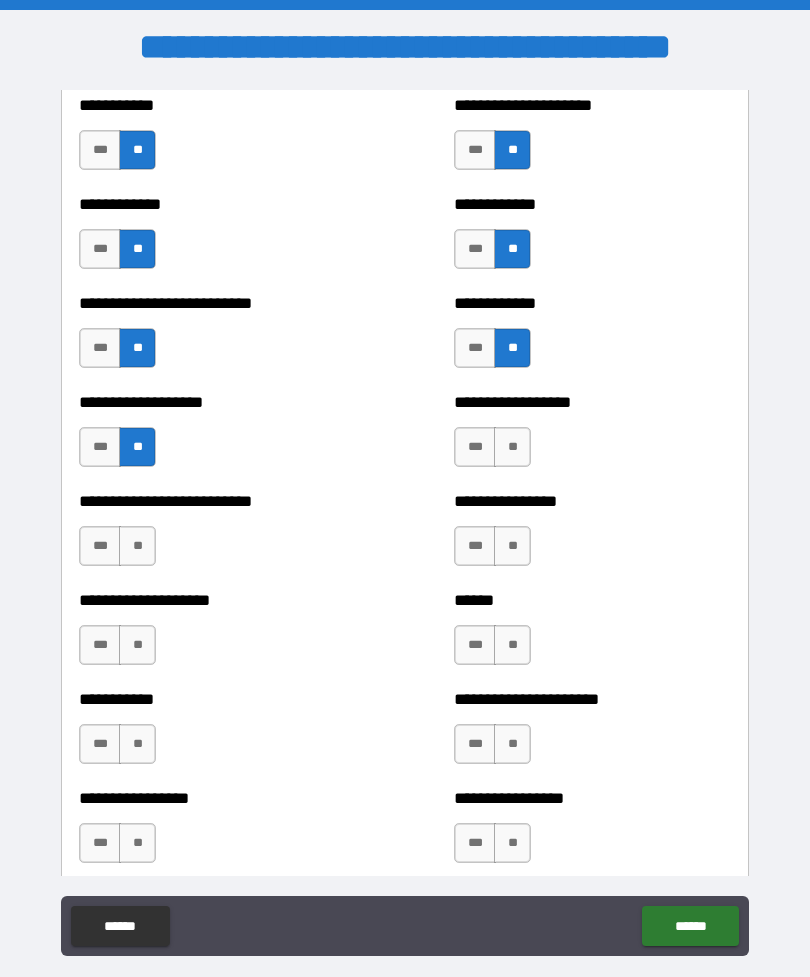 click on "**" at bounding box center (512, 447) 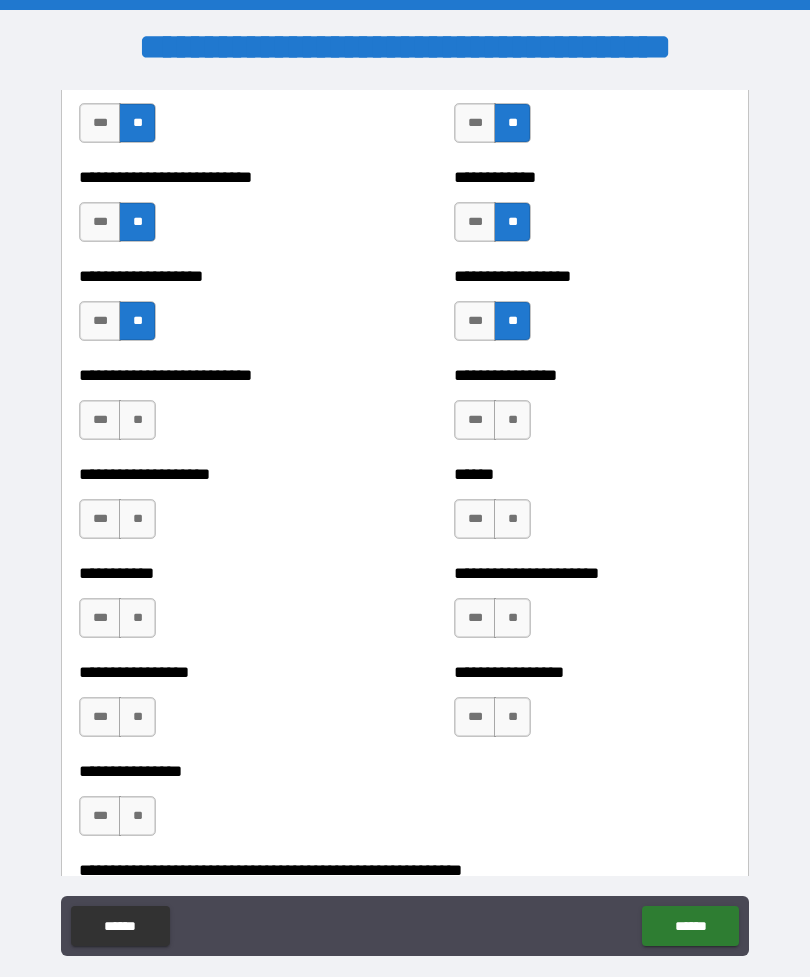 scroll, scrollTop: 5655, scrollLeft: 0, axis: vertical 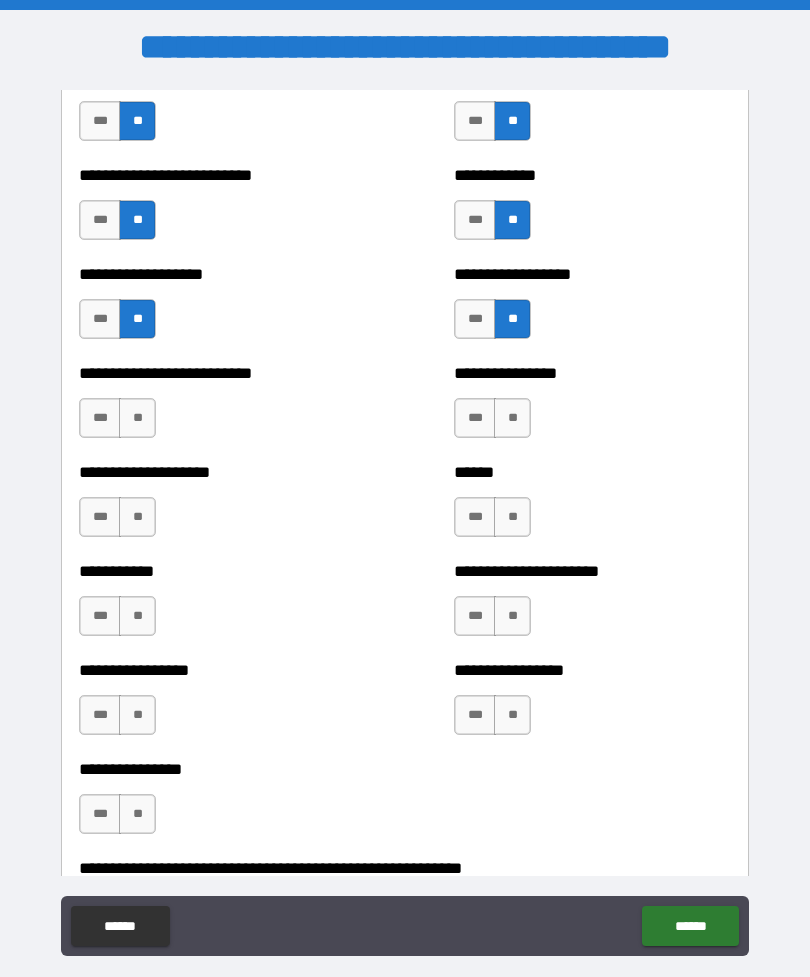 click on "**" at bounding box center (137, 418) 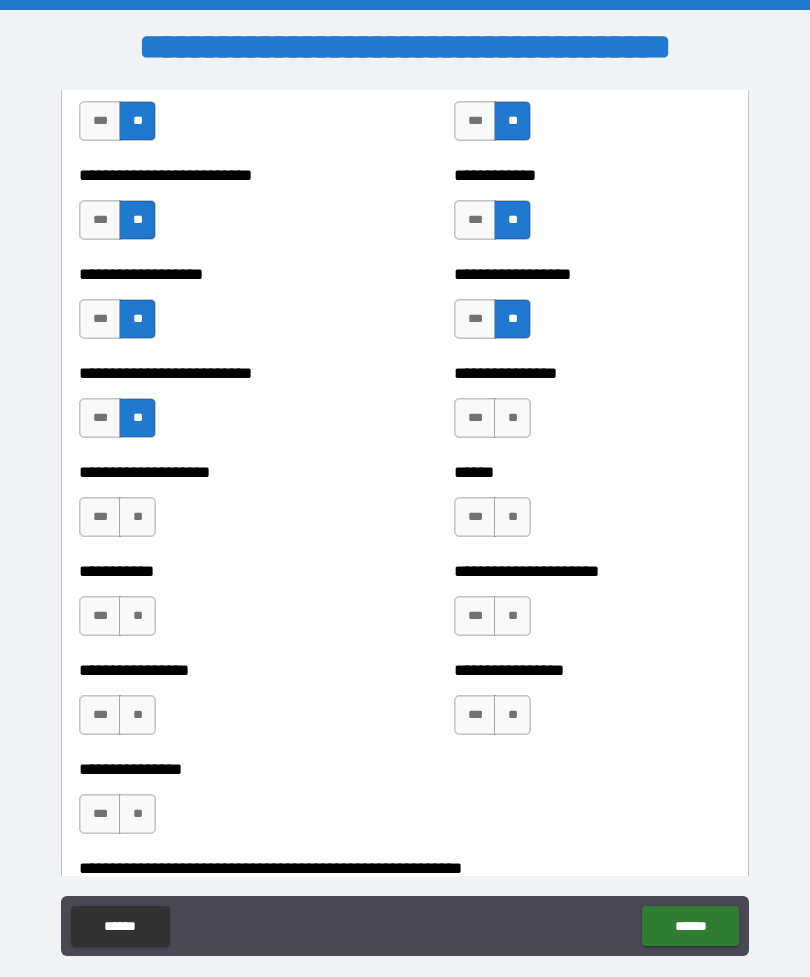 click on "**" at bounding box center (512, 418) 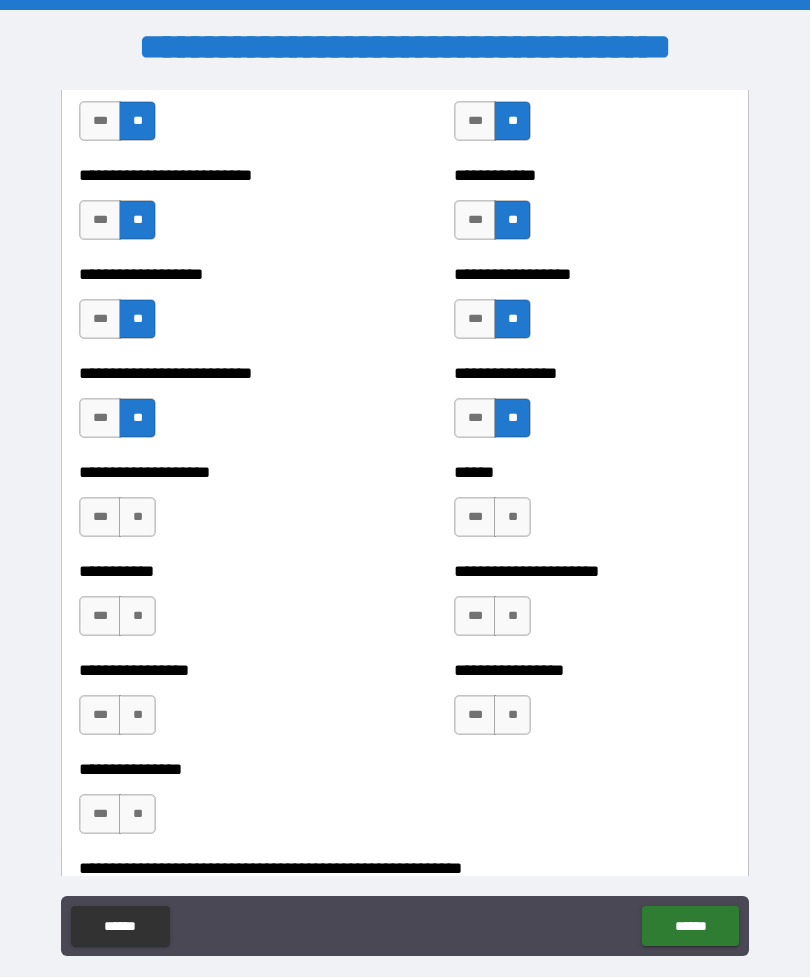 click on "**" at bounding box center [137, 517] 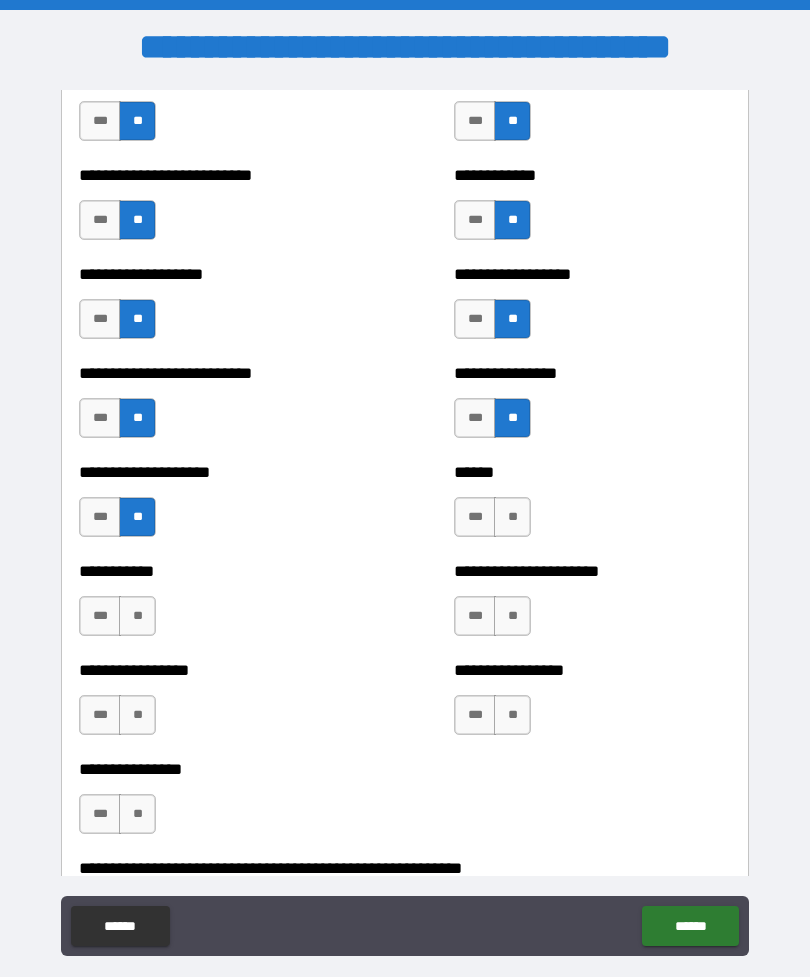 click on "**" at bounding box center (512, 517) 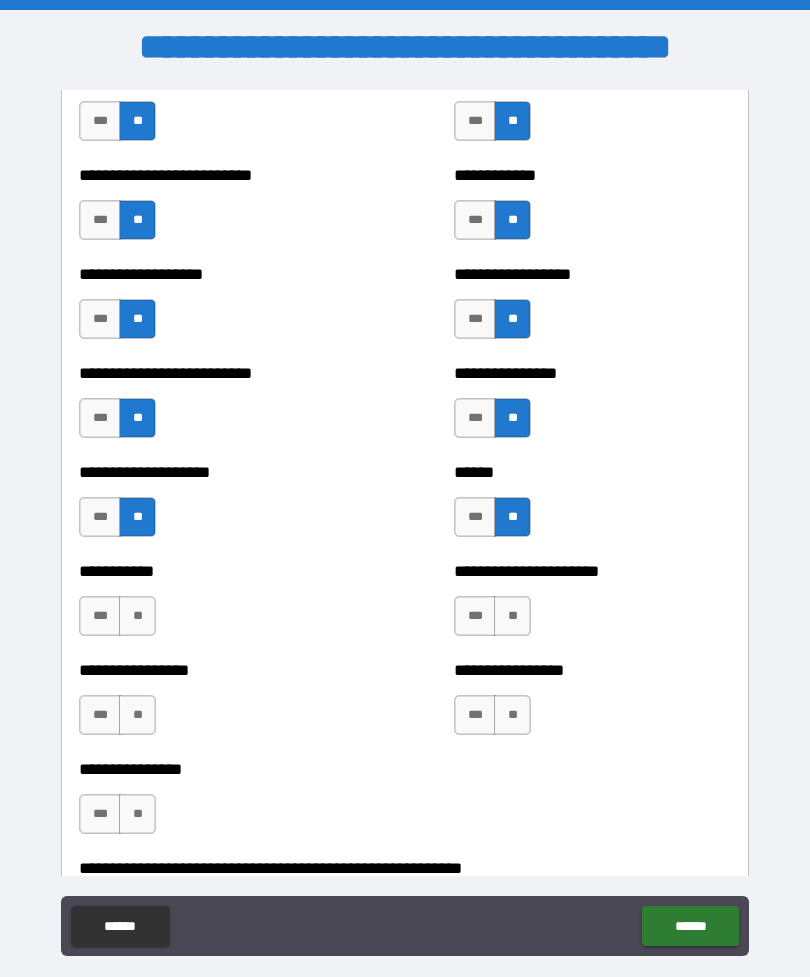 click on "**" at bounding box center (137, 616) 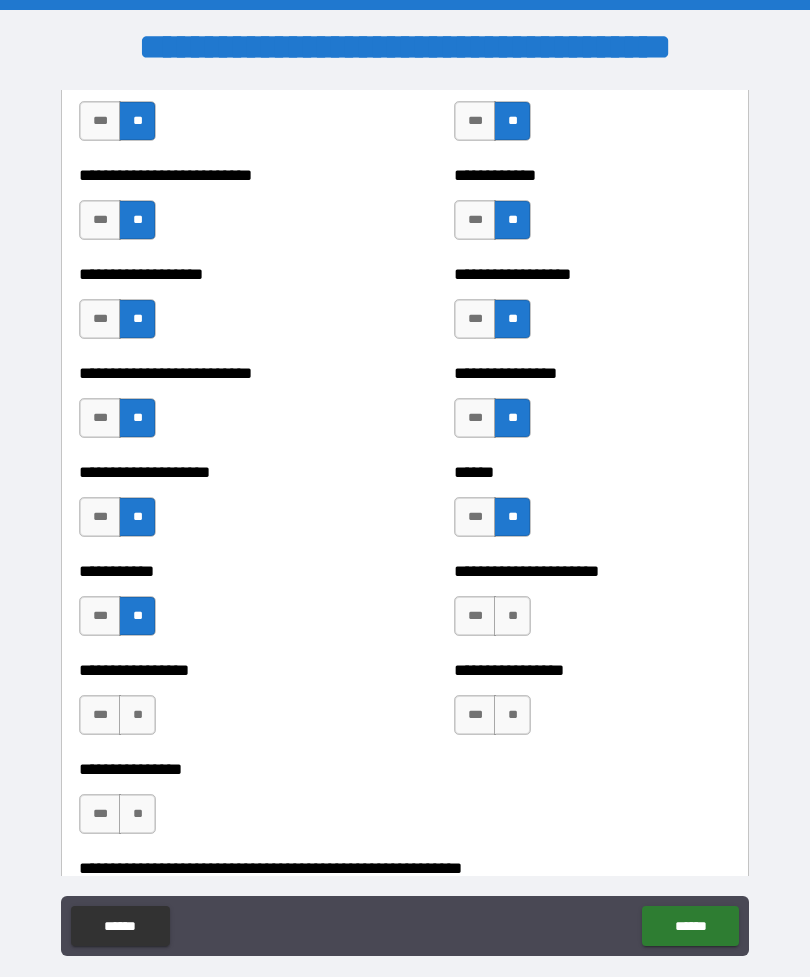 click on "**" at bounding box center [512, 616] 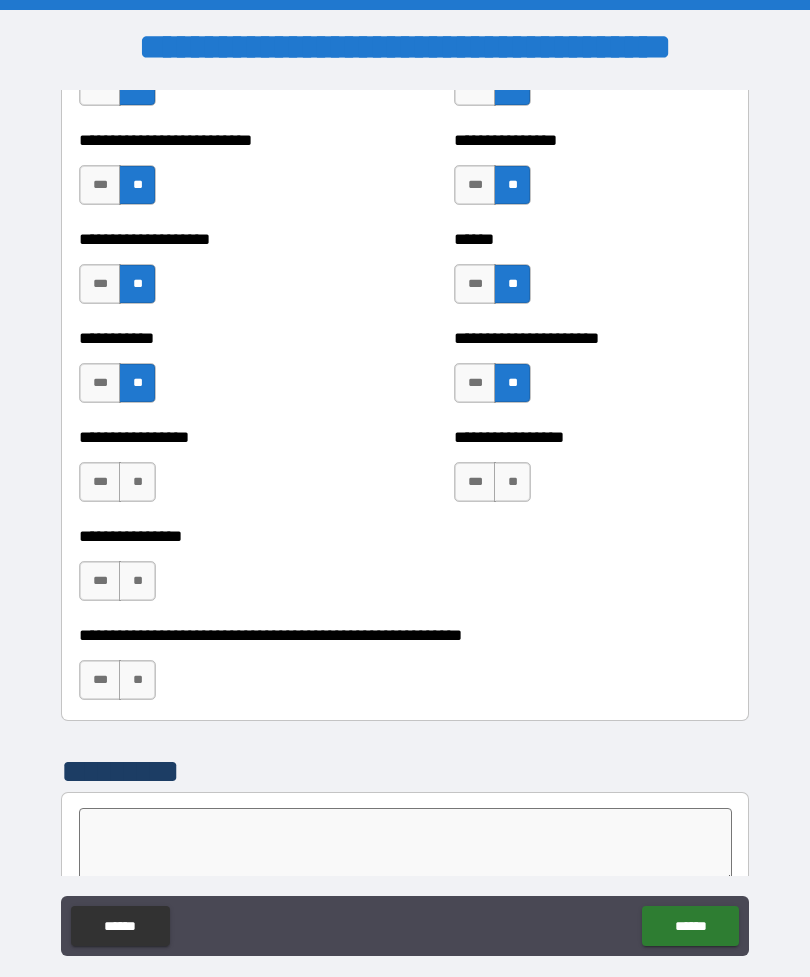 scroll, scrollTop: 5889, scrollLeft: 0, axis: vertical 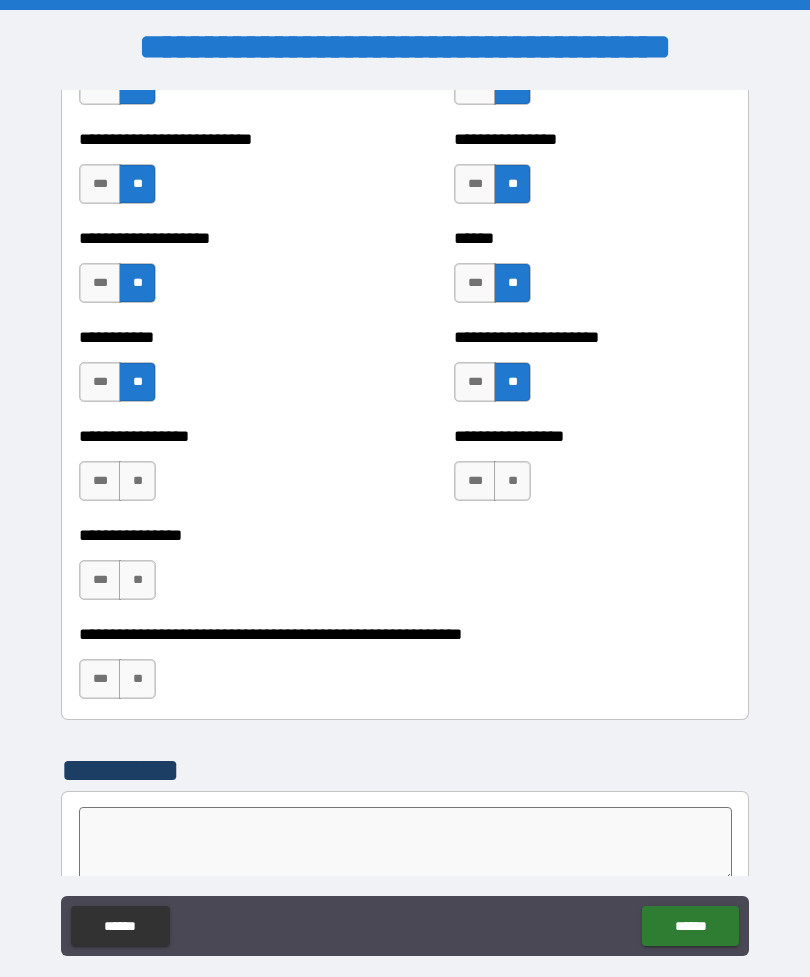 click on "**" at bounding box center [137, 481] 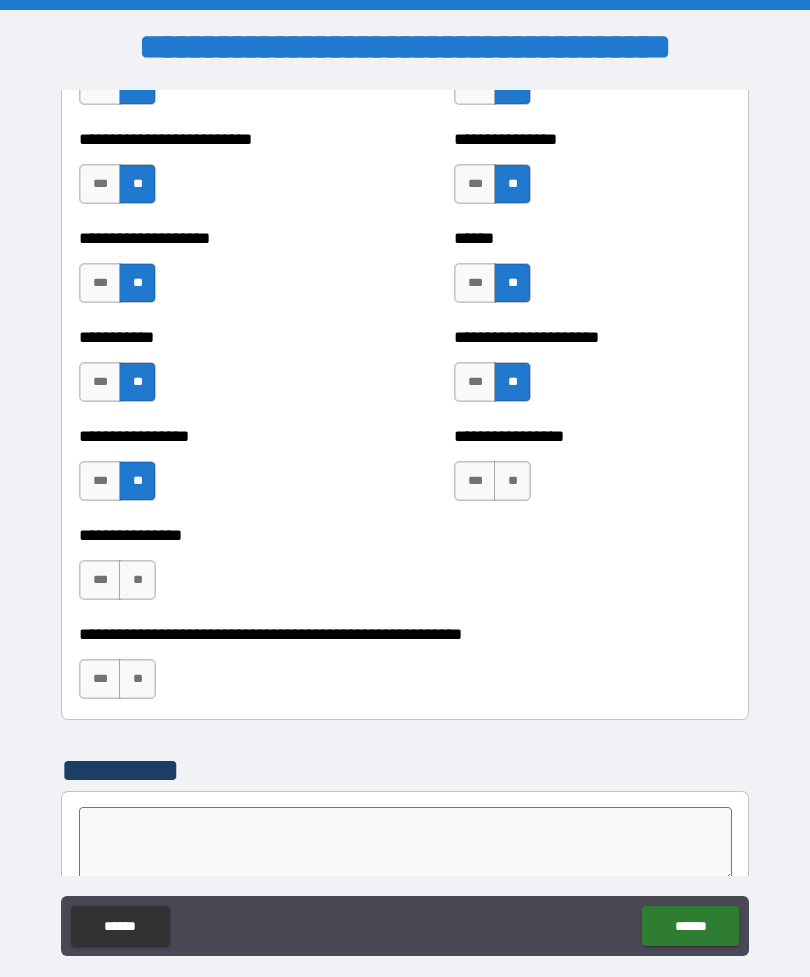 click on "**" at bounding box center (512, 481) 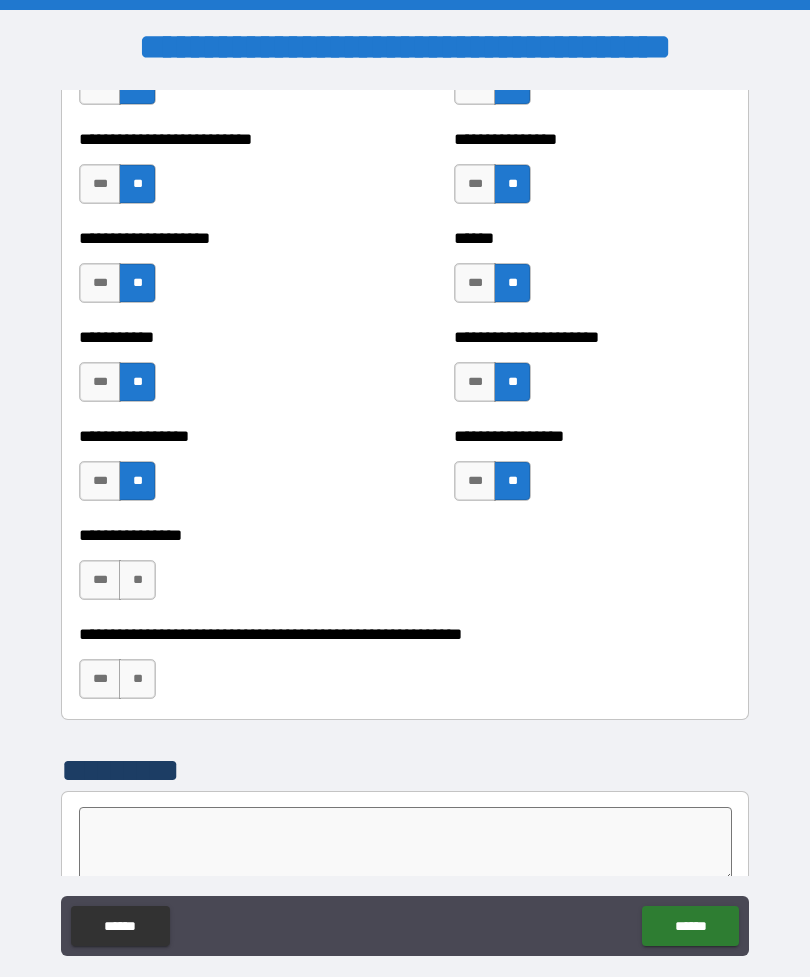 click on "**" at bounding box center [137, 580] 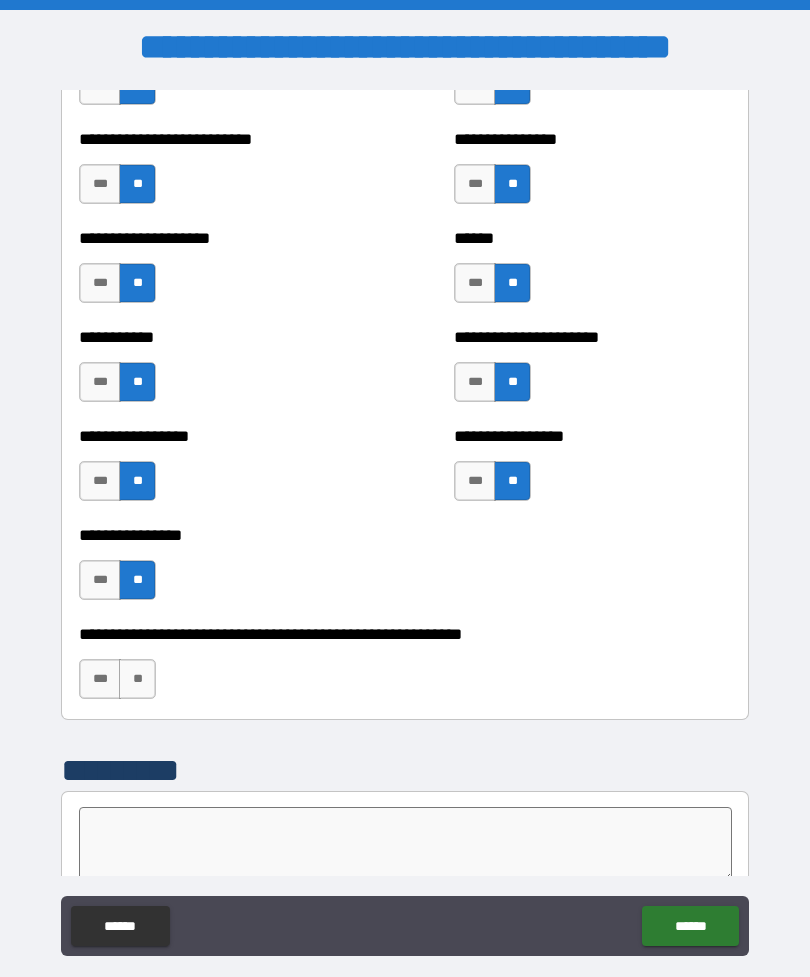 click on "**" at bounding box center (137, 679) 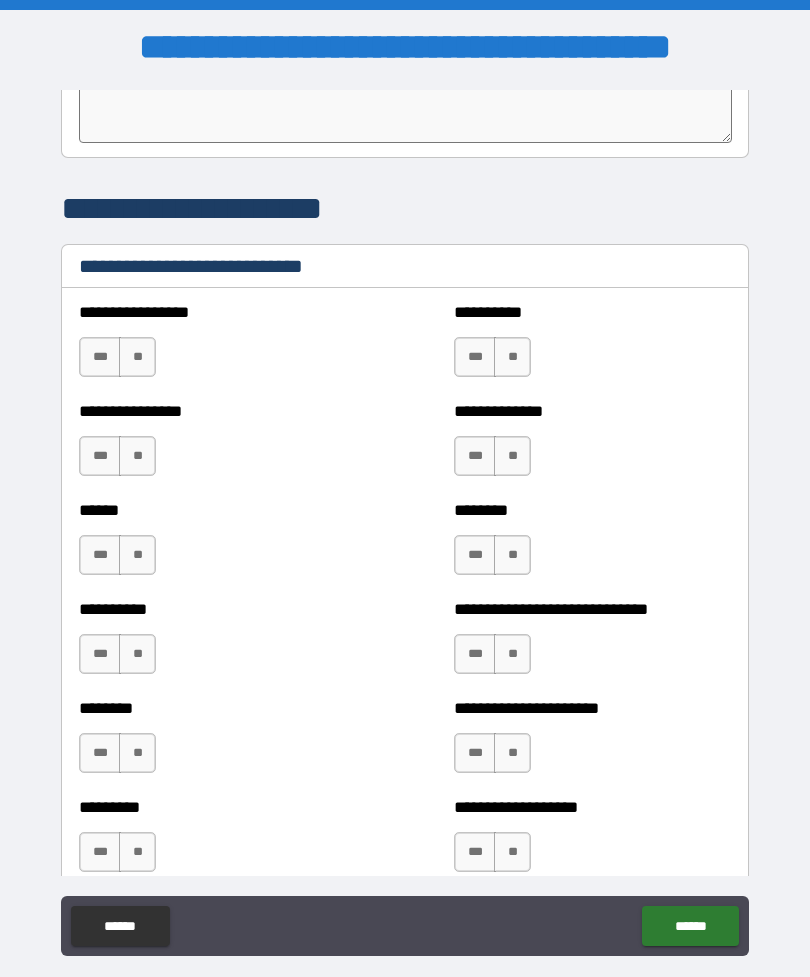 scroll, scrollTop: 6627, scrollLeft: 0, axis: vertical 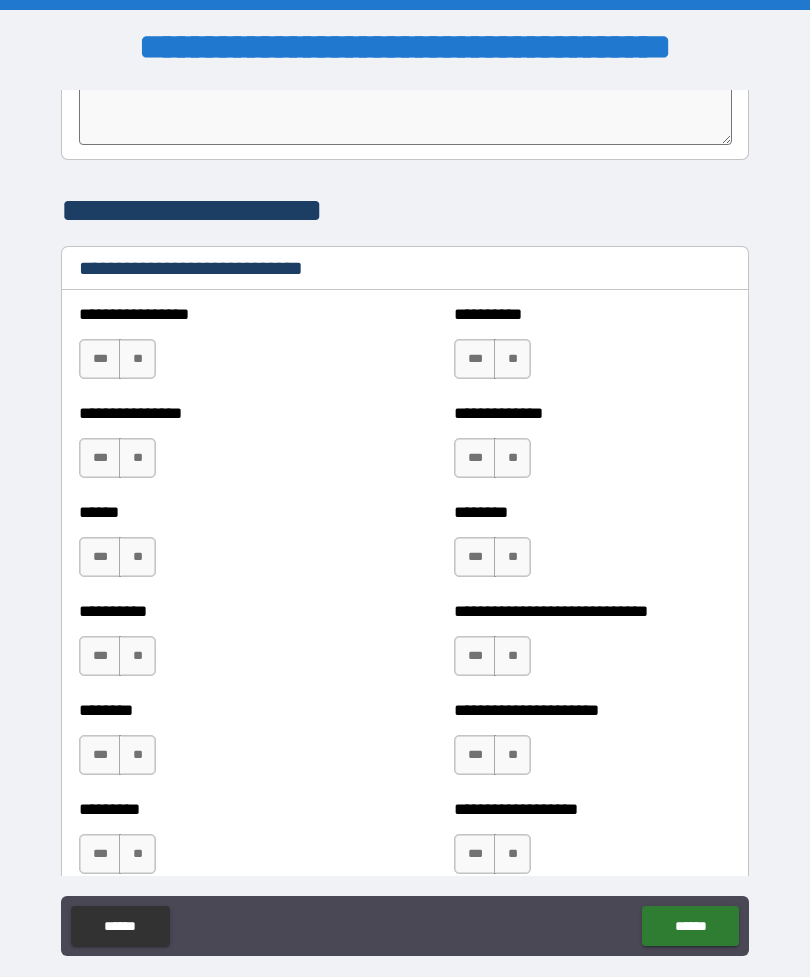 click on "**" at bounding box center [137, 359] 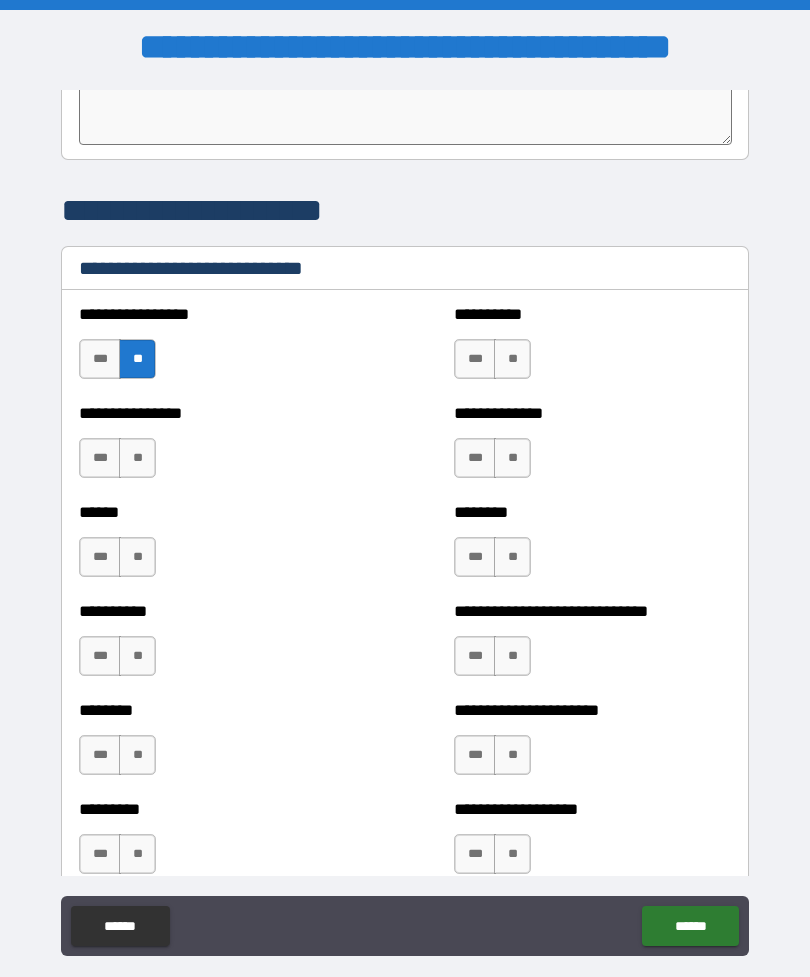 click on "**" at bounding box center (137, 458) 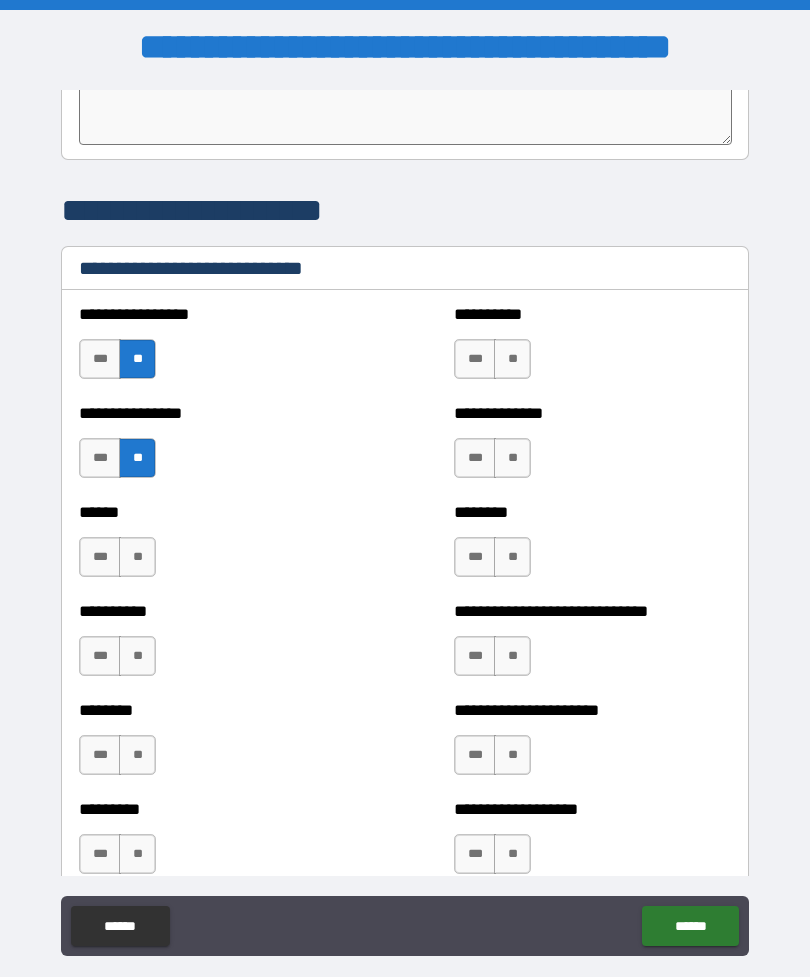 click on "***" at bounding box center (475, 458) 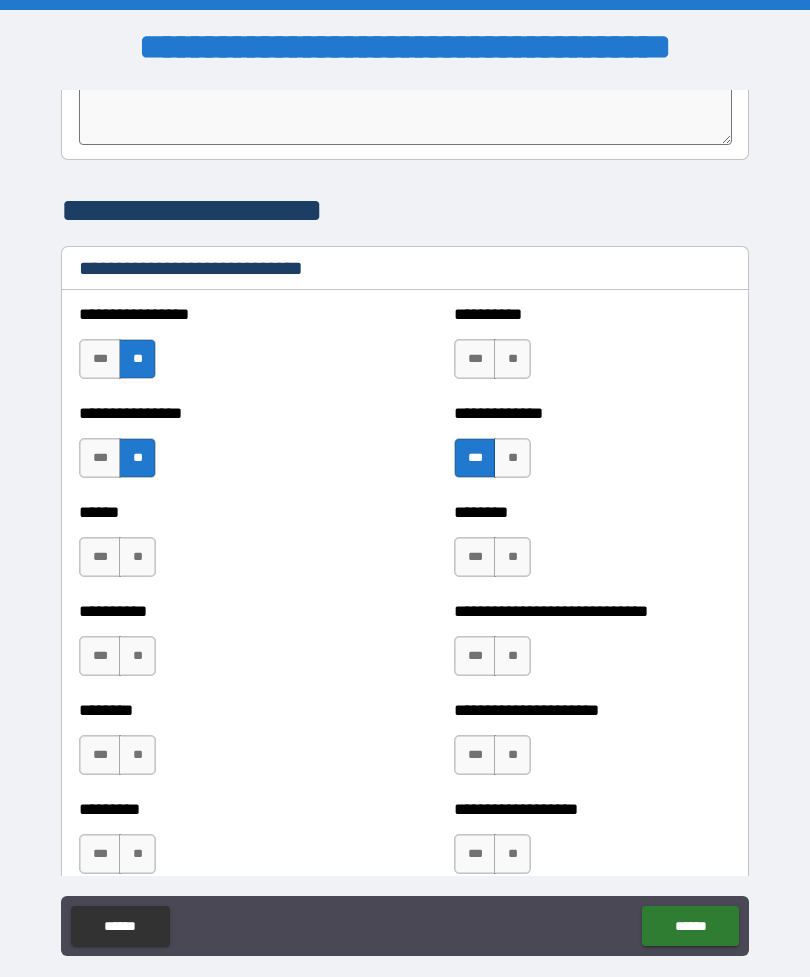 click on "**" at bounding box center [512, 359] 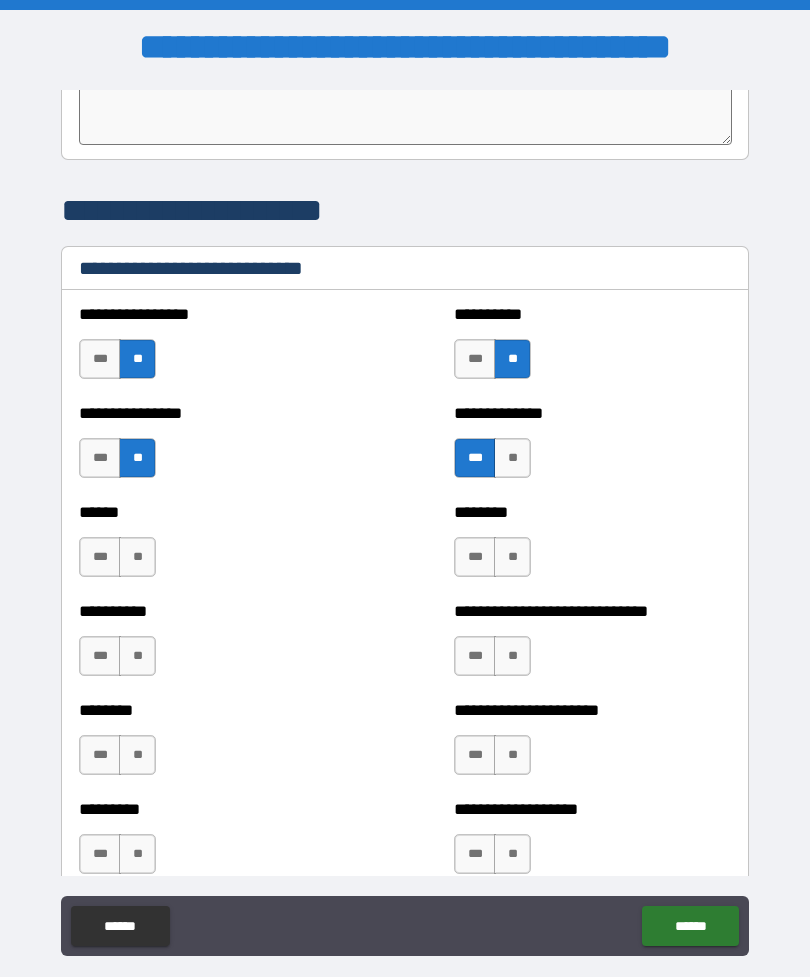 click on "**" at bounding box center [137, 557] 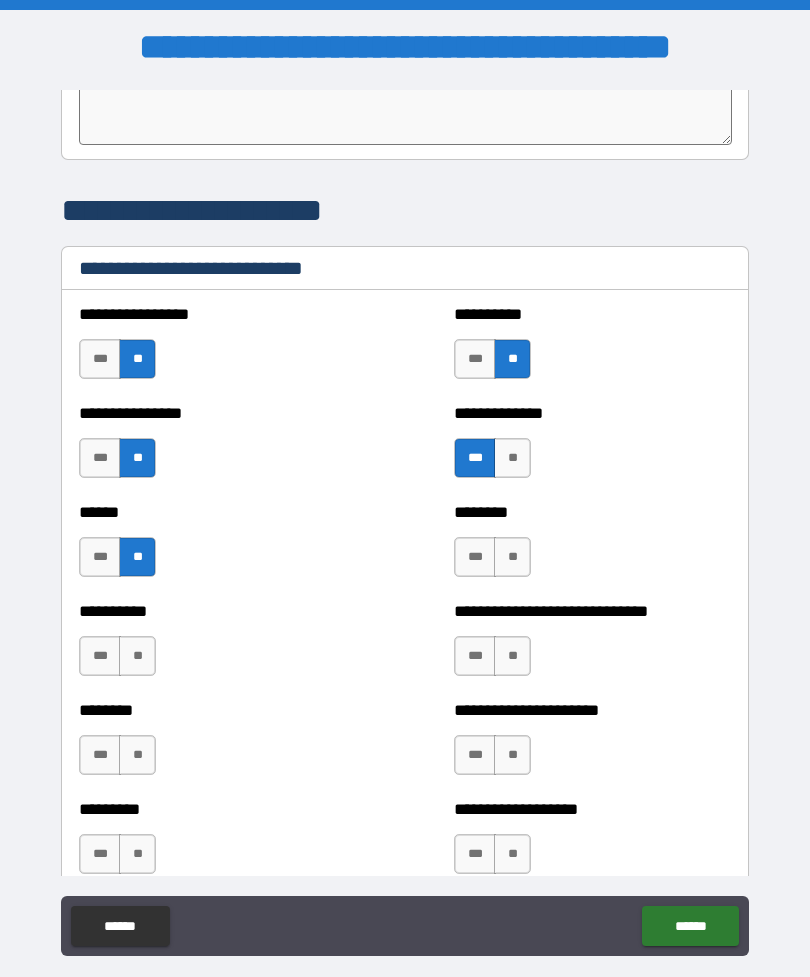 click on "**" at bounding box center (512, 557) 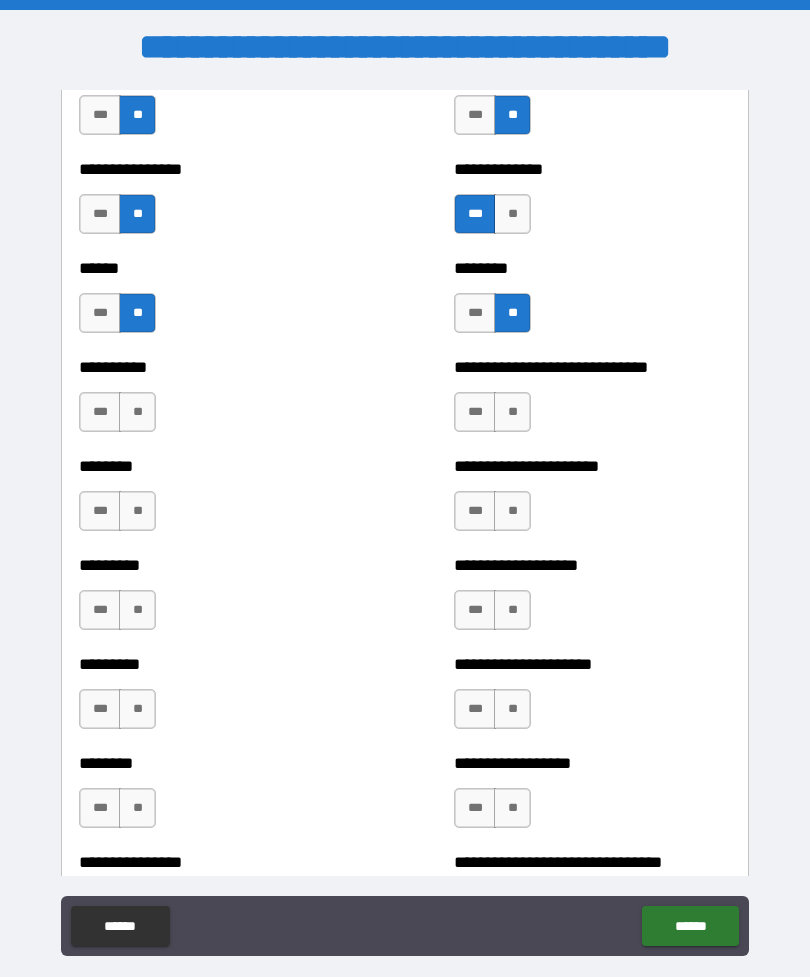 scroll, scrollTop: 6869, scrollLeft: 0, axis: vertical 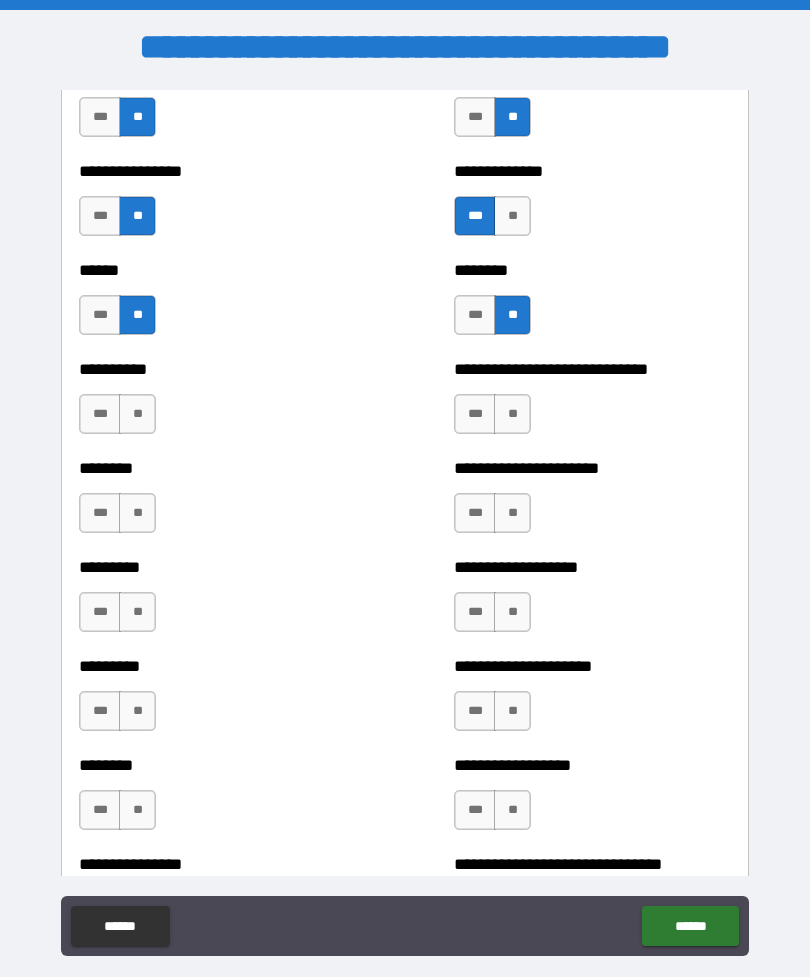 click on "**" at bounding box center (512, 414) 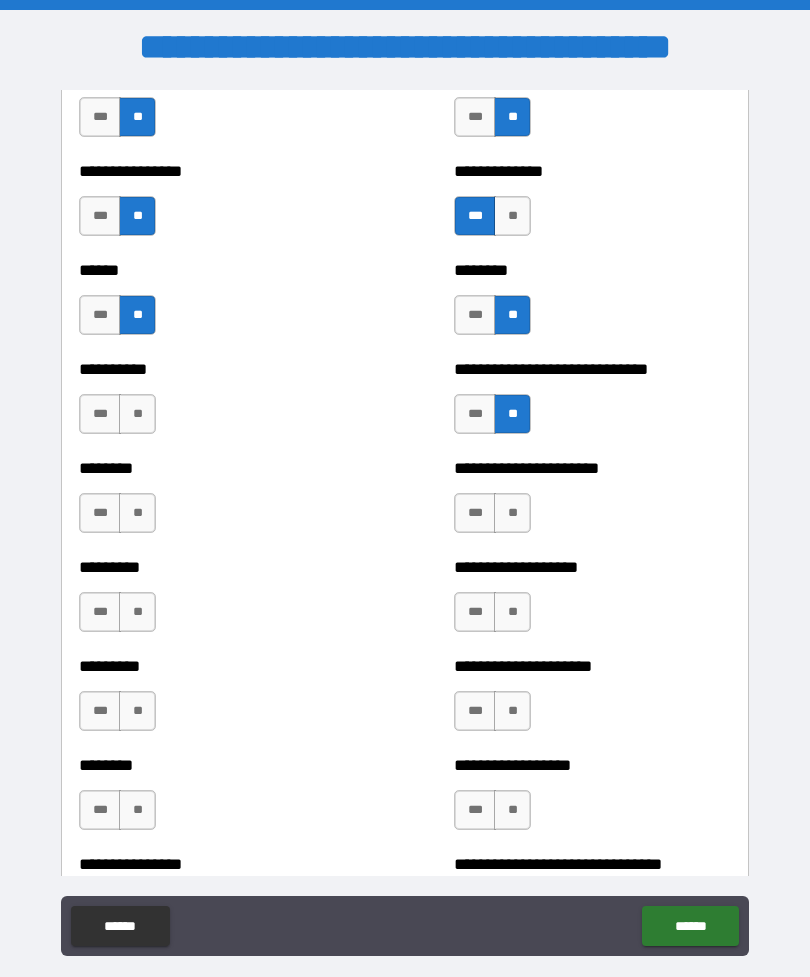 click on "**" at bounding box center [512, 612] 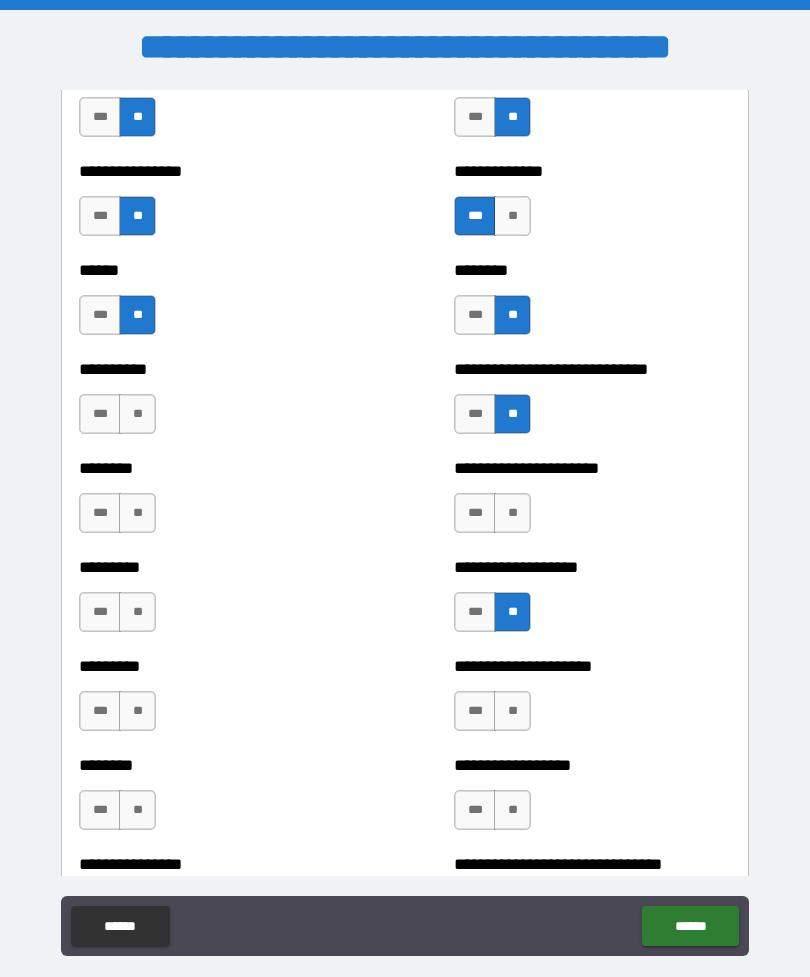 click on "**" at bounding box center (512, 513) 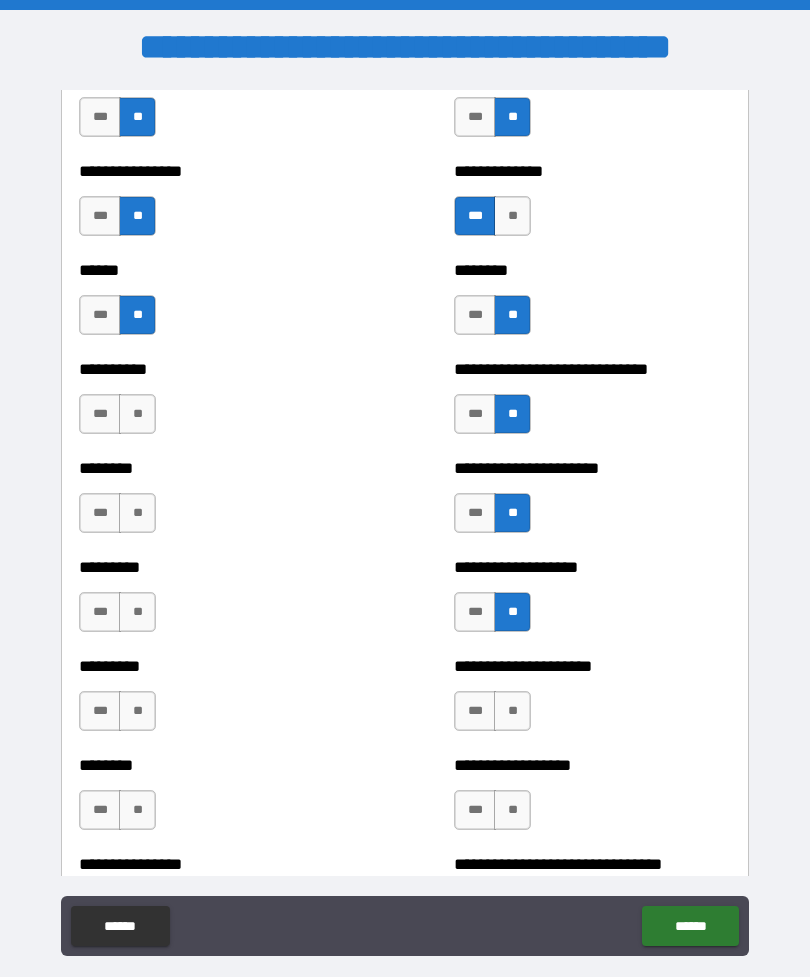 click on "**" at bounding box center (137, 414) 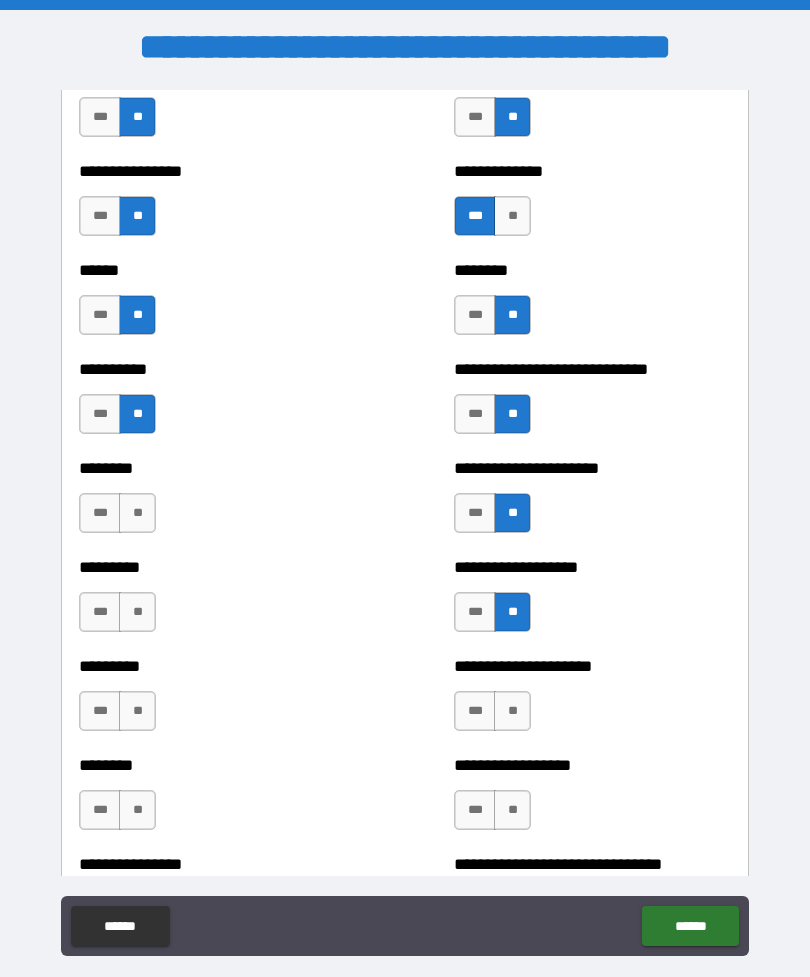 click on "**" at bounding box center (137, 513) 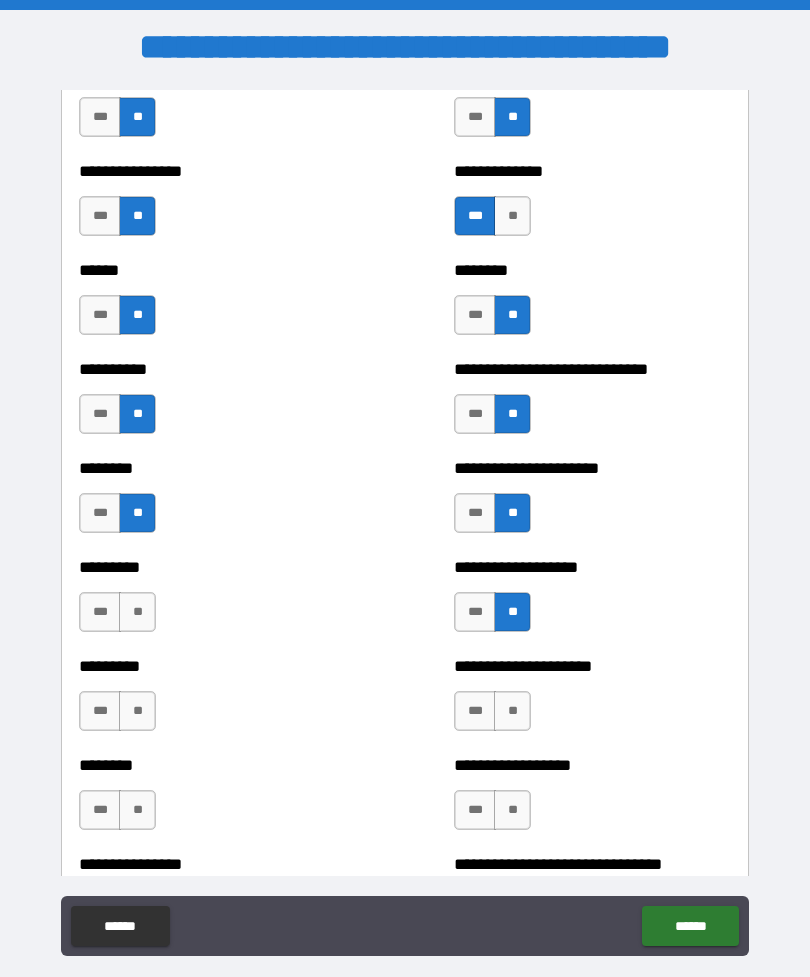 click on "**" at bounding box center [137, 612] 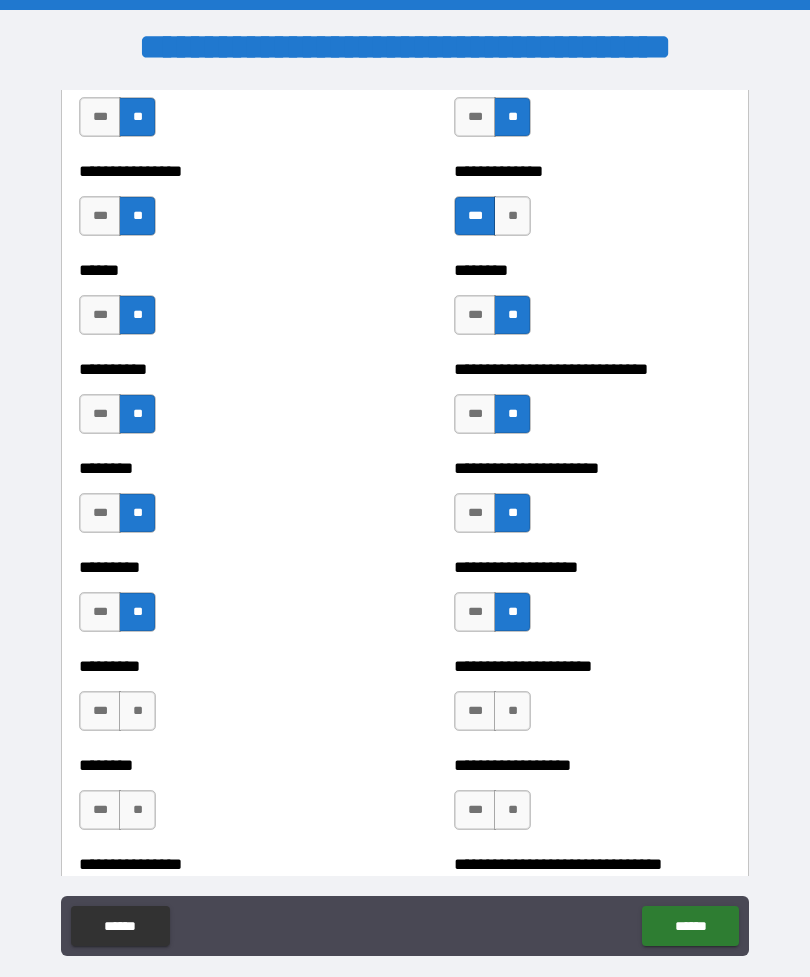 click on "**" at bounding box center [137, 711] 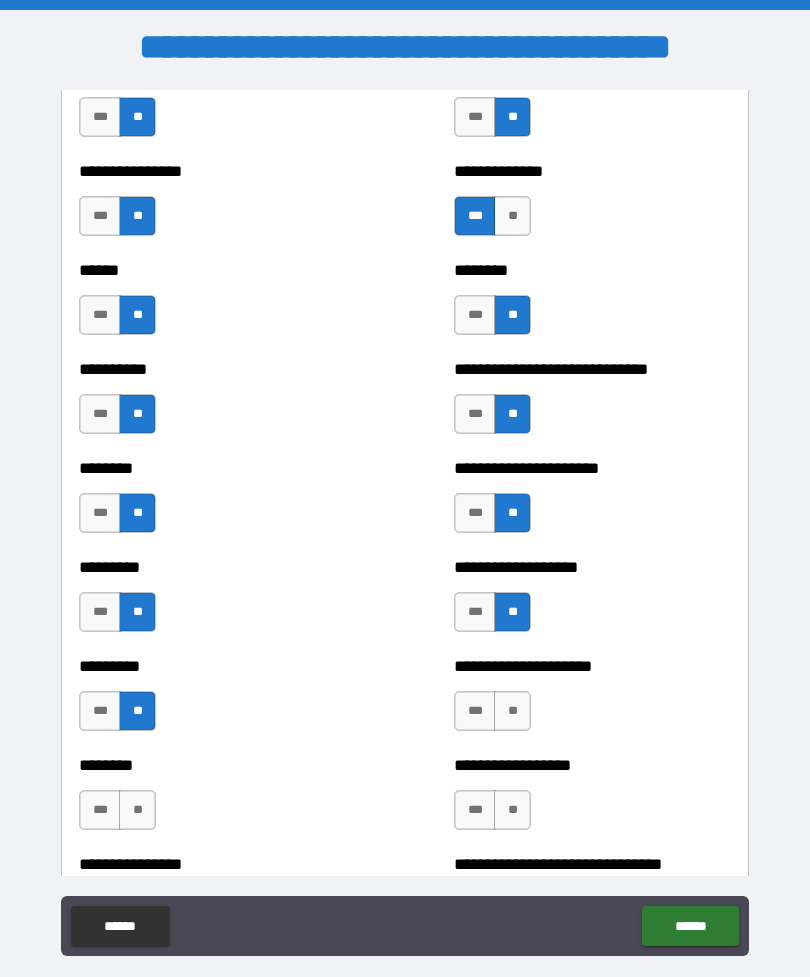 click on "***" at bounding box center (100, 711) 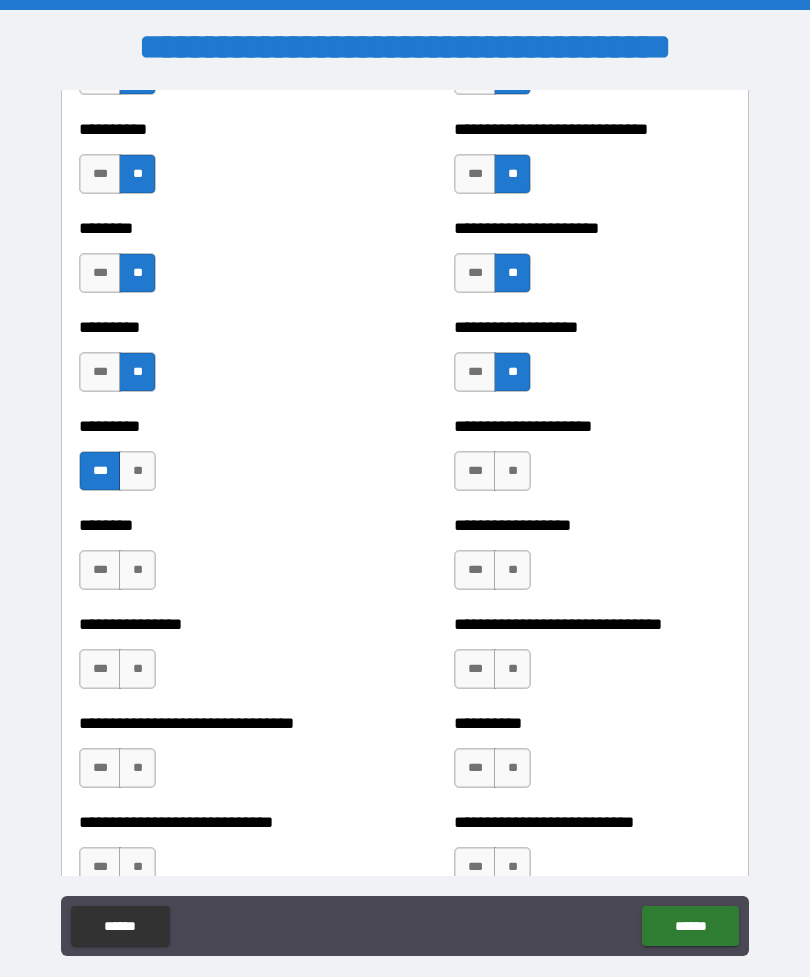 scroll, scrollTop: 7110, scrollLeft: 0, axis: vertical 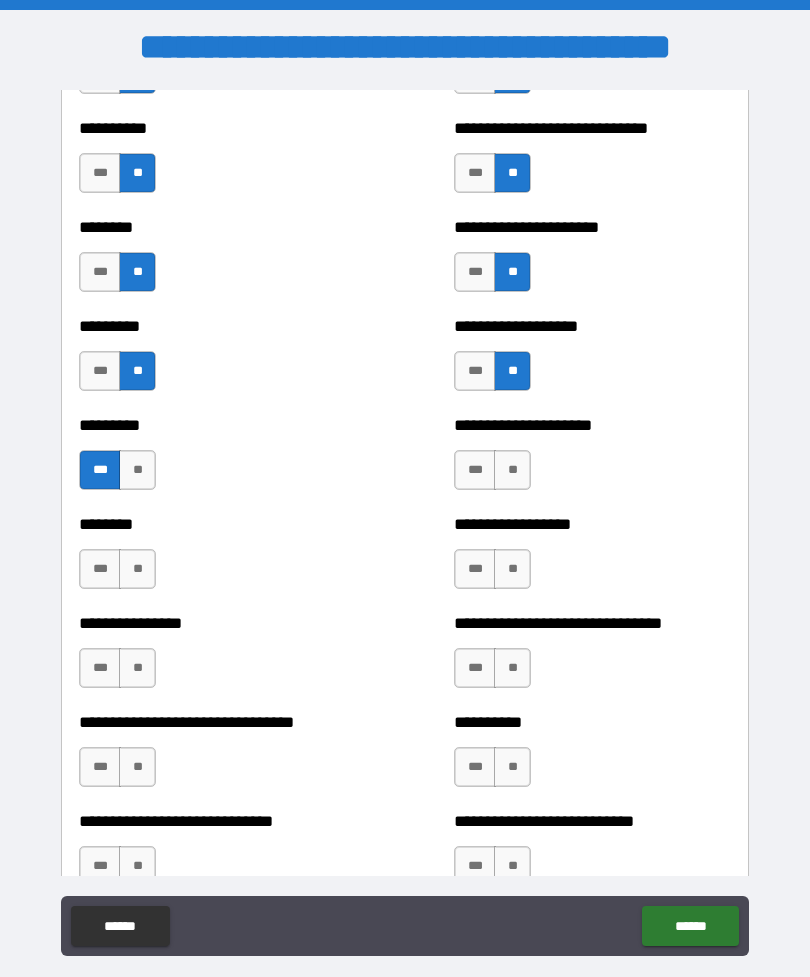 click on "**" at bounding box center (137, 569) 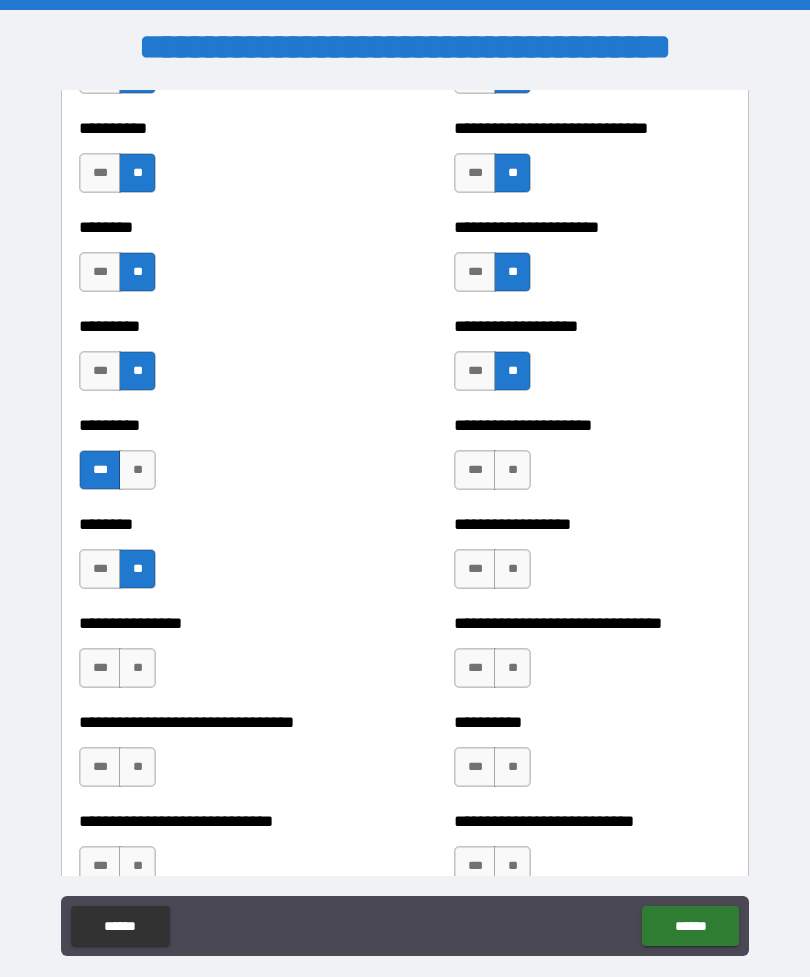click on "**" at bounding box center [137, 668] 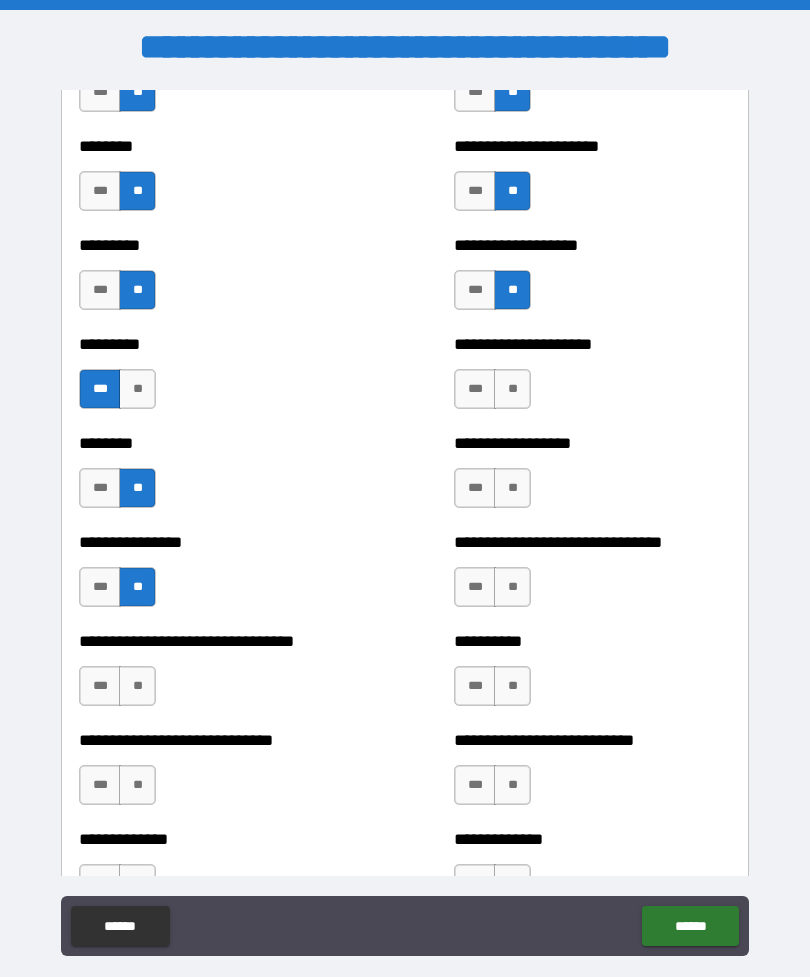 scroll, scrollTop: 7233, scrollLeft: 0, axis: vertical 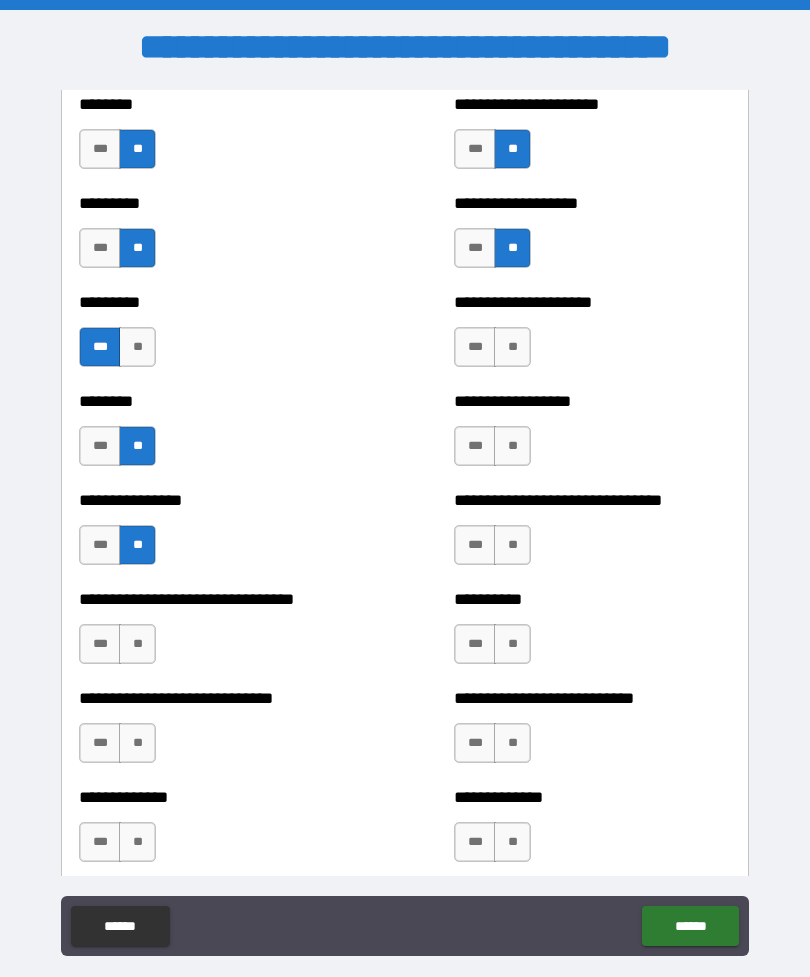 click on "**" at bounding box center [512, 347] 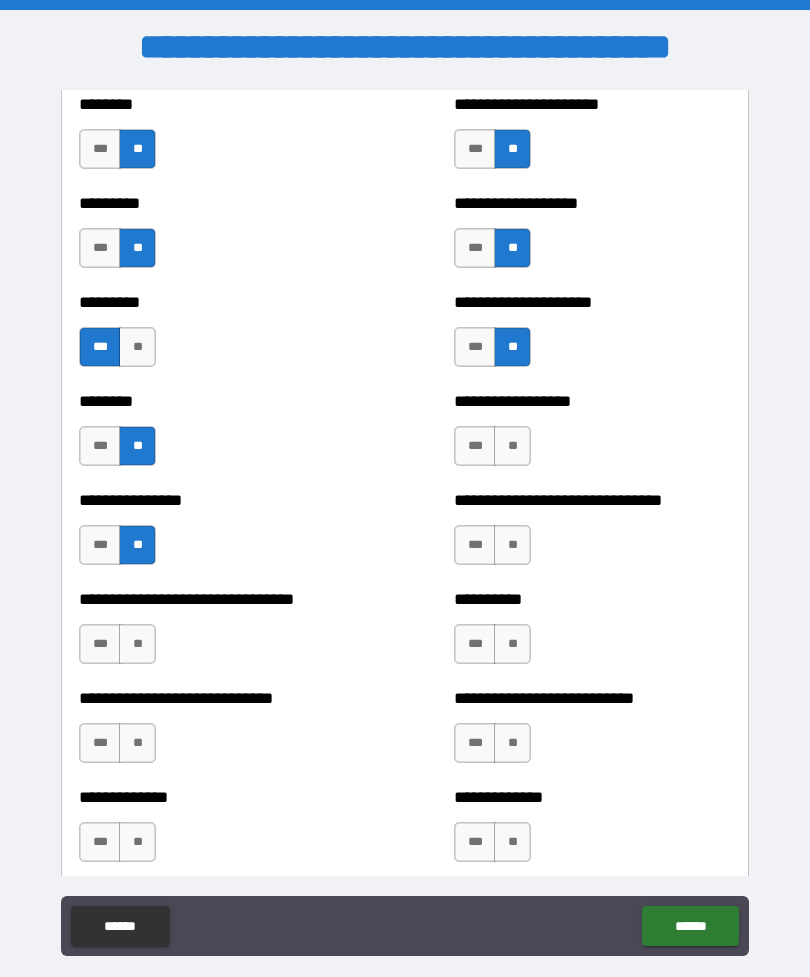 click on "**" at bounding box center [512, 446] 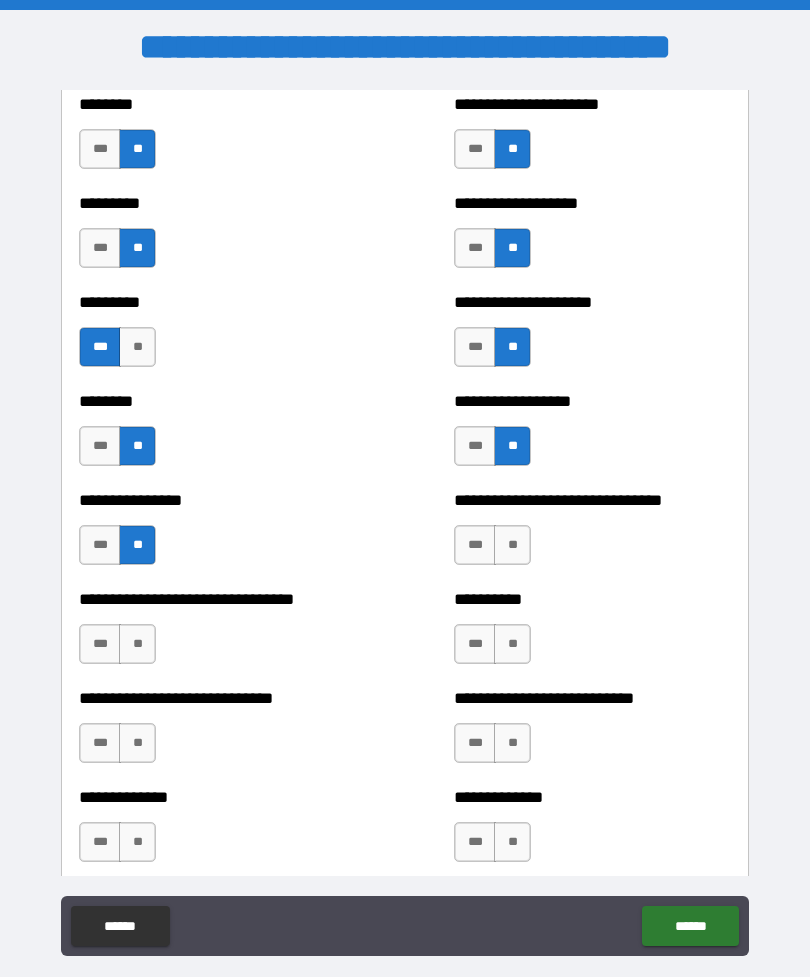 click on "**" at bounding box center (512, 545) 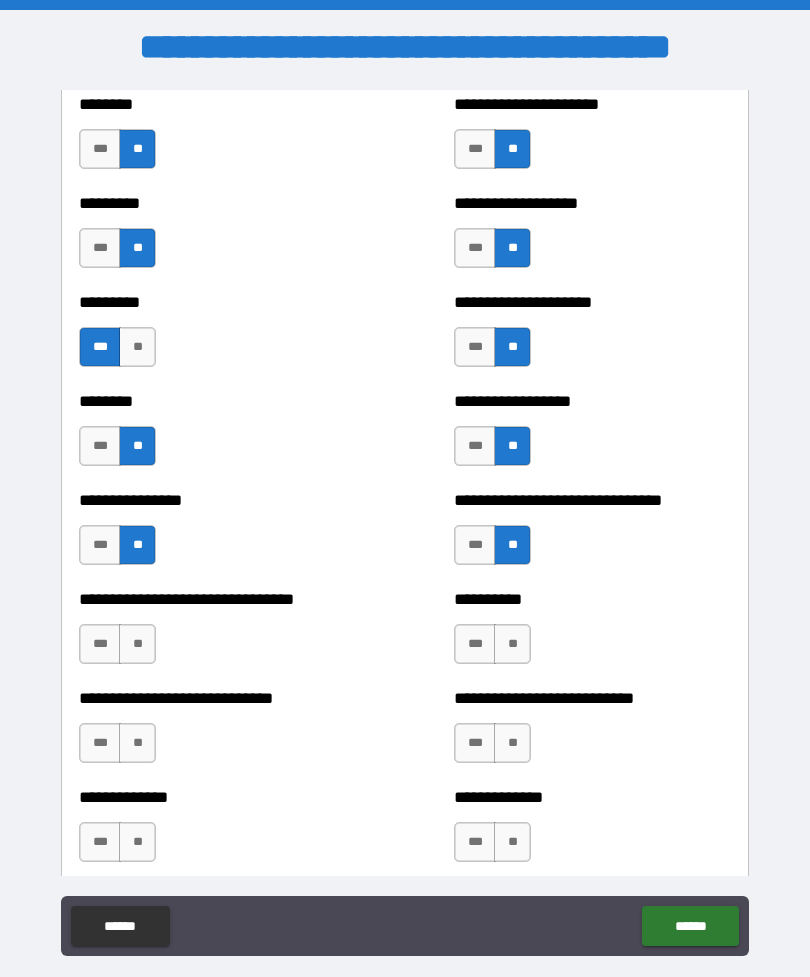 click on "**" at bounding box center (512, 644) 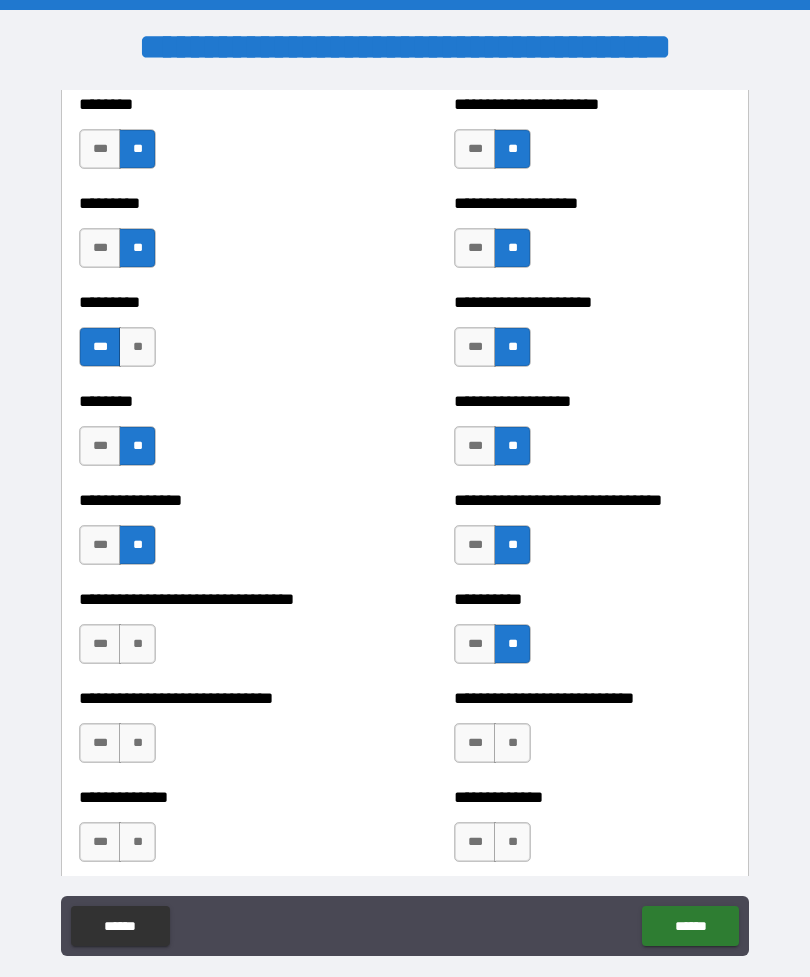 click on "**" at bounding box center [137, 644] 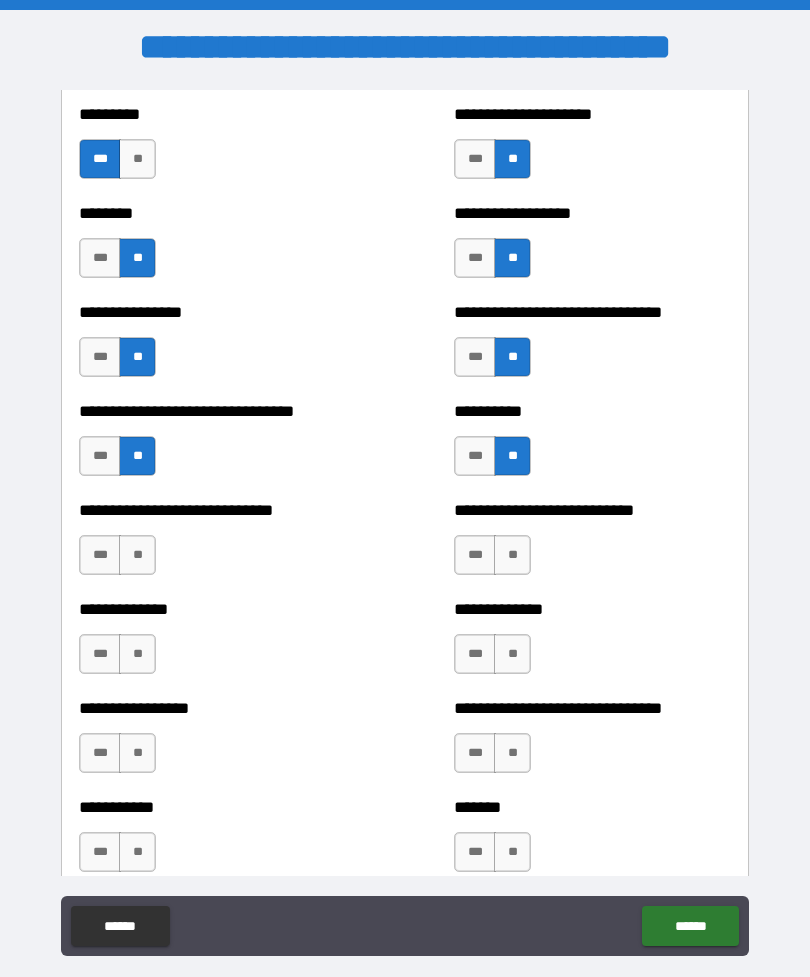 scroll, scrollTop: 7433, scrollLeft: 0, axis: vertical 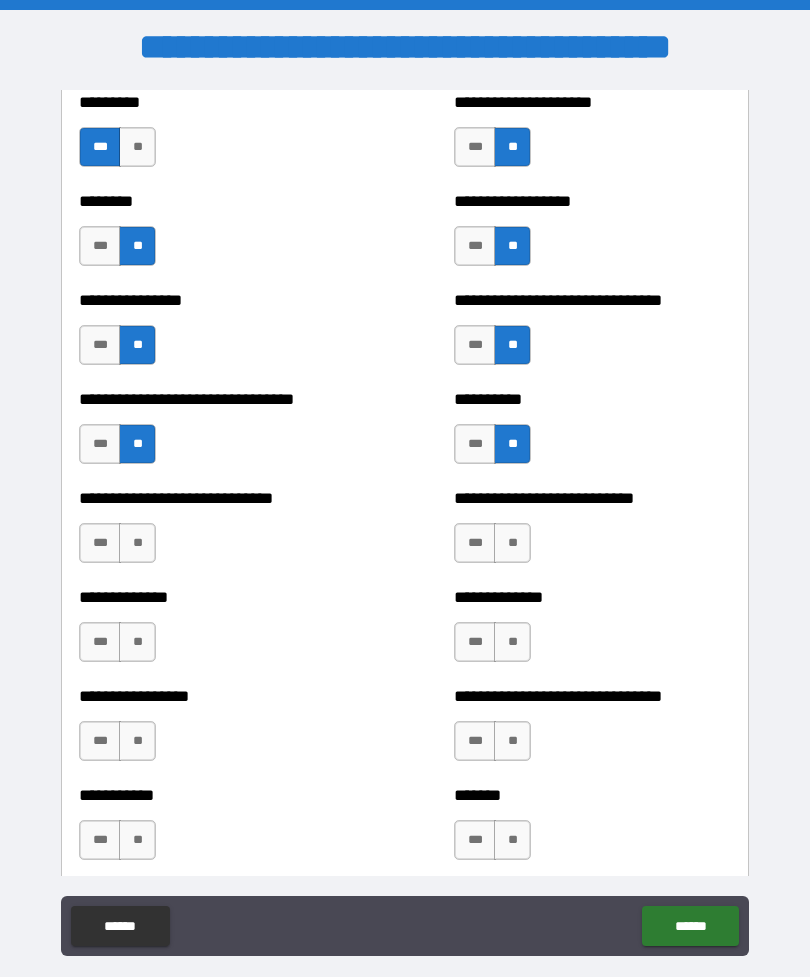 click on "**" at bounding box center [137, 543] 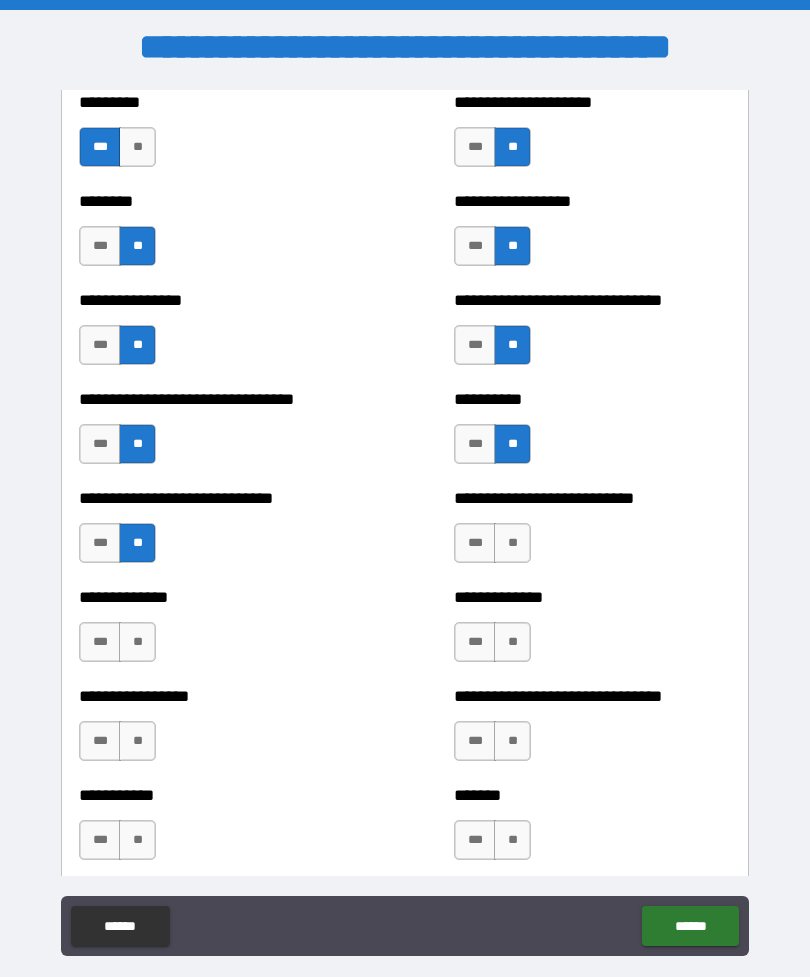 click on "**" at bounding box center (512, 543) 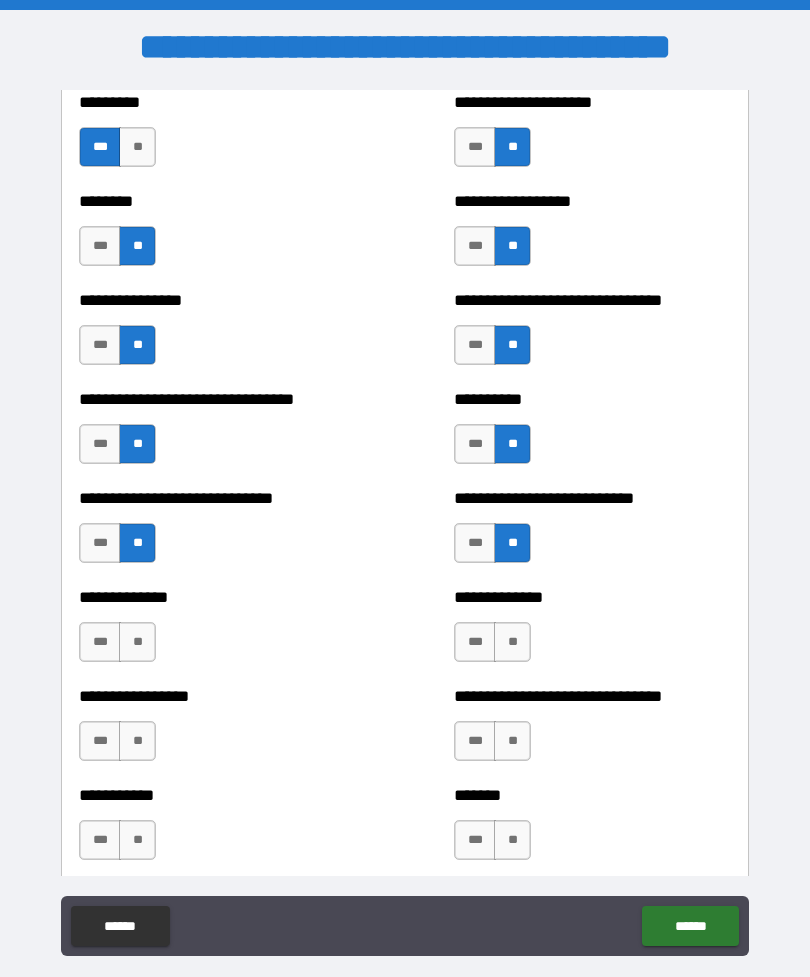 click on "**" at bounding box center (137, 642) 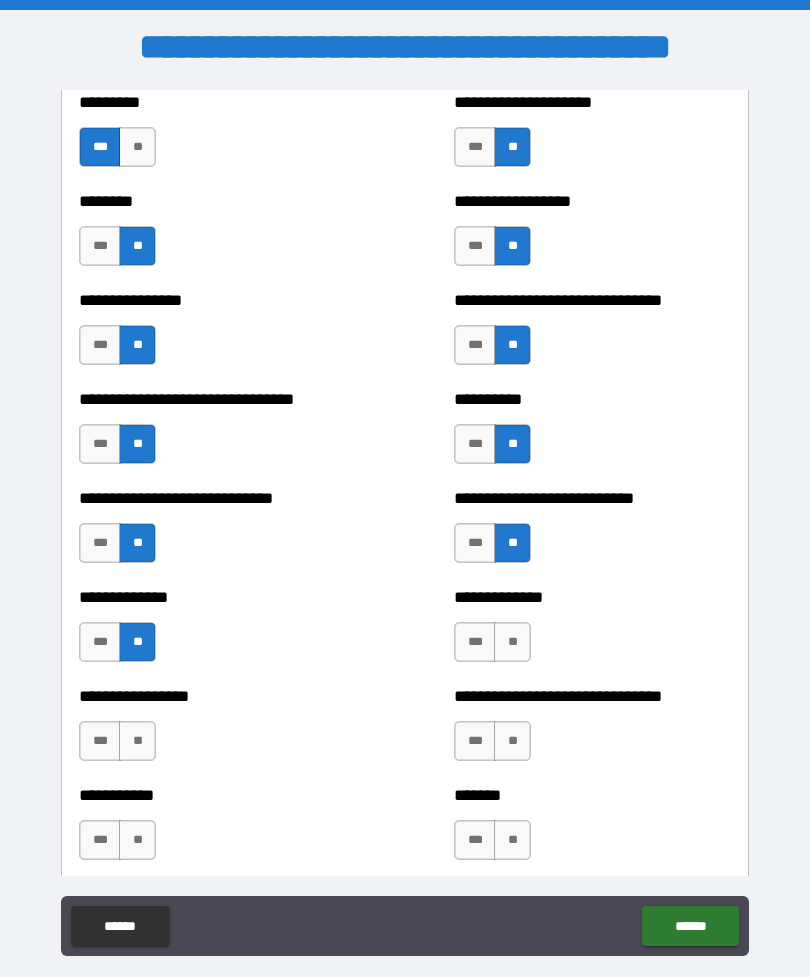click on "**" at bounding box center [512, 642] 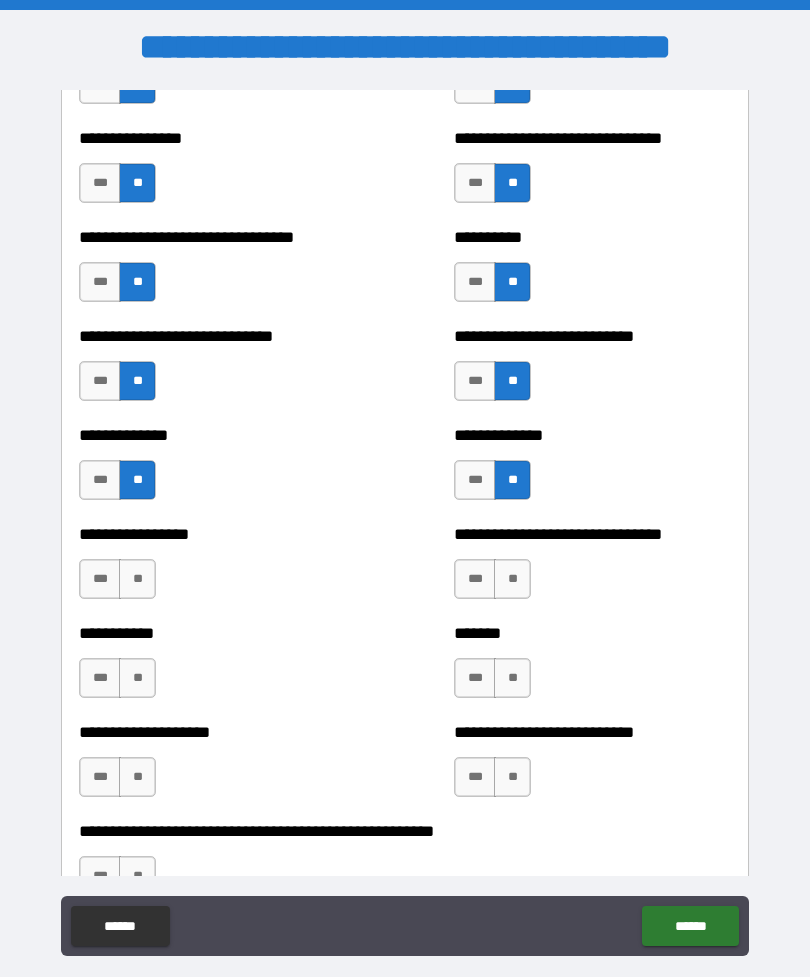 scroll, scrollTop: 7638, scrollLeft: 0, axis: vertical 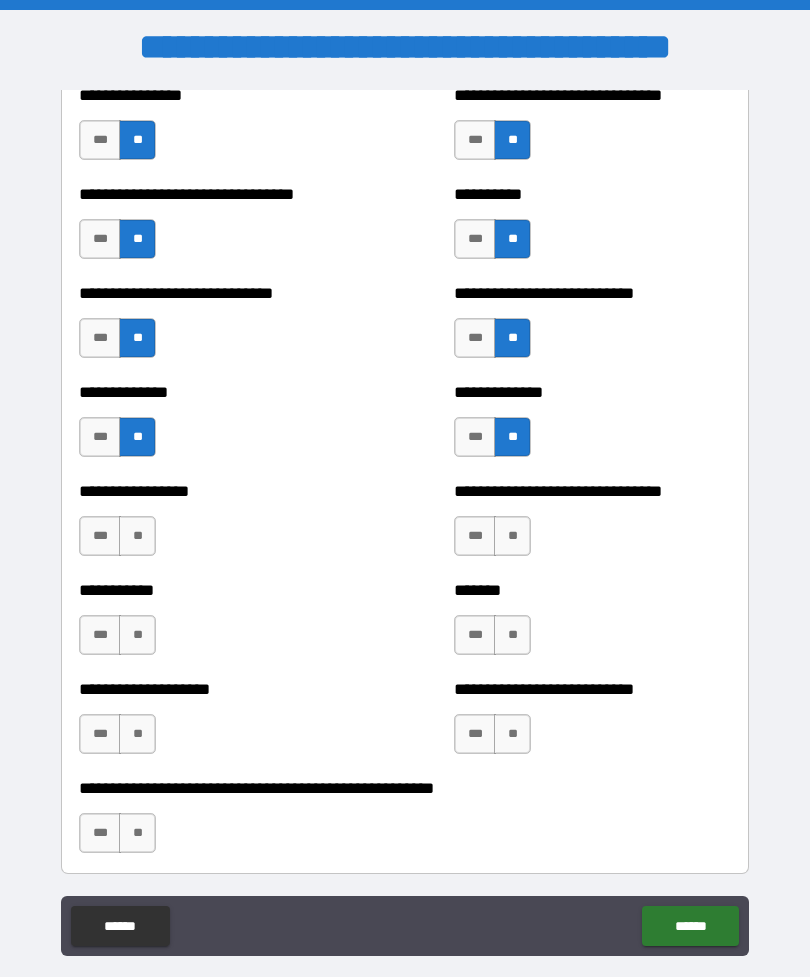 click on "**" at bounding box center [137, 536] 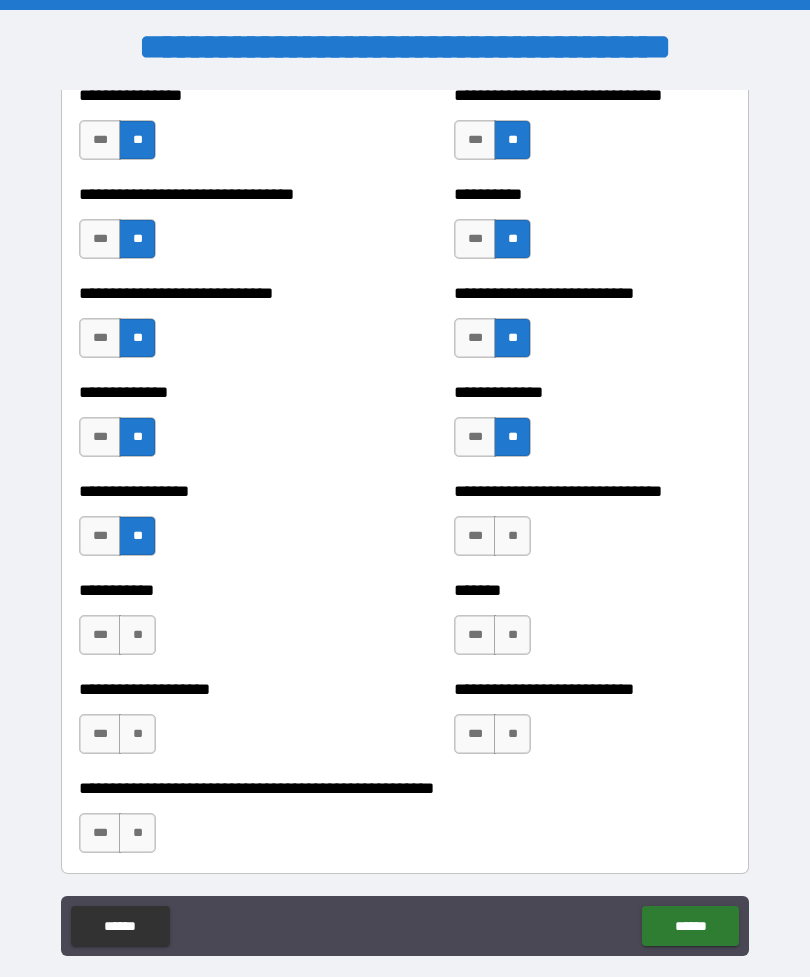 click on "**" at bounding box center (137, 635) 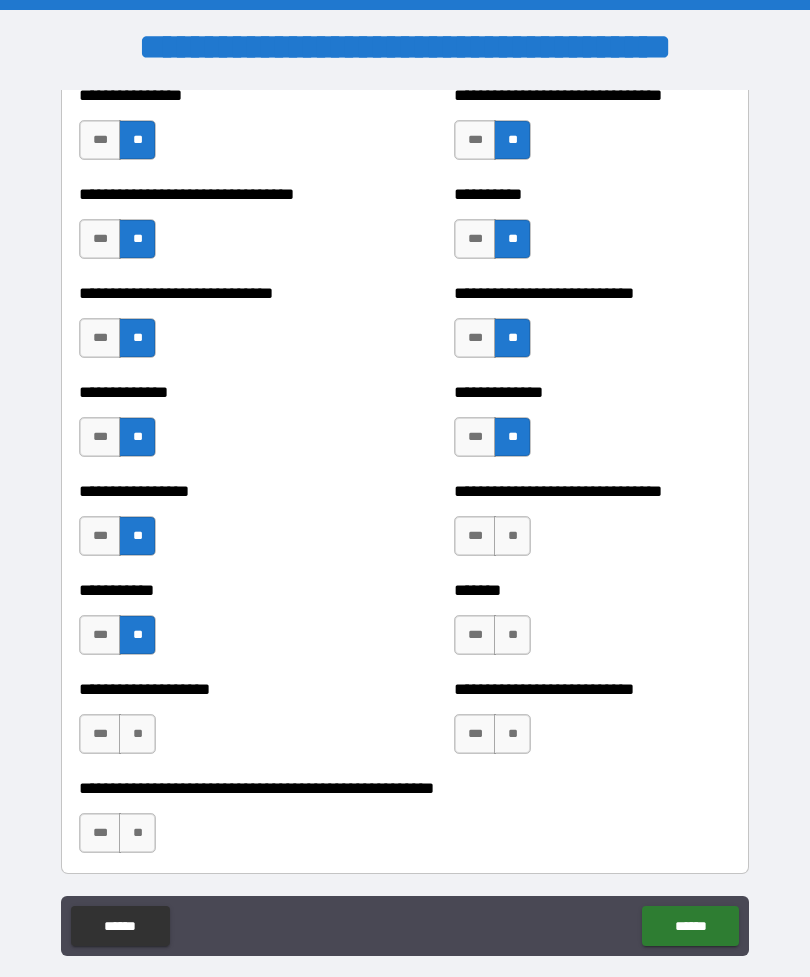 click on "**" at bounding box center (137, 734) 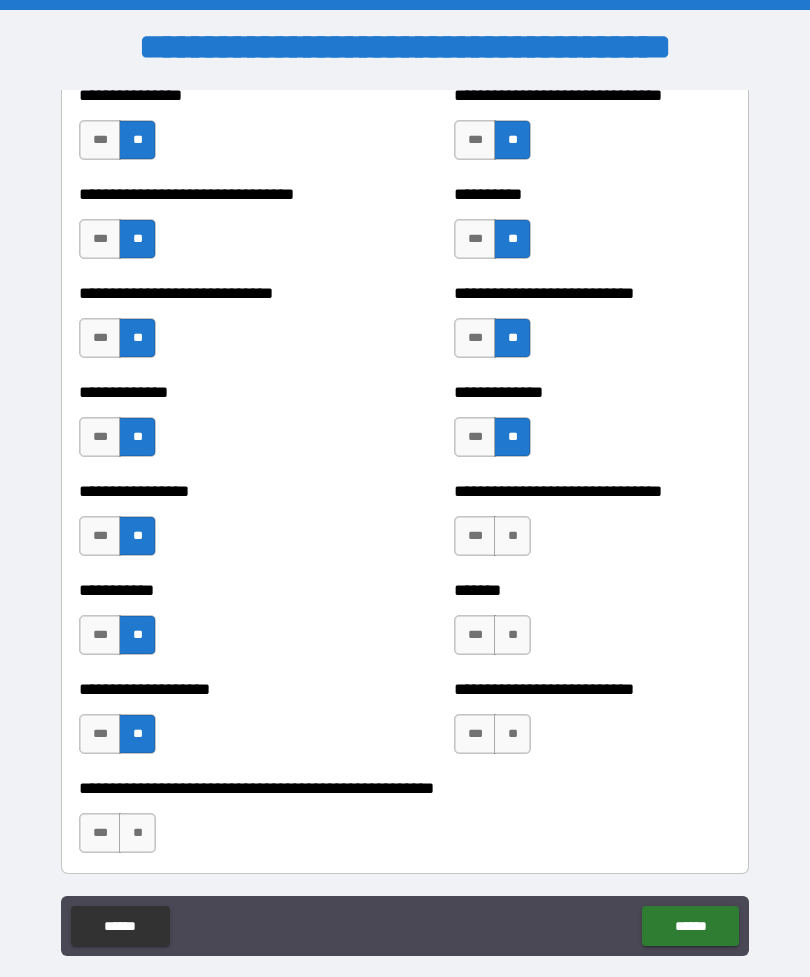 click on "**" at bounding box center [137, 833] 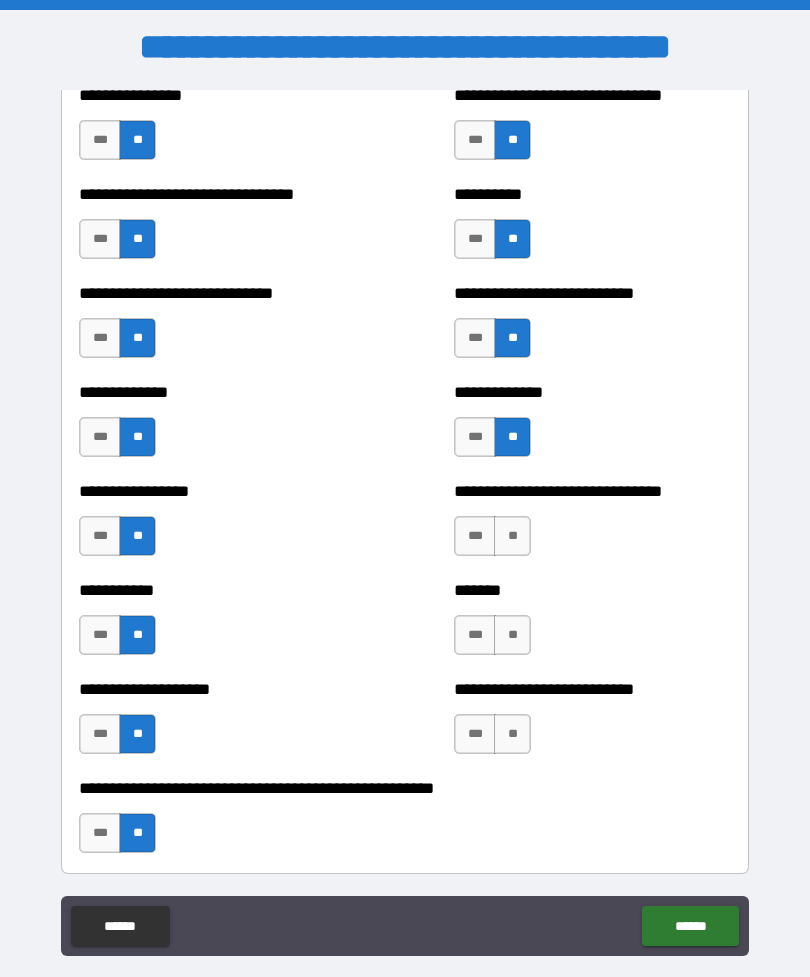 click on "**" at bounding box center (512, 536) 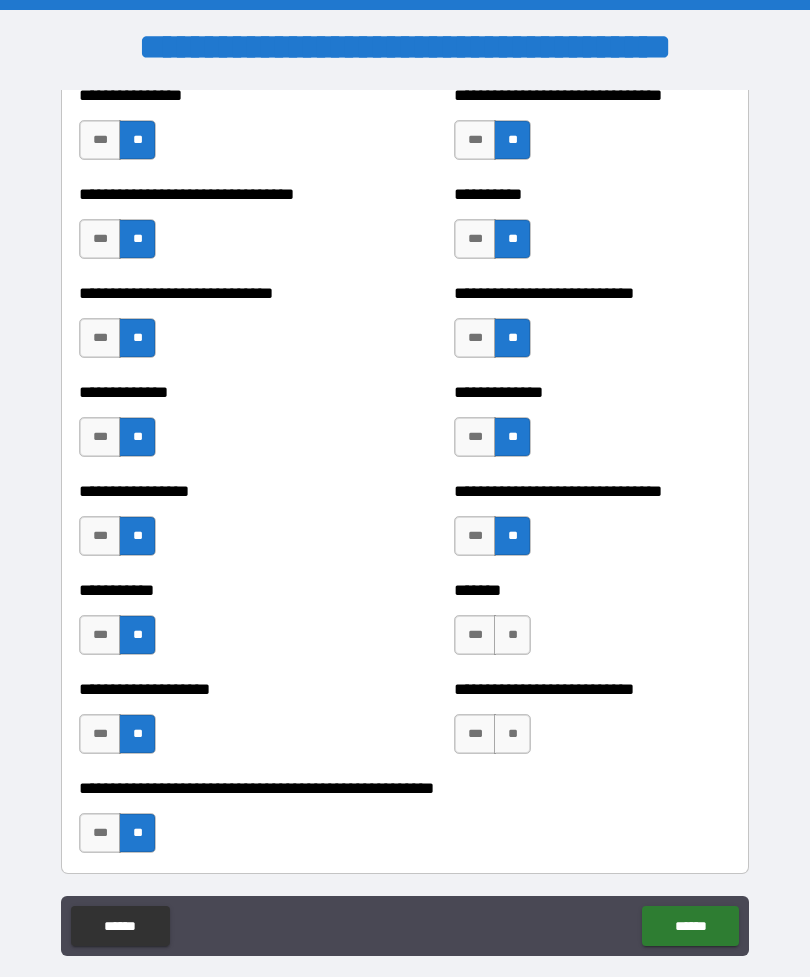 click on "**" at bounding box center [512, 635] 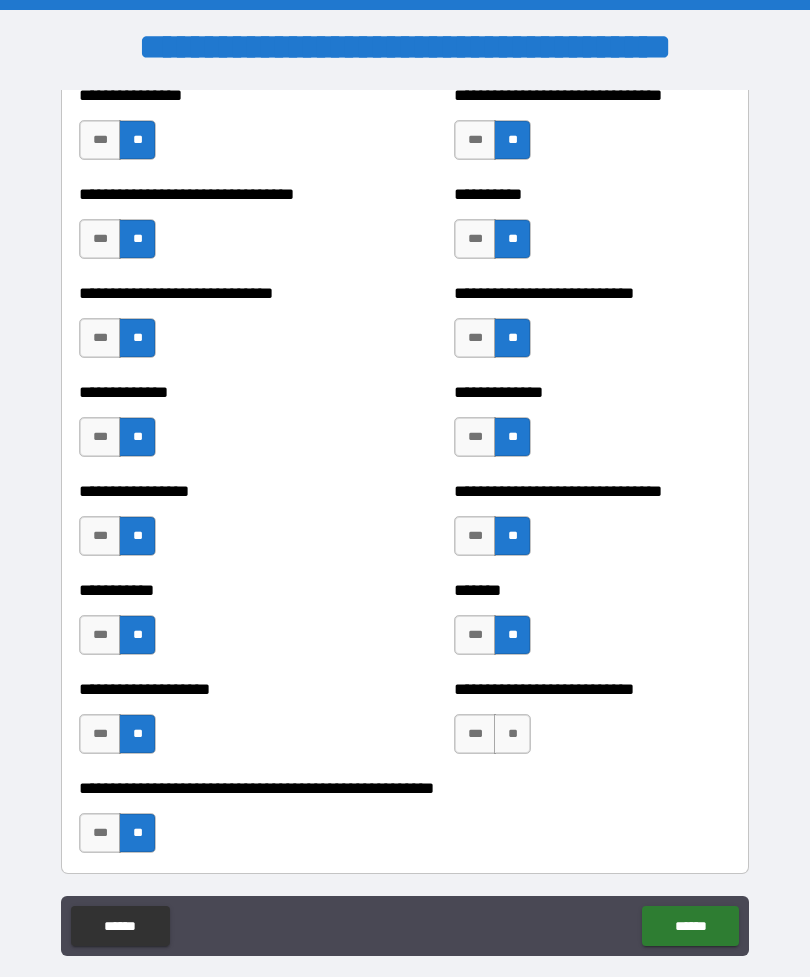 click on "**" at bounding box center [512, 734] 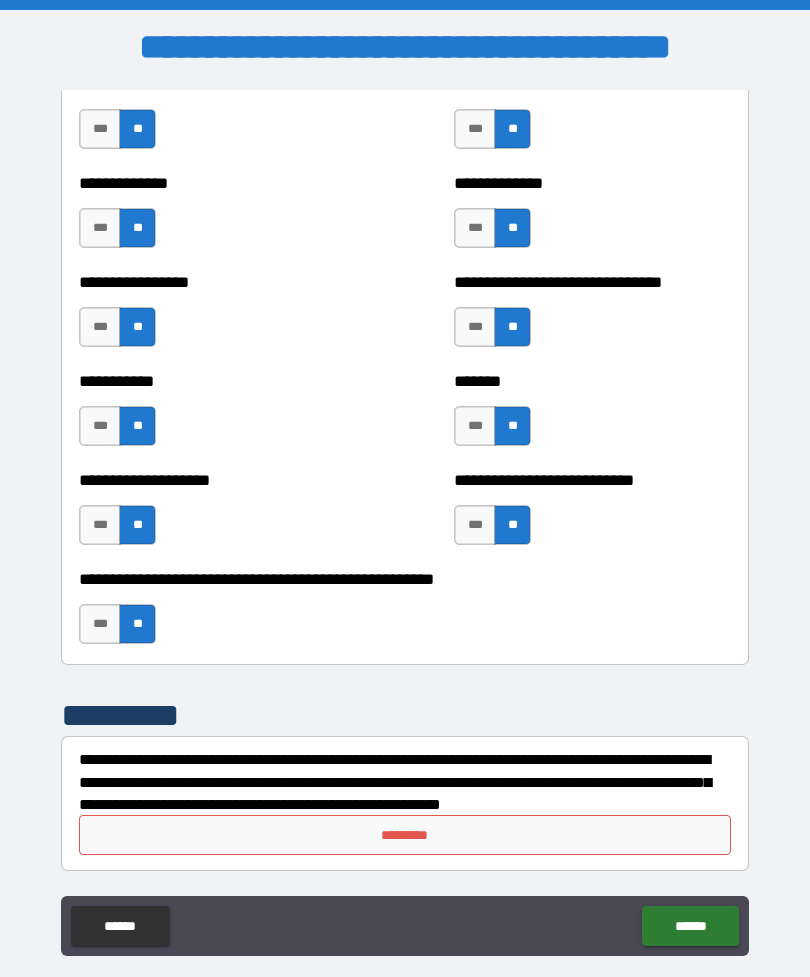 click on "*********" at bounding box center (405, 835) 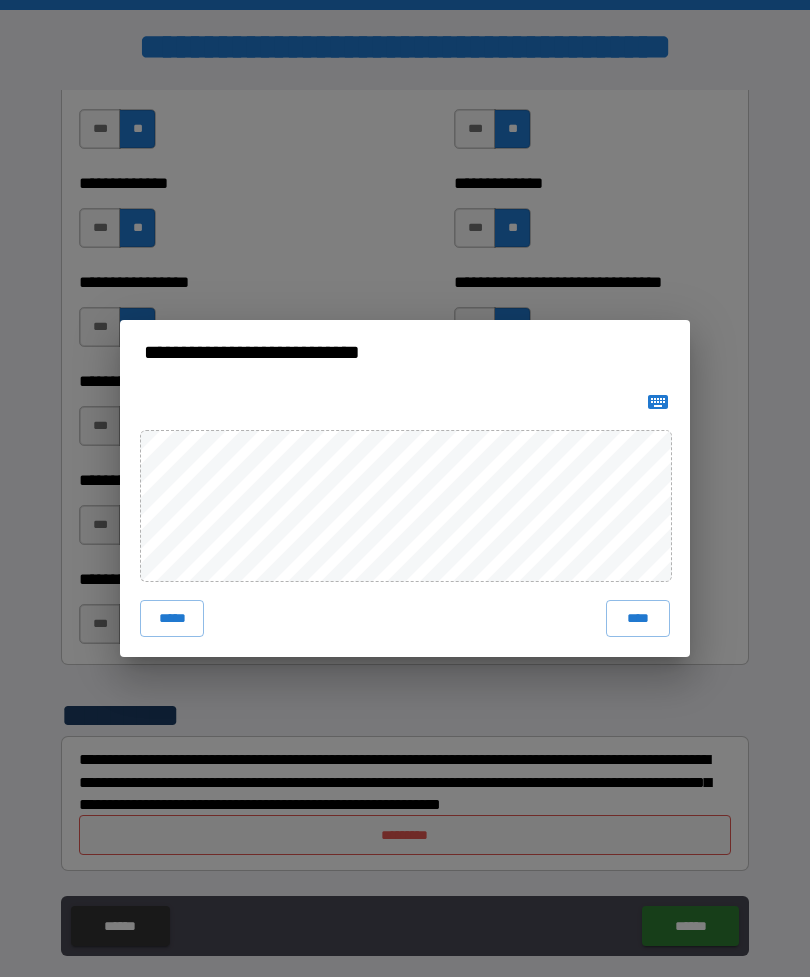 scroll, scrollTop: 7847, scrollLeft: 0, axis: vertical 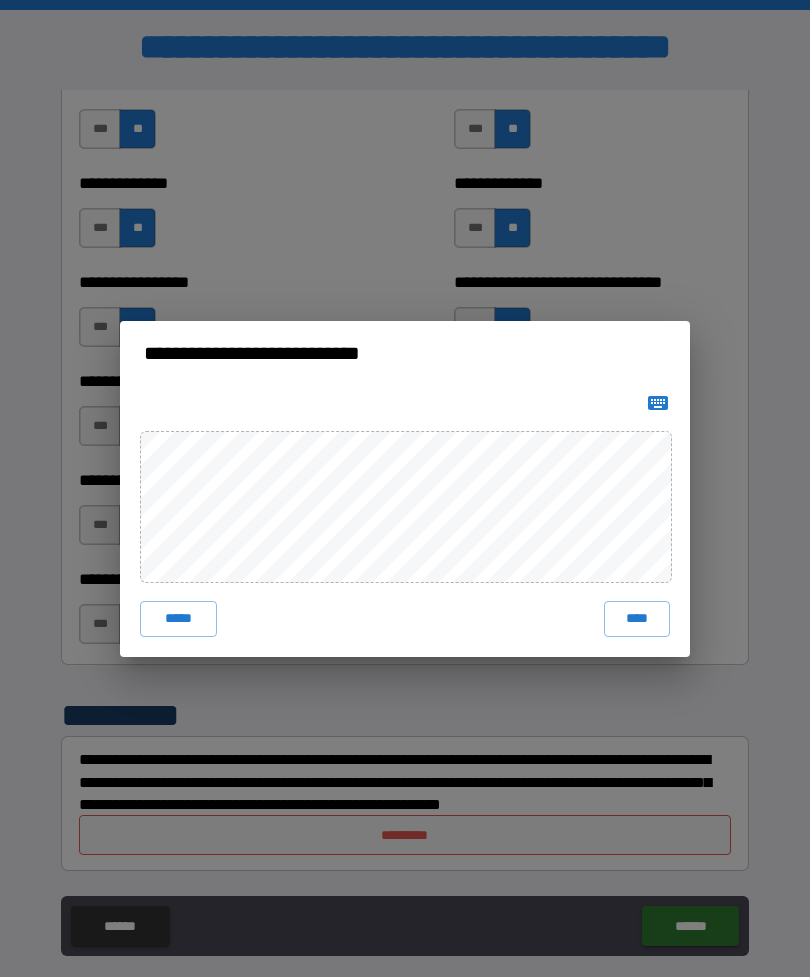 click on "****" at bounding box center [637, 619] 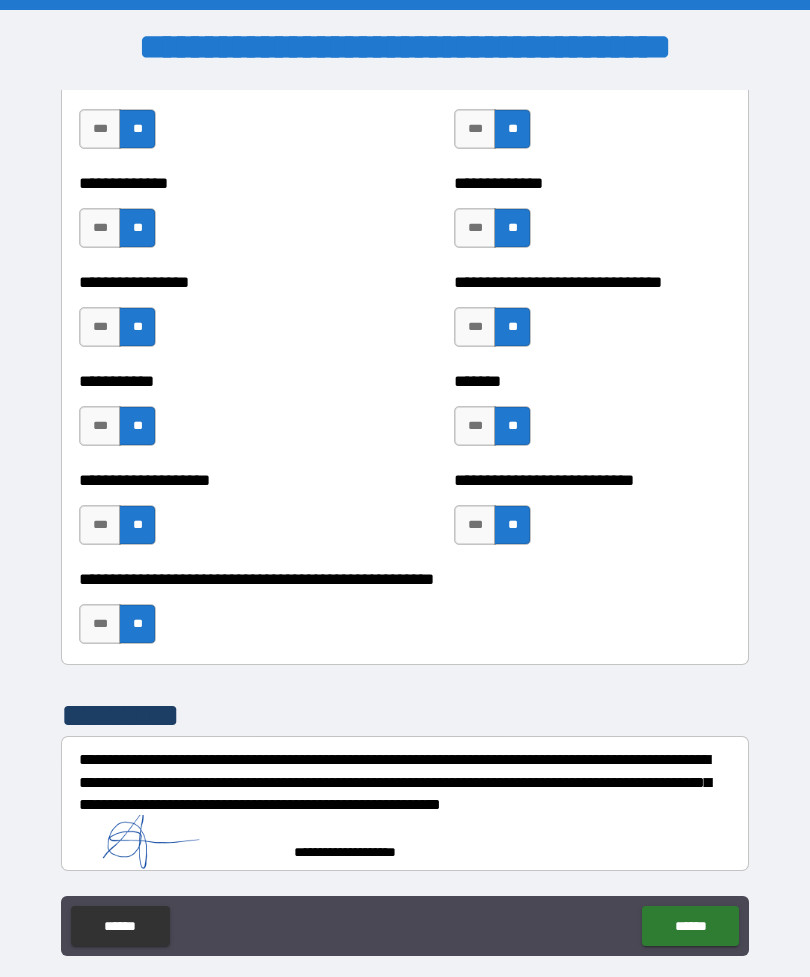 scroll, scrollTop: 7837, scrollLeft: 0, axis: vertical 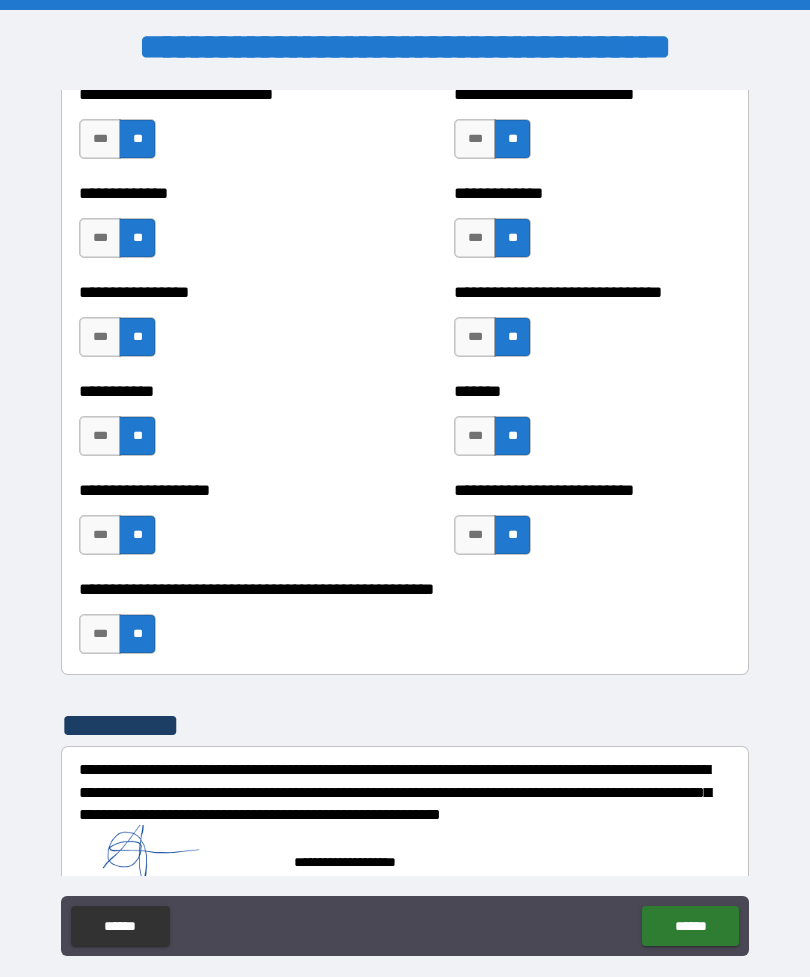 click on "******" at bounding box center [690, 926] 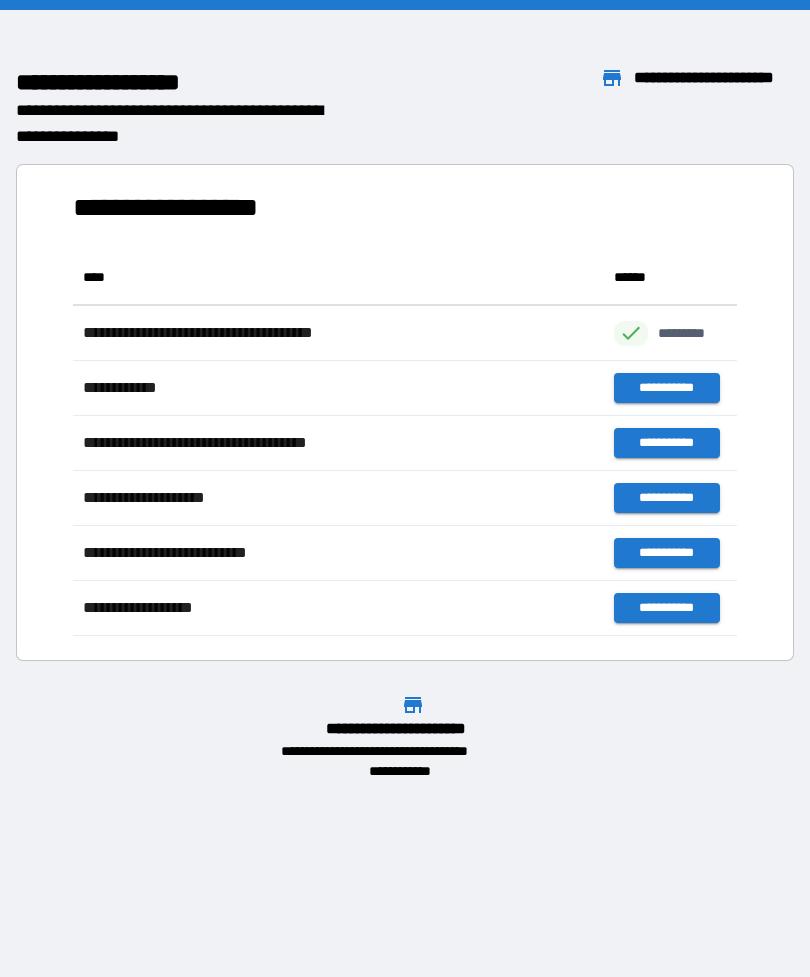 scroll, scrollTop: 386, scrollLeft: 664, axis: both 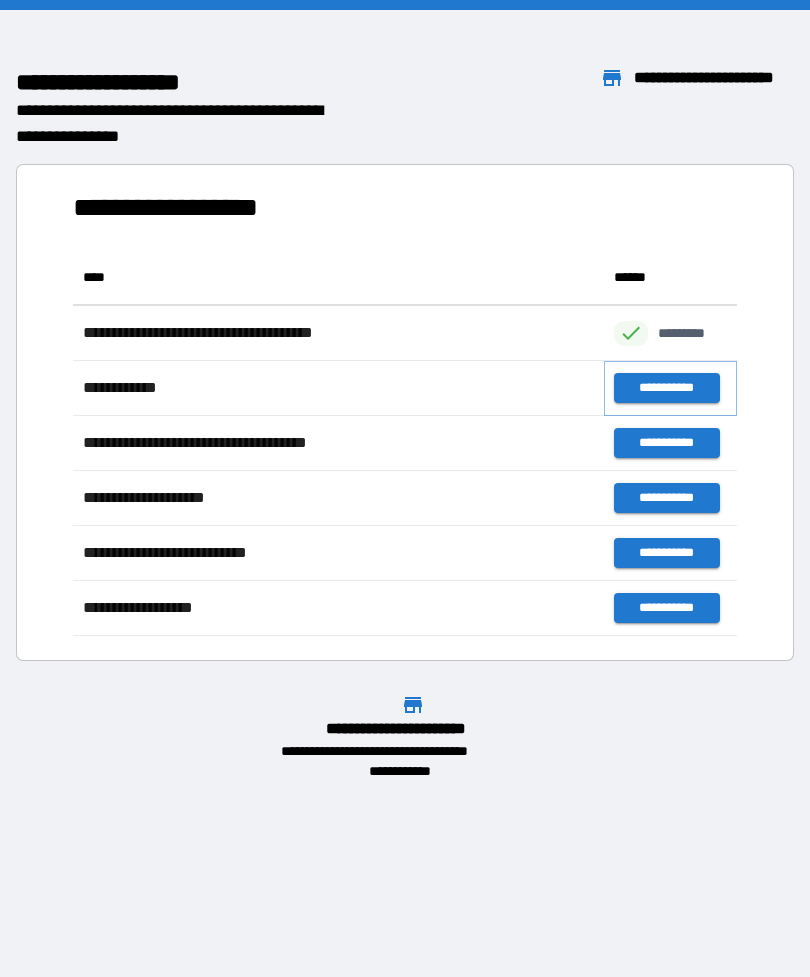 click on "**********" at bounding box center (666, 388) 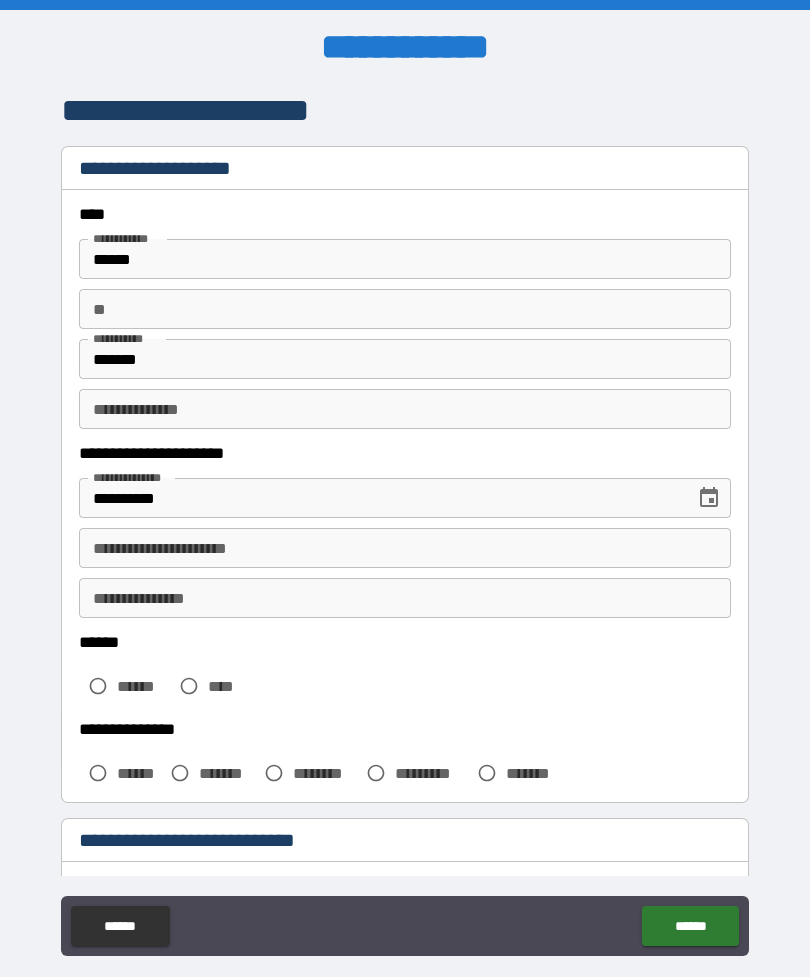 click on "**" at bounding box center [405, 309] 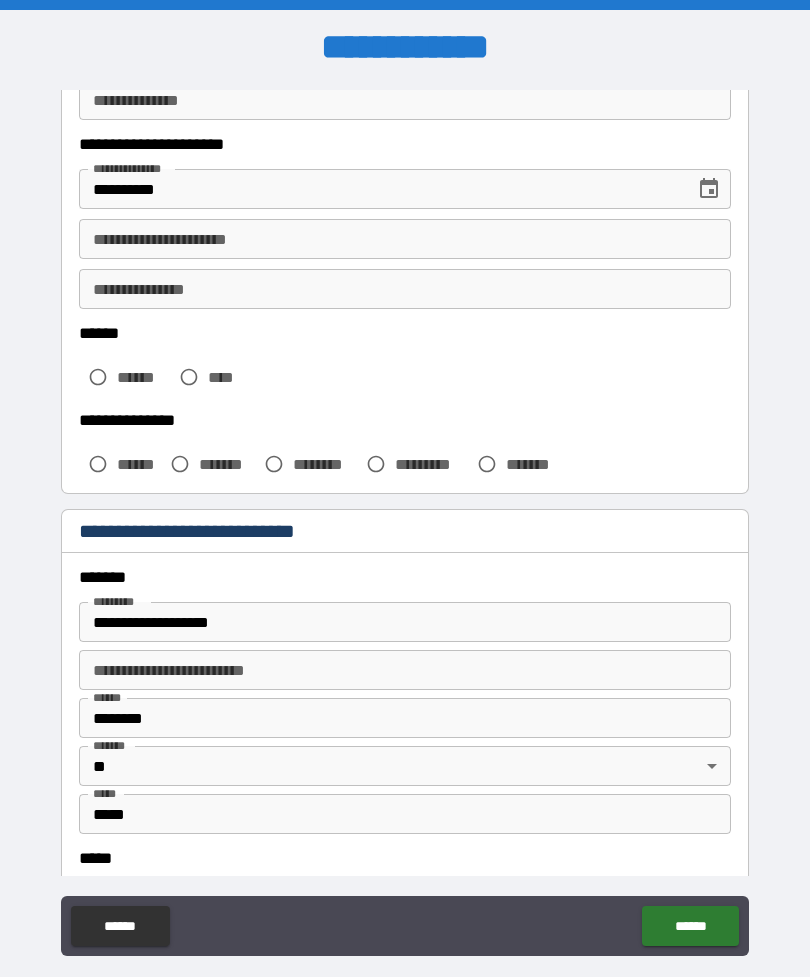 scroll, scrollTop: 313, scrollLeft: 0, axis: vertical 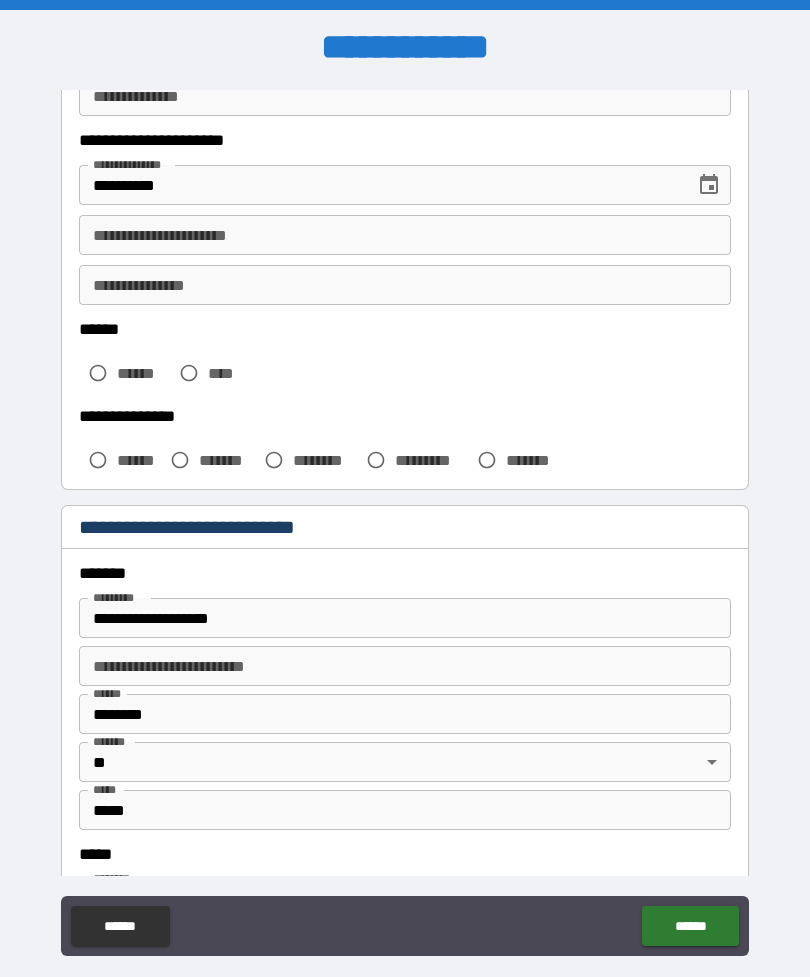 type on "***" 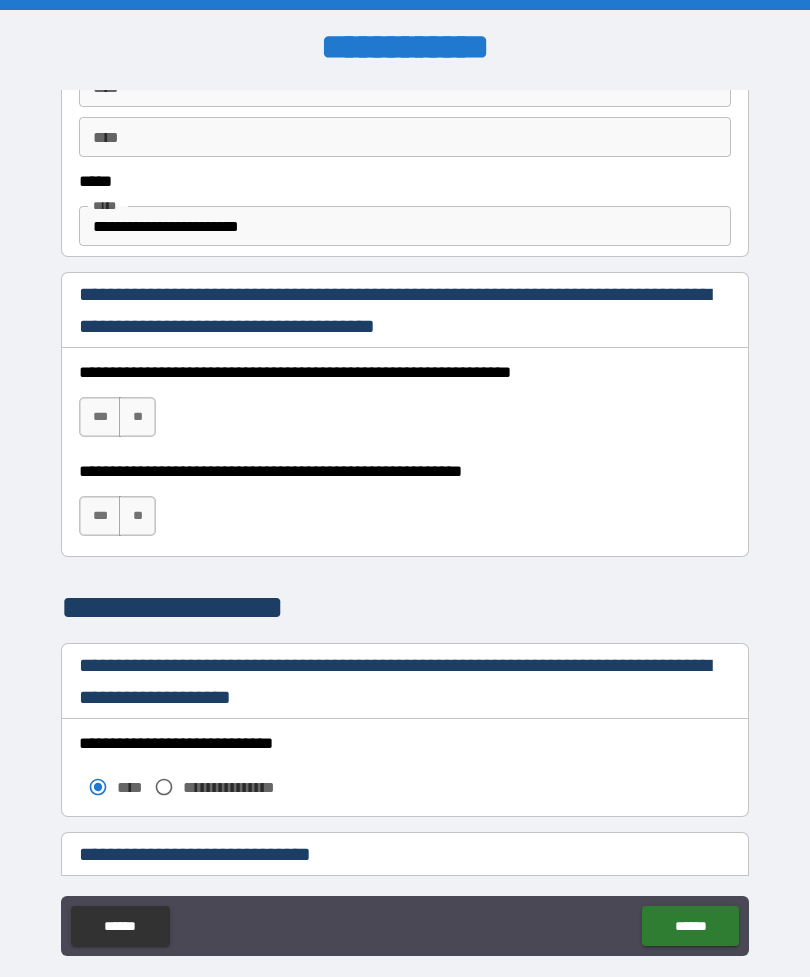 scroll, scrollTop: 1184, scrollLeft: 0, axis: vertical 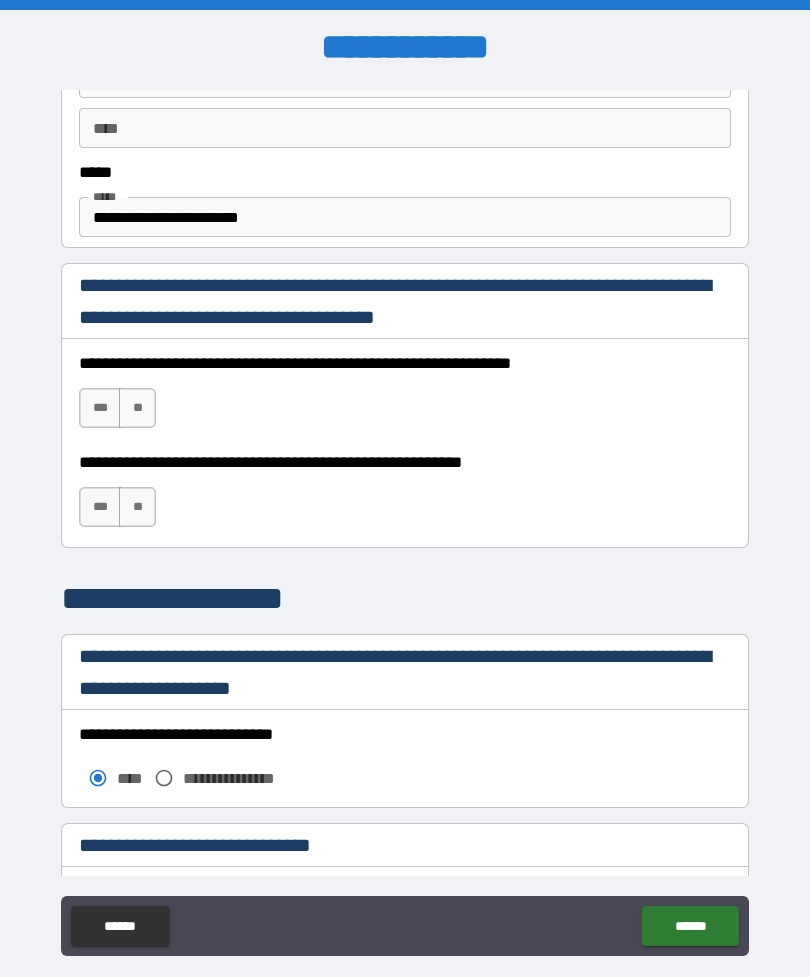 click on "***" at bounding box center (100, 408) 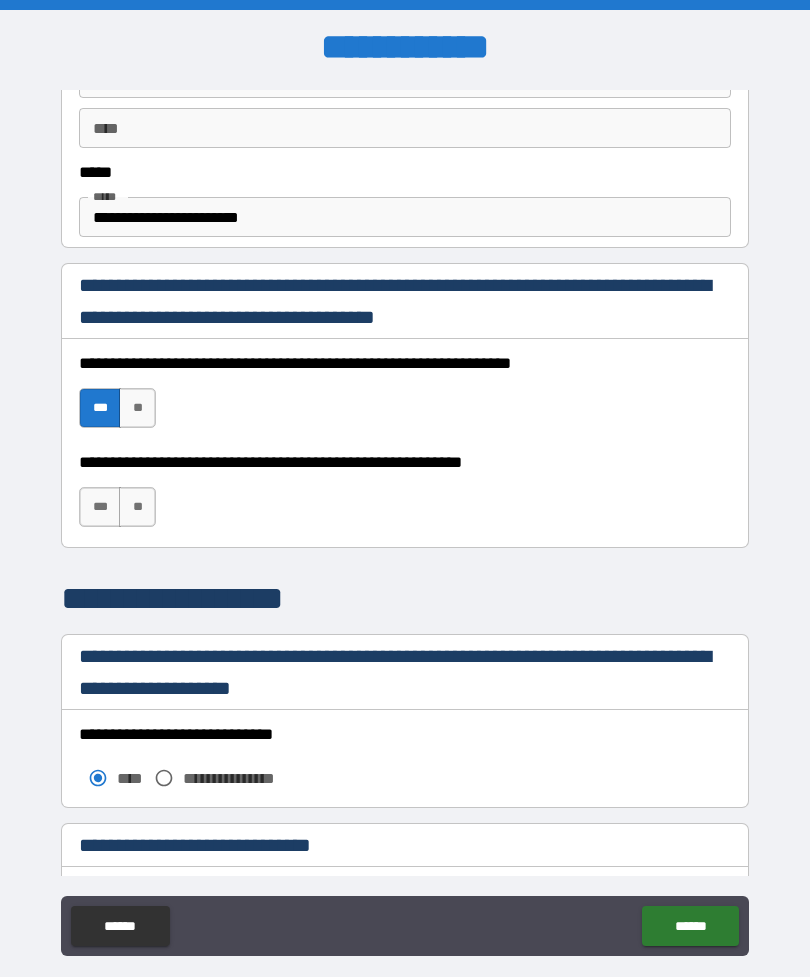 click on "***" at bounding box center [100, 507] 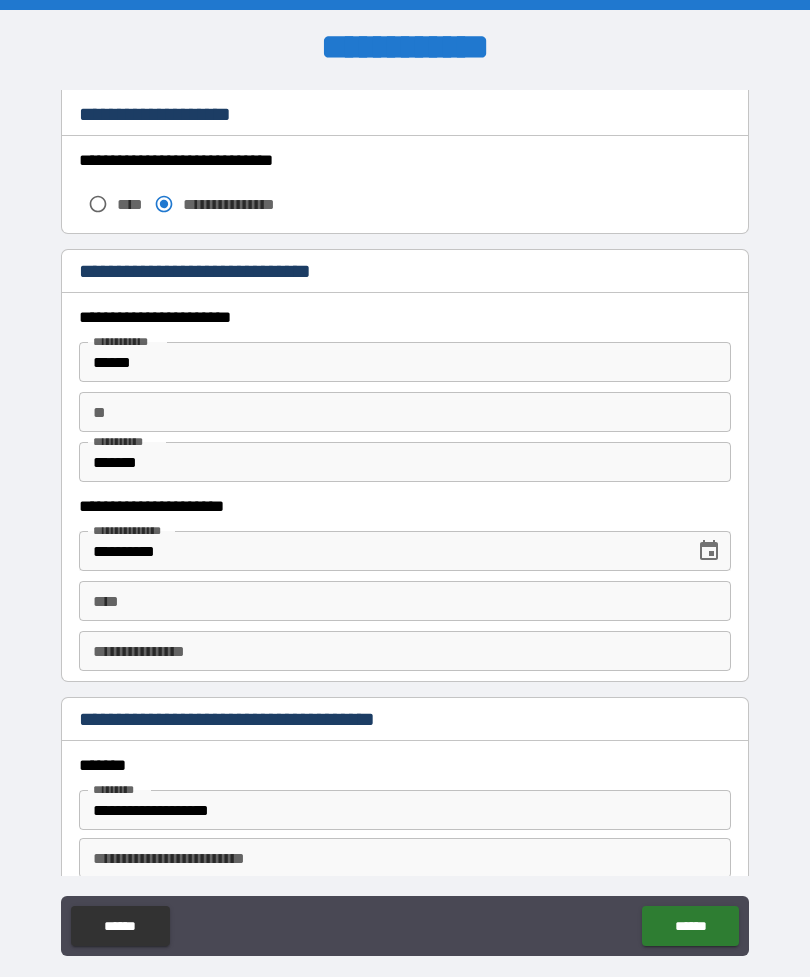 scroll, scrollTop: 1781, scrollLeft: 0, axis: vertical 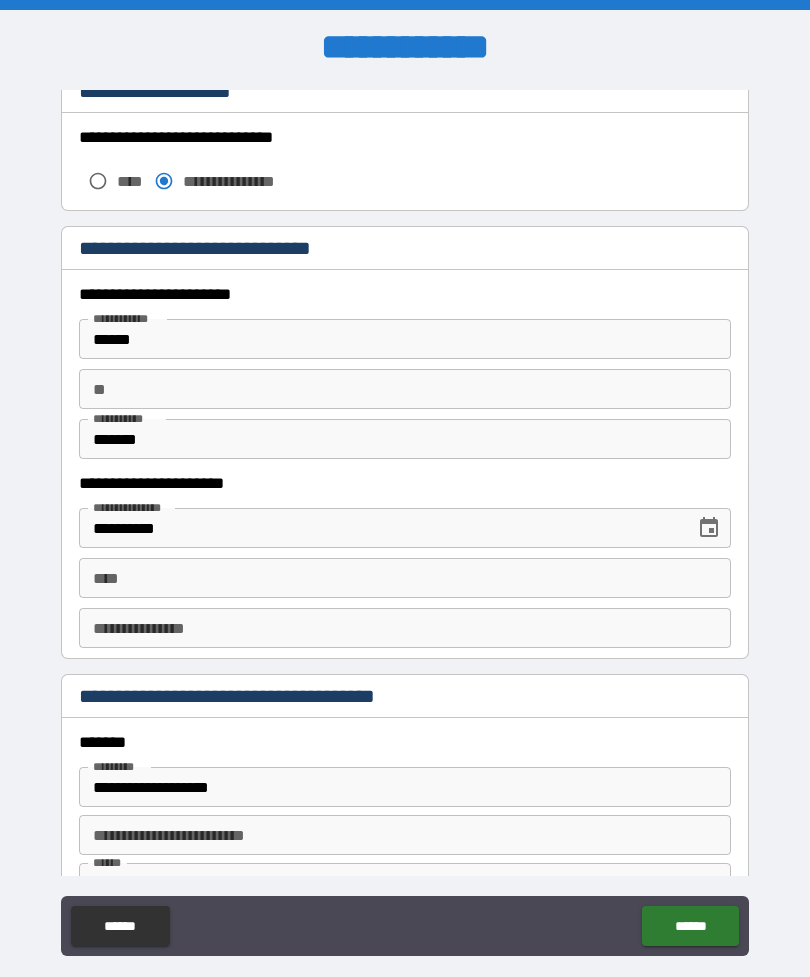 click on "******" at bounding box center (405, 339) 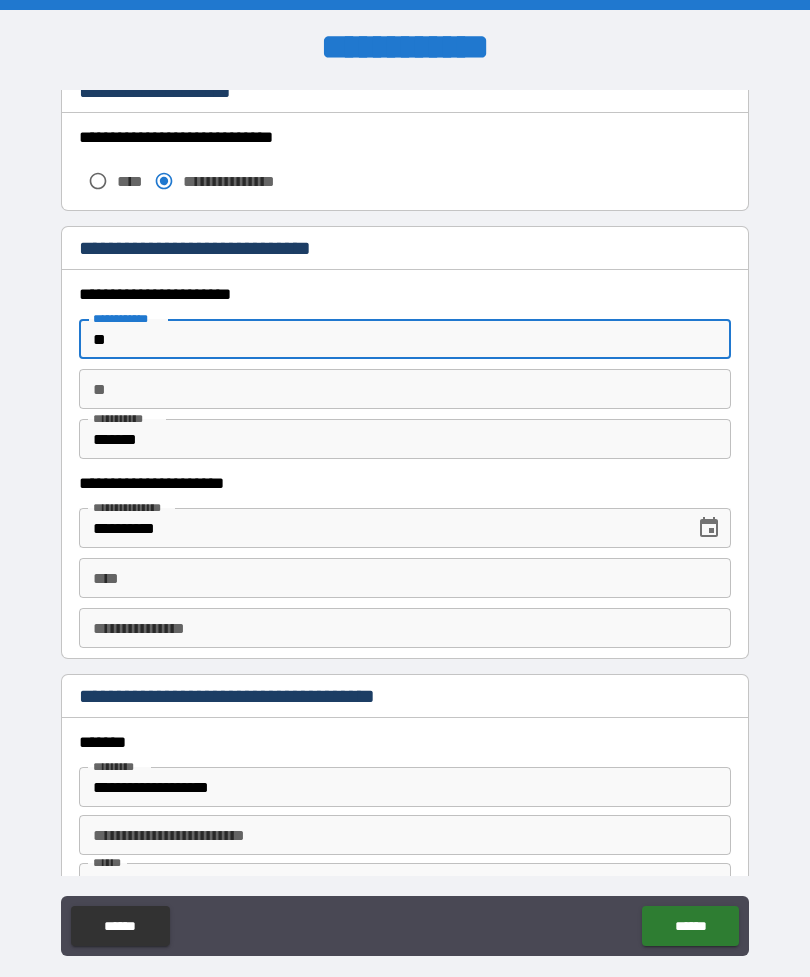type on "*" 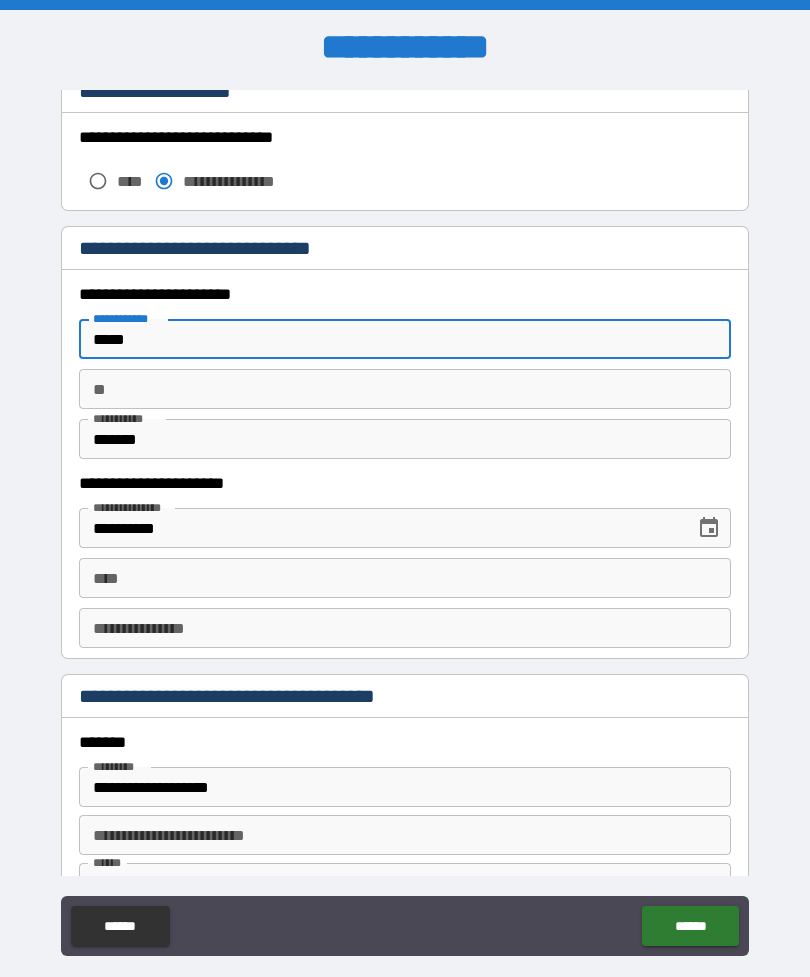 type on "*****" 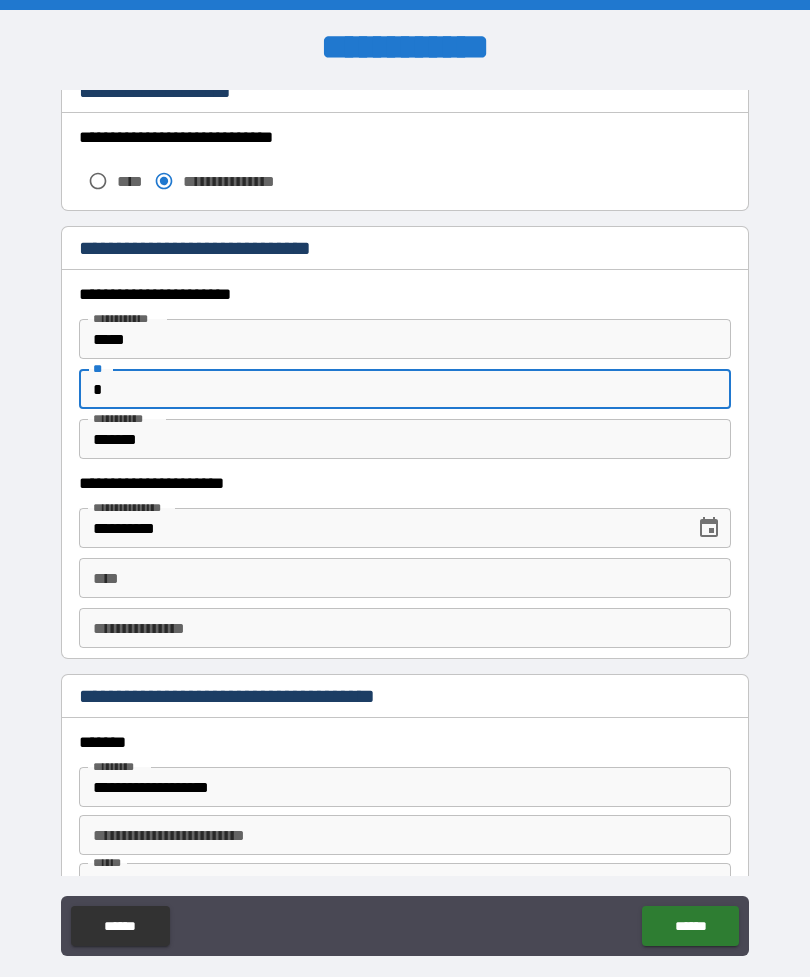 type on "*" 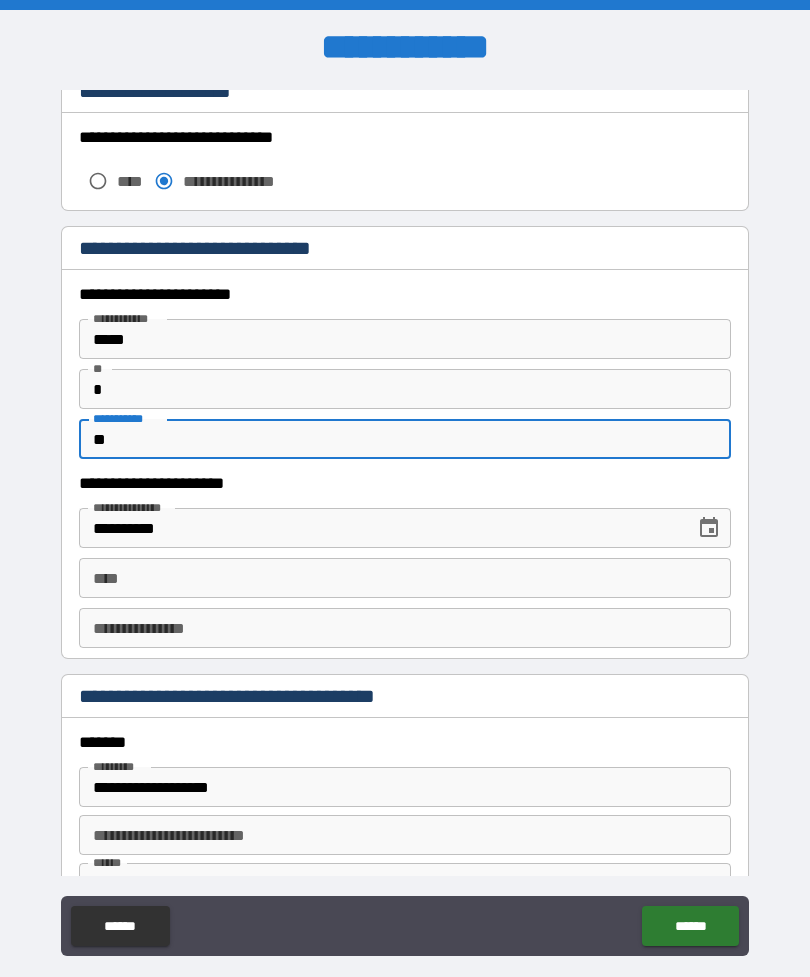 type on "*" 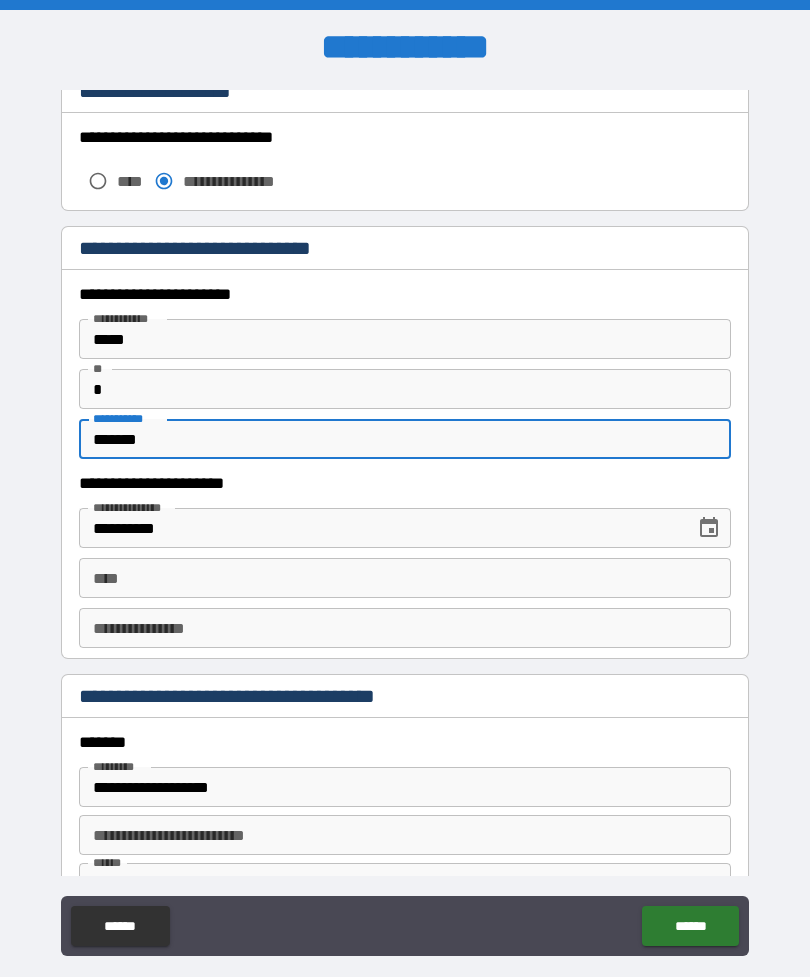 type on "*******" 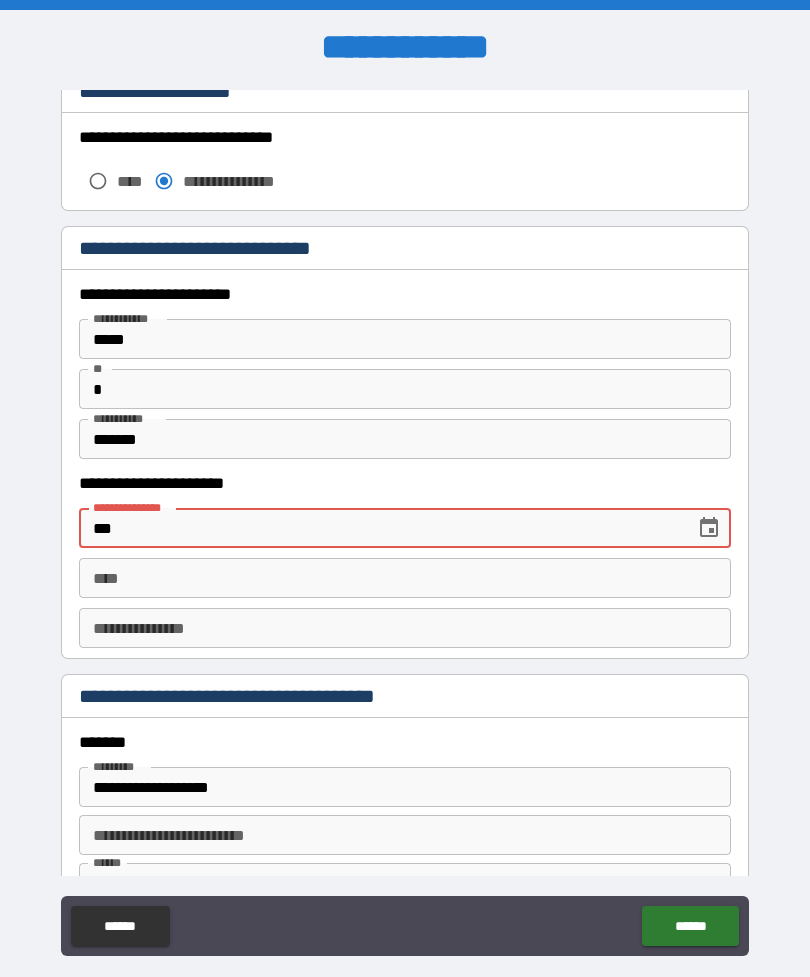 type on "*" 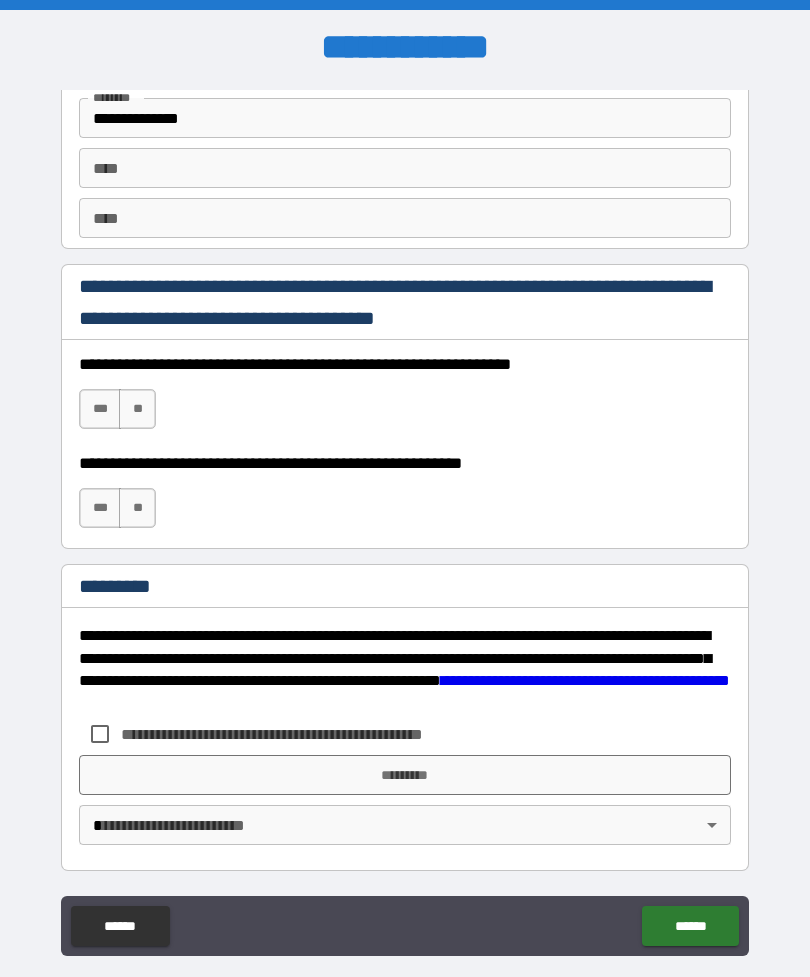 scroll, scrollTop: 2820, scrollLeft: 0, axis: vertical 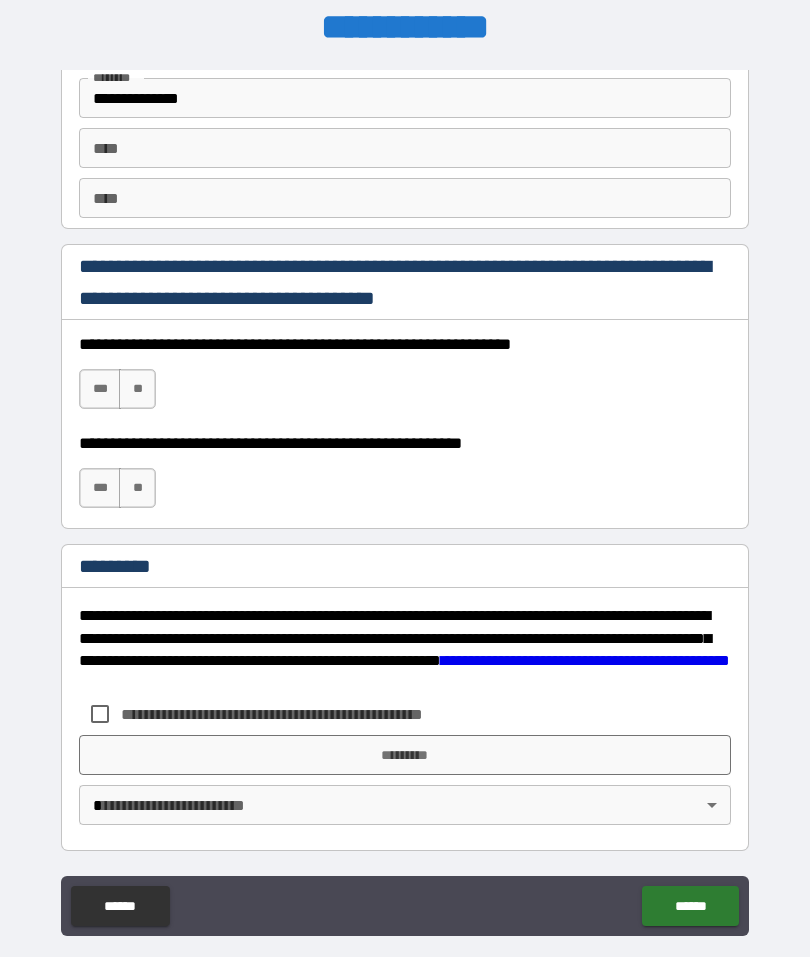 type on "**********" 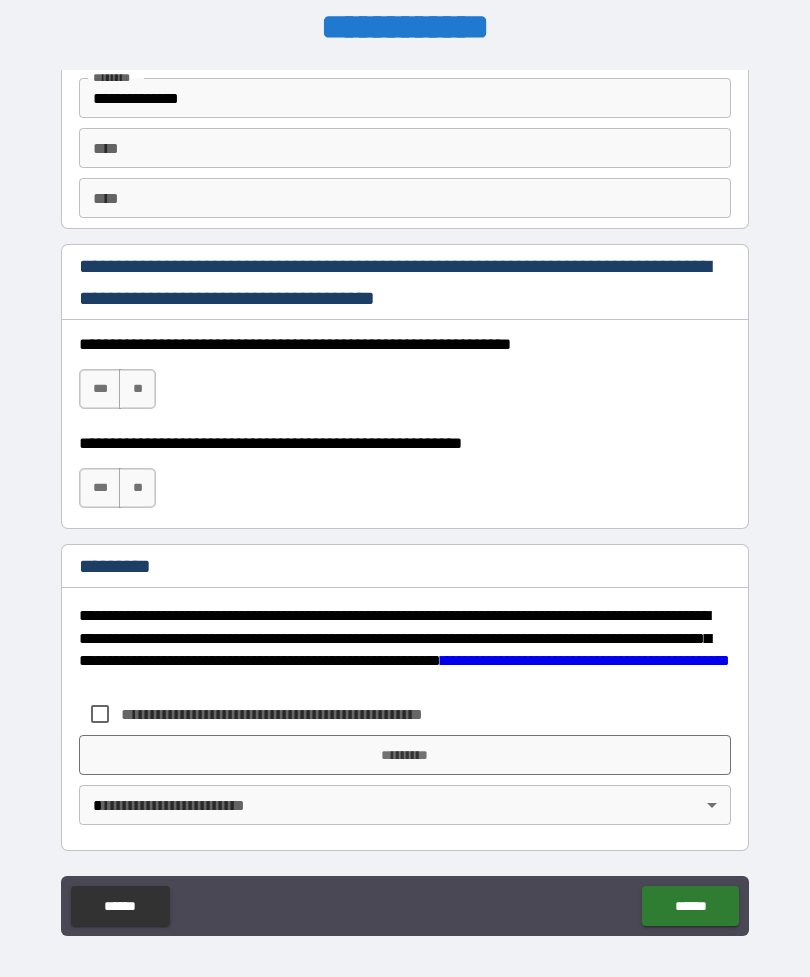 click on "***" at bounding box center (100, 488) 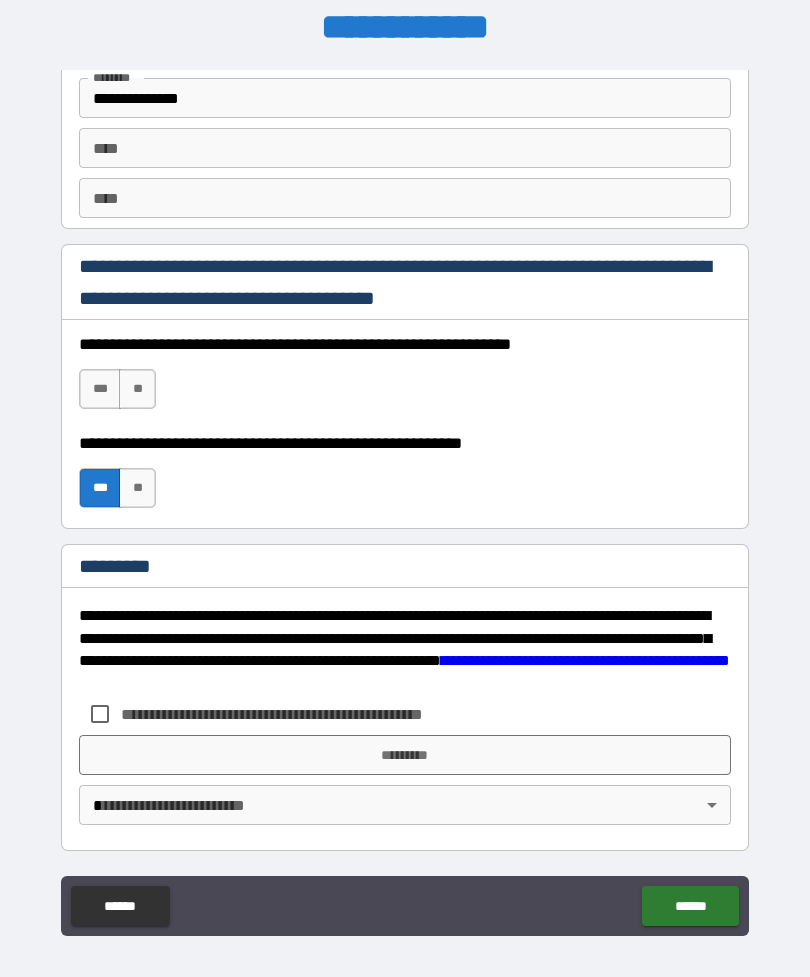 click on "***" at bounding box center [100, 389] 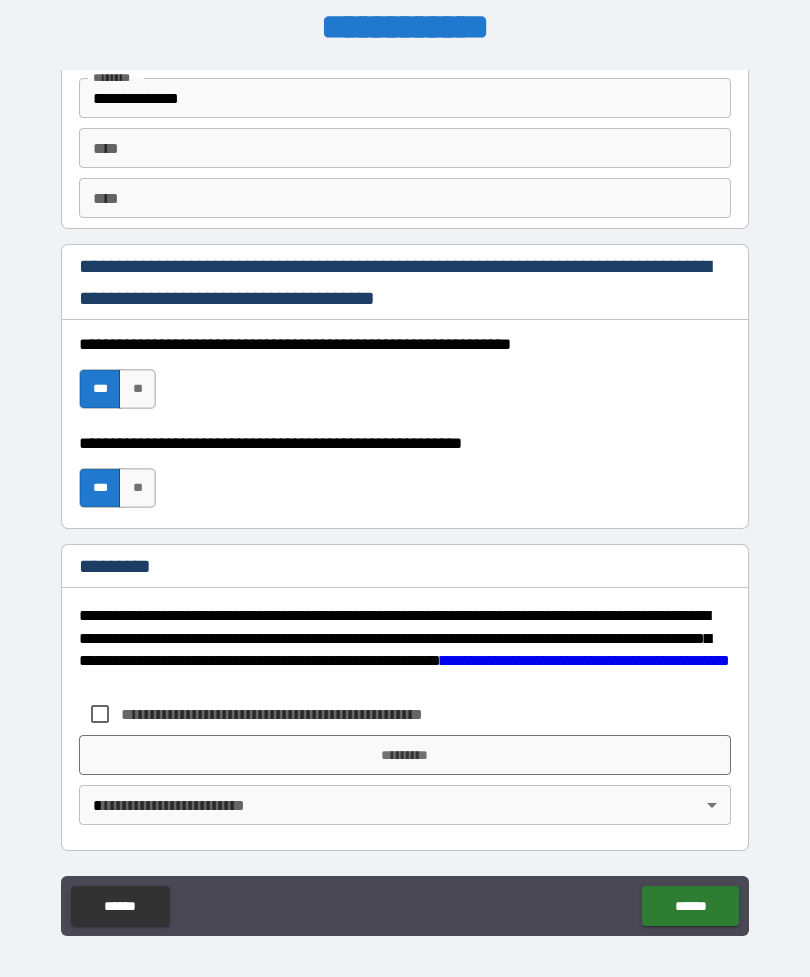 scroll, scrollTop: 2820, scrollLeft: 0, axis: vertical 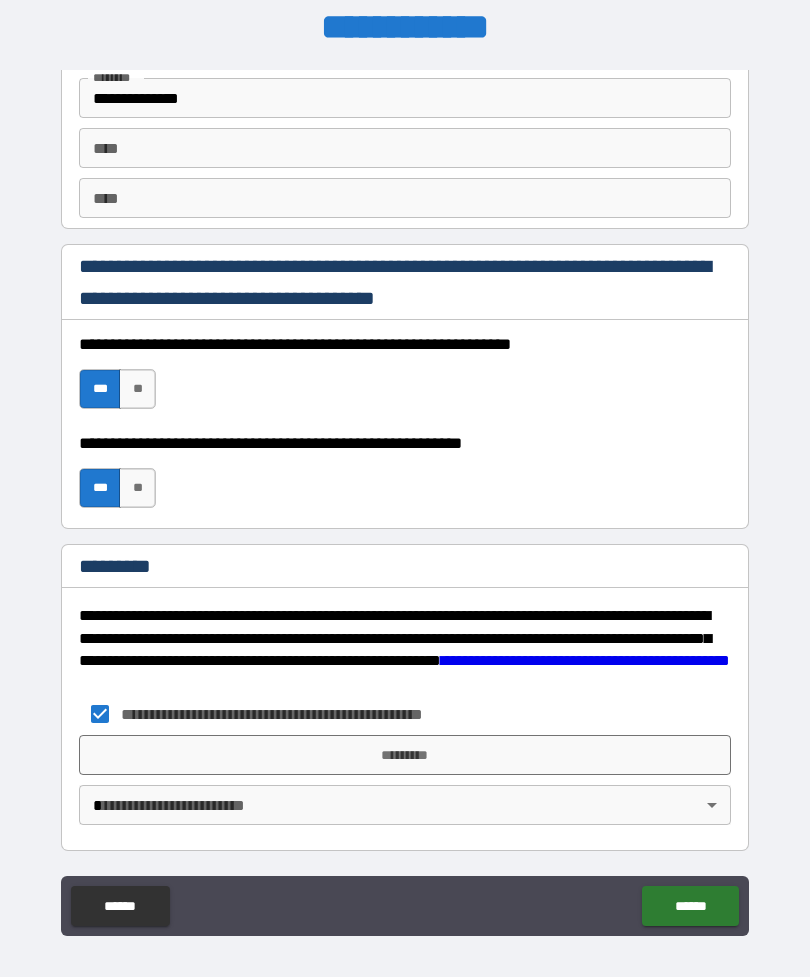 click on "*********" at bounding box center (405, 755) 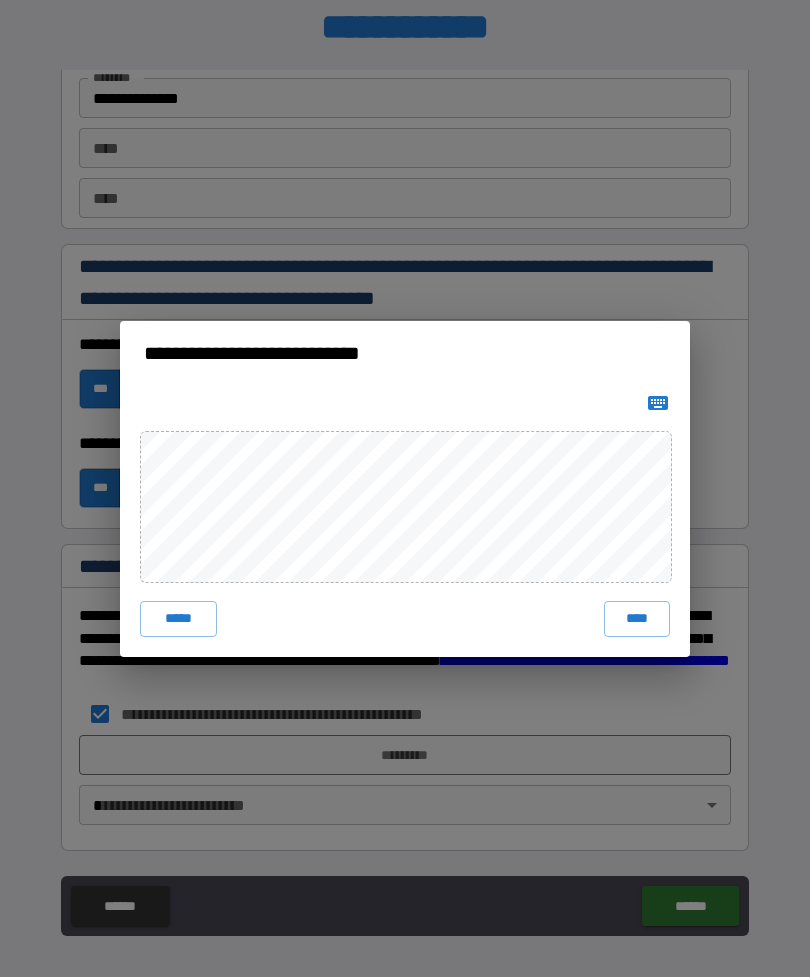 click on "****" at bounding box center [637, 619] 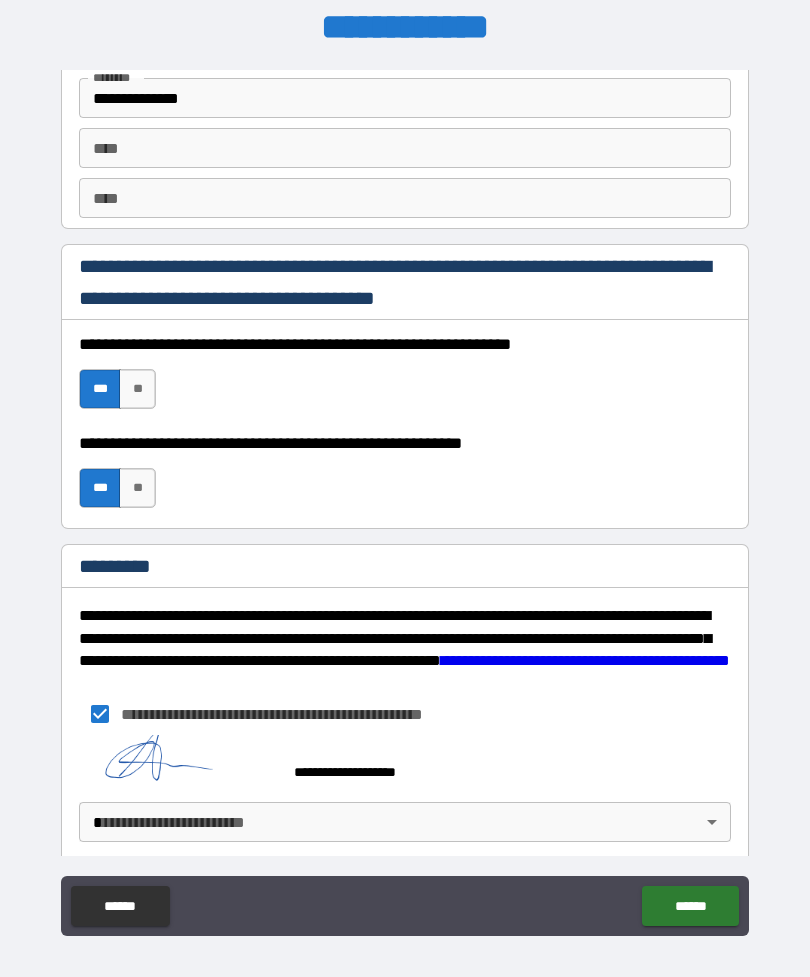 scroll, scrollTop: 2810, scrollLeft: 0, axis: vertical 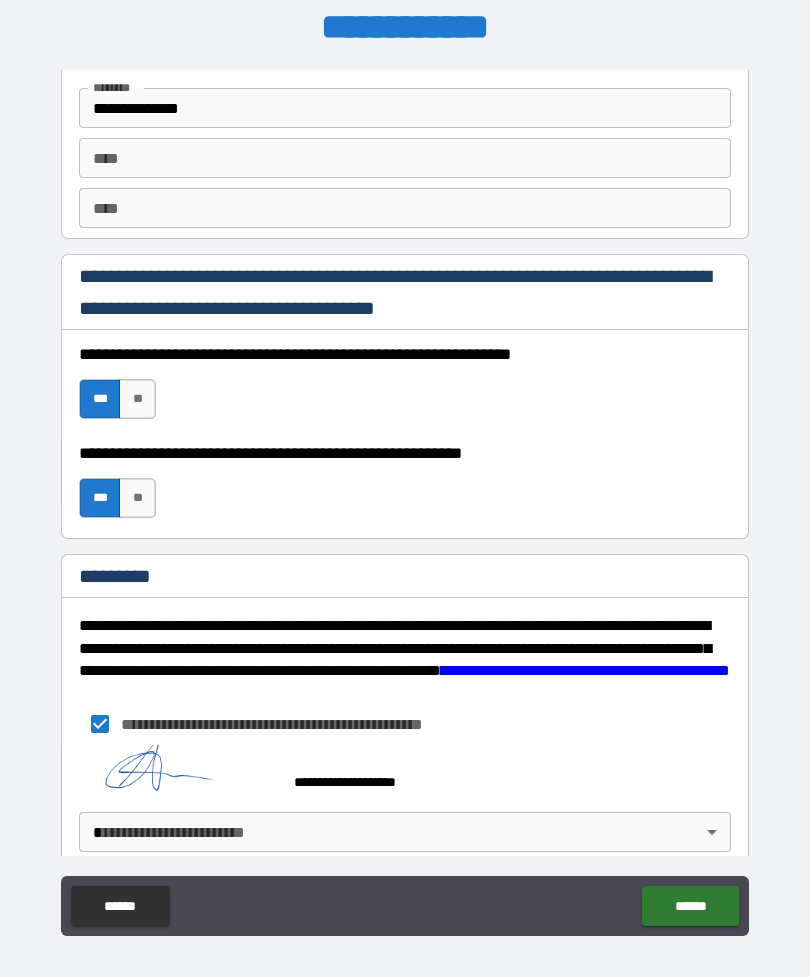 click on "**********" at bounding box center (405, 500) 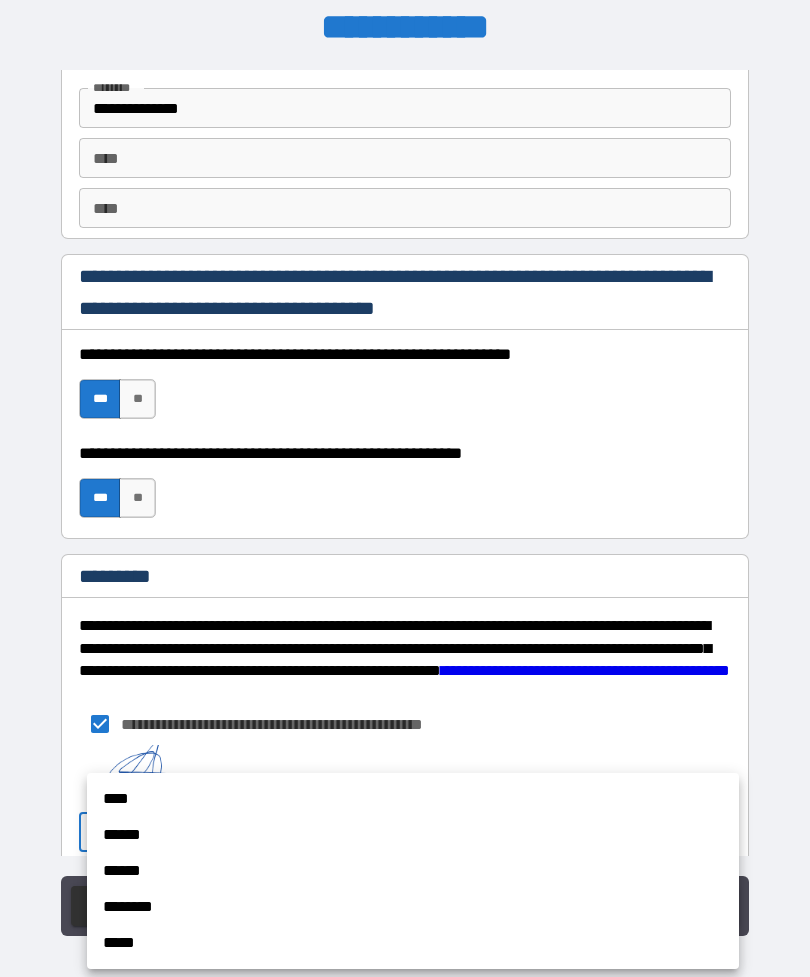click on "********" at bounding box center (413, 907) 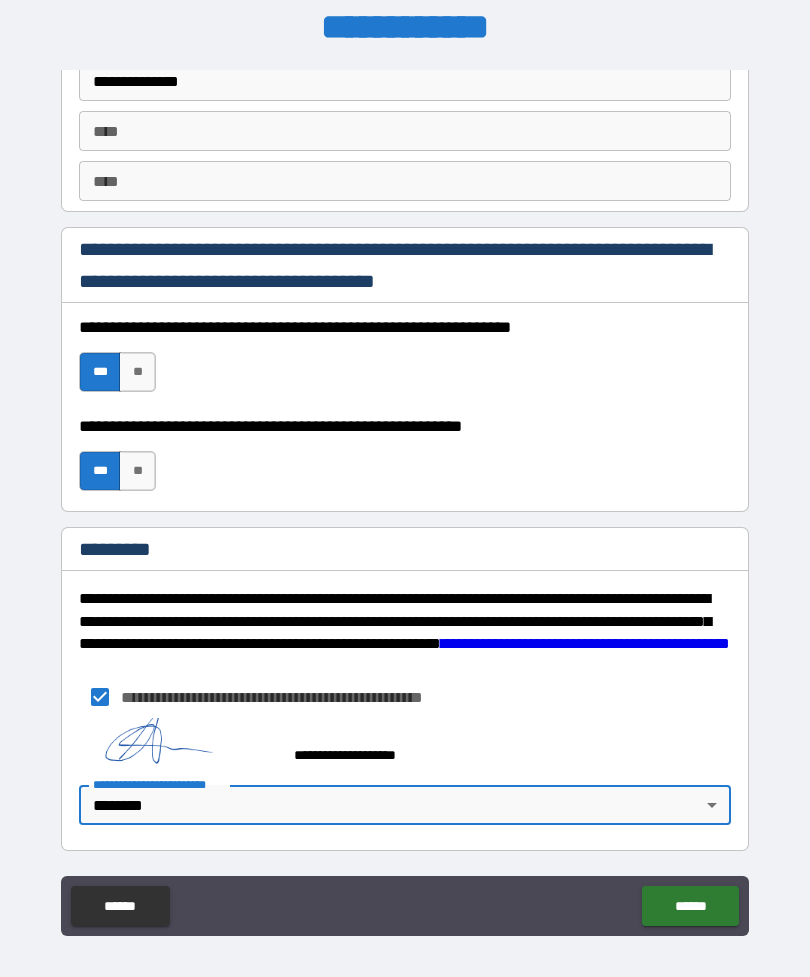 click on "******" at bounding box center [690, 906] 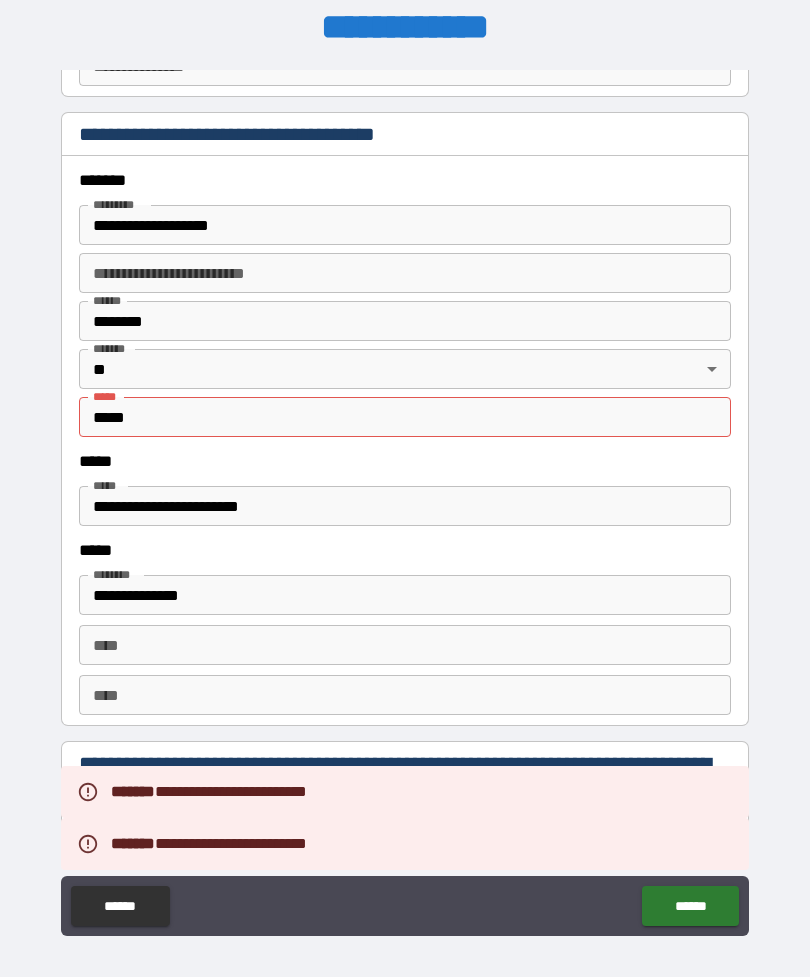 scroll, scrollTop: 2321, scrollLeft: 0, axis: vertical 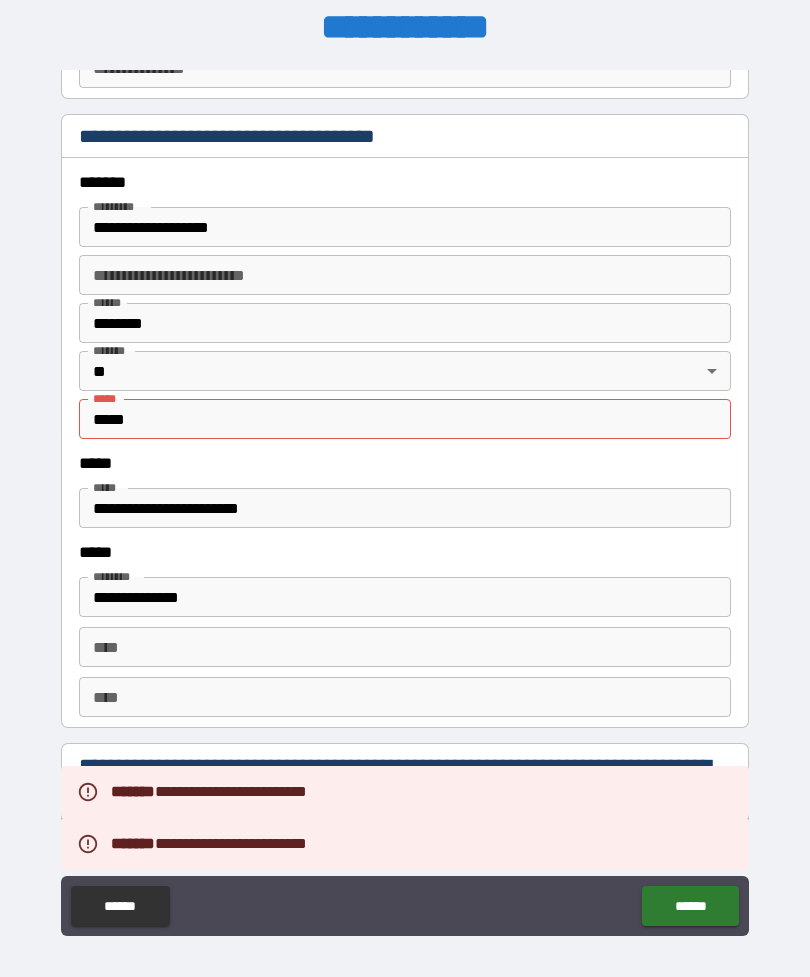 click on "*****" at bounding box center [405, 419] 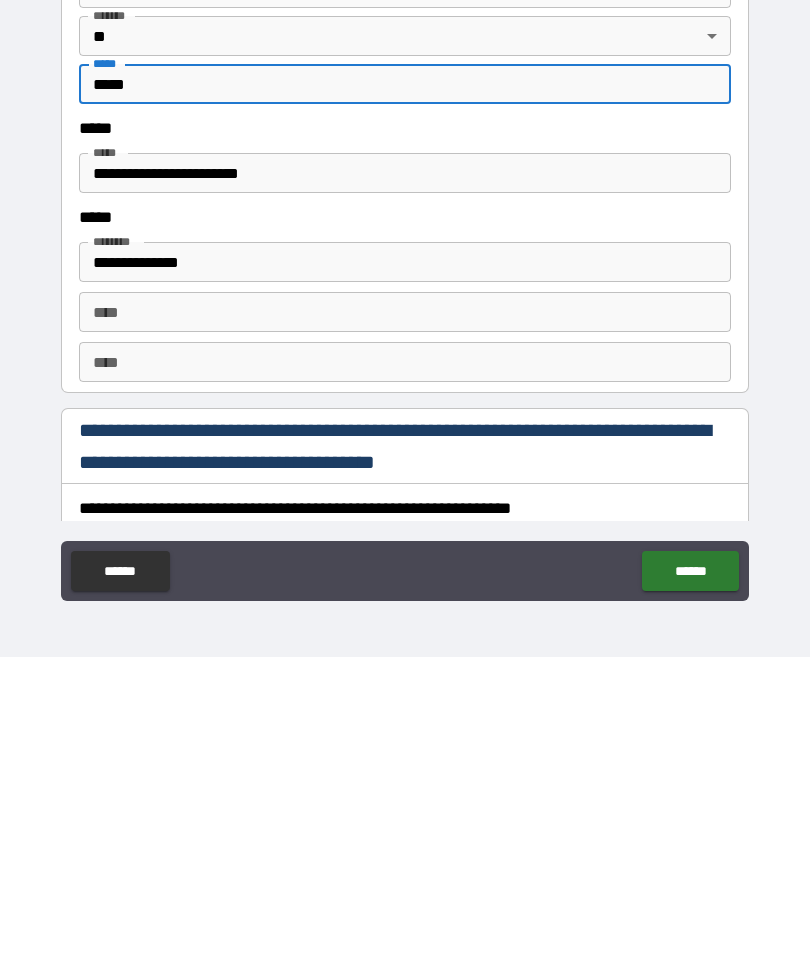 scroll, scrollTop: 64, scrollLeft: 0, axis: vertical 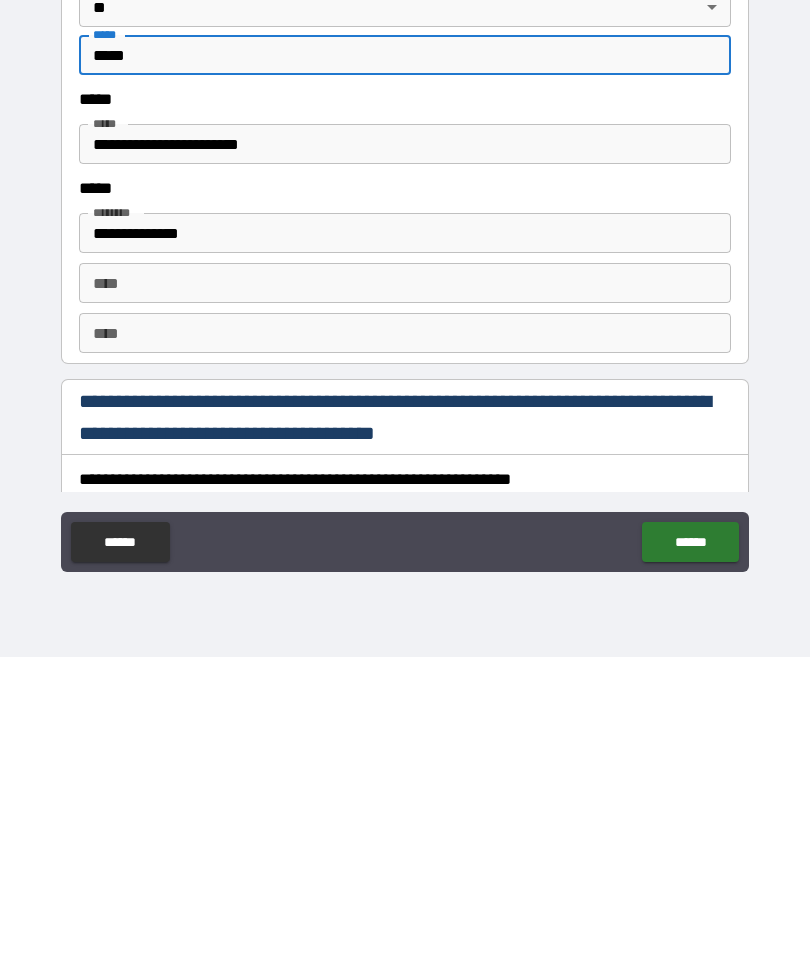 type on "*****" 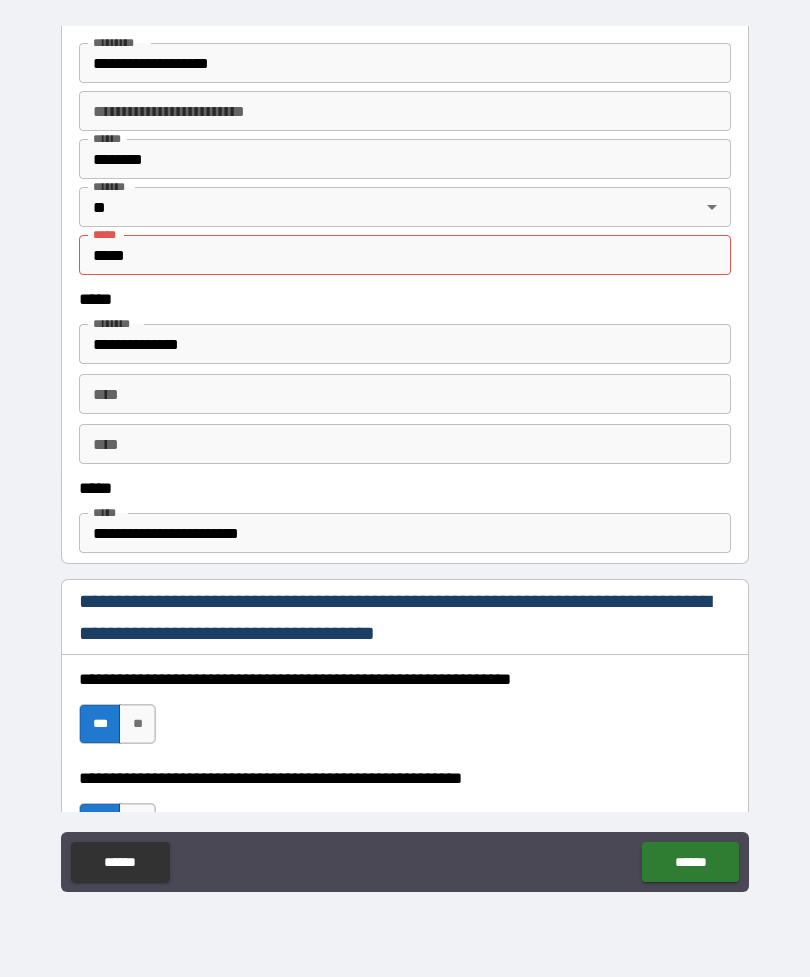 scroll, scrollTop: 804, scrollLeft: 0, axis: vertical 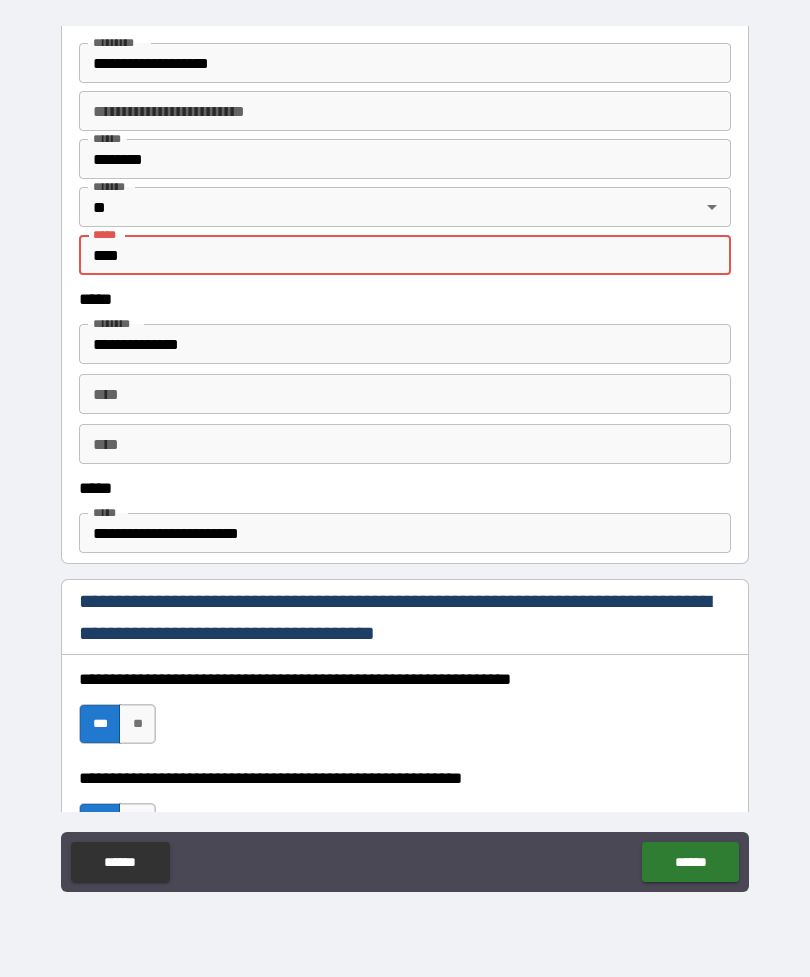 type on "*****" 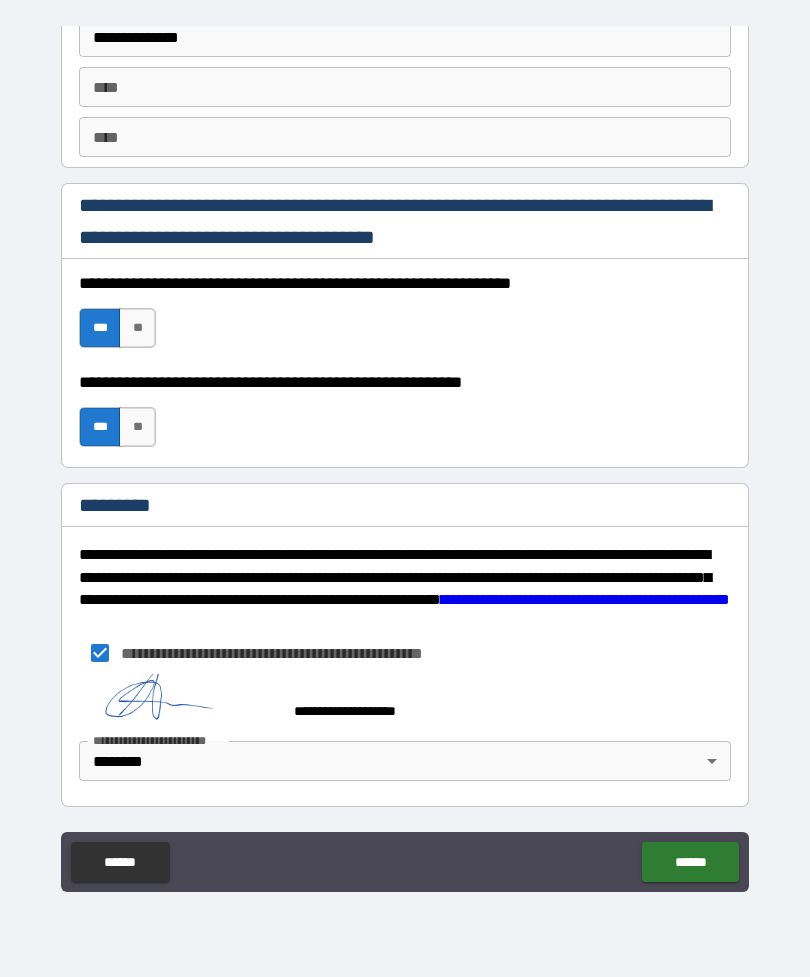 scroll, scrollTop: 2837, scrollLeft: 0, axis: vertical 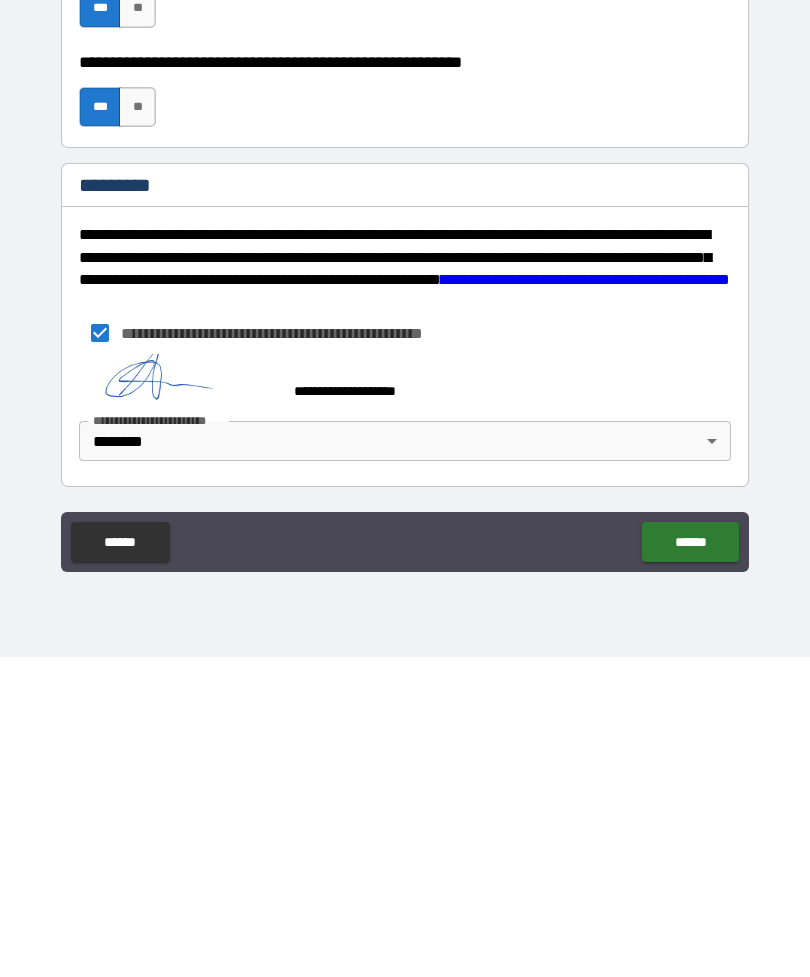 click on "******" at bounding box center [690, 862] 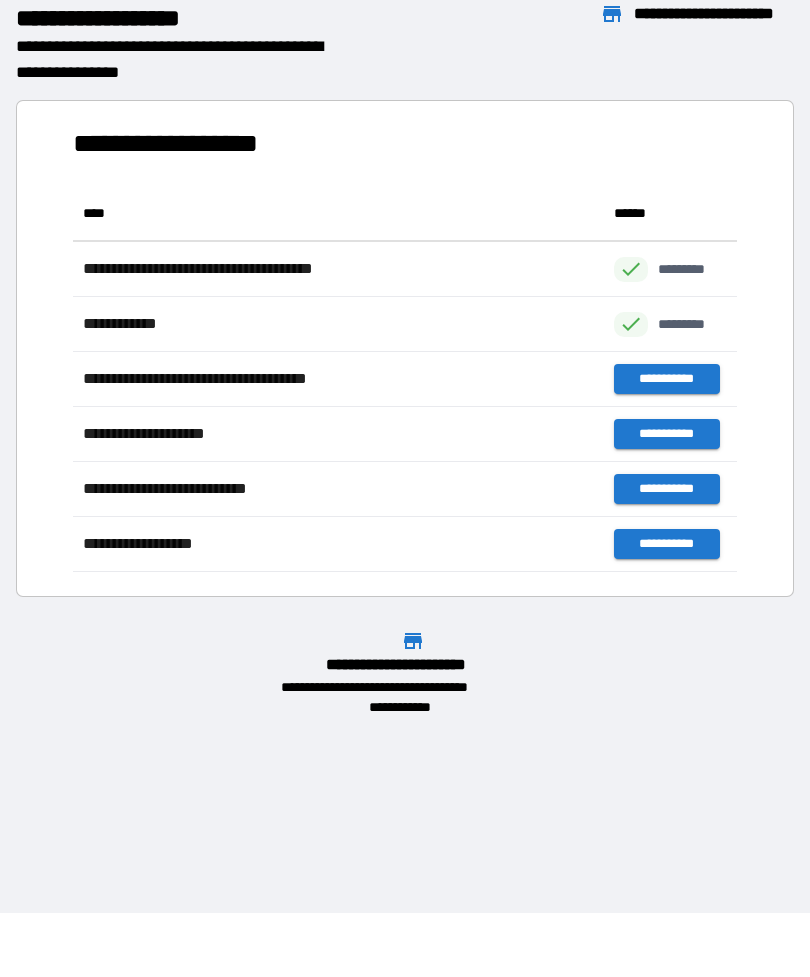 scroll, scrollTop: 386, scrollLeft: 664, axis: both 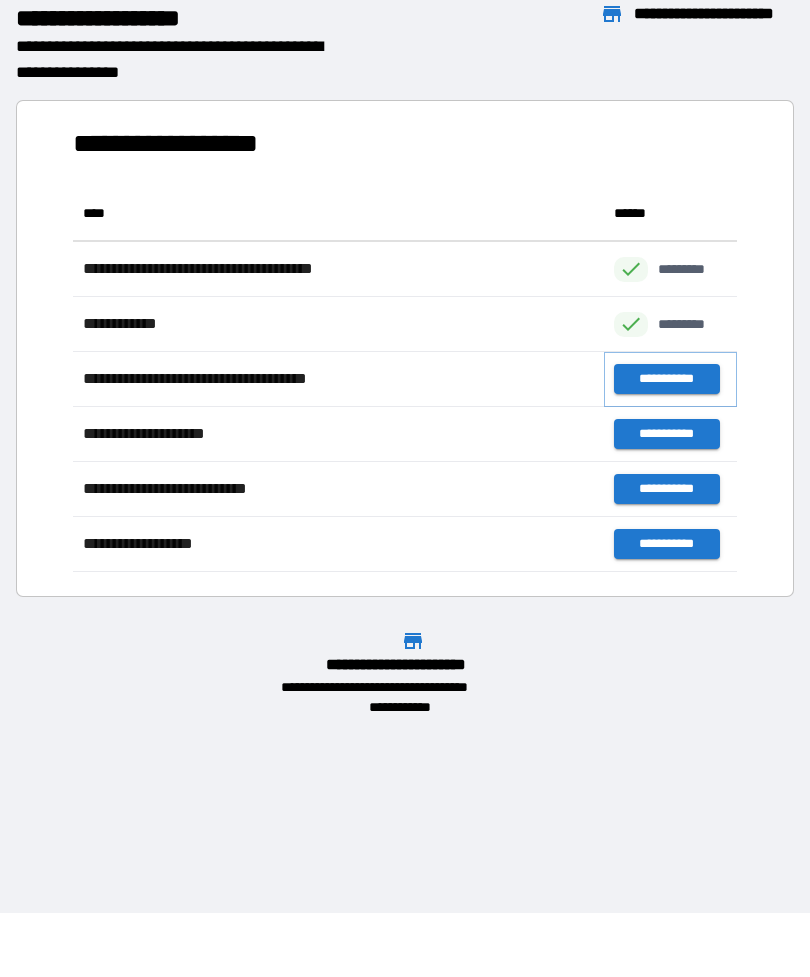 click on "**********" at bounding box center [666, 379] 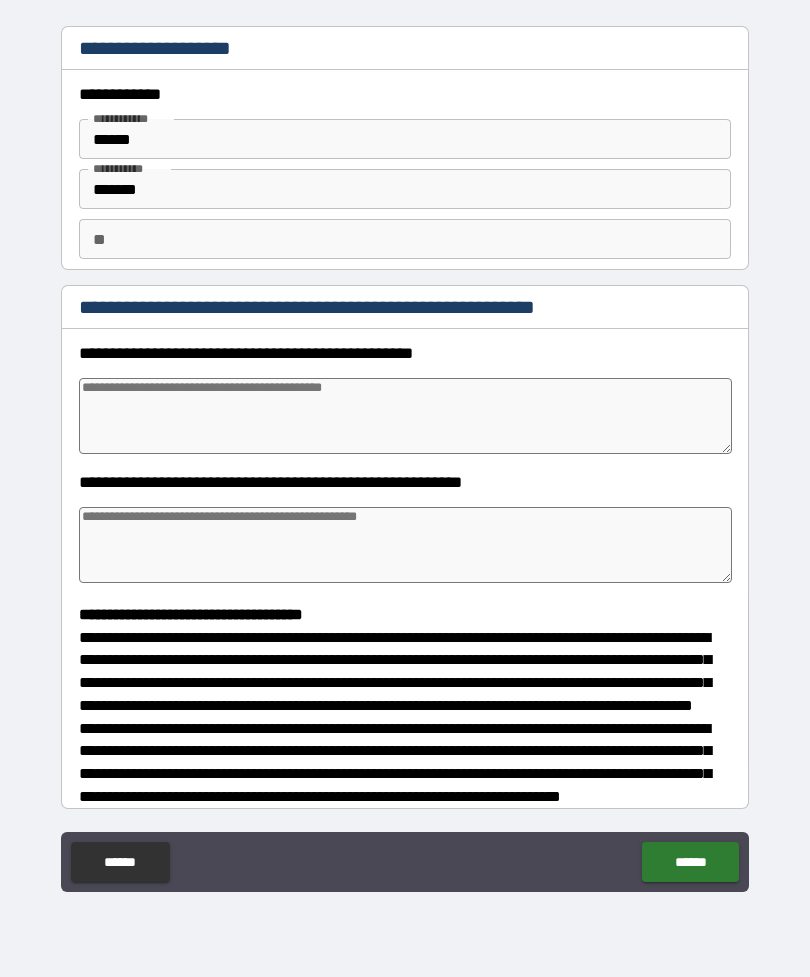 type on "*" 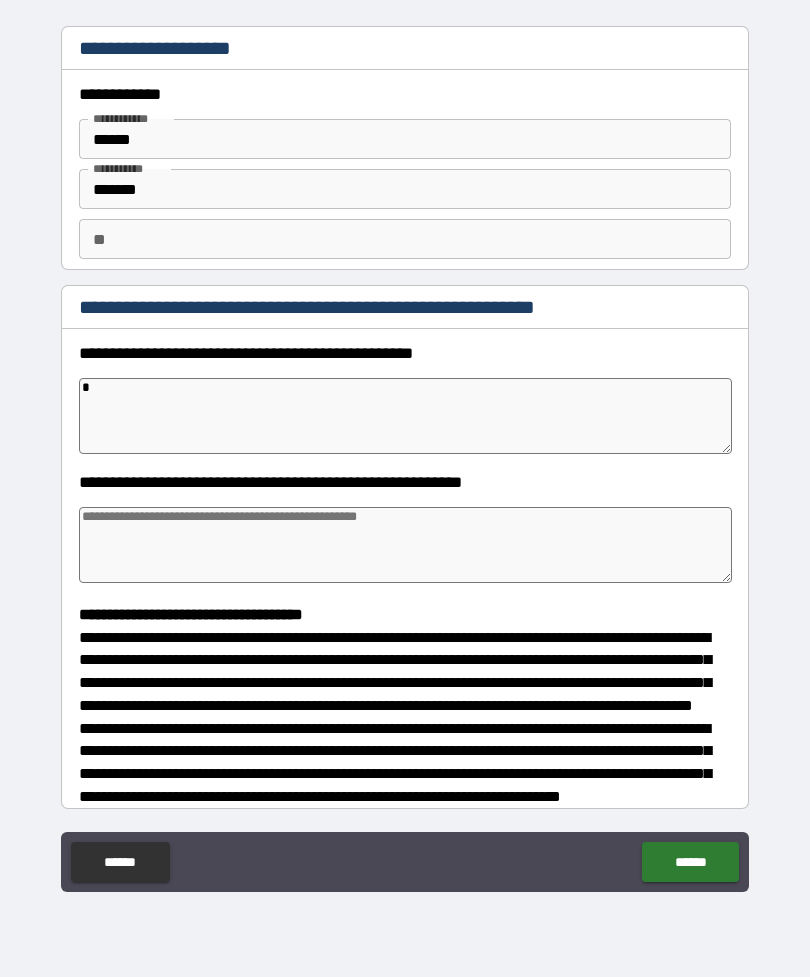 type on "*" 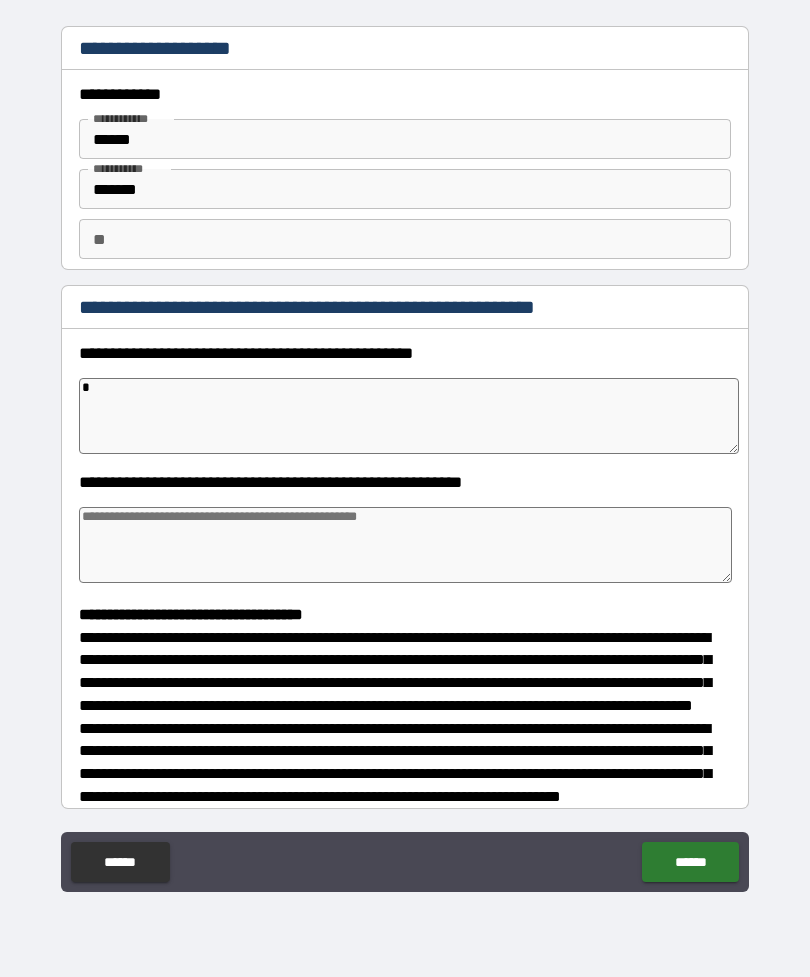 type on "**" 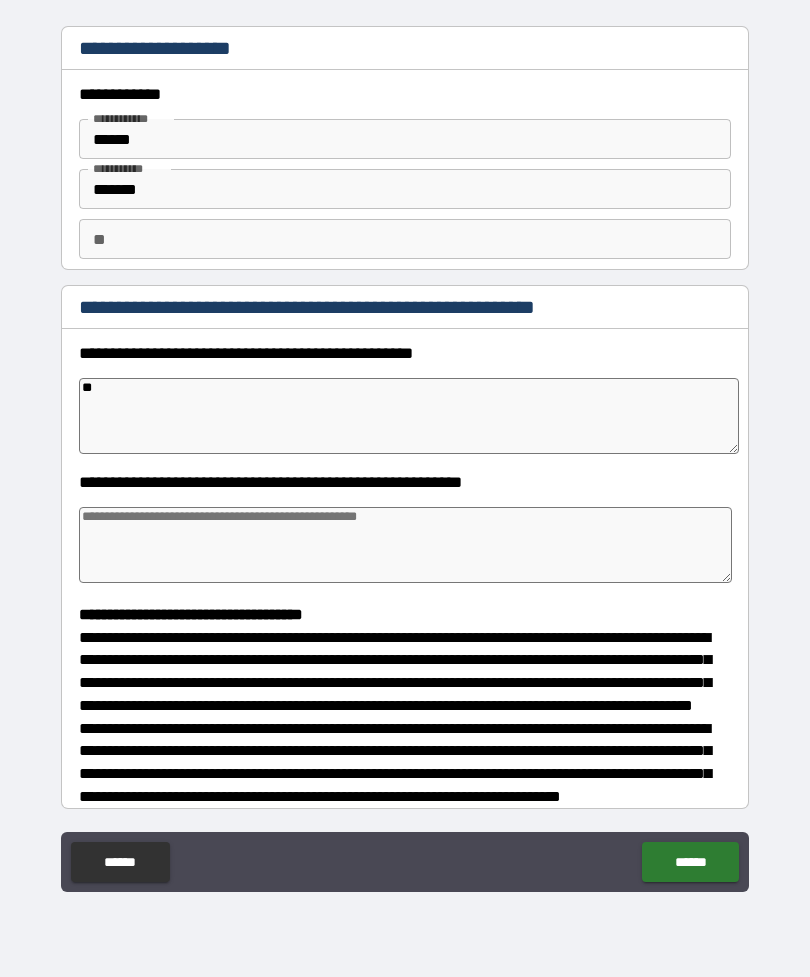 type on "*" 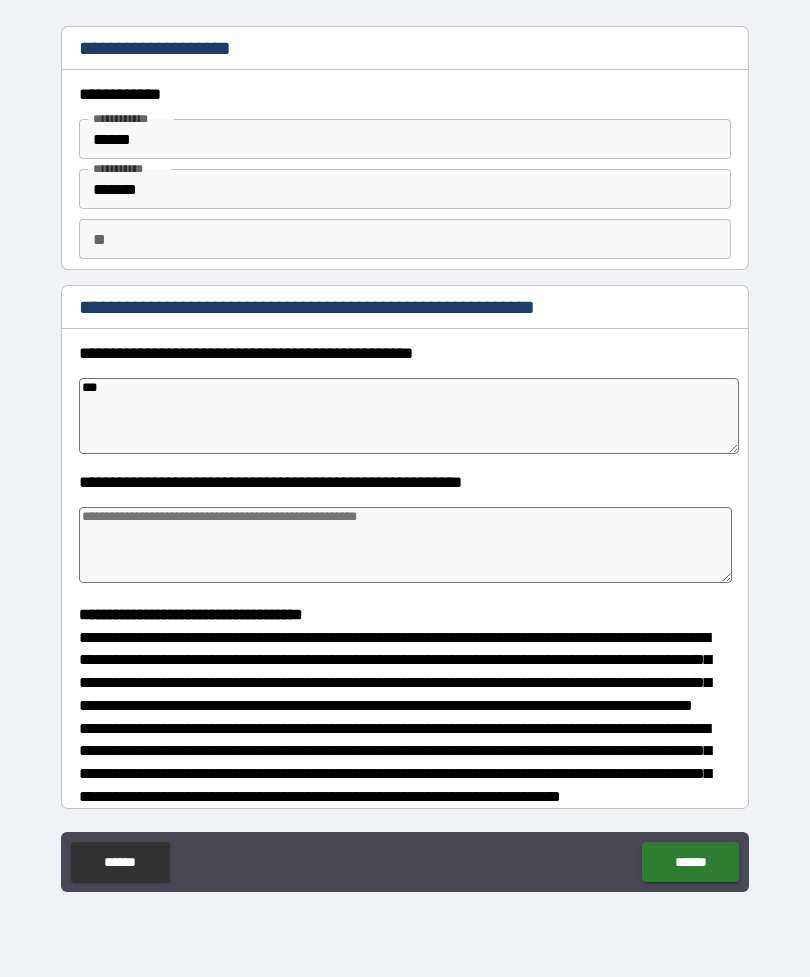 type on "*" 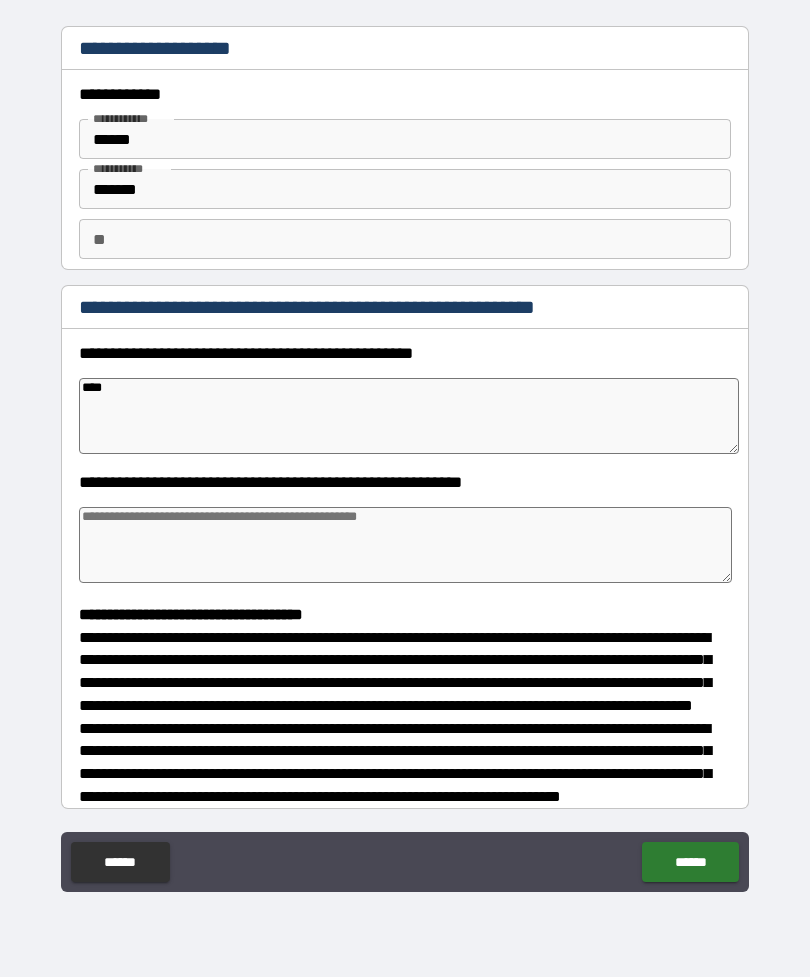 type on "*" 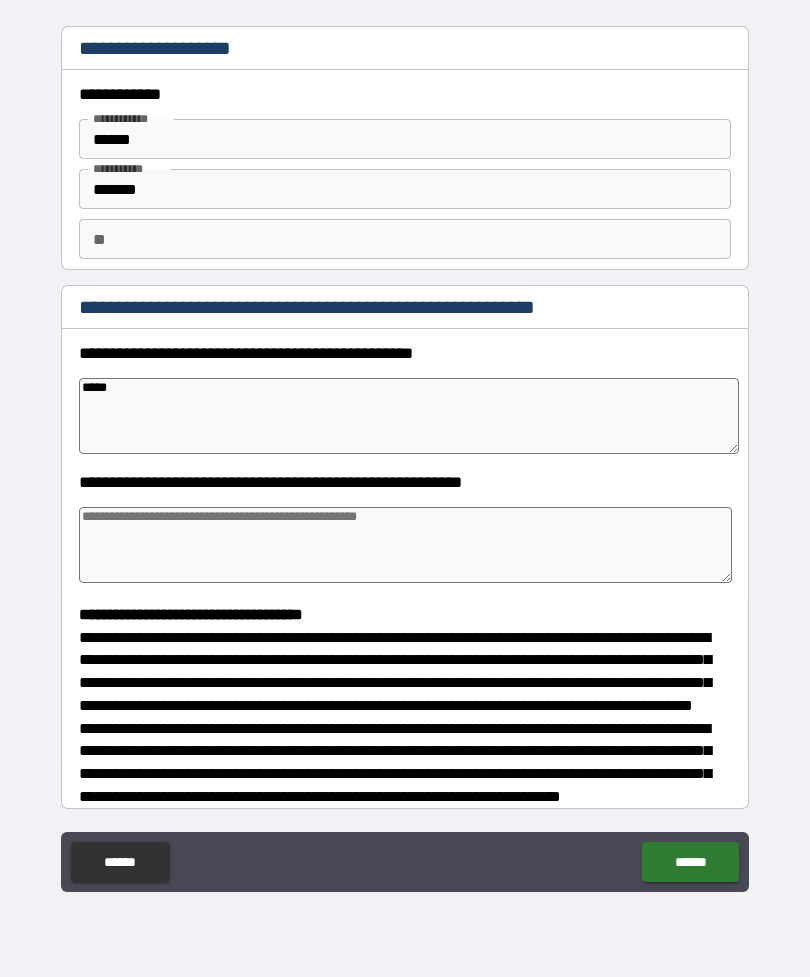 type on "*****" 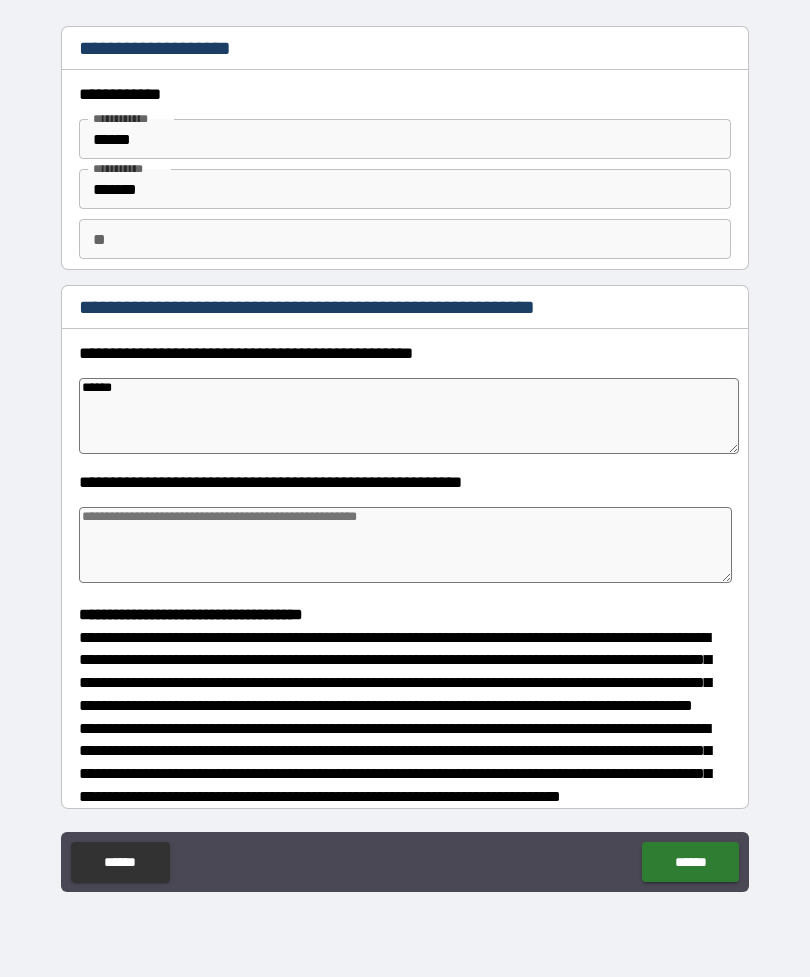 type on "*" 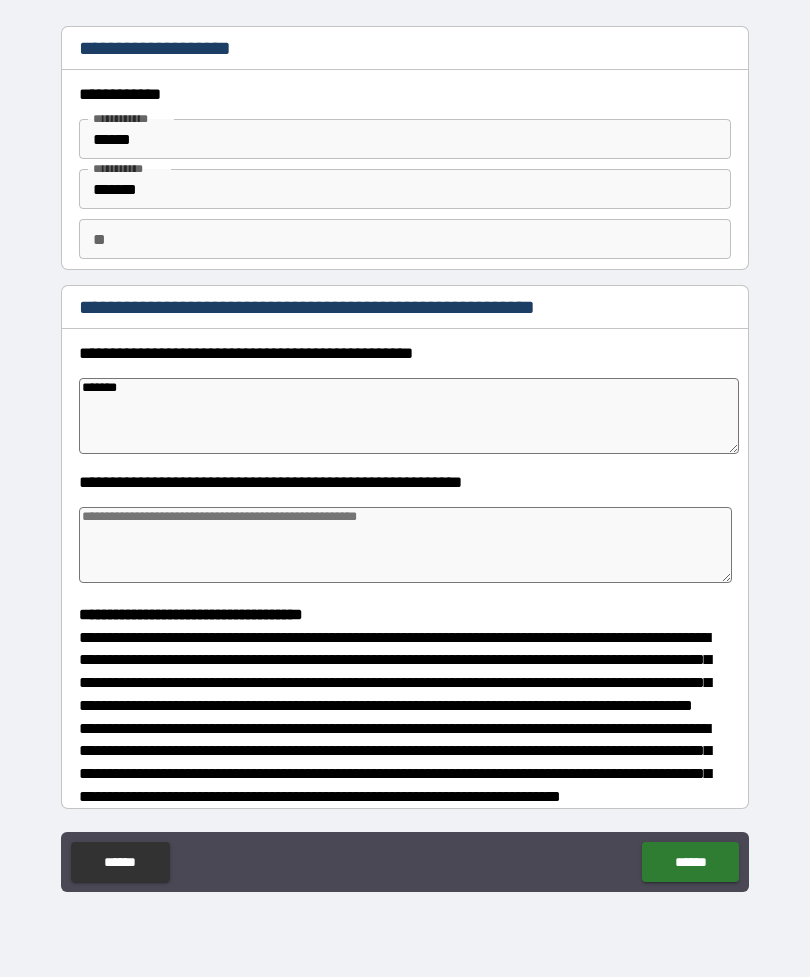 type on "*" 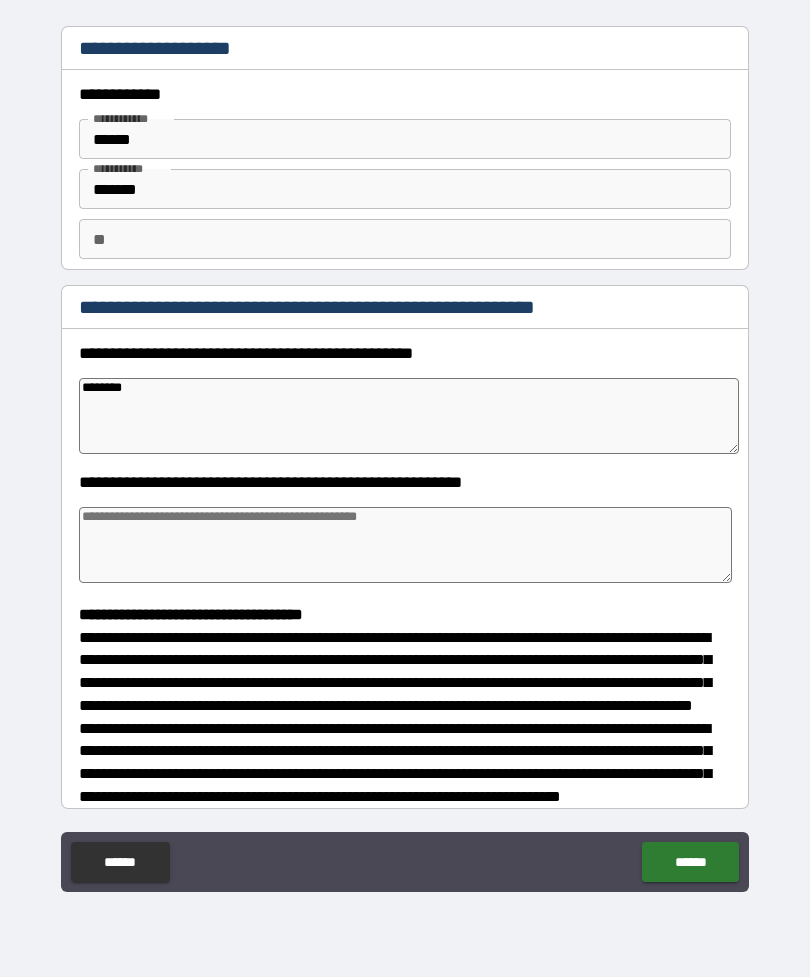 type on "*" 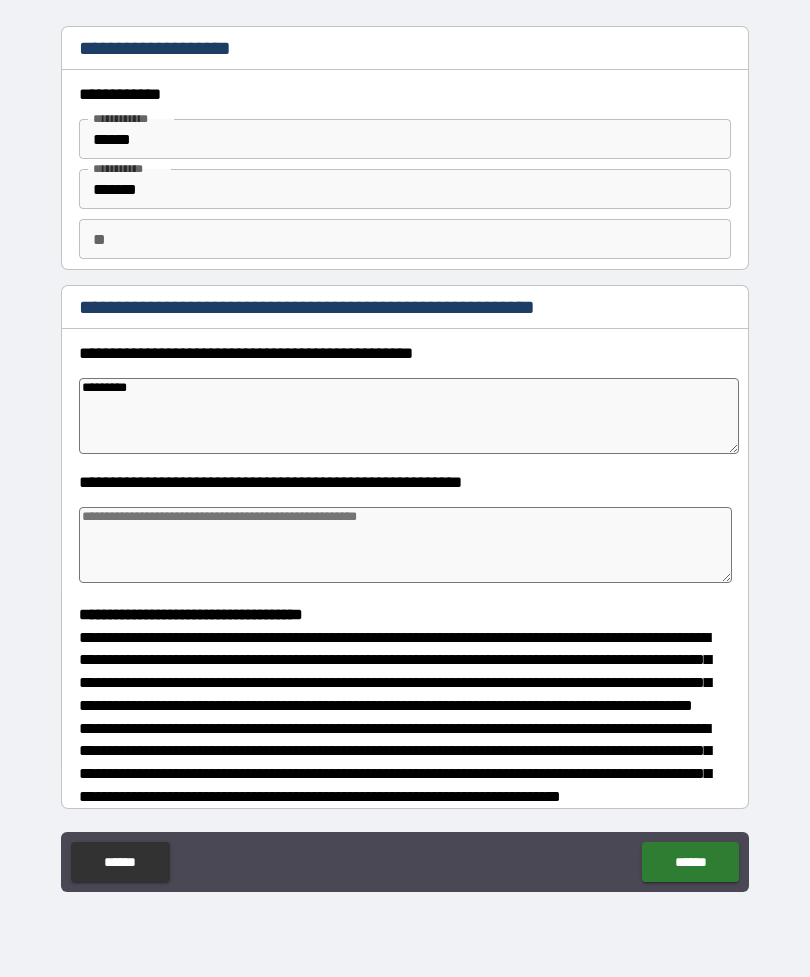 type on "*" 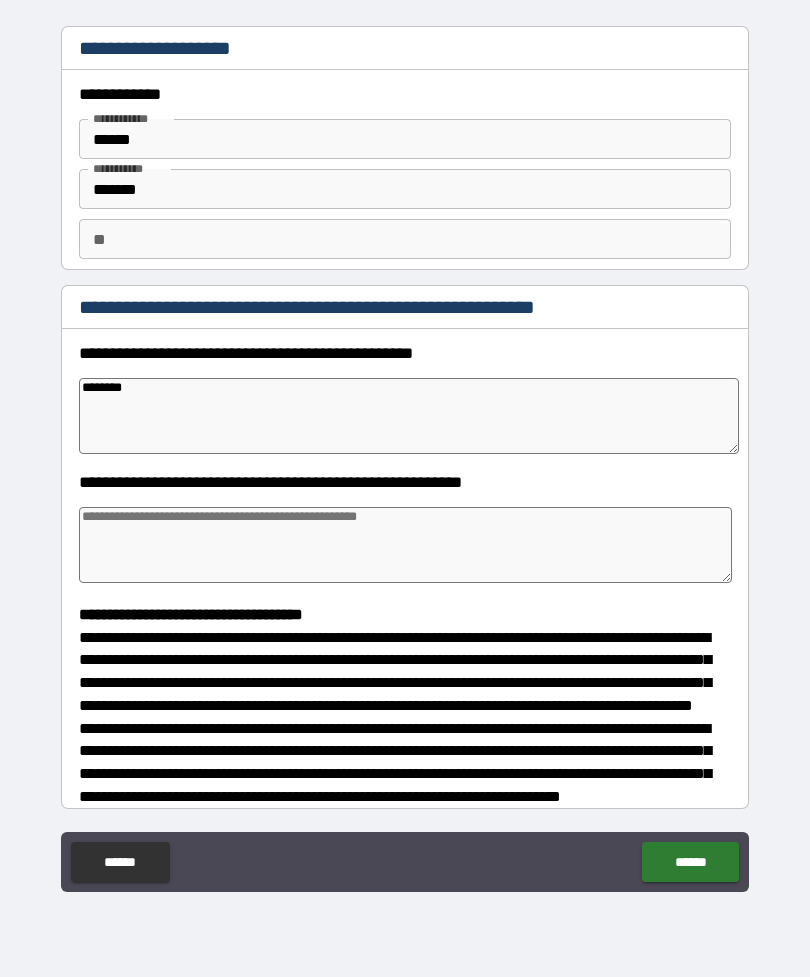 type on "*" 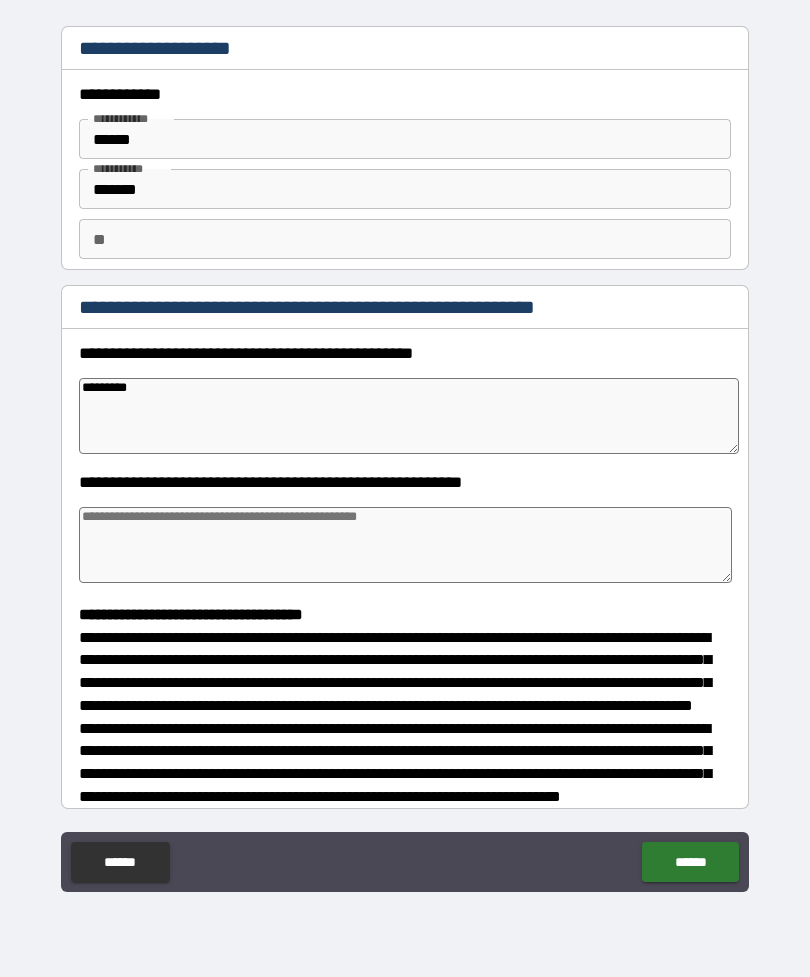type on "*" 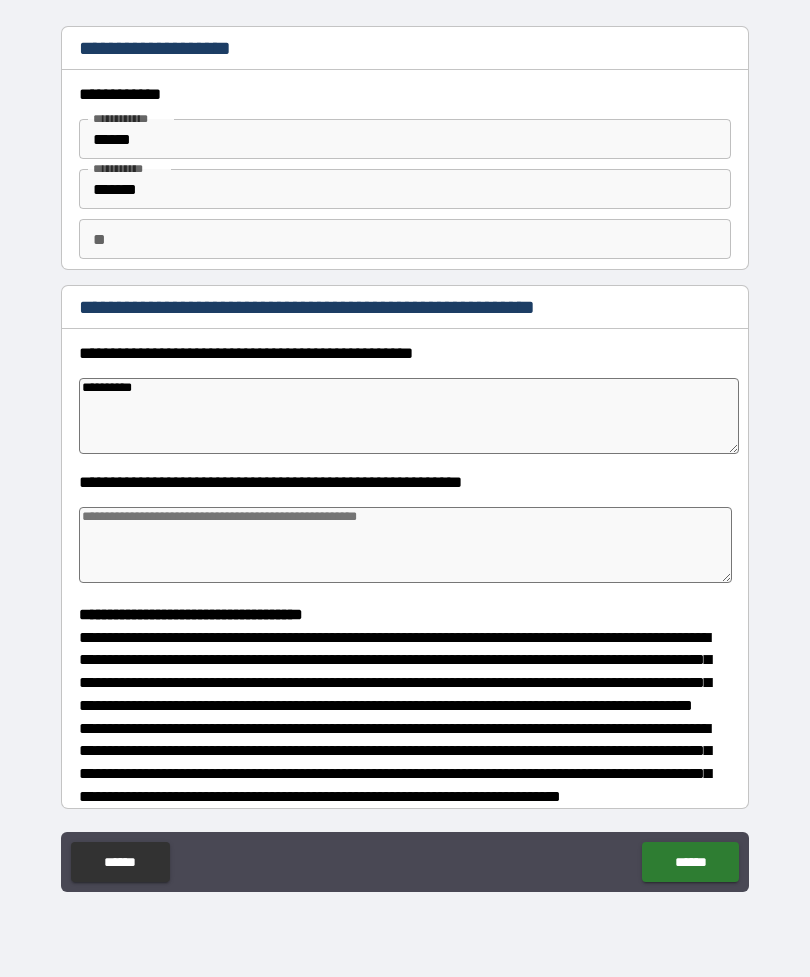 type on "*" 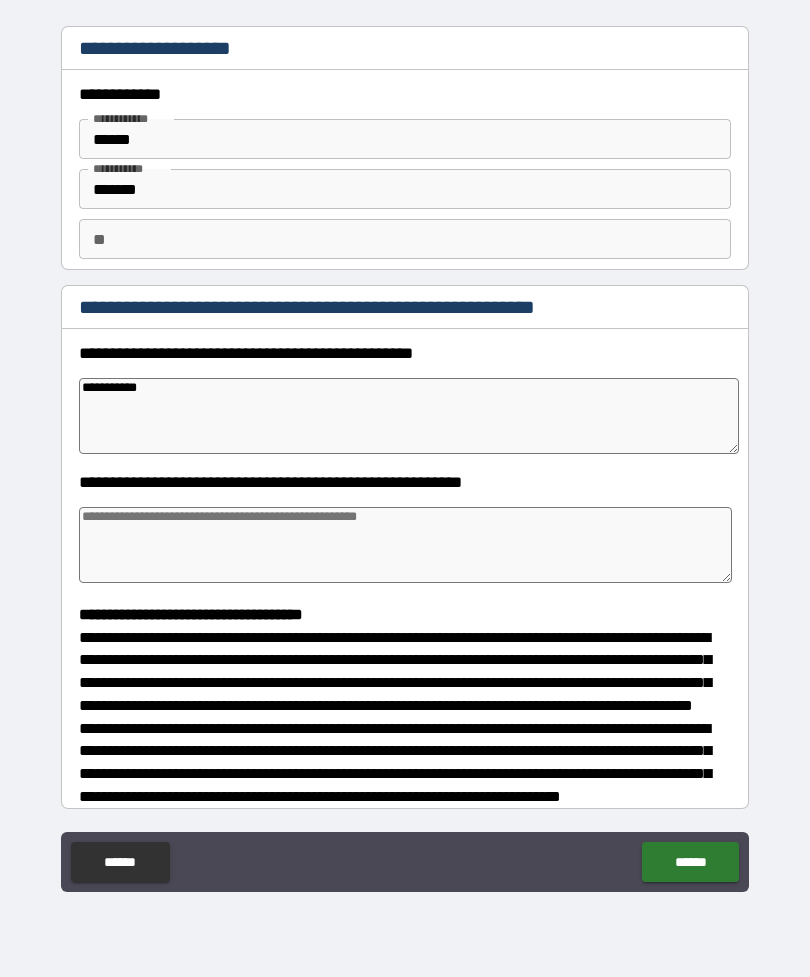 type on "*" 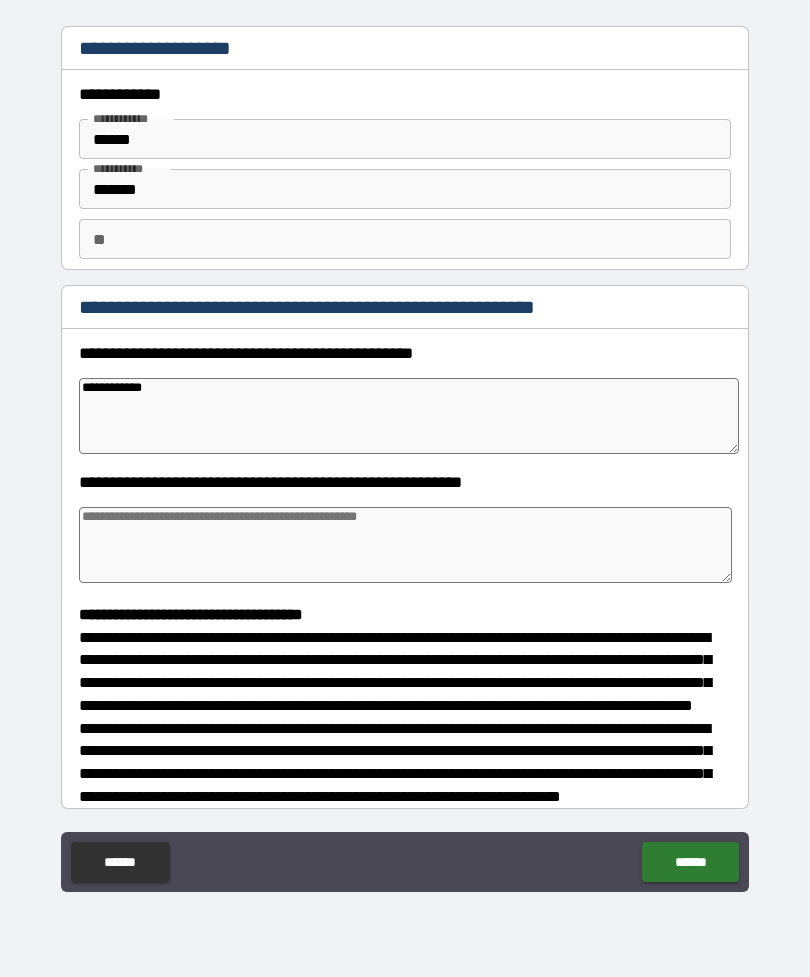 type on "*" 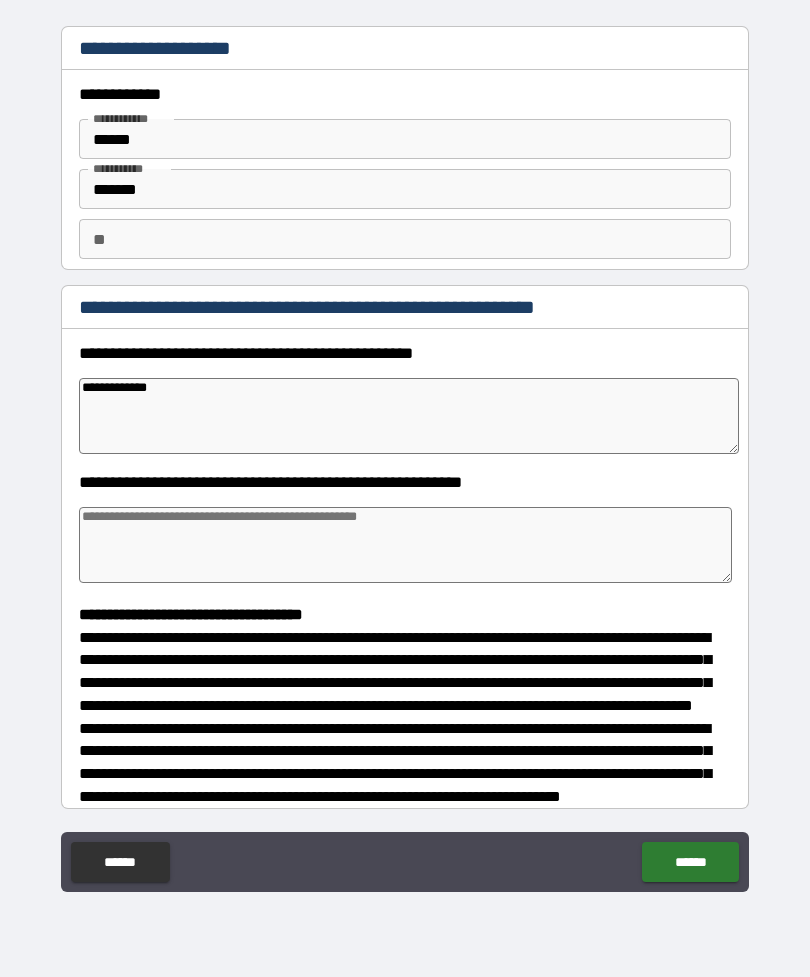 type on "*" 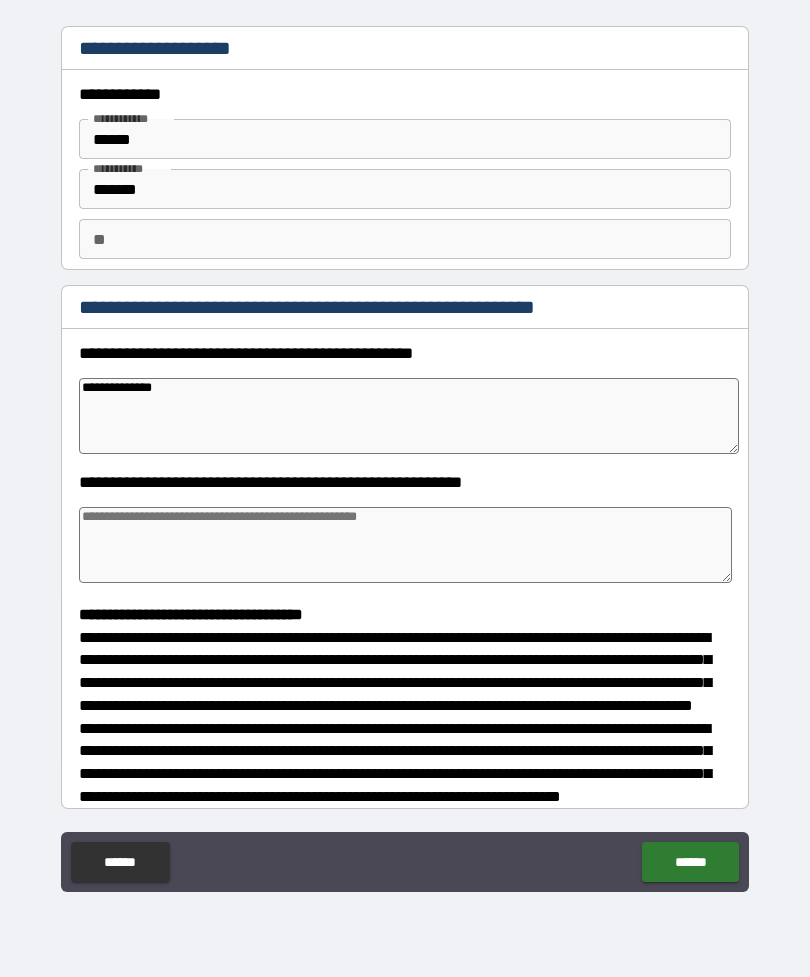 type on "*" 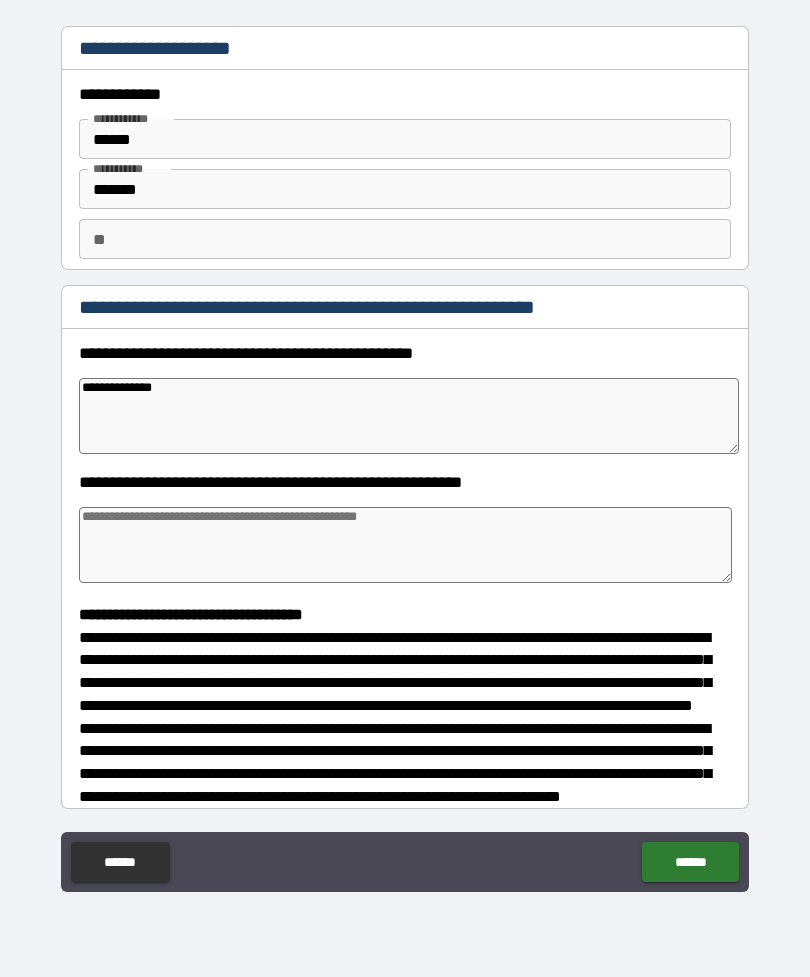 type on "**********" 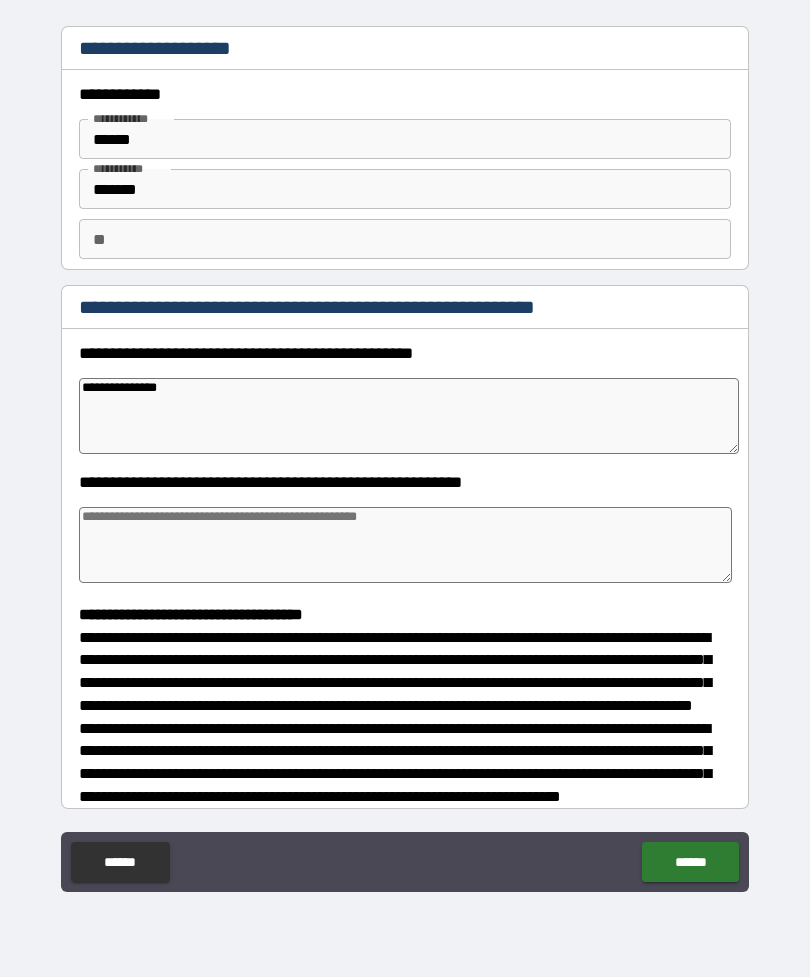 type on "*" 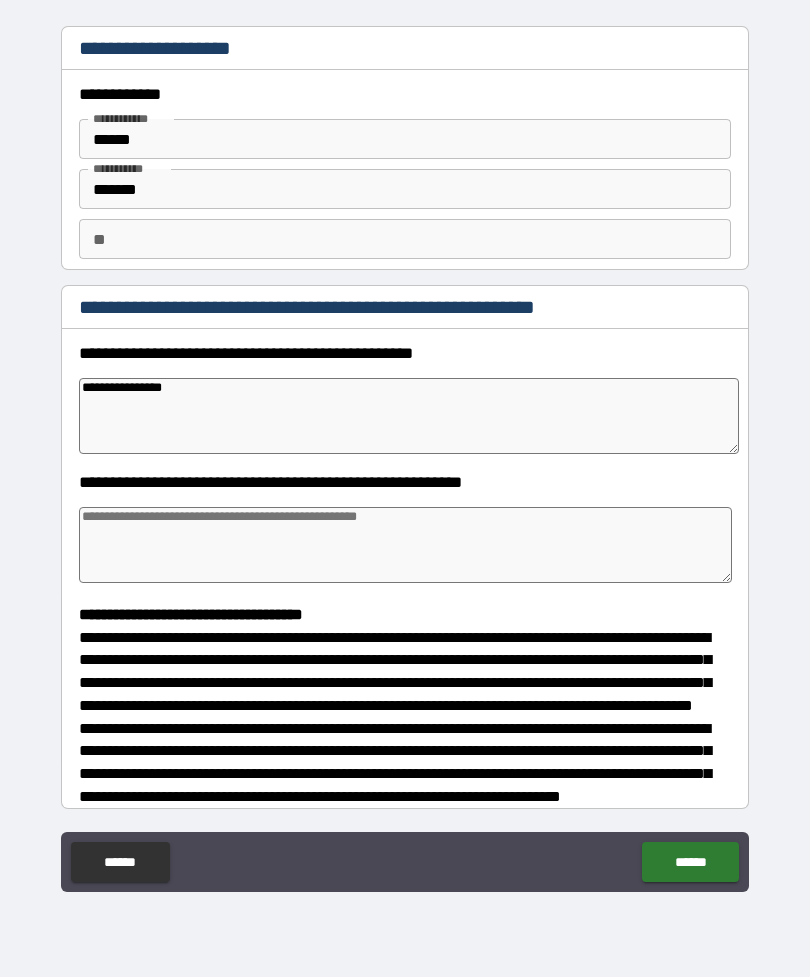 type on "*" 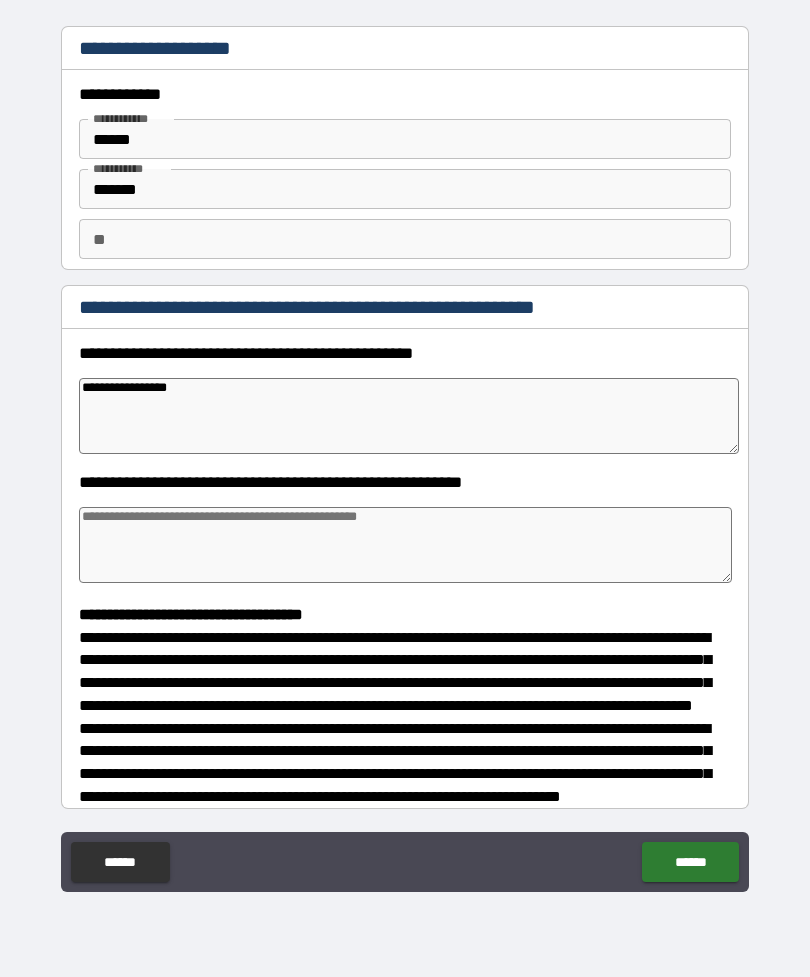 type on "*" 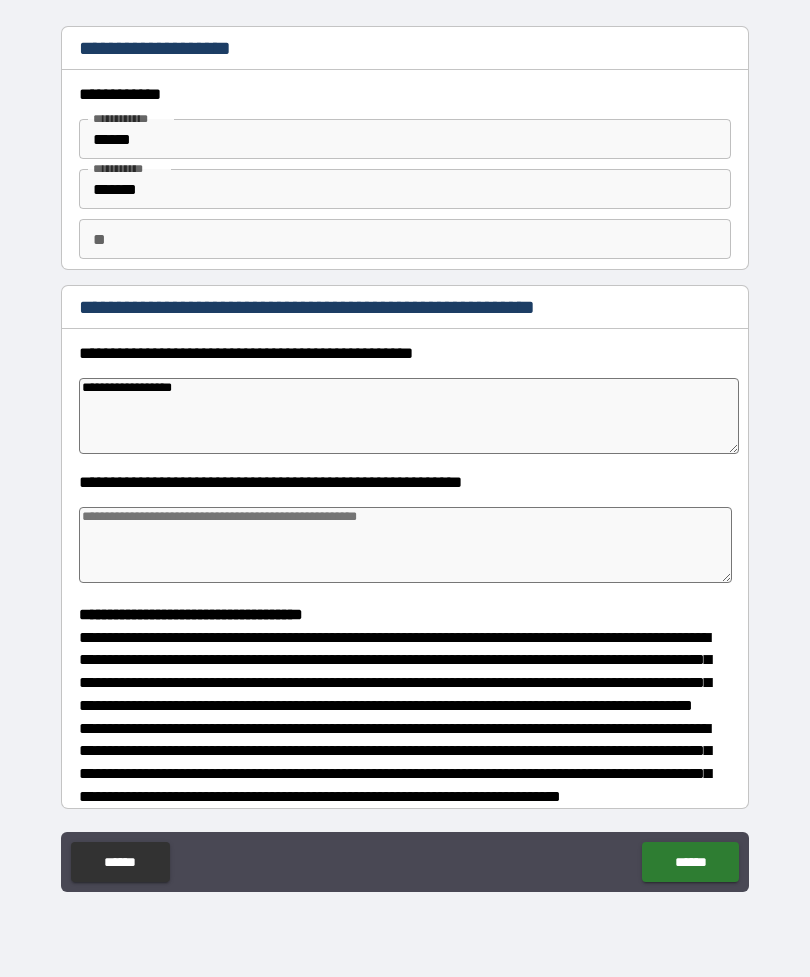 type on "*" 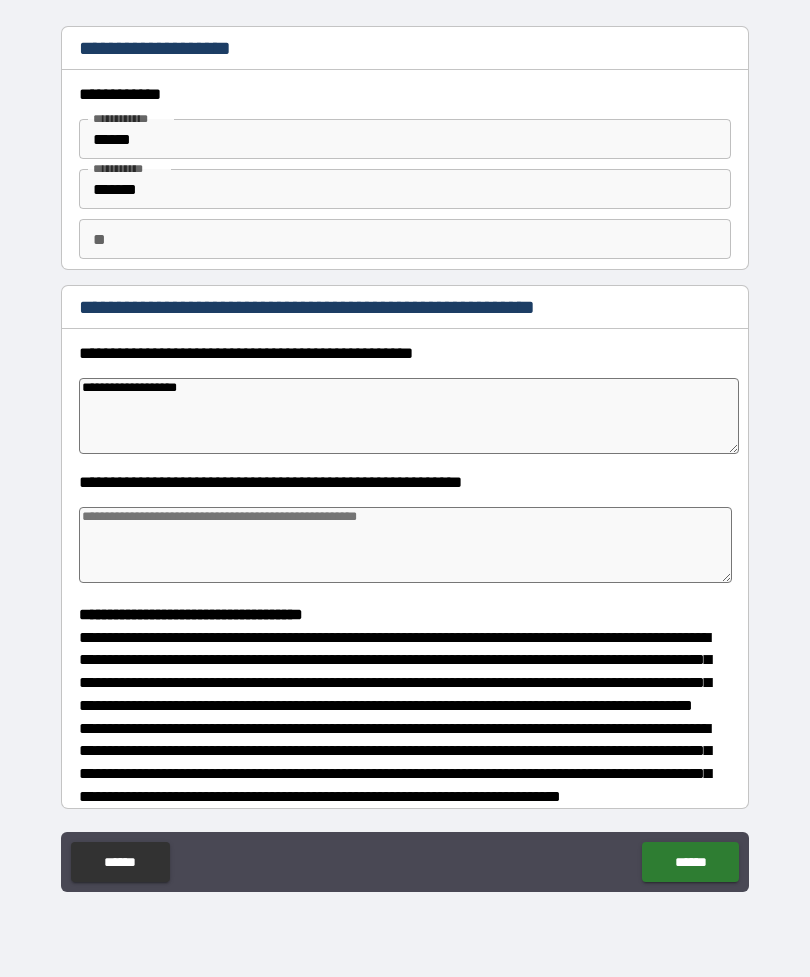 type on "*" 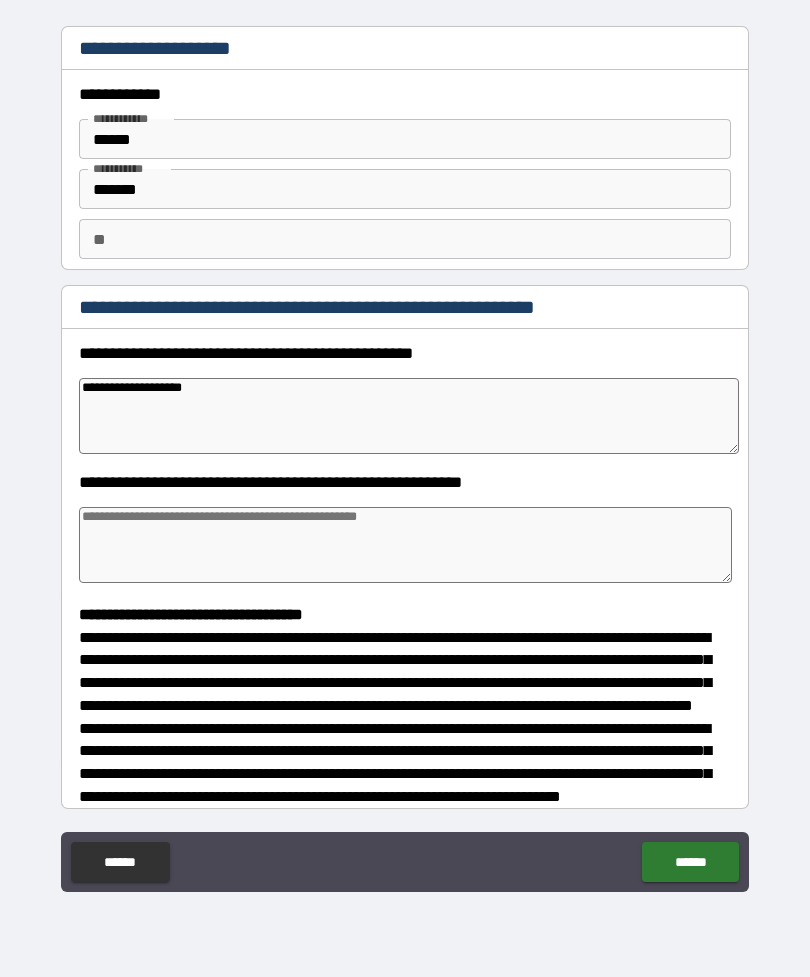 type on "*" 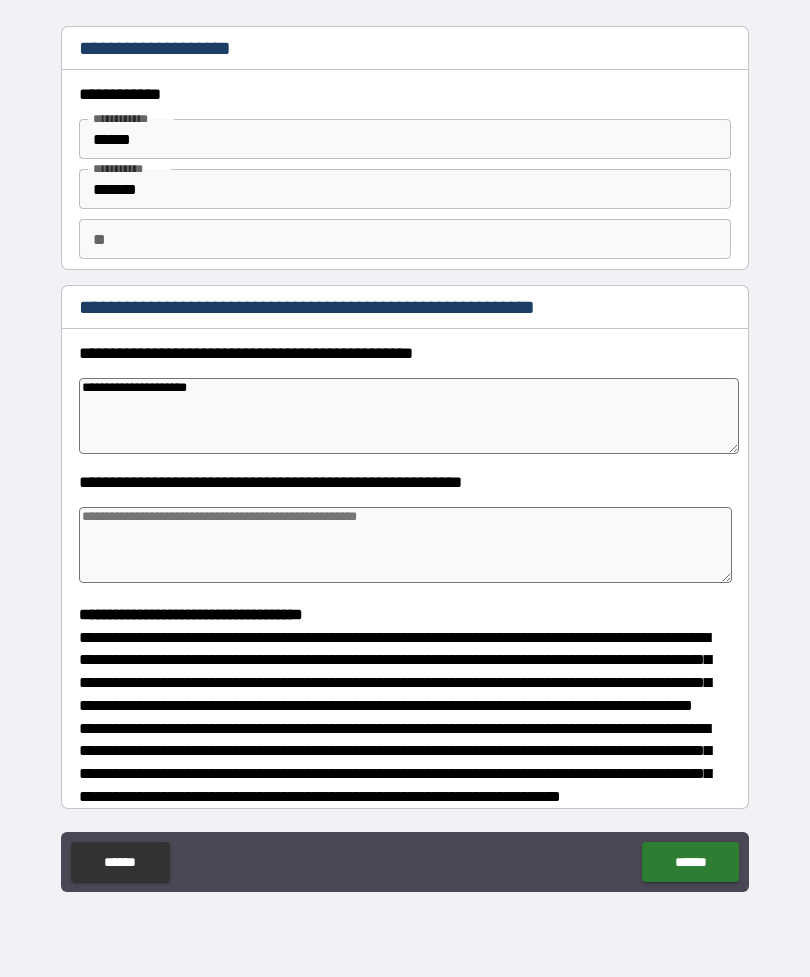 type on "*" 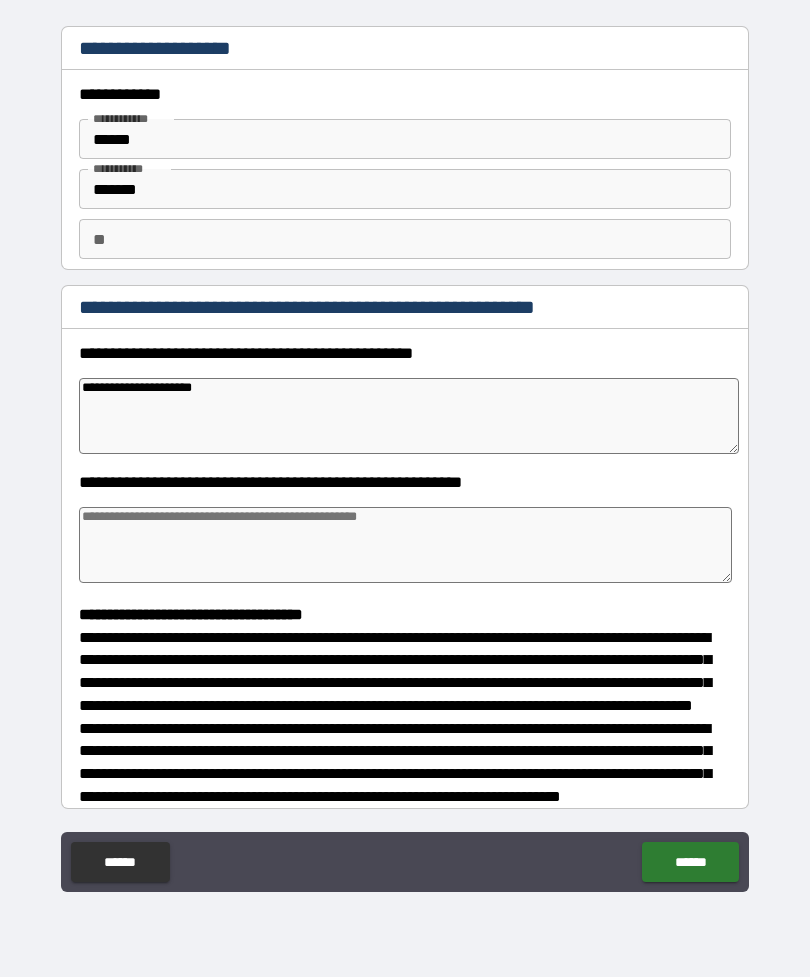 type on "*" 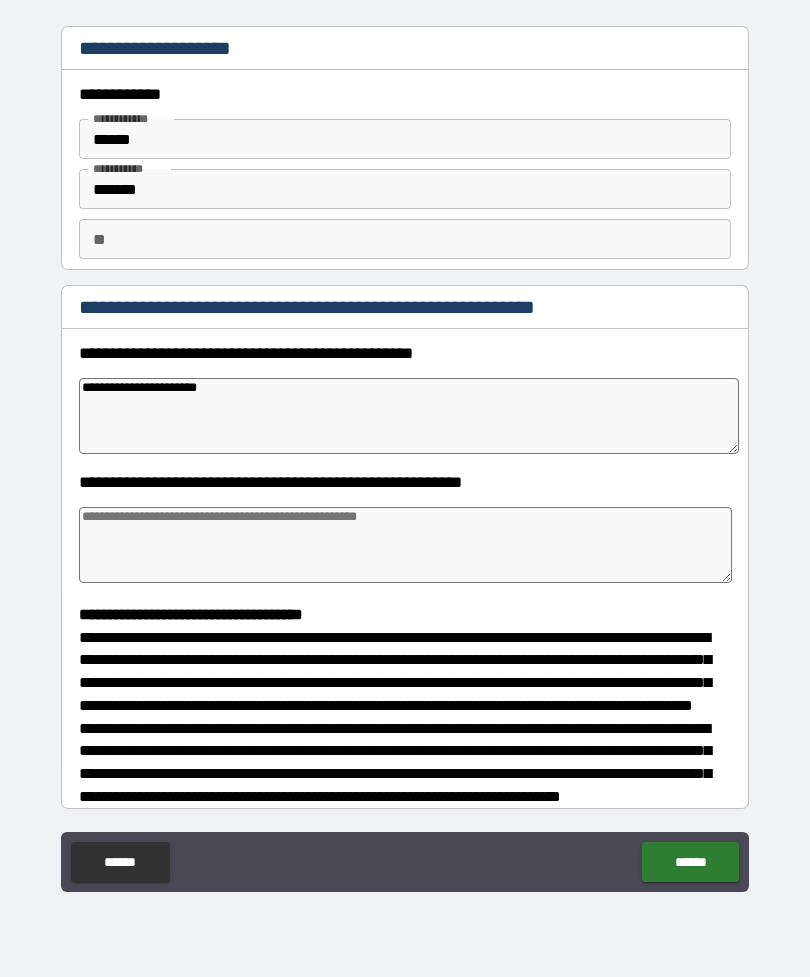 type on "*" 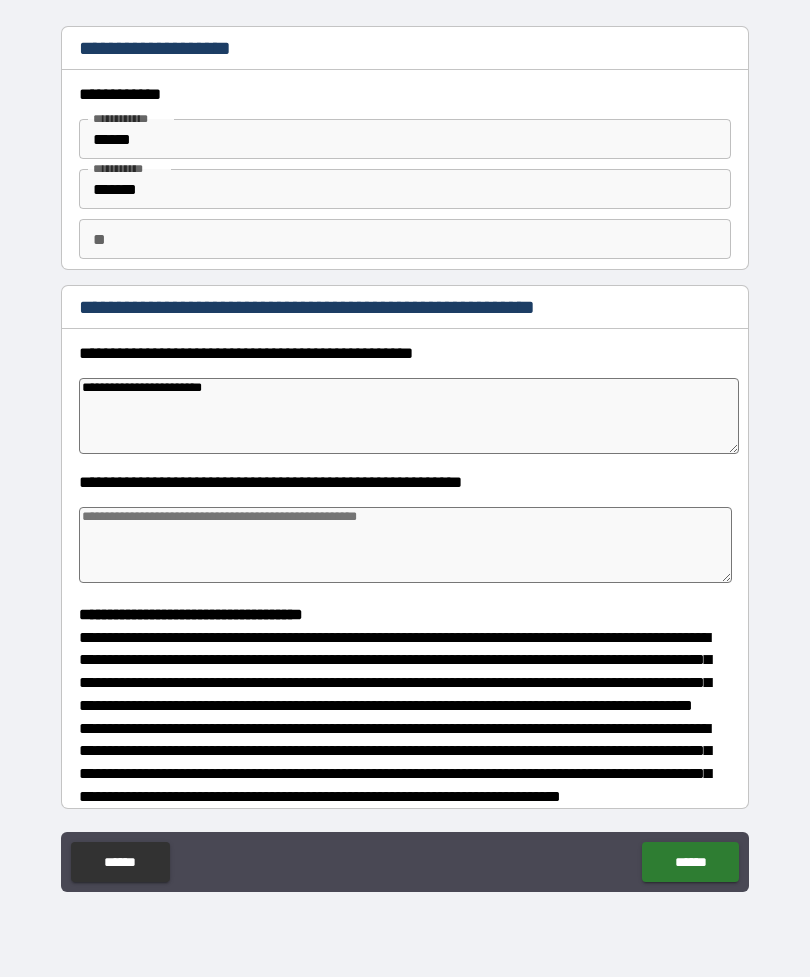 type on "*" 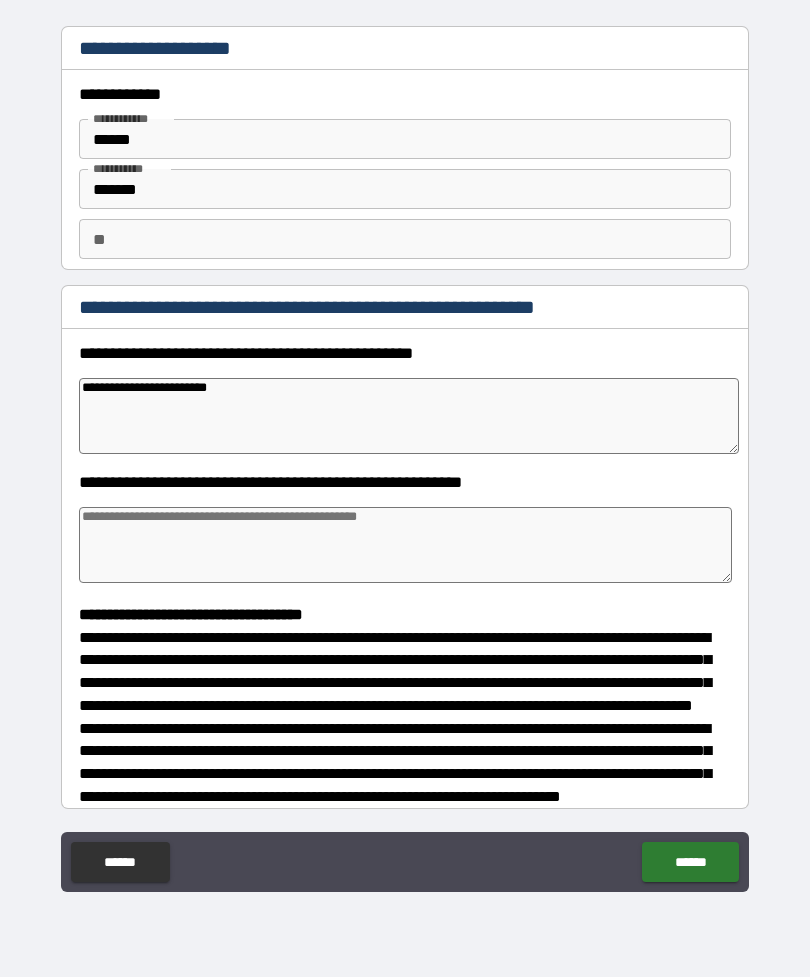 type on "*" 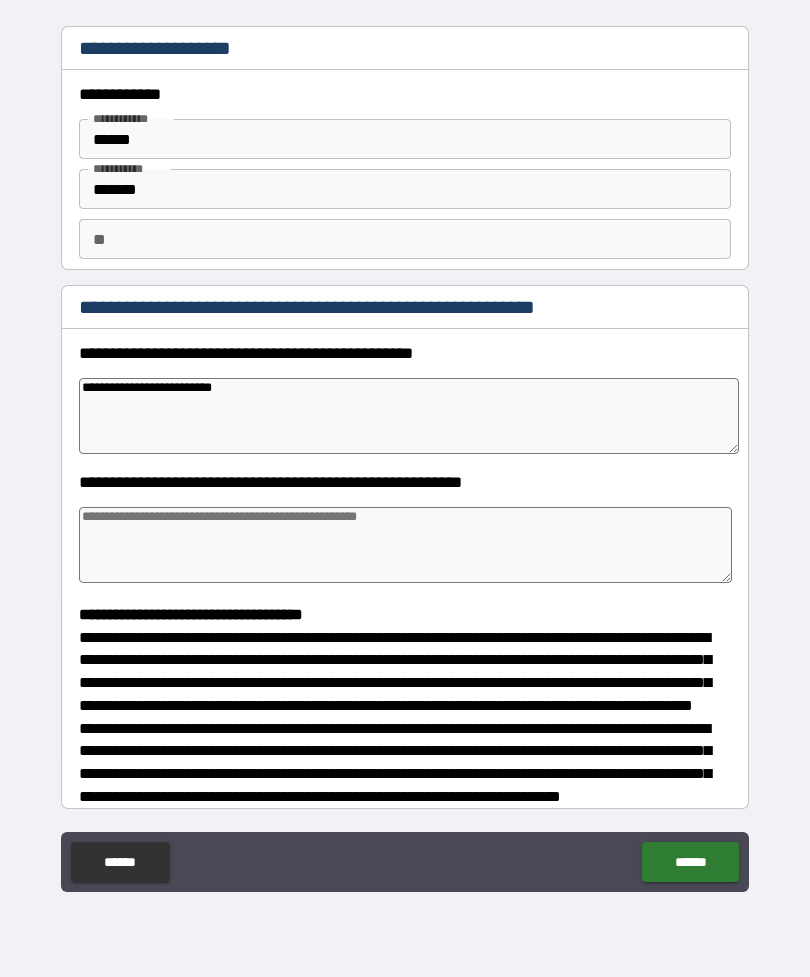 type on "*" 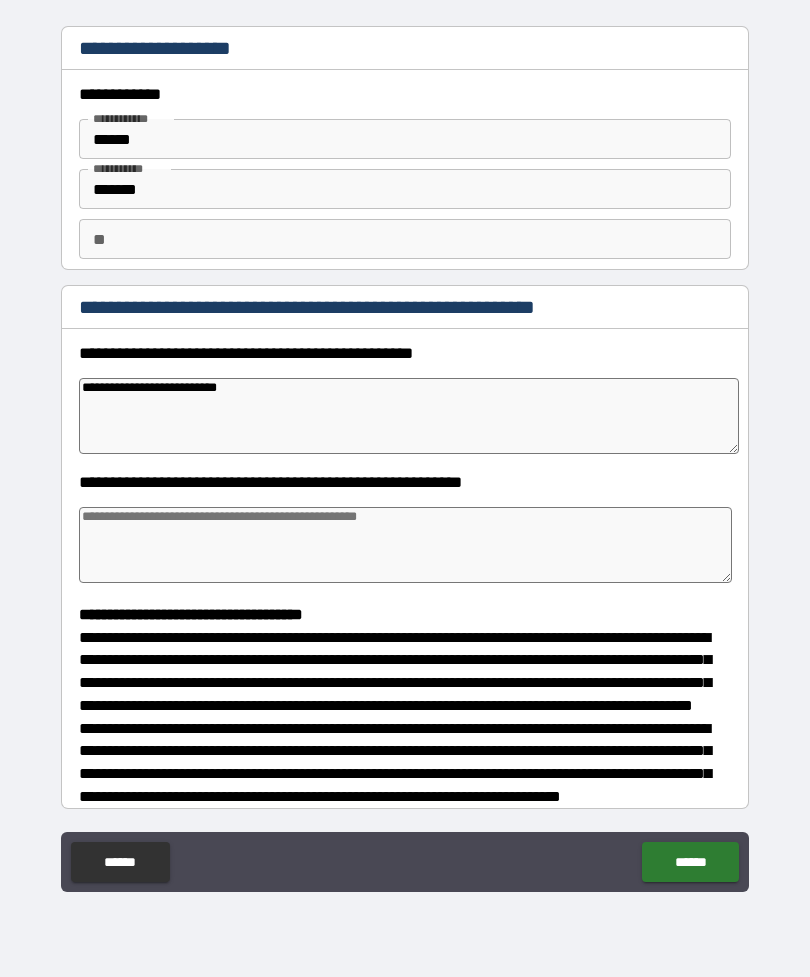 type on "*" 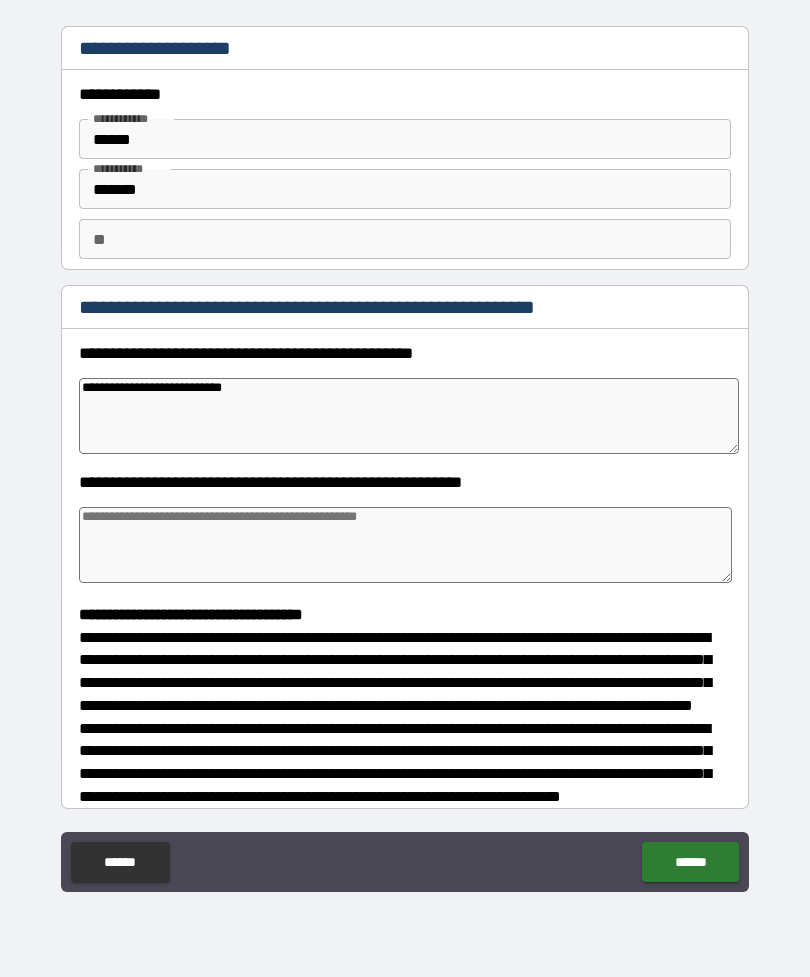 type on "*" 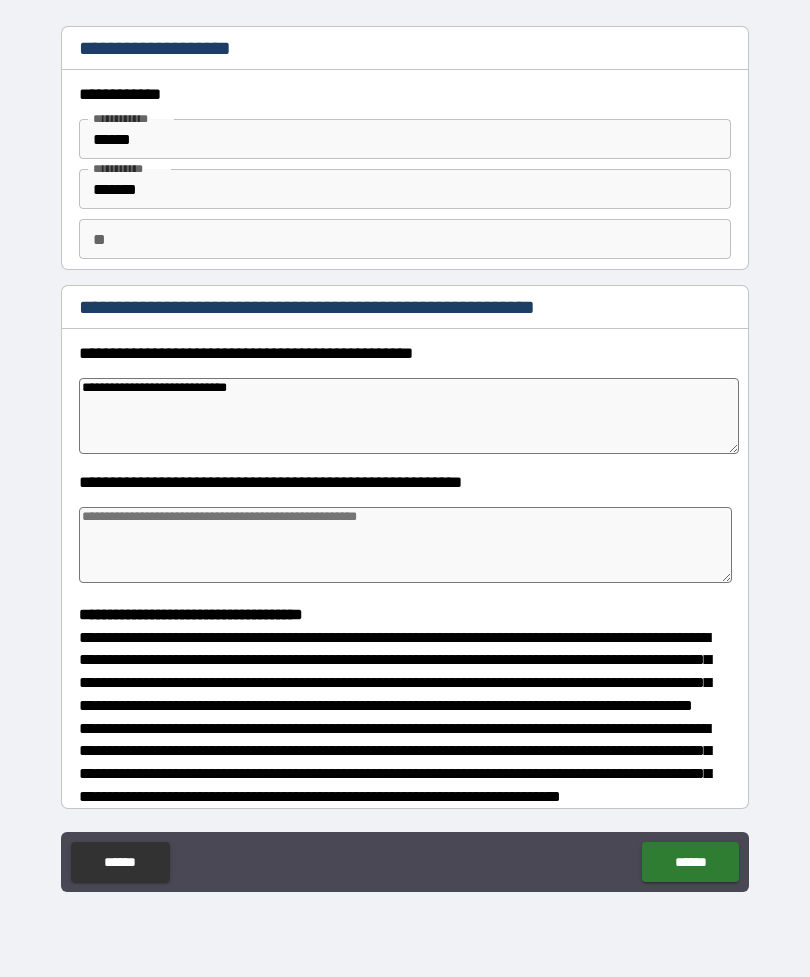 type on "*" 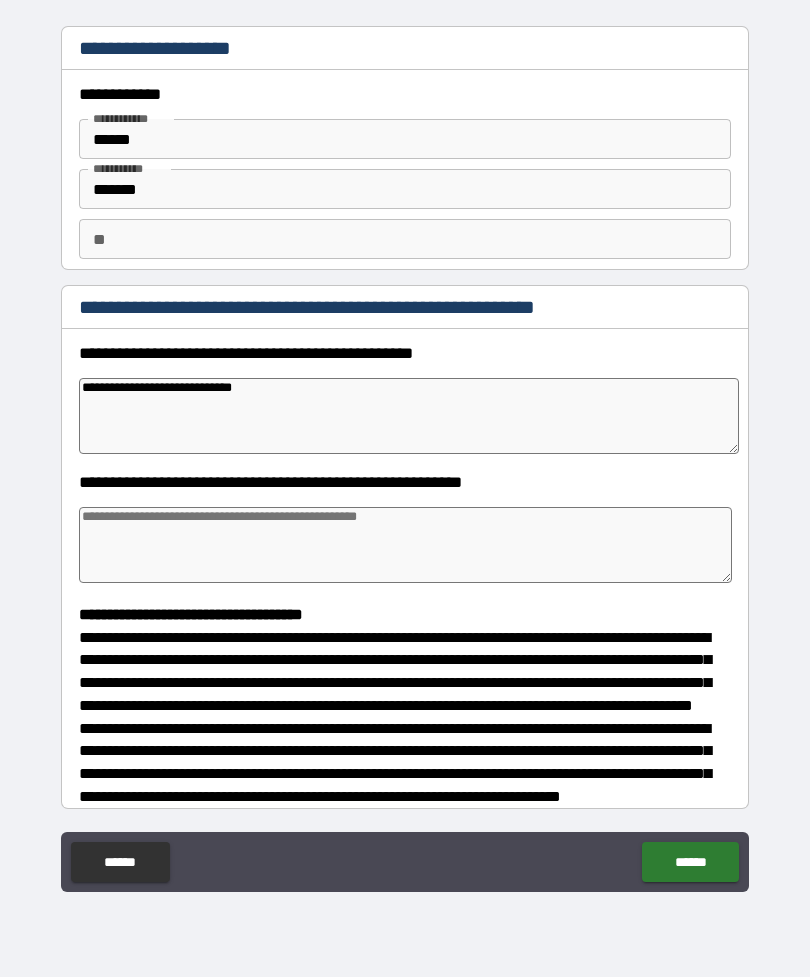 type on "*" 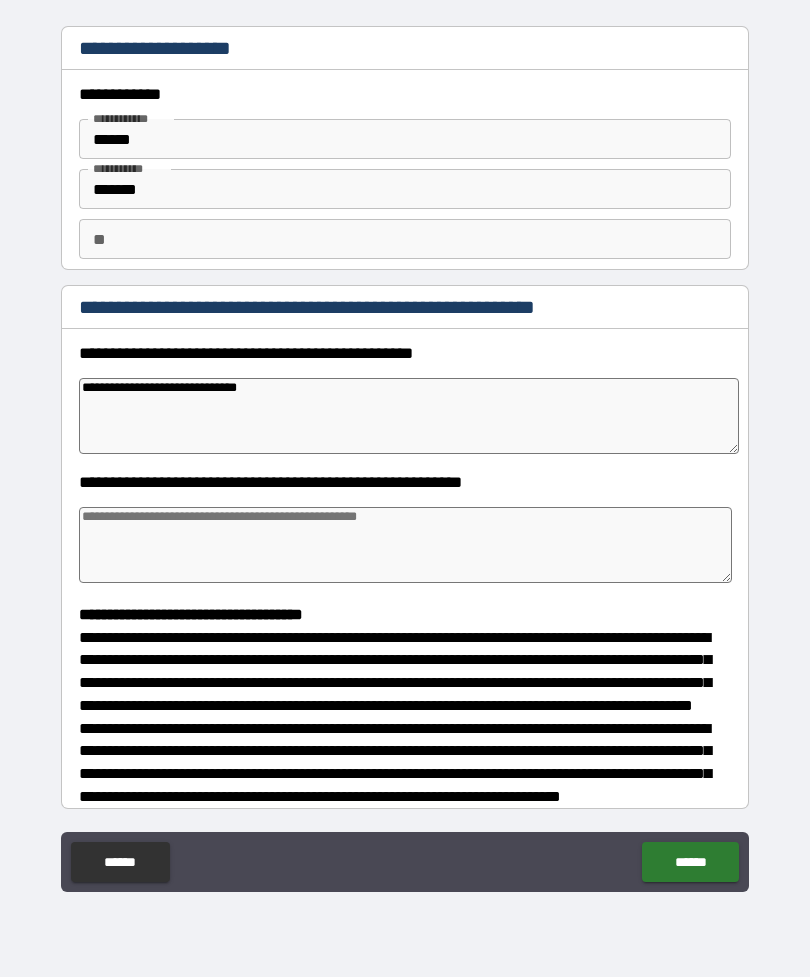 type on "*" 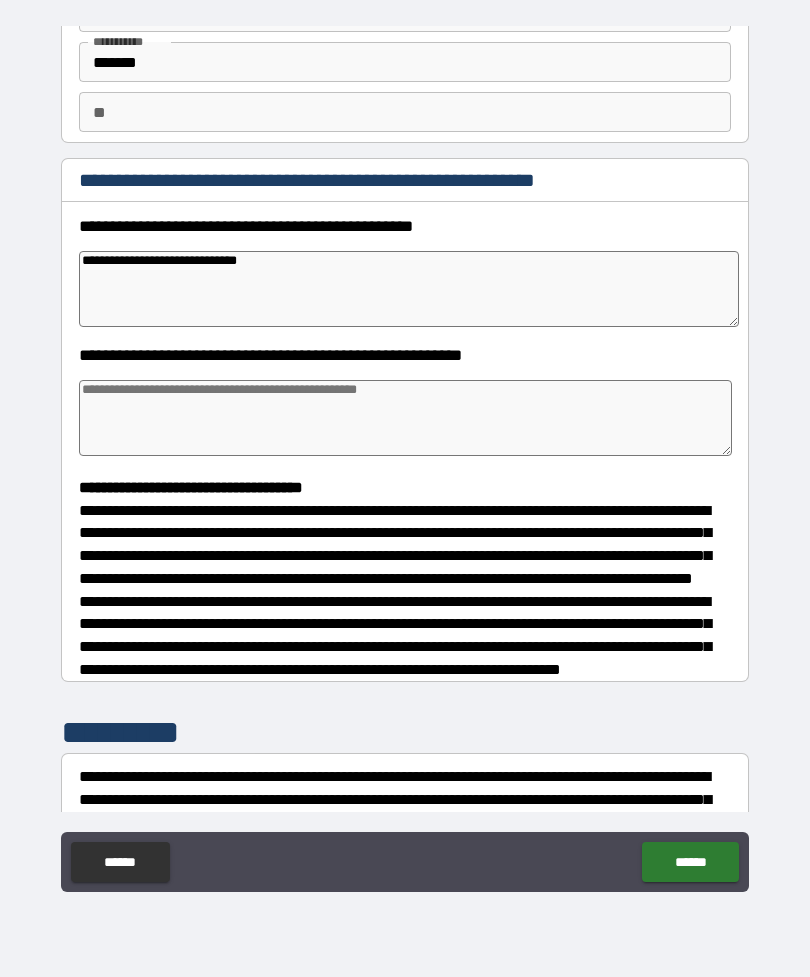 scroll, scrollTop: 147, scrollLeft: 0, axis: vertical 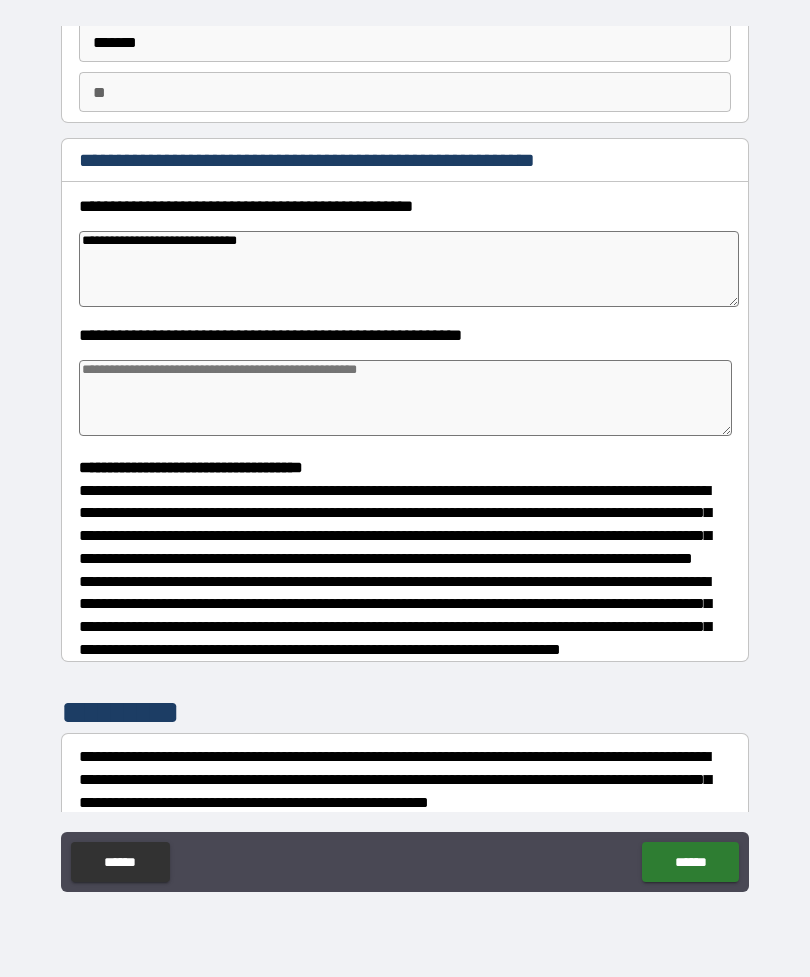 type on "**********" 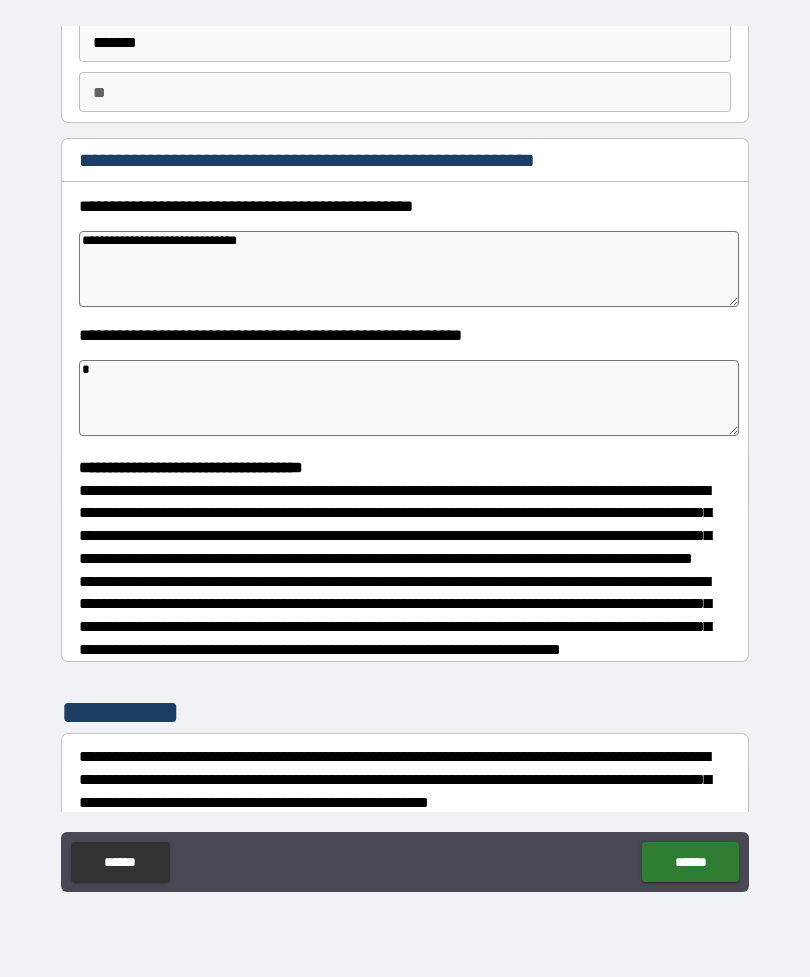 type on "*" 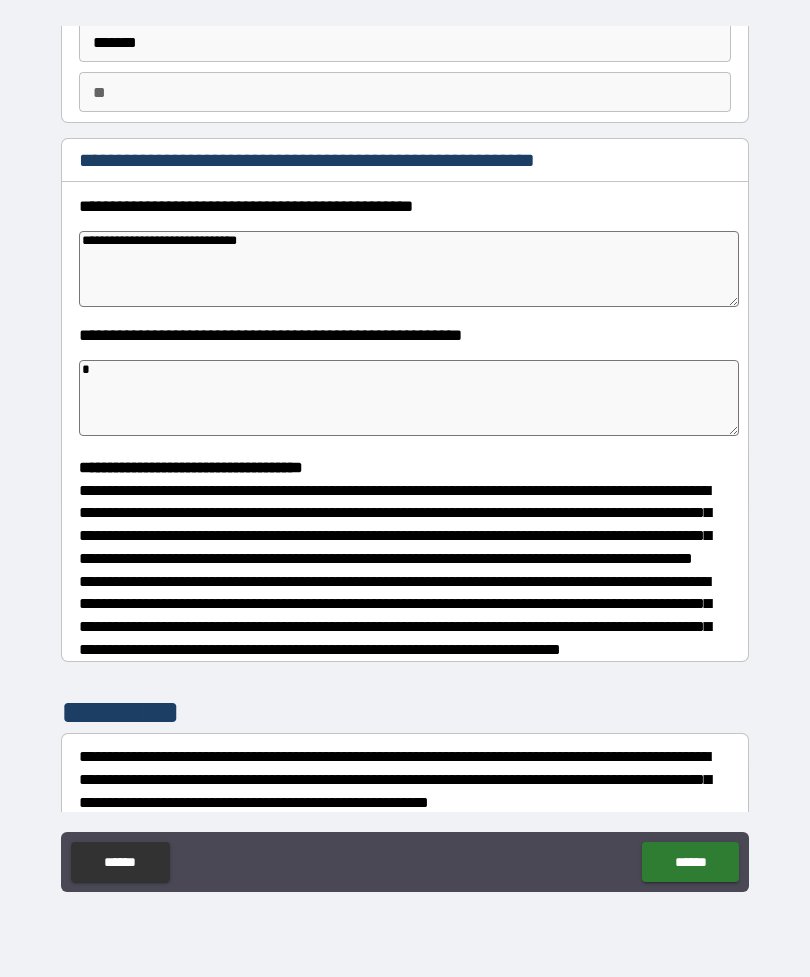 type on "*" 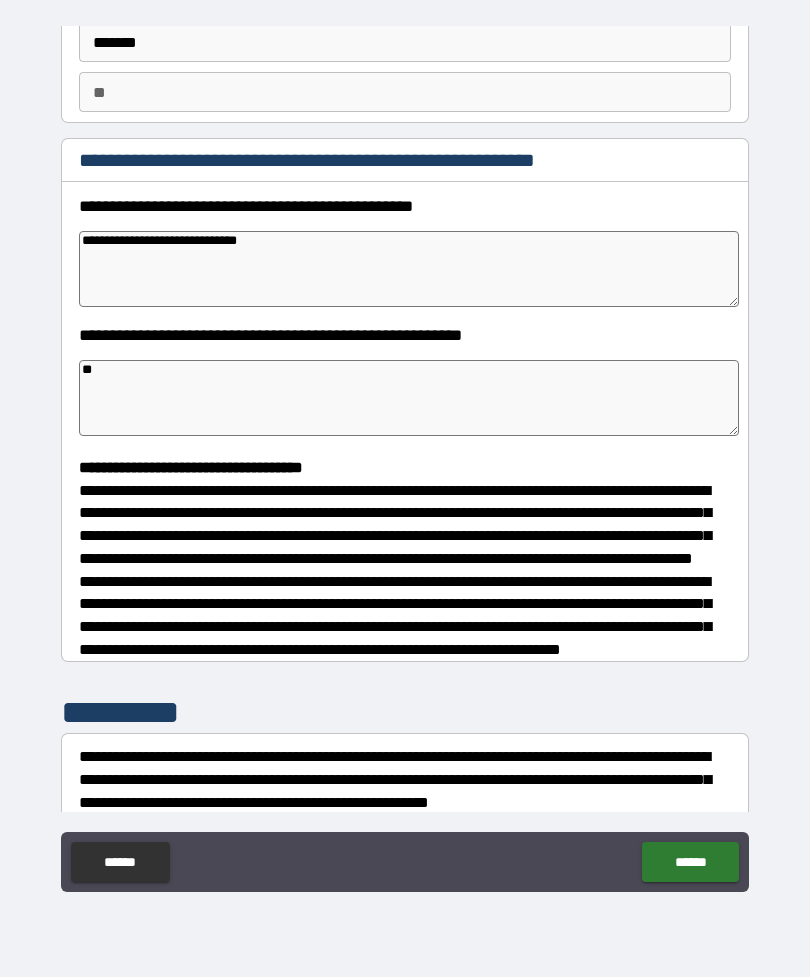 type on "*" 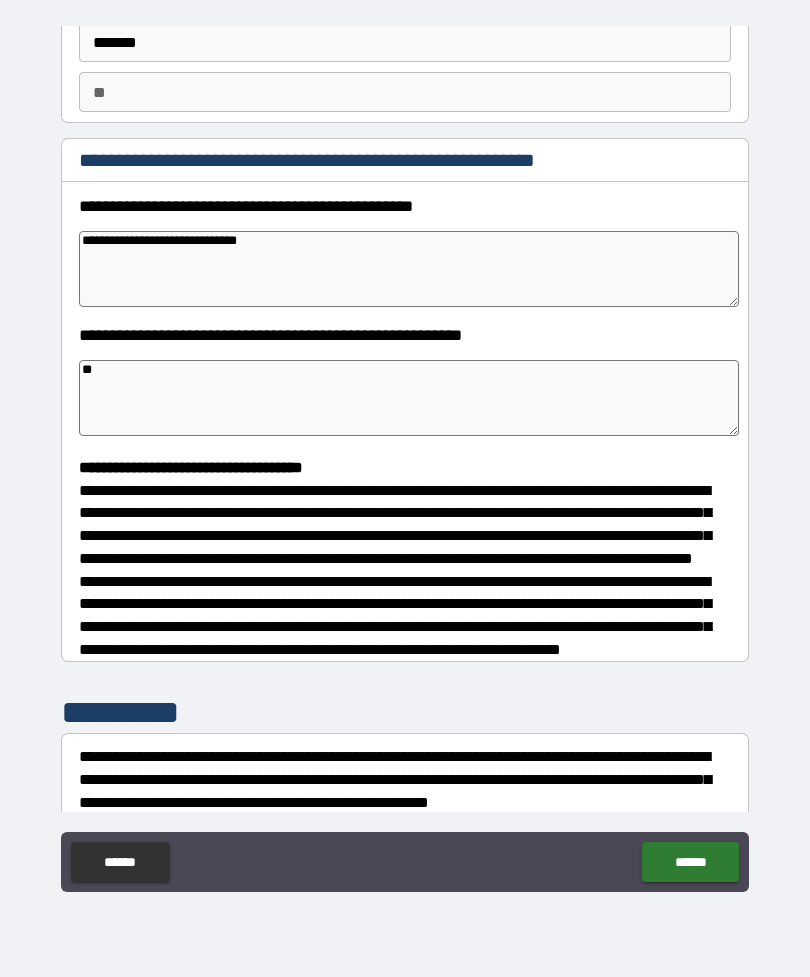 type on "***" 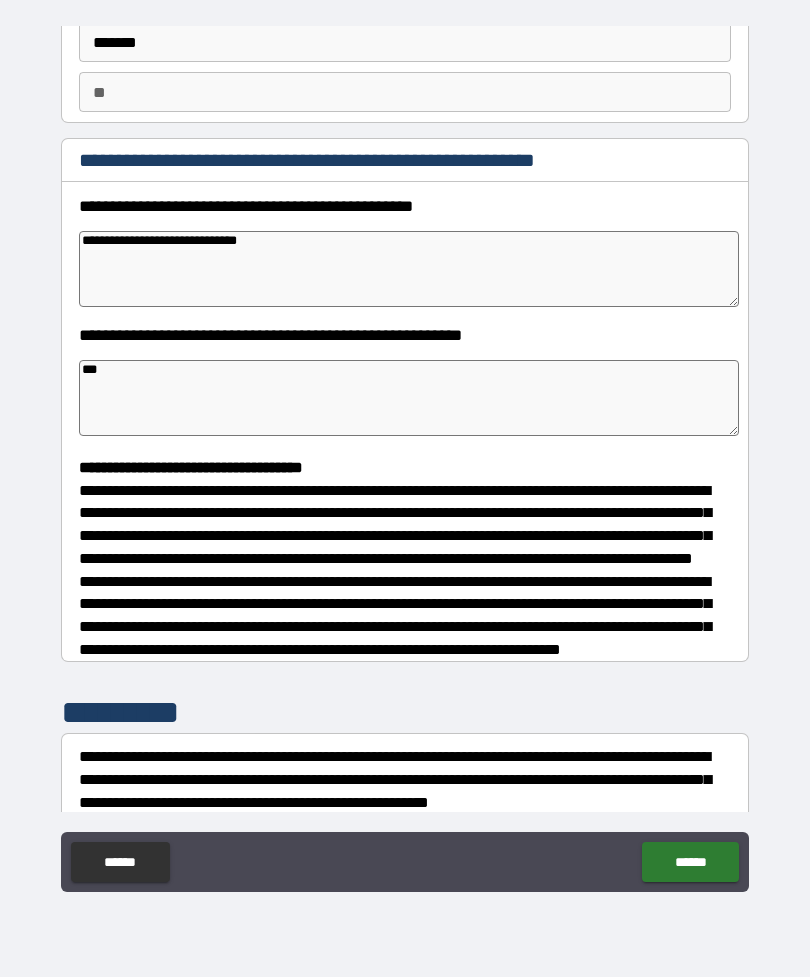 type on "*" 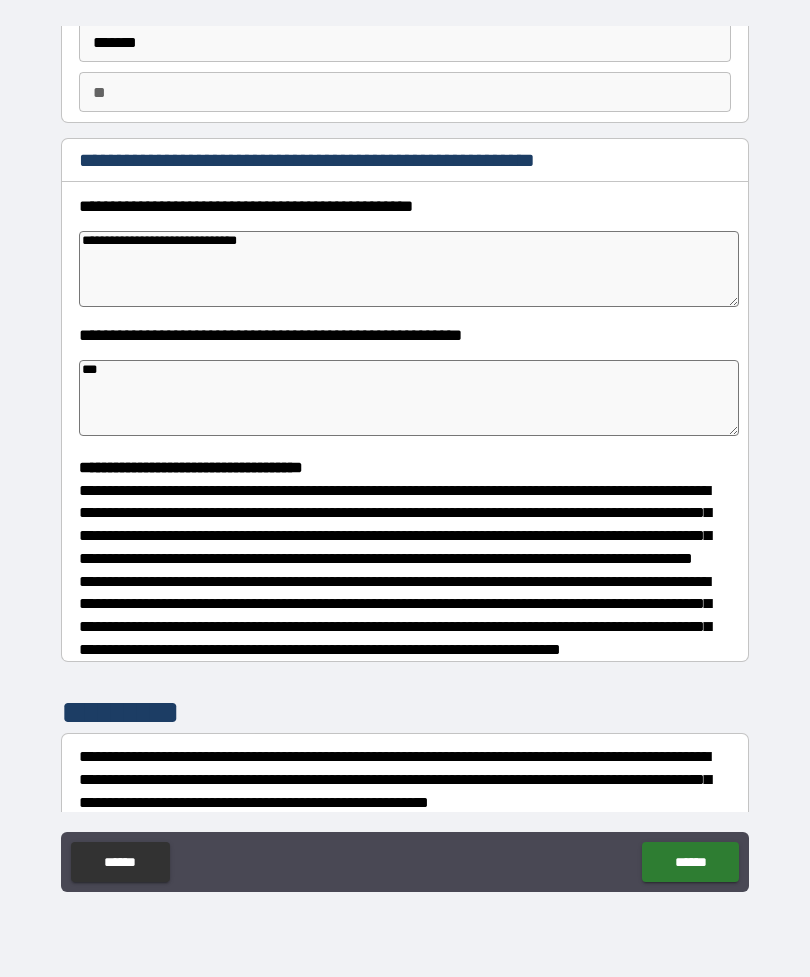 type on "*" 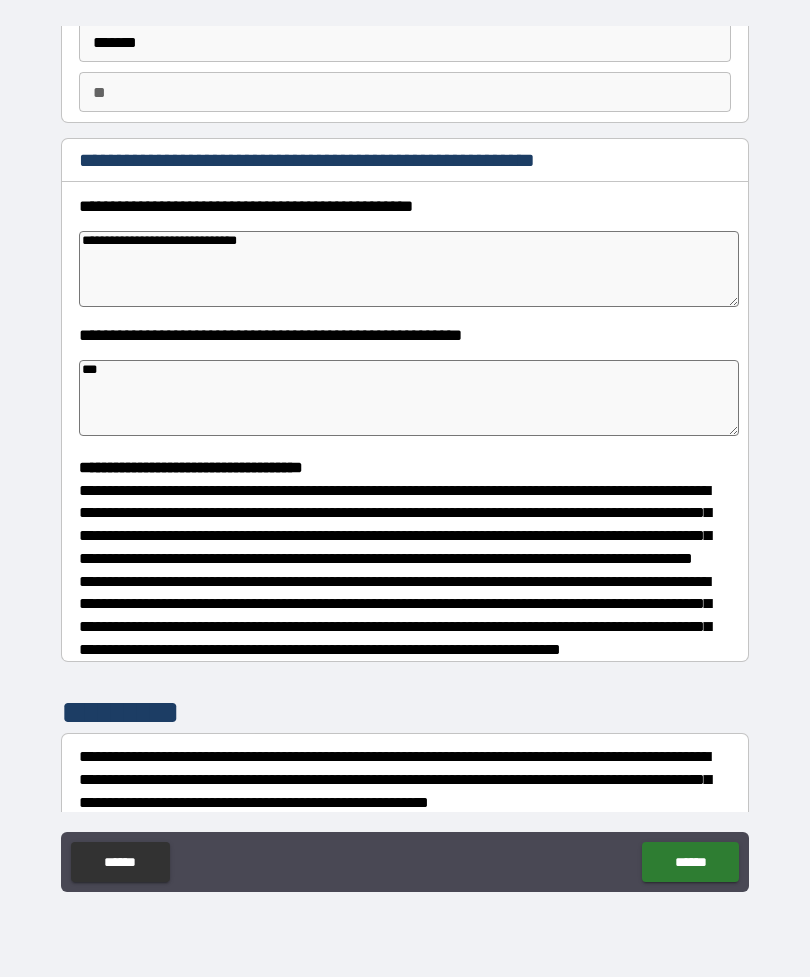 type on "*" 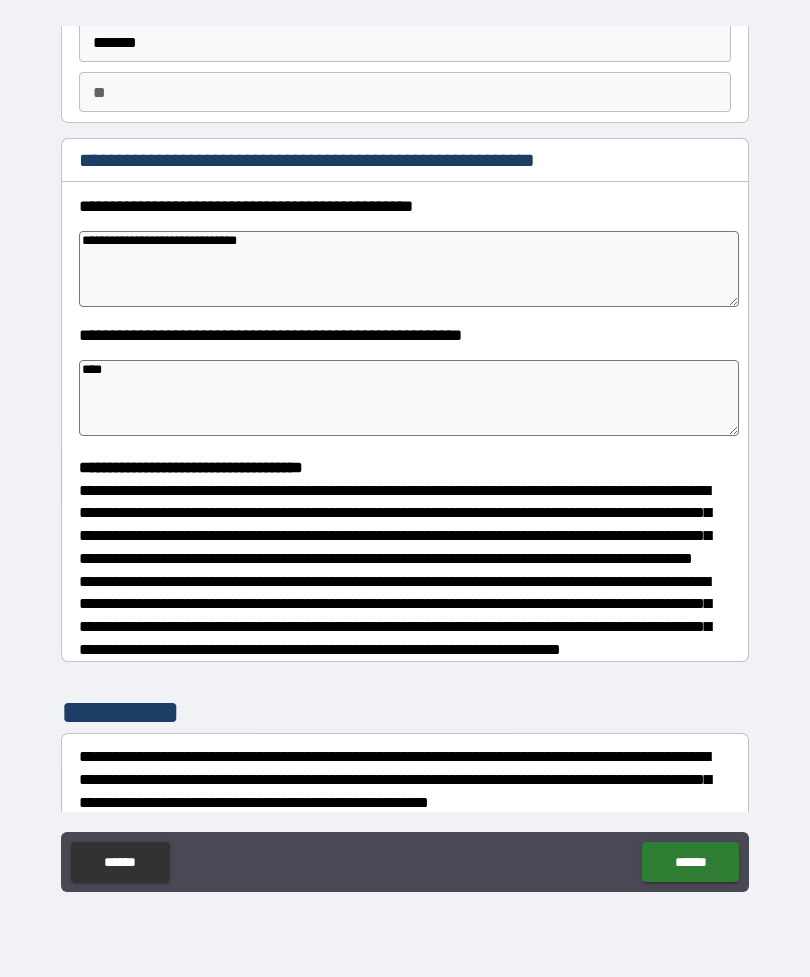 type on "*" 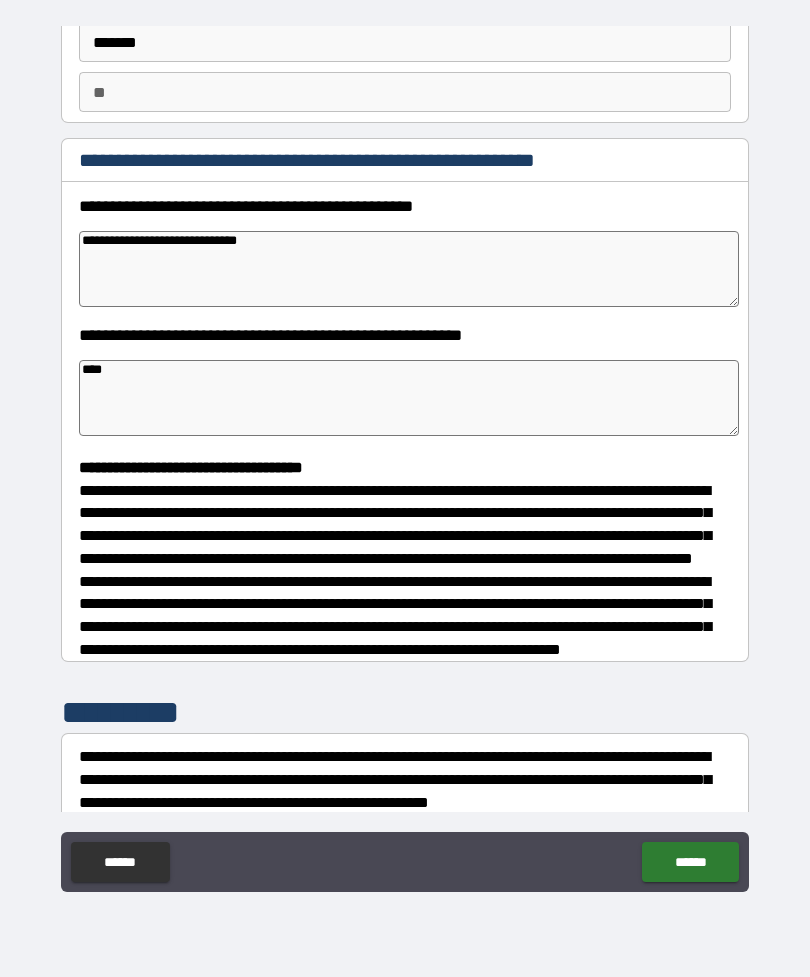 type on "*" 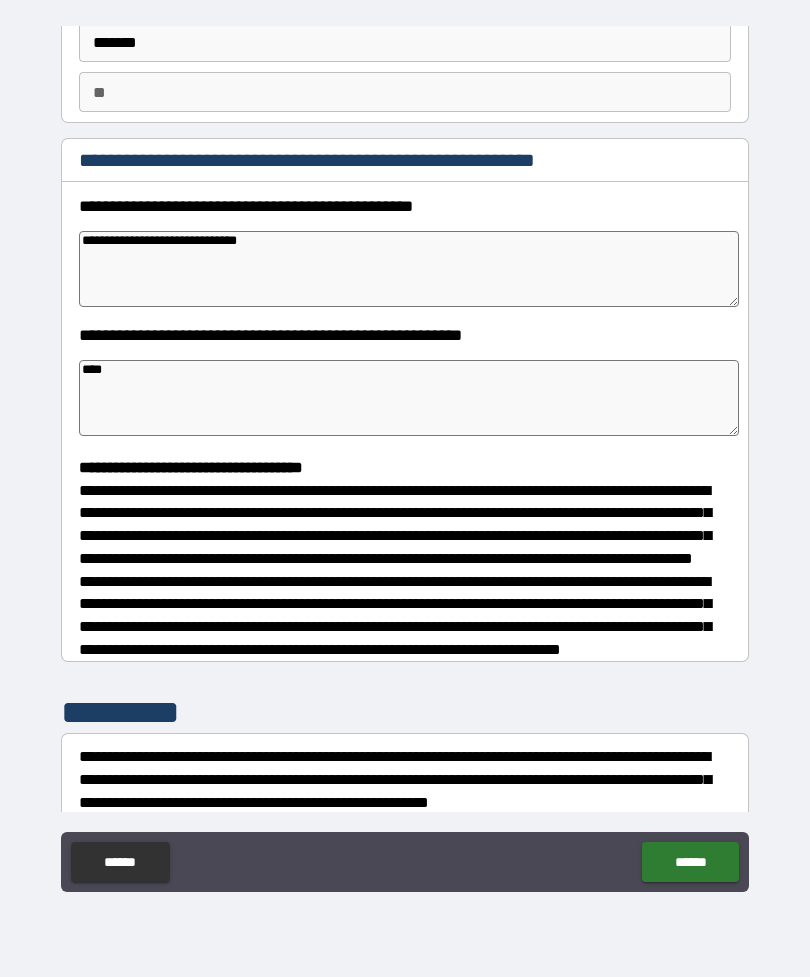 type on "*" 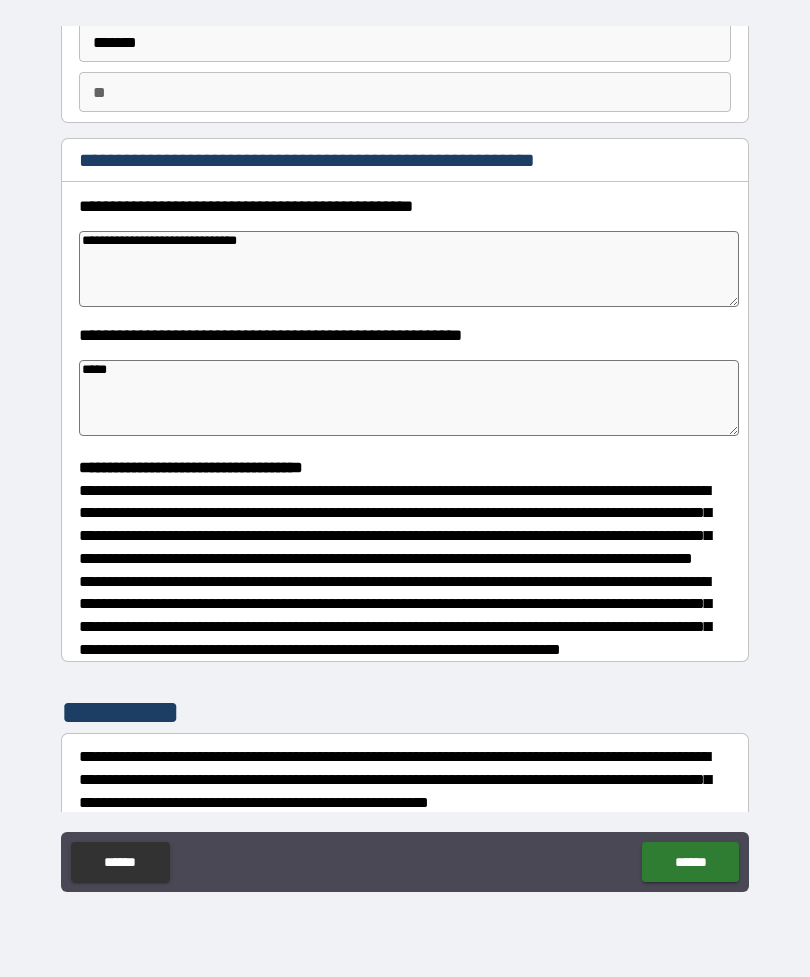 type on "*" 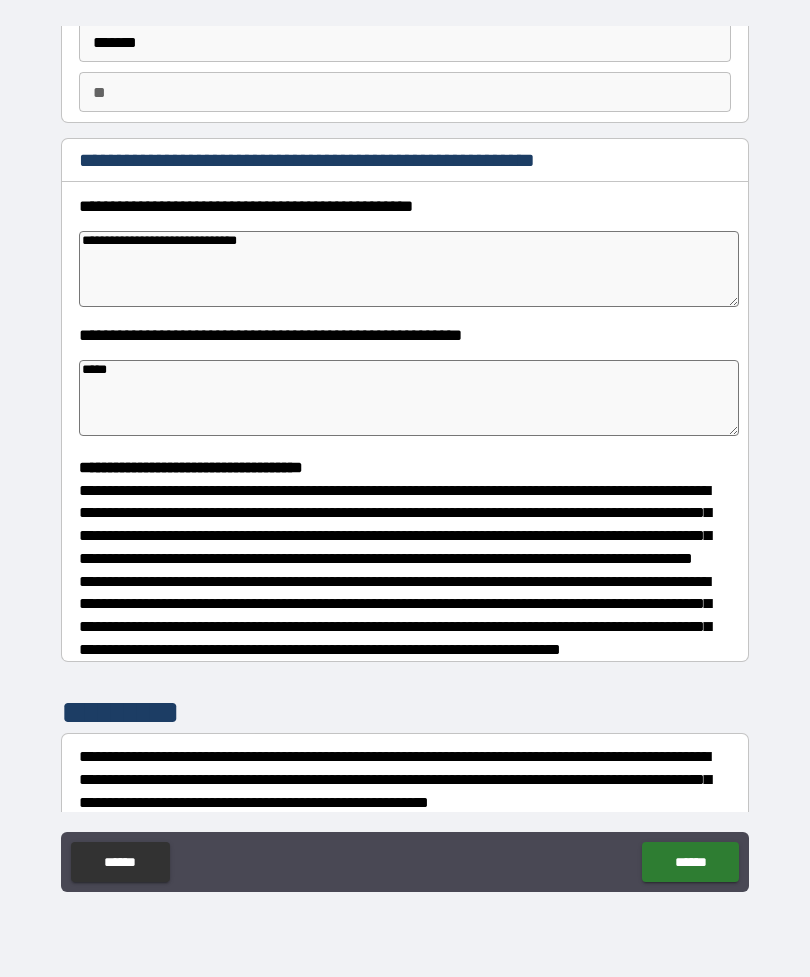 type on "*" 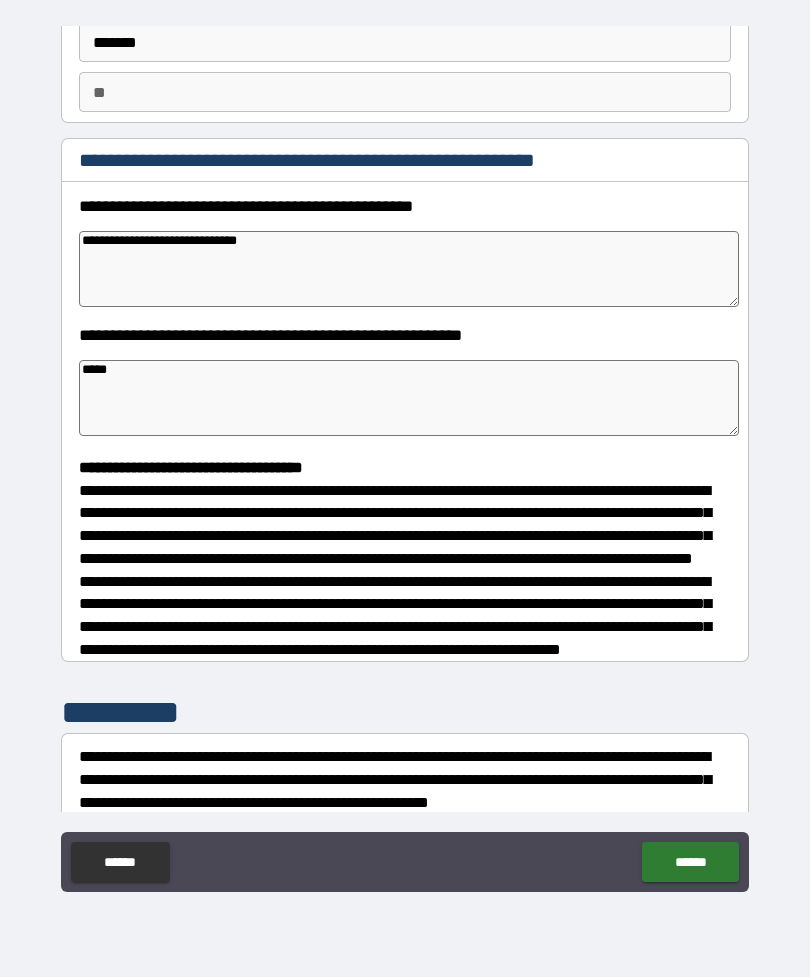type on "*" 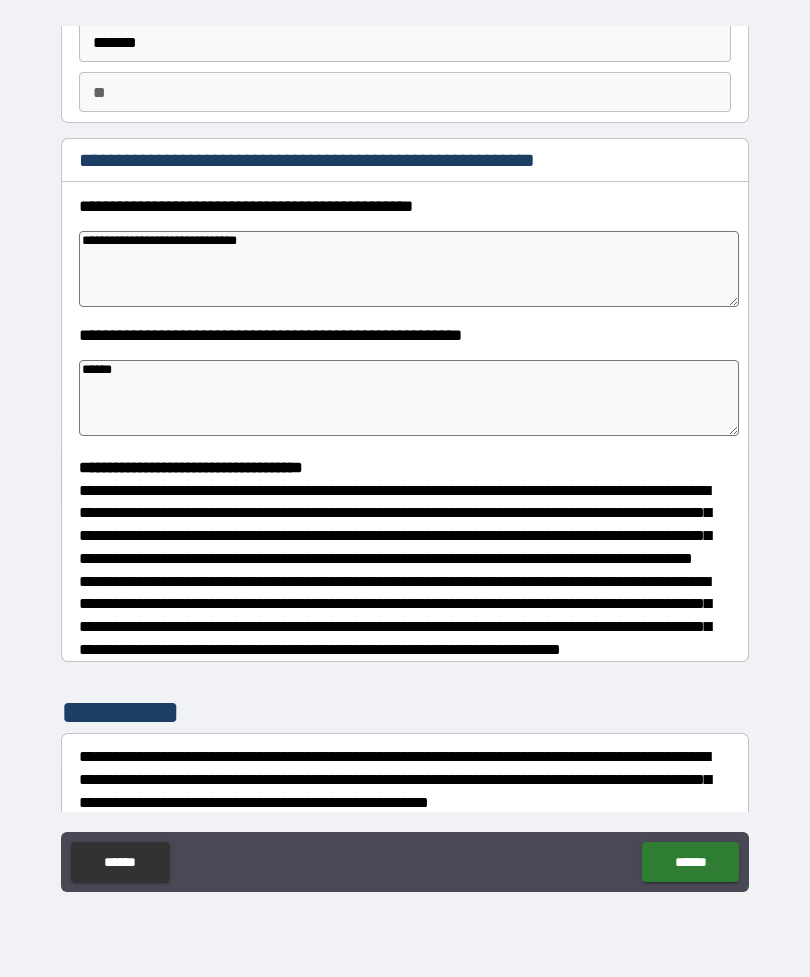 type on "*" 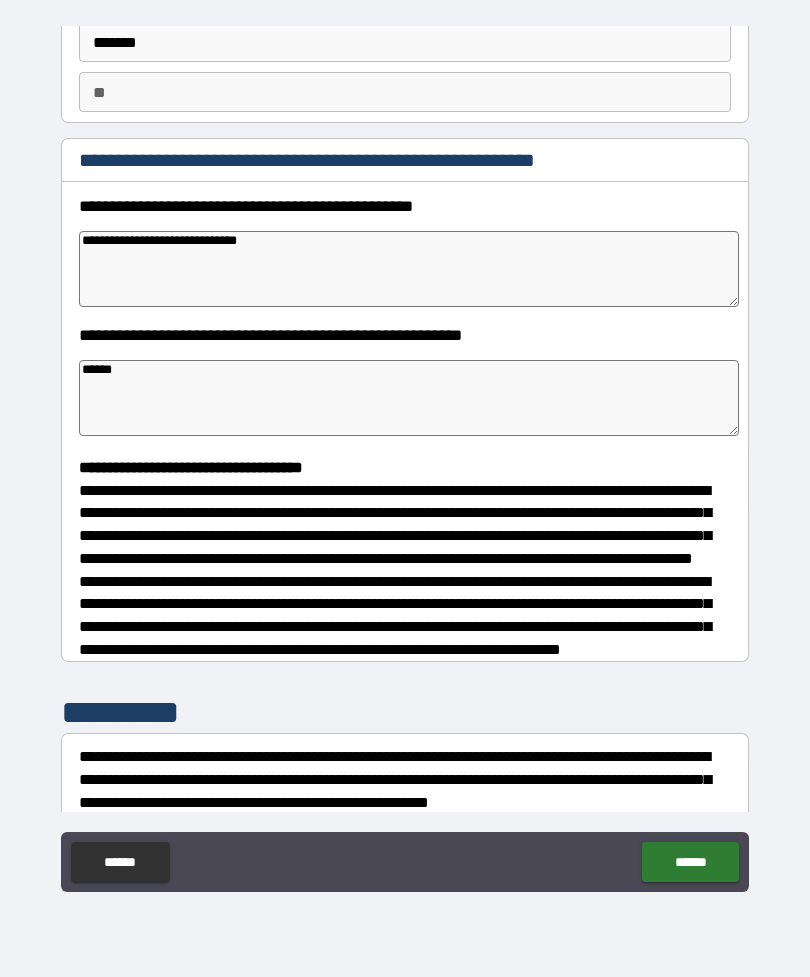 type on "*" 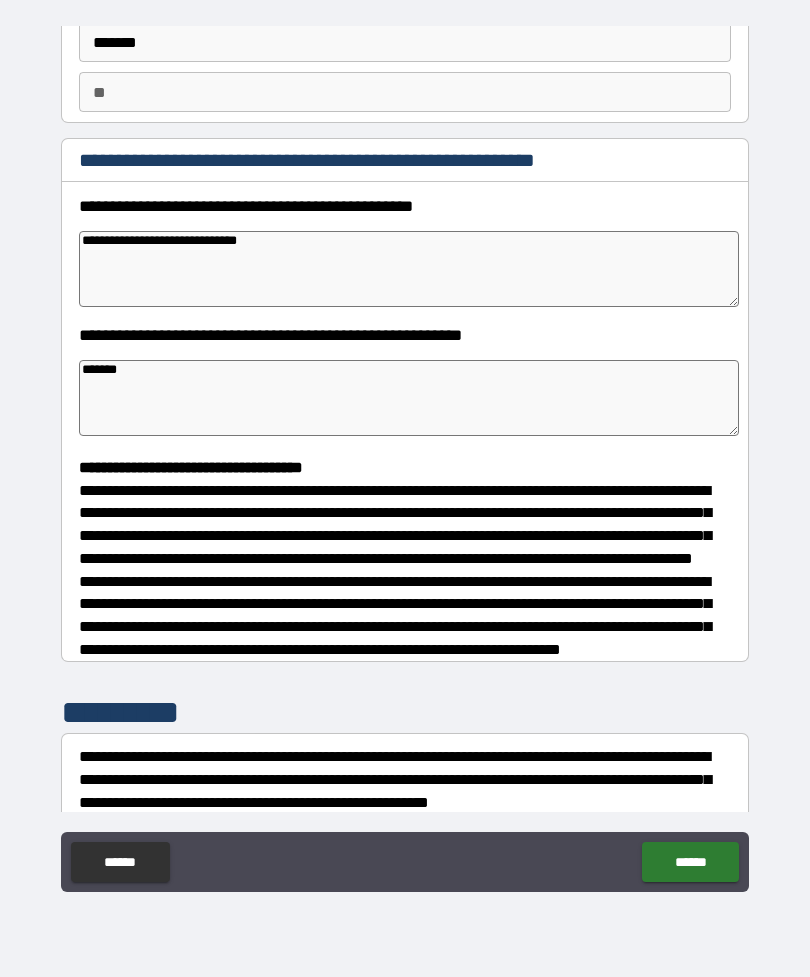 type on "*" 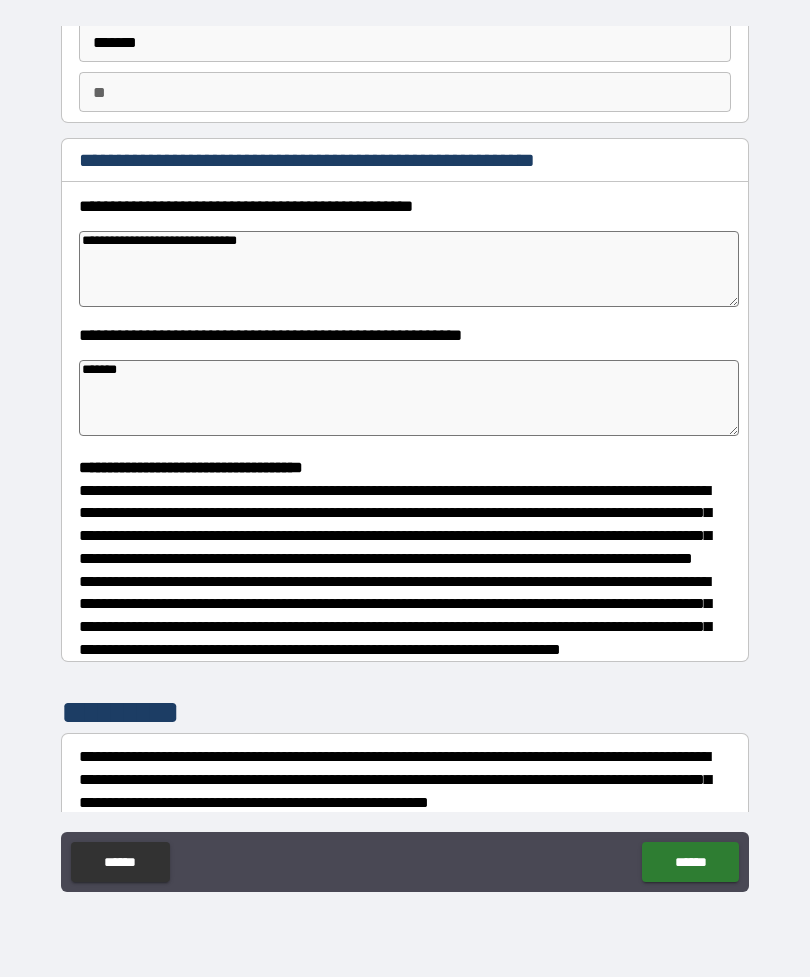 type on "*" 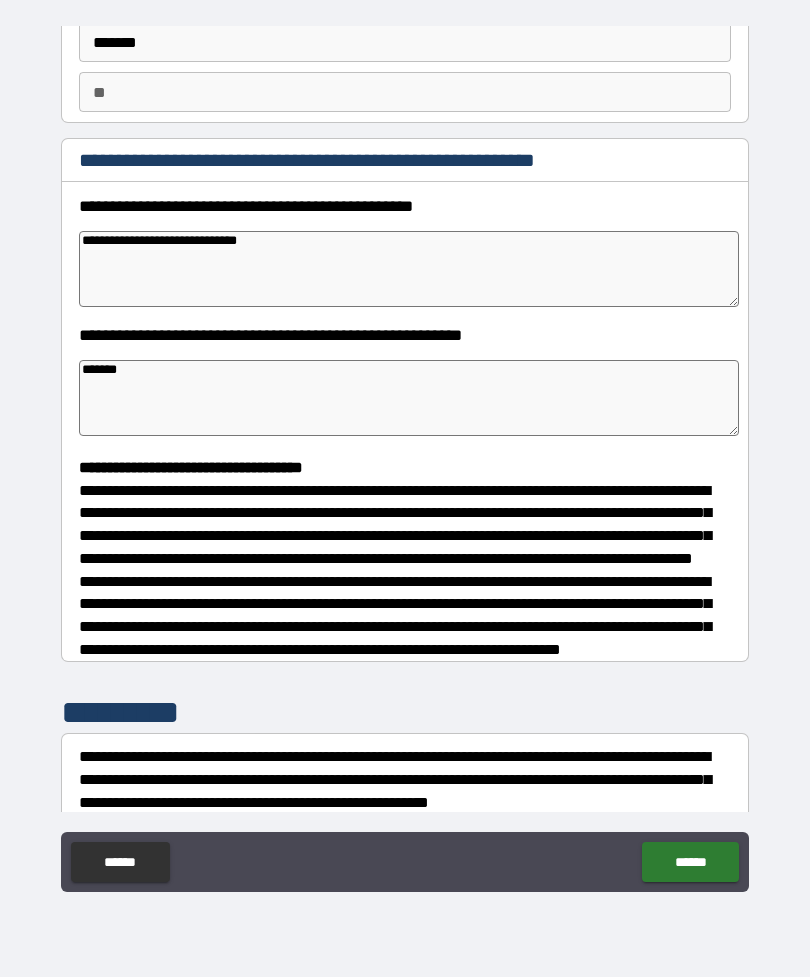 type on "********" 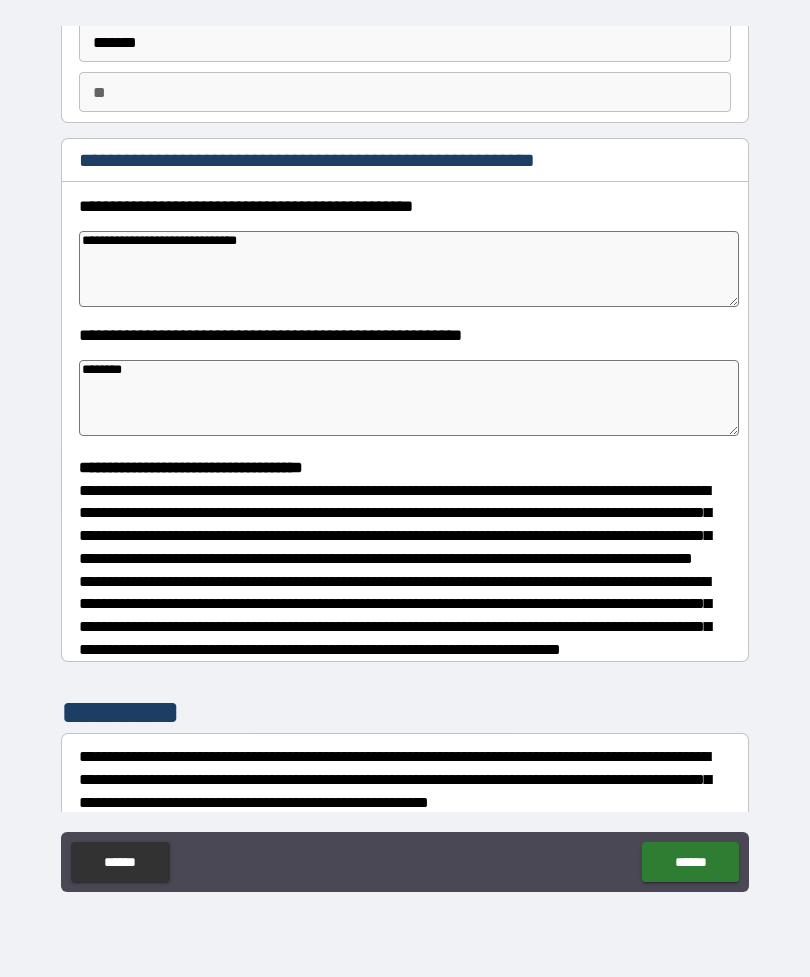 type on "*" 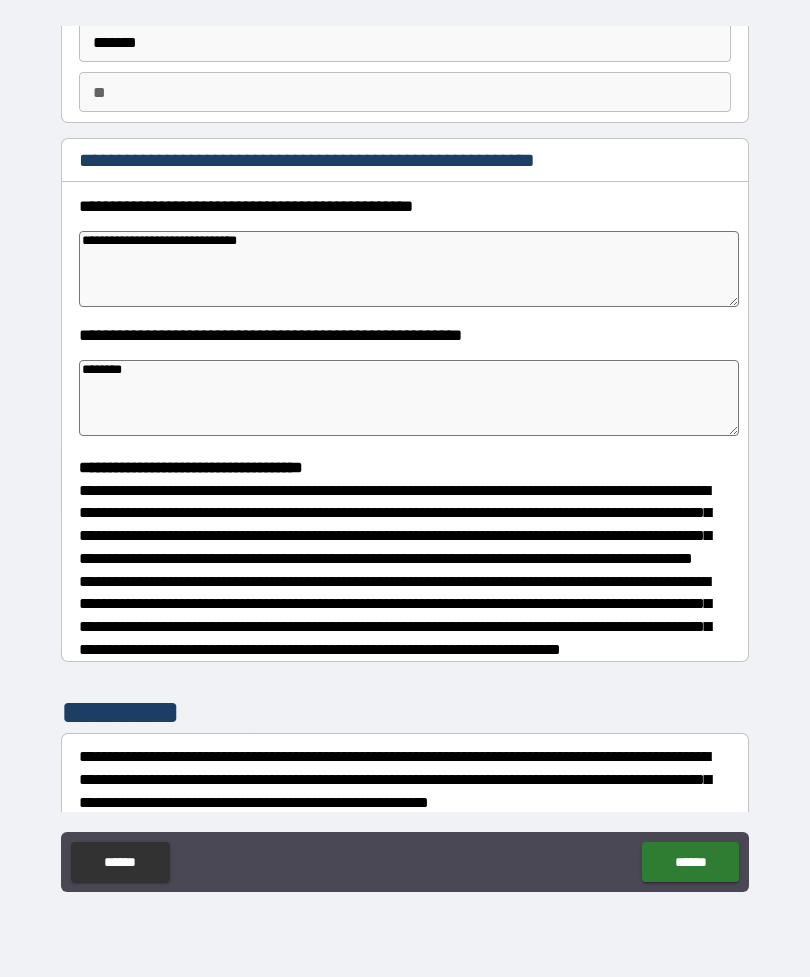type on "*" 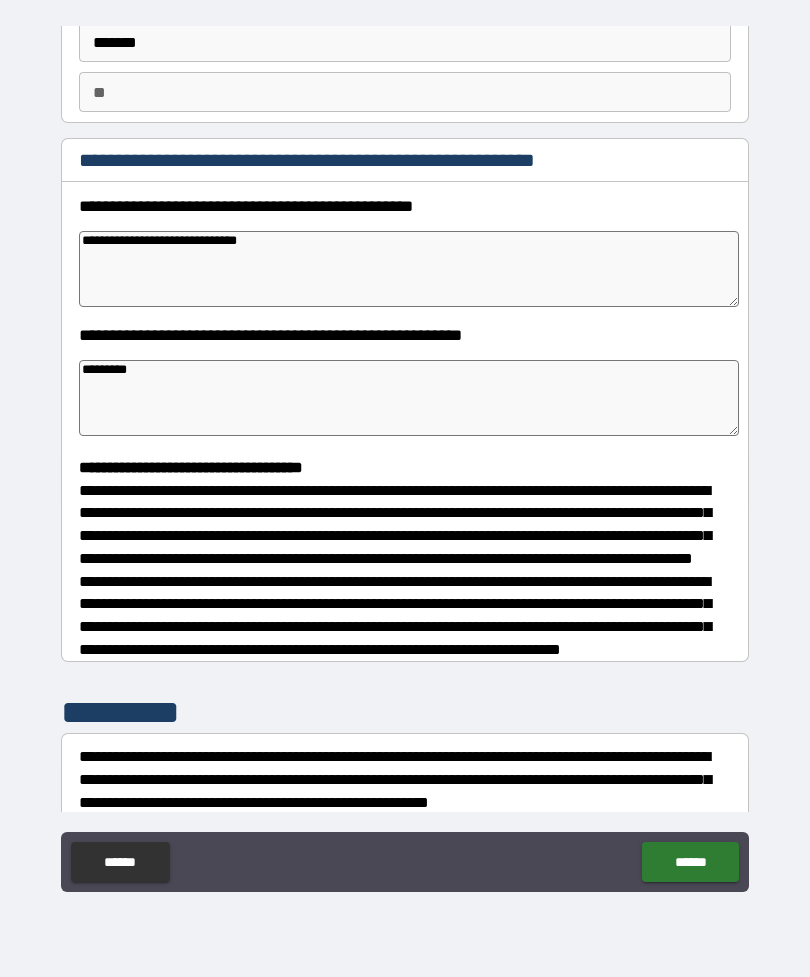 type on "*" 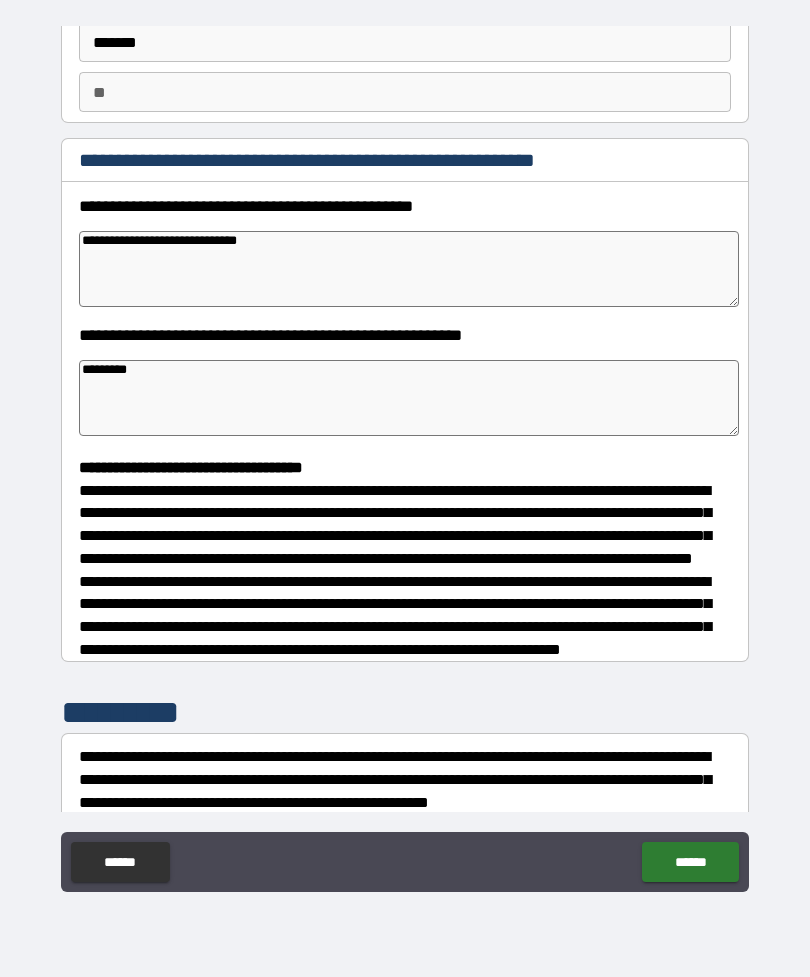 type 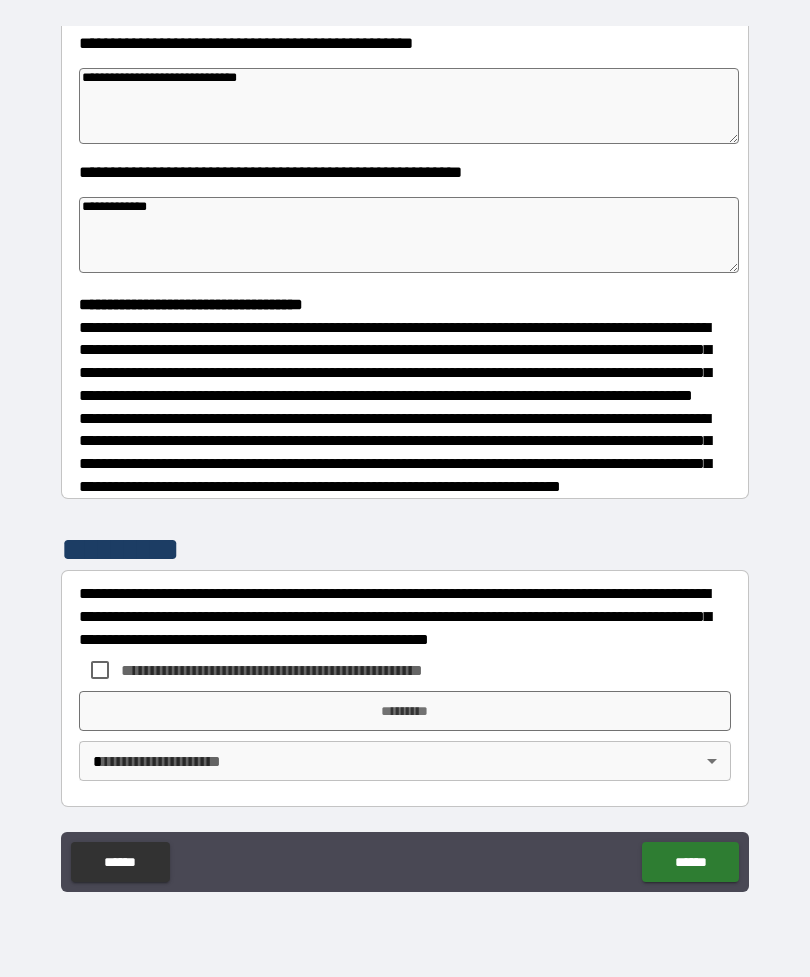 scroll, scrollTop: 348, scrollLeft: 0, axis: vertical 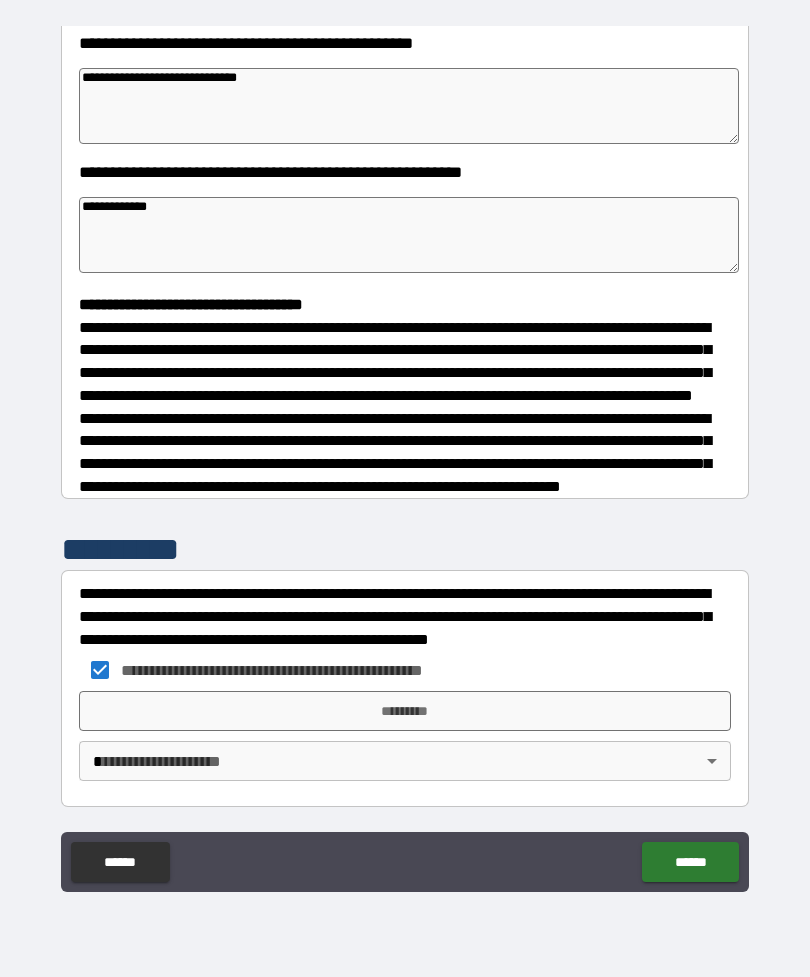 click on "*********" at bounding box center [405, 711] 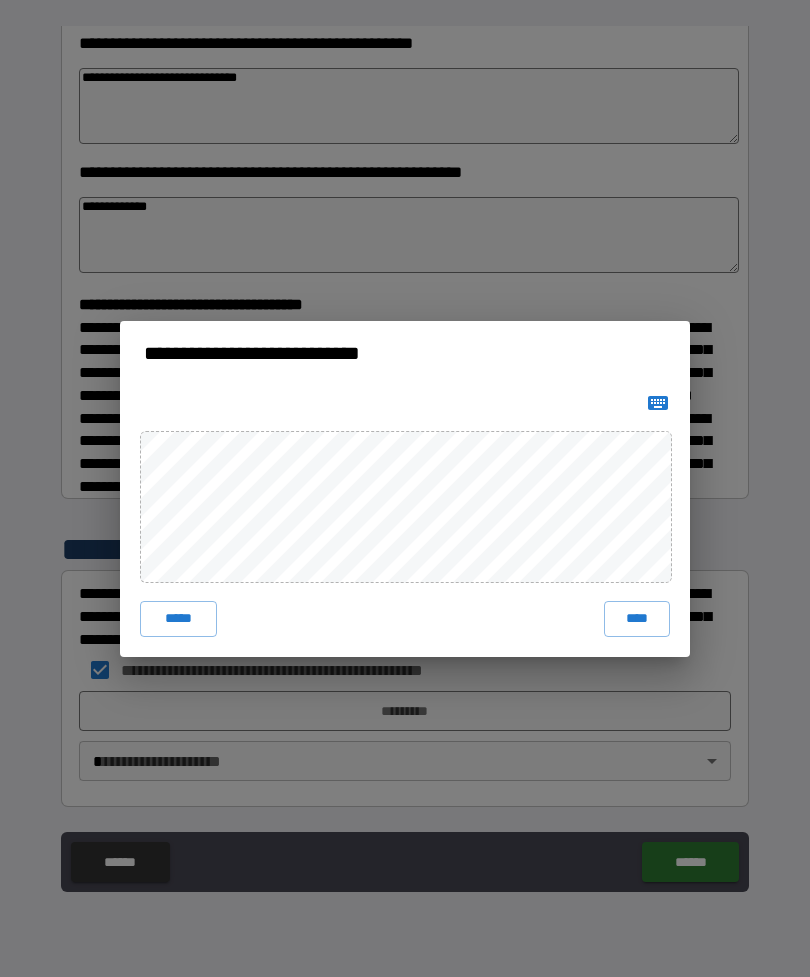 click on "****" at bounding box center (637, 619) 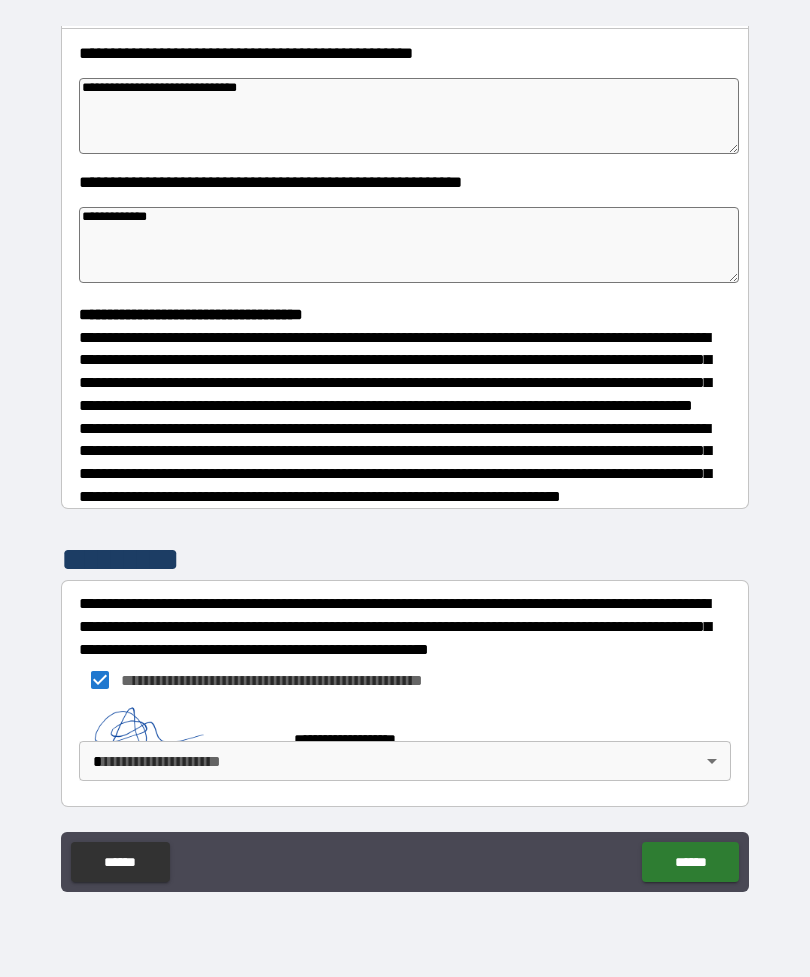 scroll, scrollTop: 338, scrollLeft: 0, axis: vertical 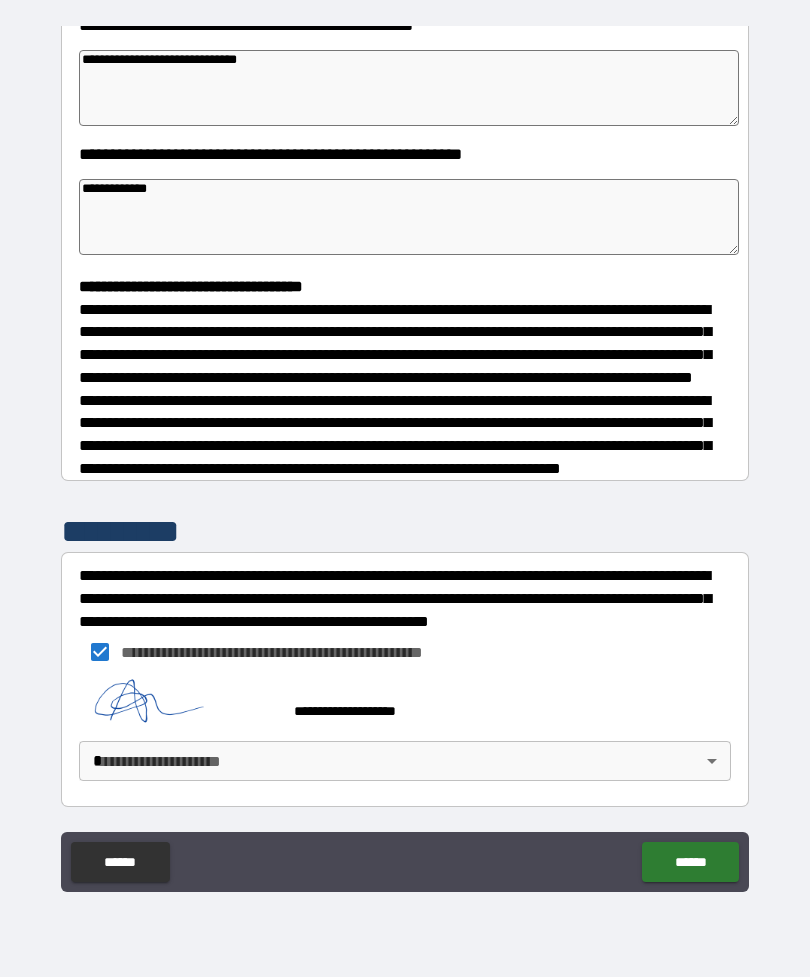 click on "**********" at bounding box center (405, 456) 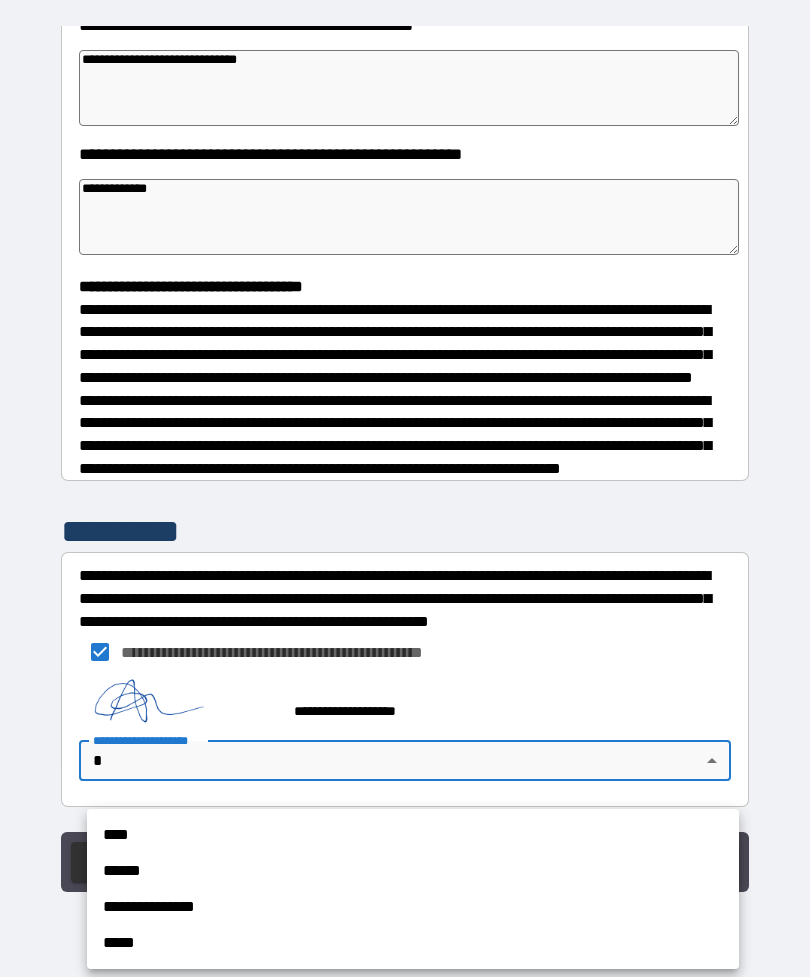click on "**********" at bounding box center [413, 907] 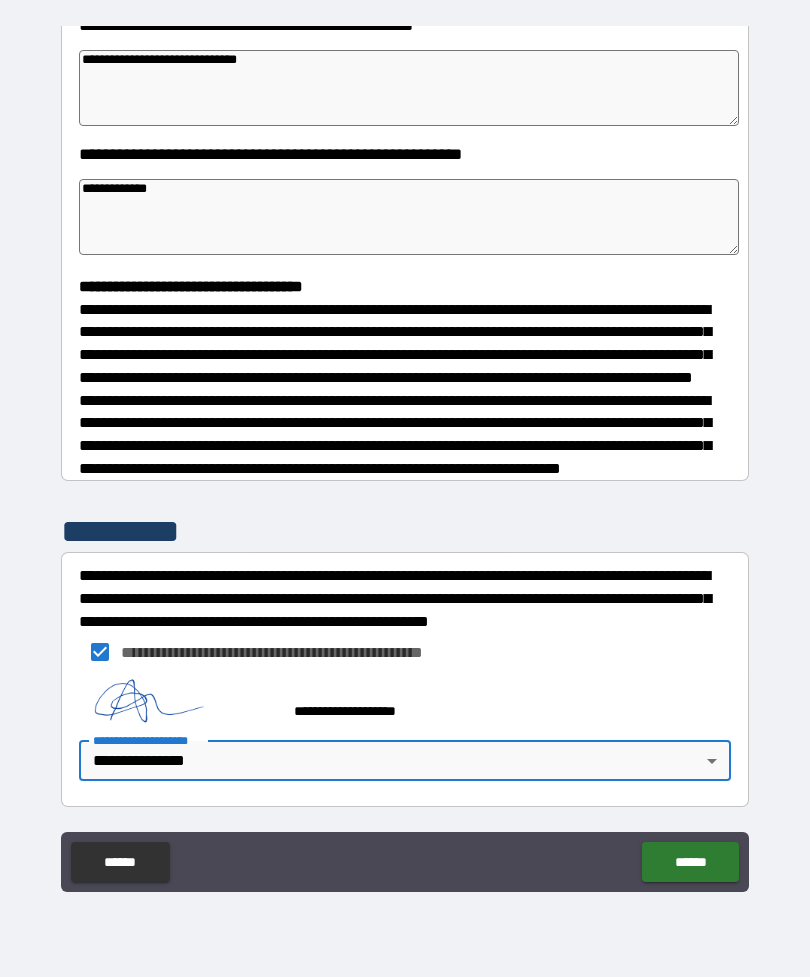 click on "******" at bounding box center (690, 862) 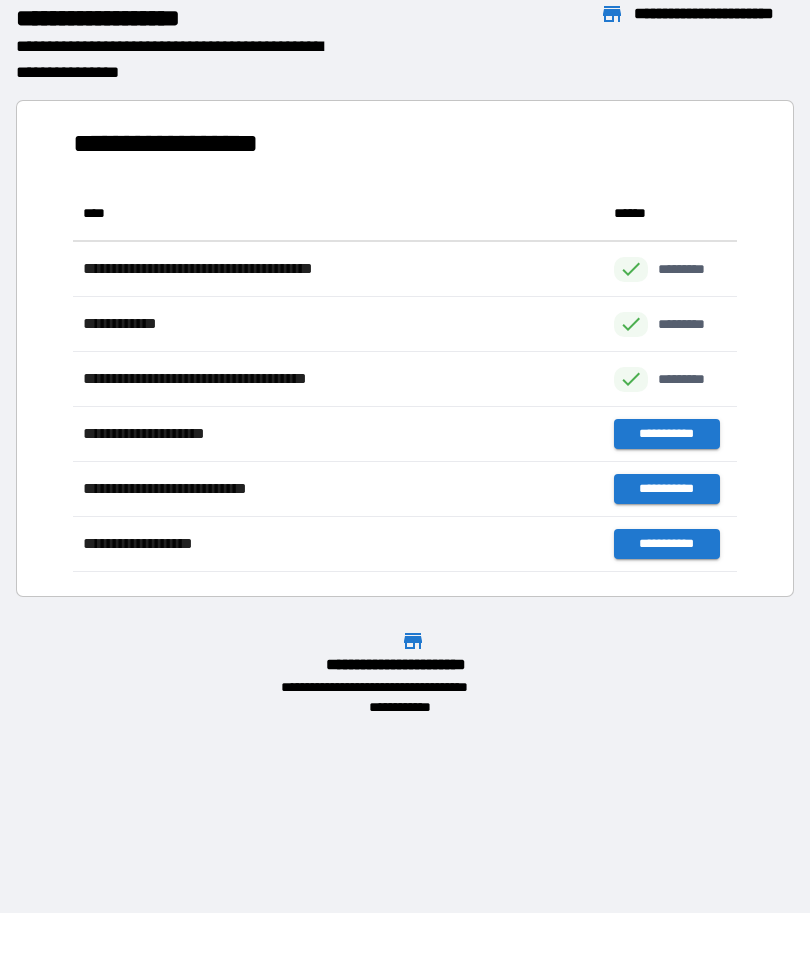 scroll, scrollTop: 1, scrollLeft: 1, axis: both 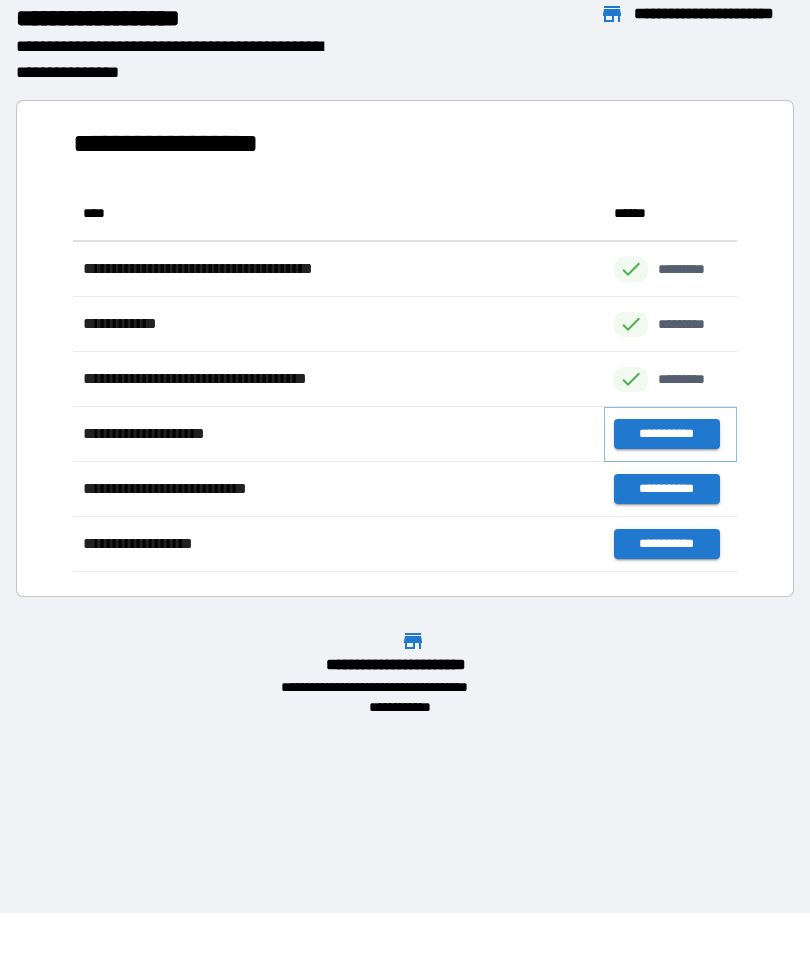 click on "**********" at bounding box center (666, 434) 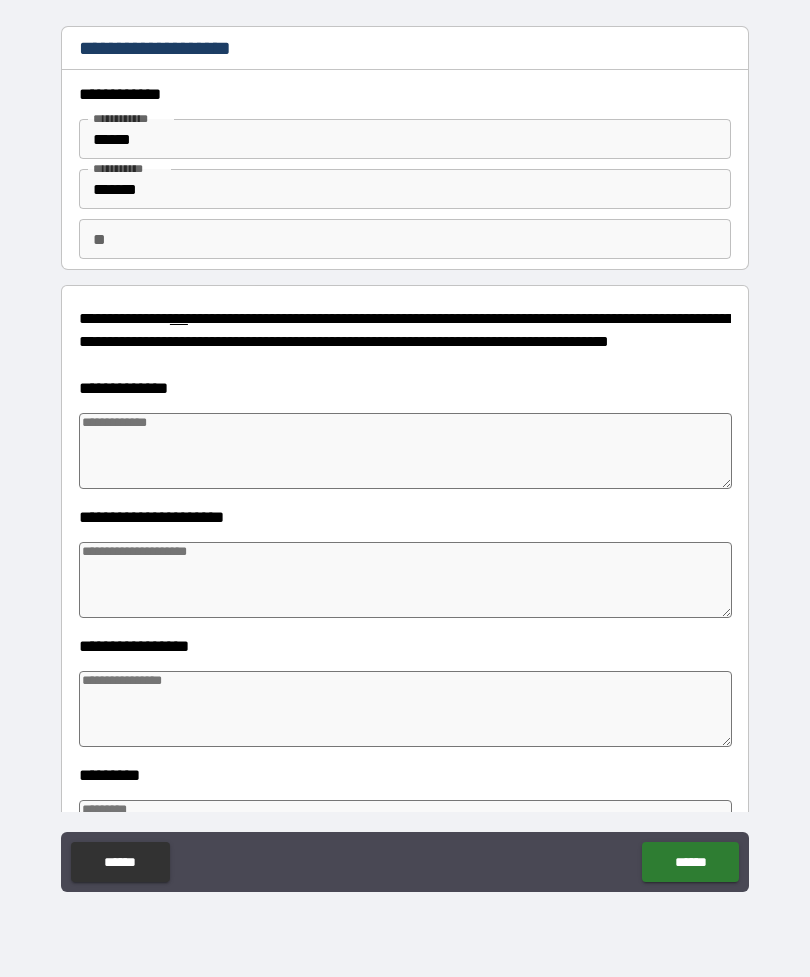 click at bounding box center [405, 451] 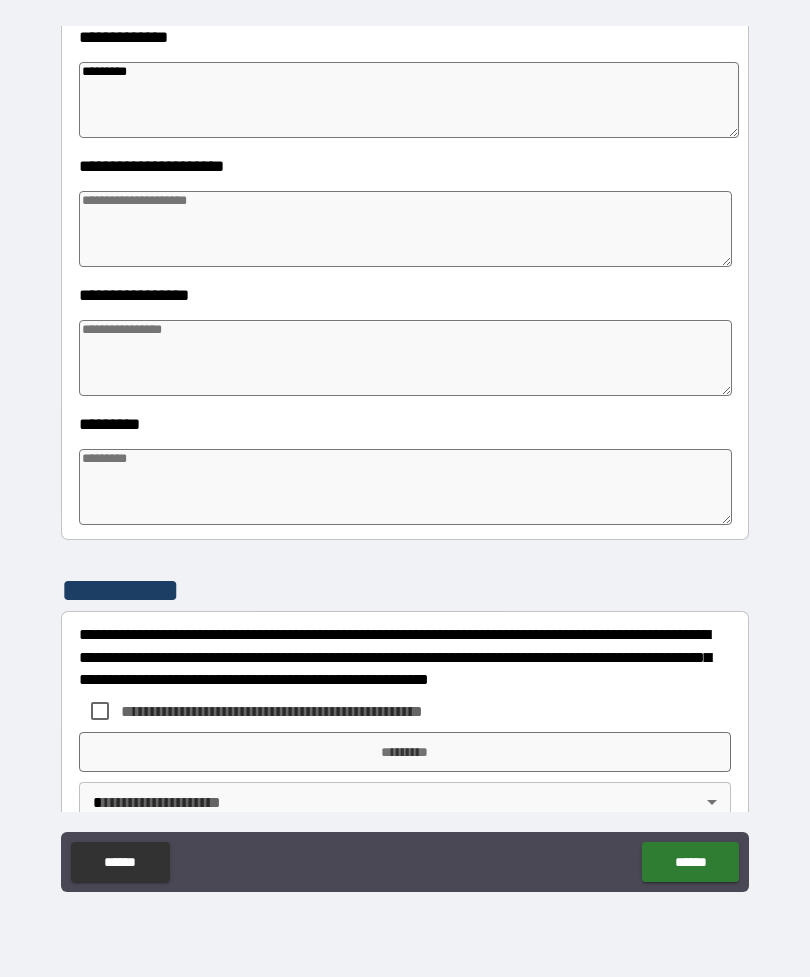 scroll, scrollTop: 349, scrollLeft: 0, axis: vertical 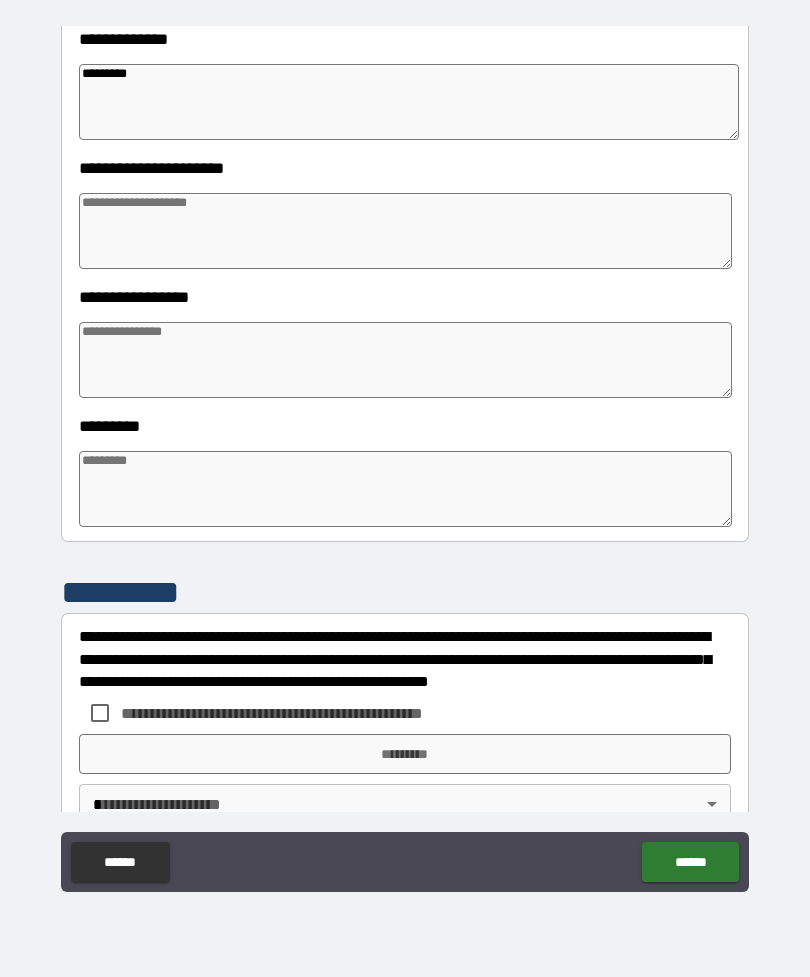 click at bounding box center [405, 360] 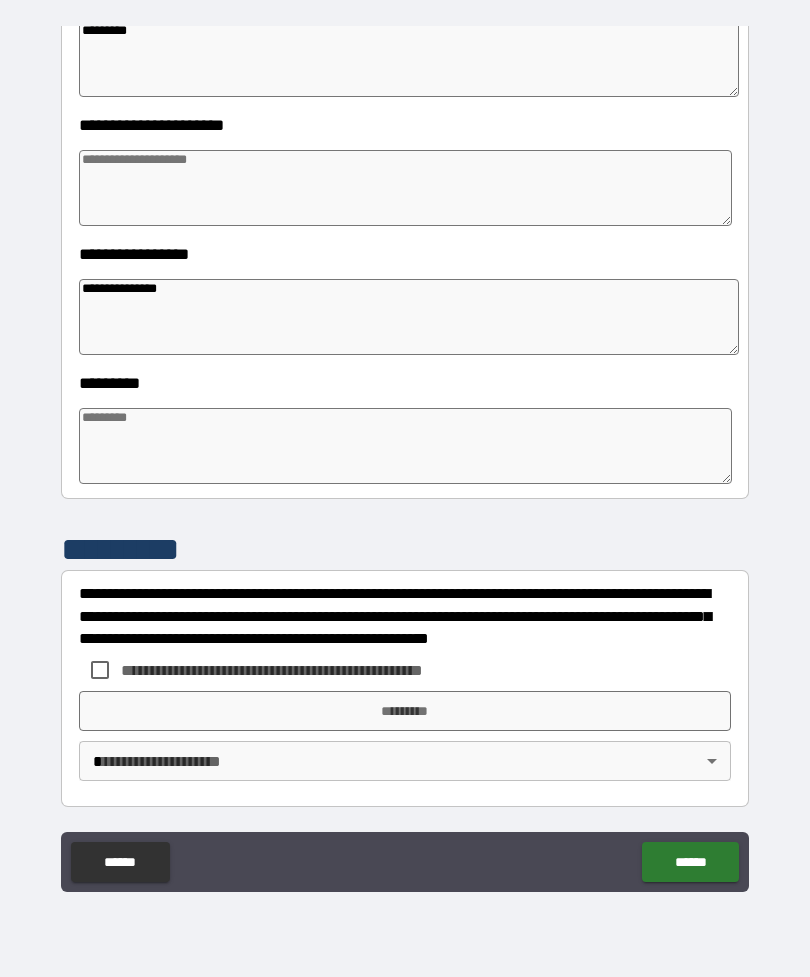 scroll, scrollTop: 392, scrollLeft: 0, axis: vertical 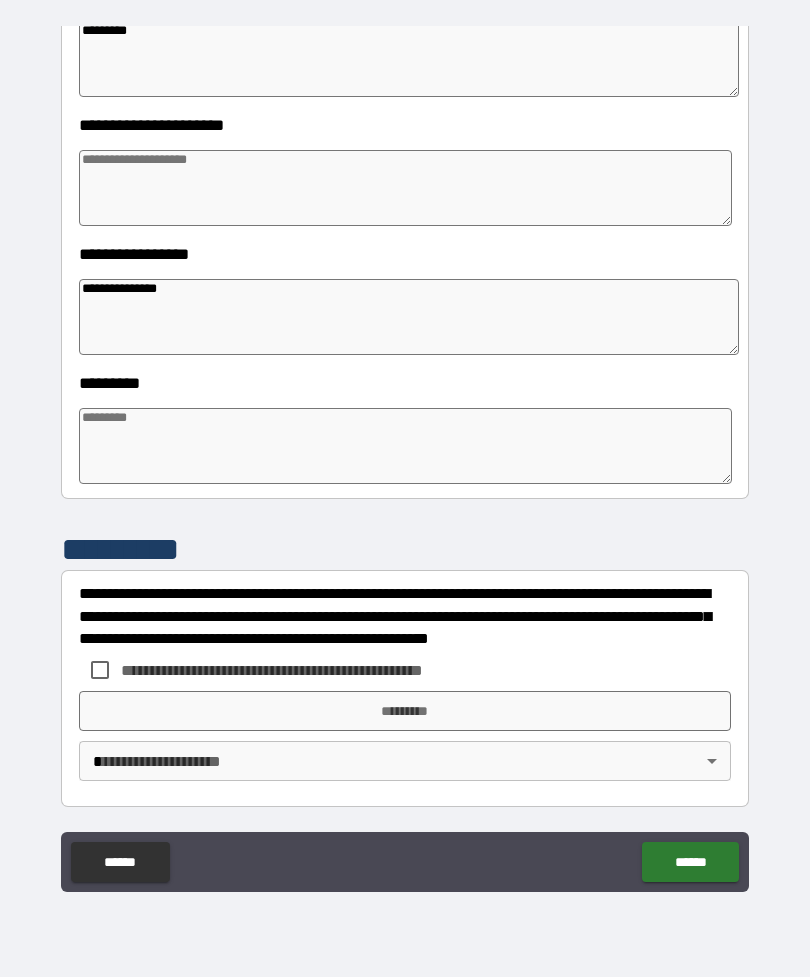 click at bounding box center (405, 446) 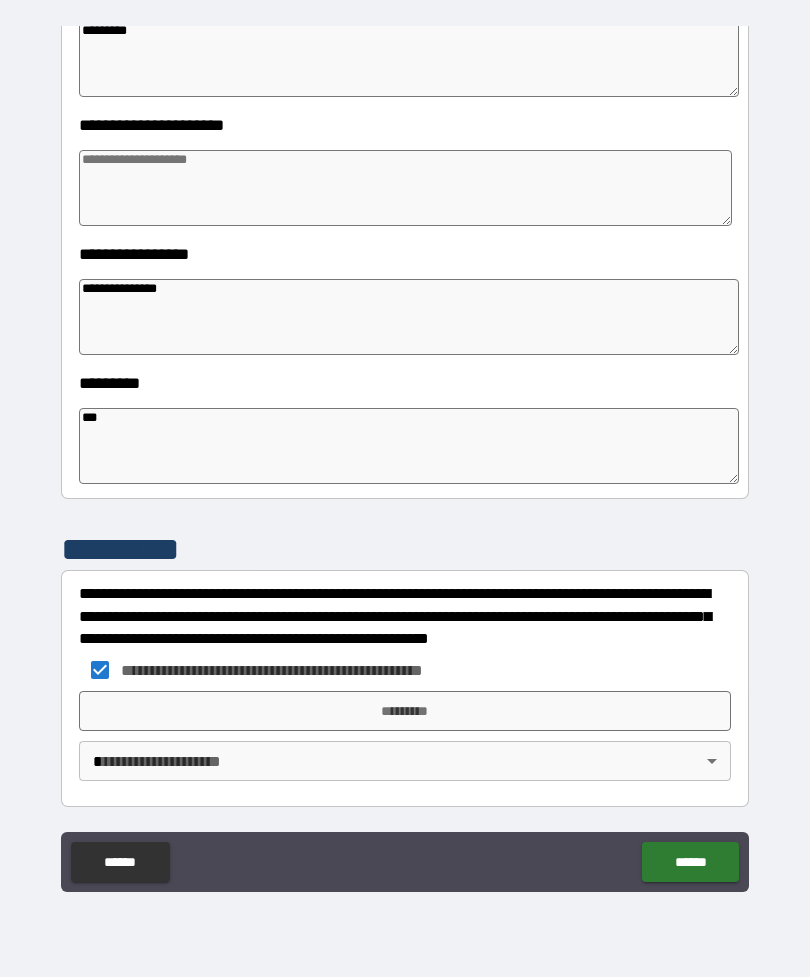 click on "*********" at bounding box center [405, 711] 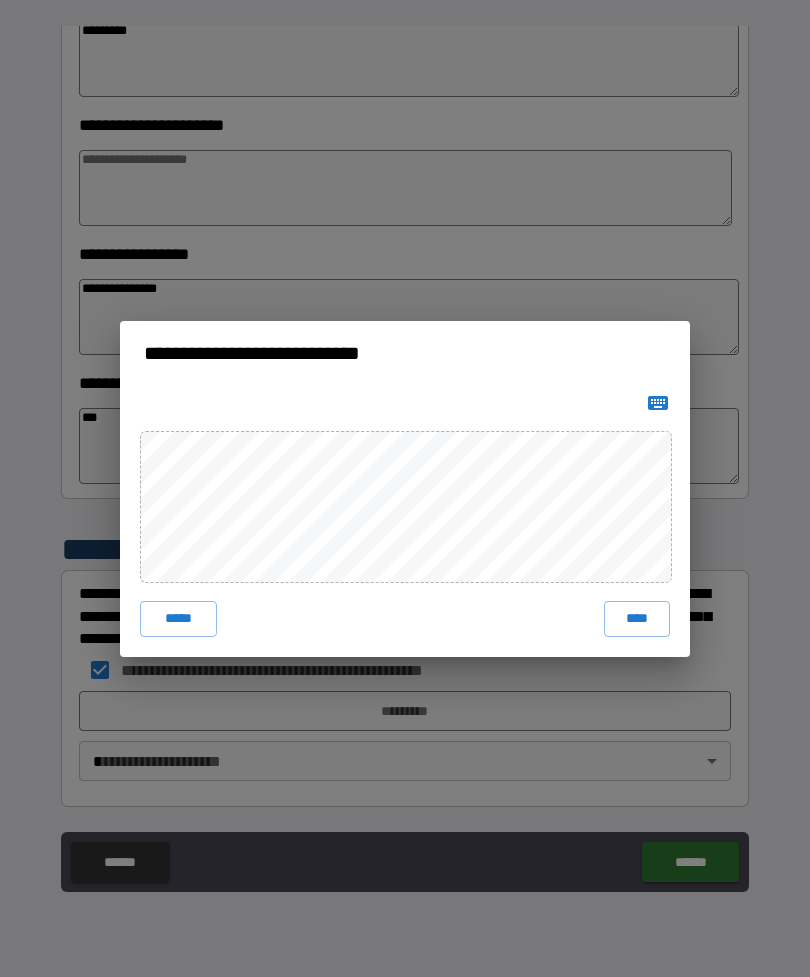 click on "****" at bounding box center [637, 619] 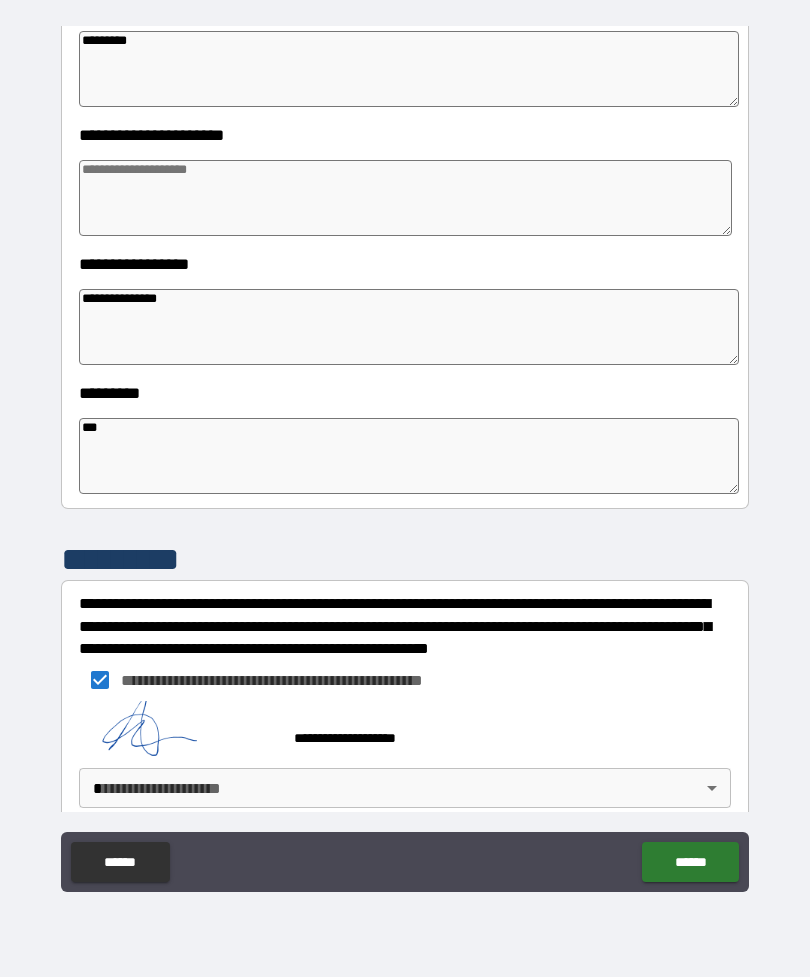 click on "**********" at bounding box center [405, 456] 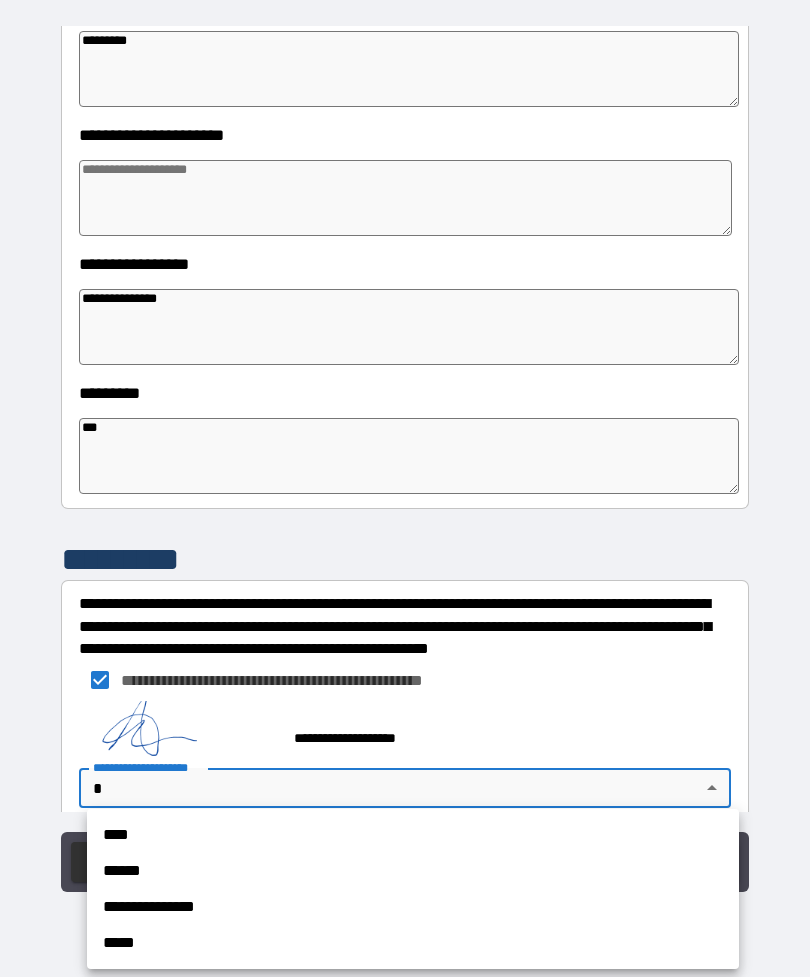 click on "**********" at bounding box center [413, 907] 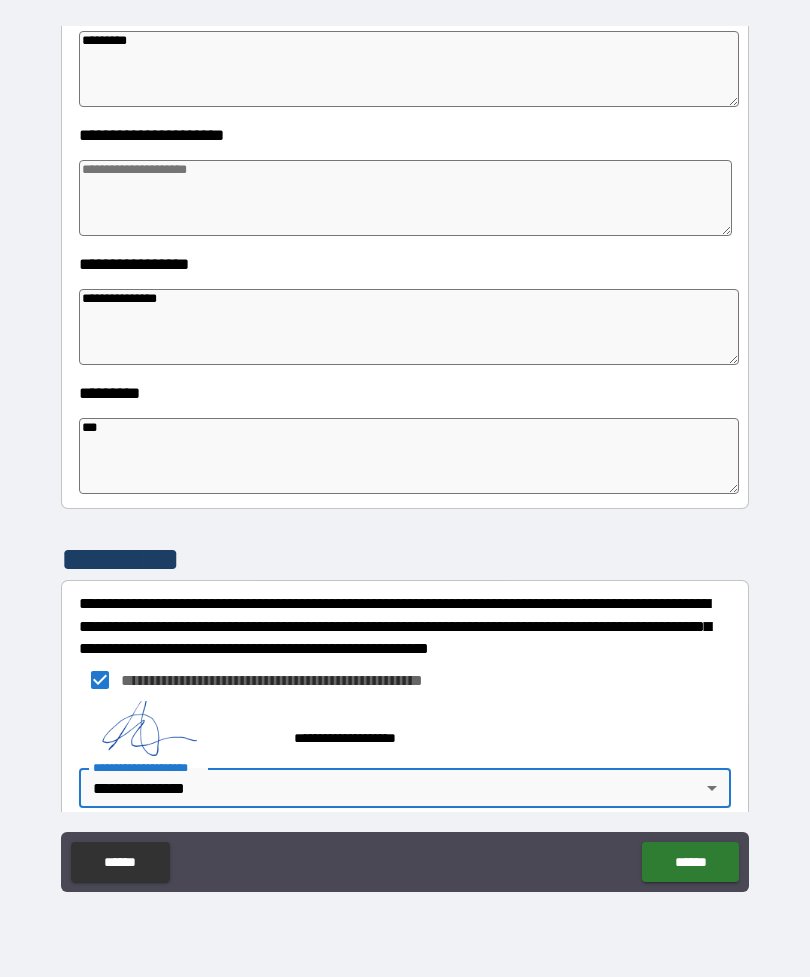 click on "******" at bounding box center [690, 862] 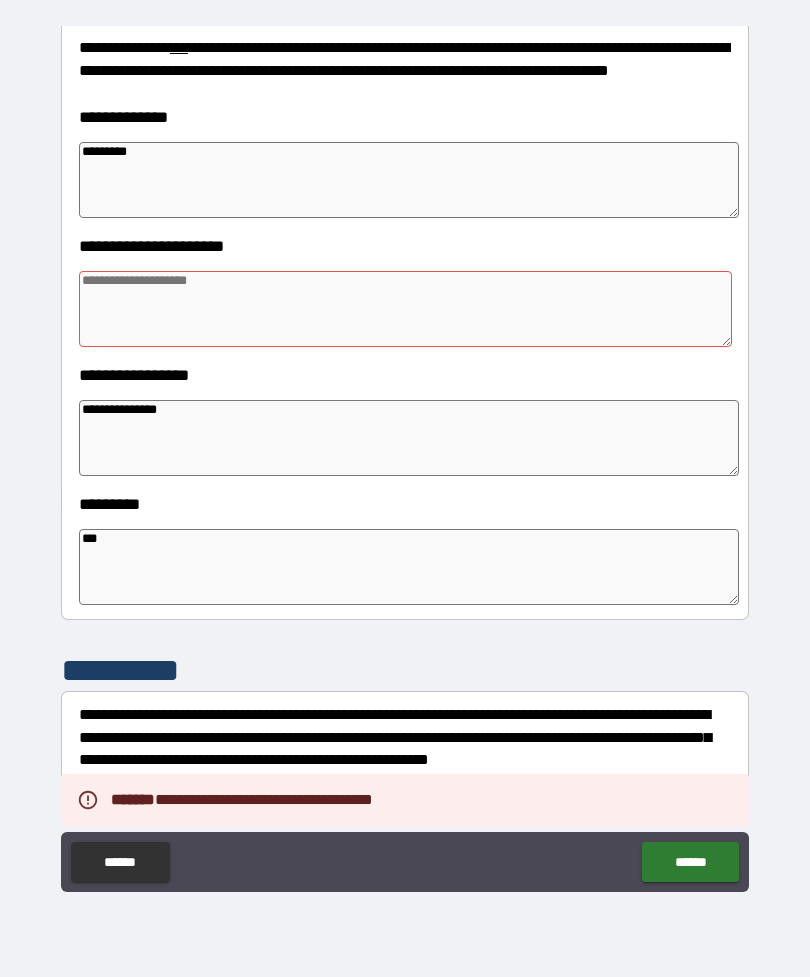 scroll, scrollTop: 270, scrollLeft: 0, axis: vertical 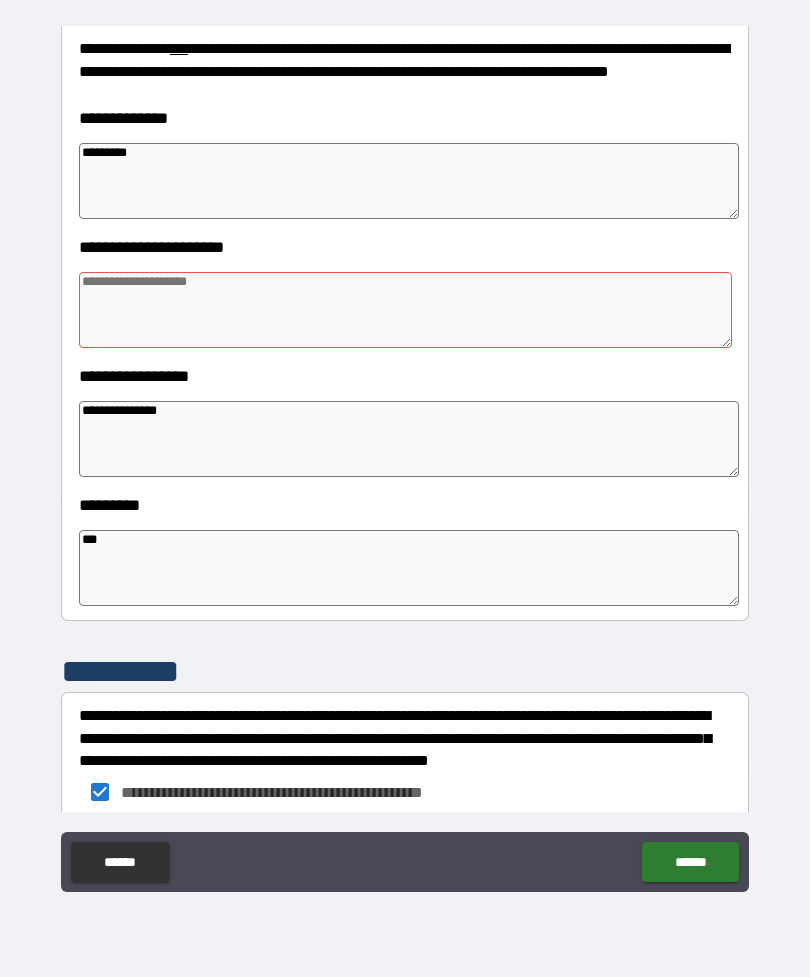 click at bounding box center (405, 310) 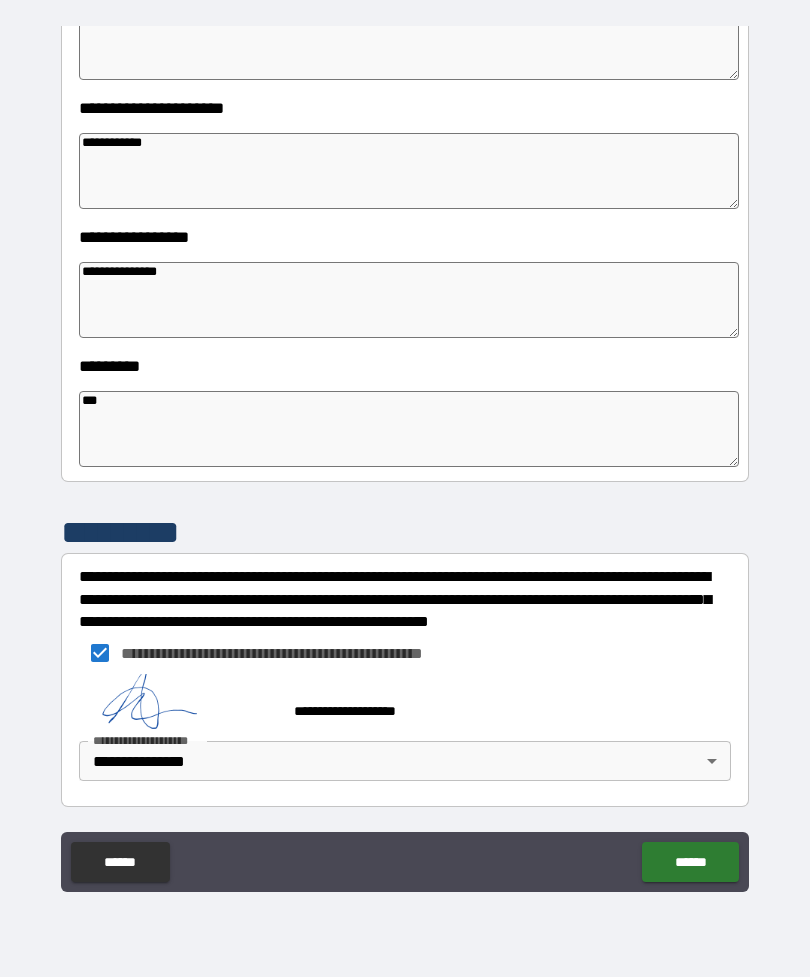 scroll, scrollTop: 409, scrollLeft: 0, axis: vertical 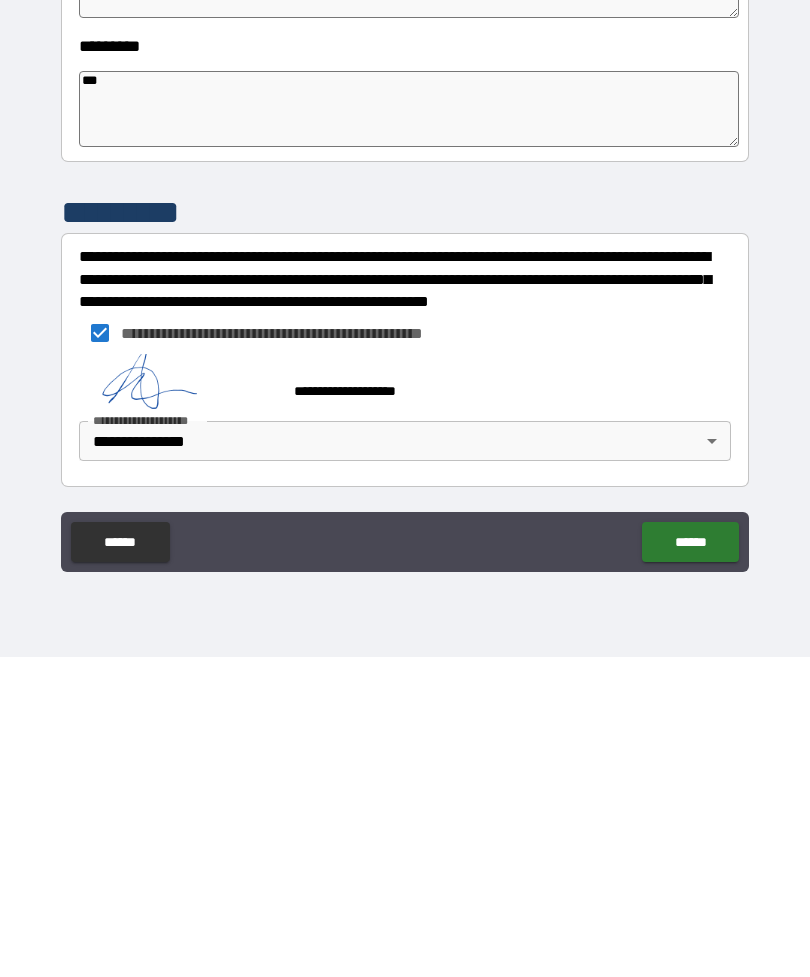 click on "******" at bounding box center (690, 862) 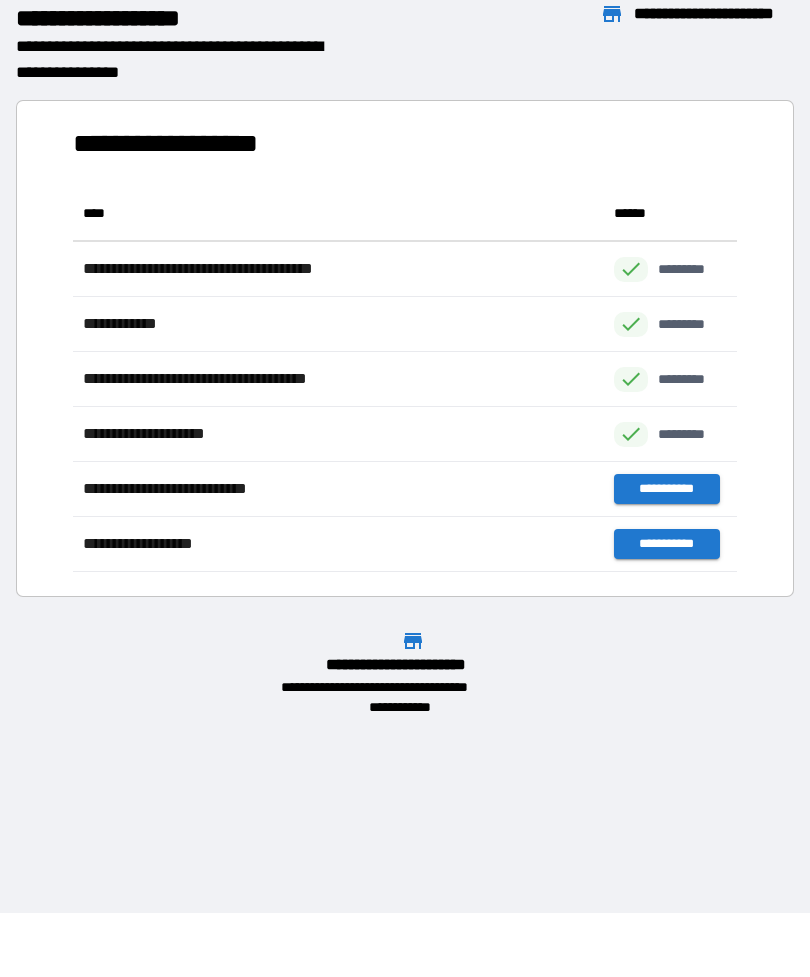 scroll, scrollTop: 386, scrollLeft: 664, axis: both 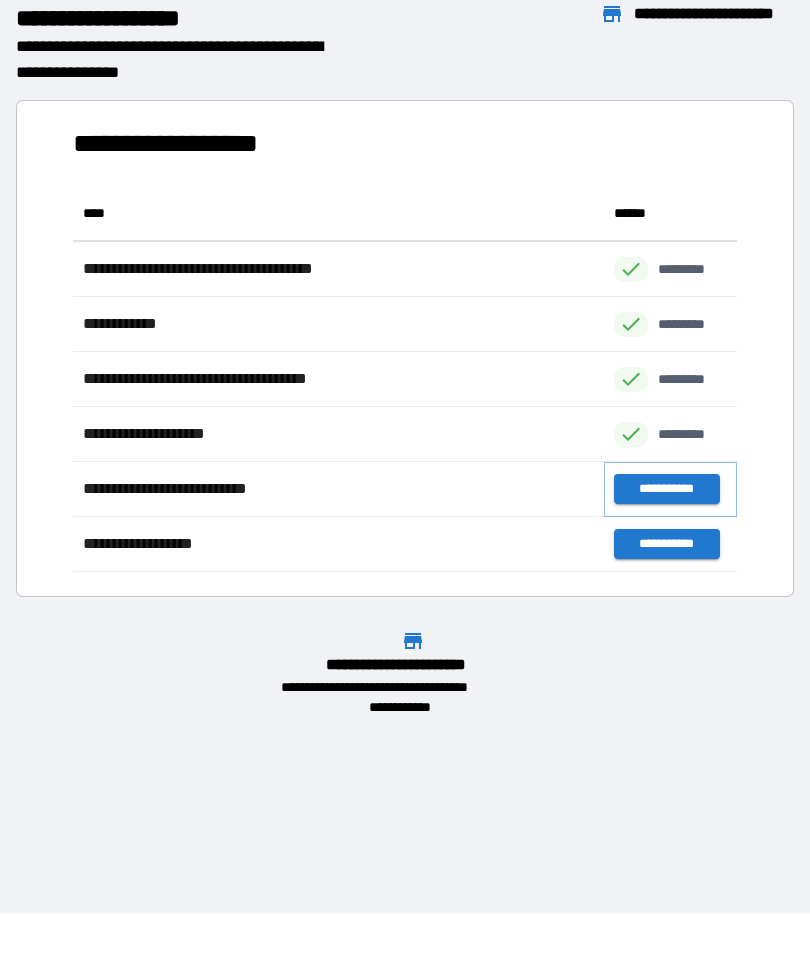 click on "**********" at bounding box center [666, 489] 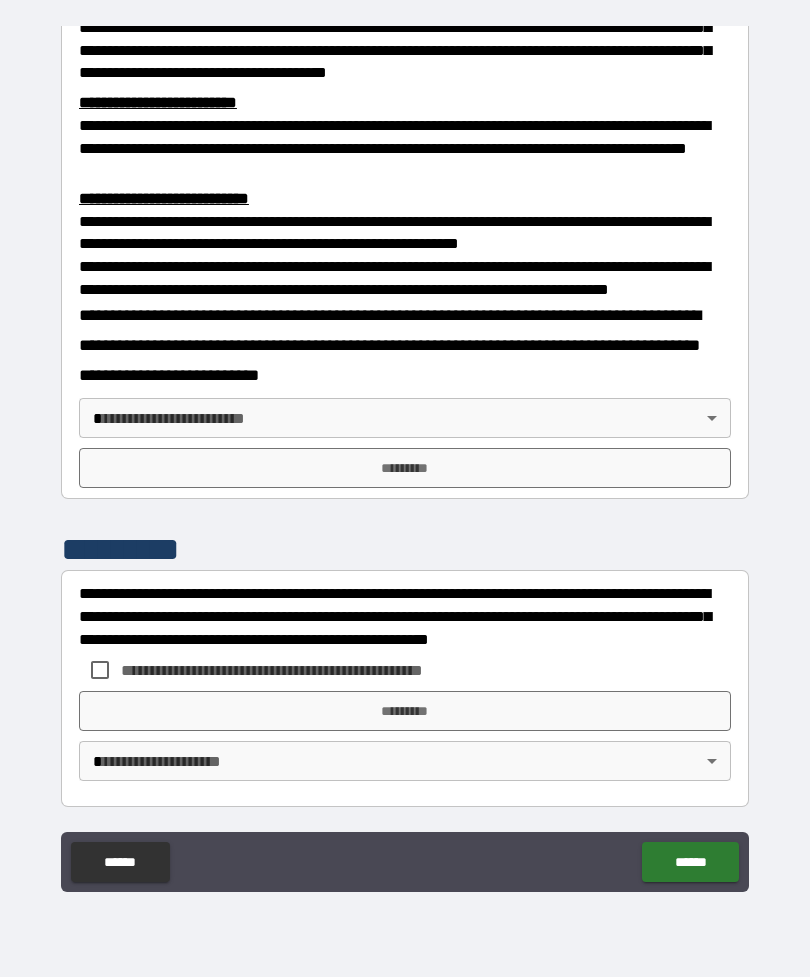 click on "**********" at bounding box center [405, 456] 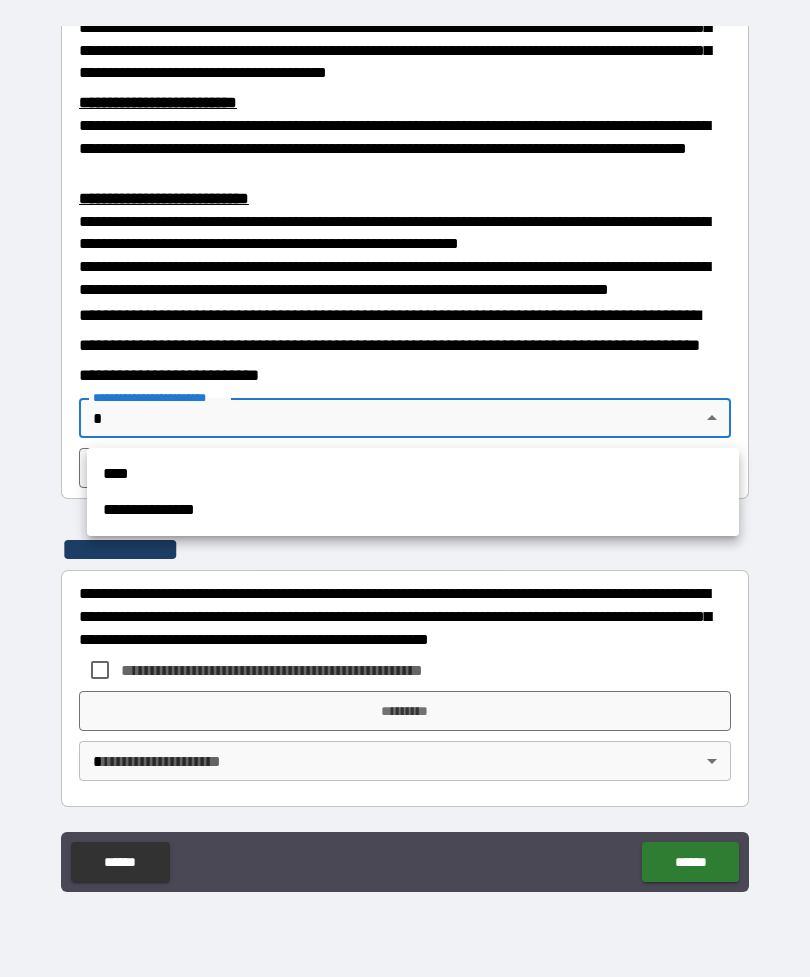 click on "**********" at bounding box center [413, 510] 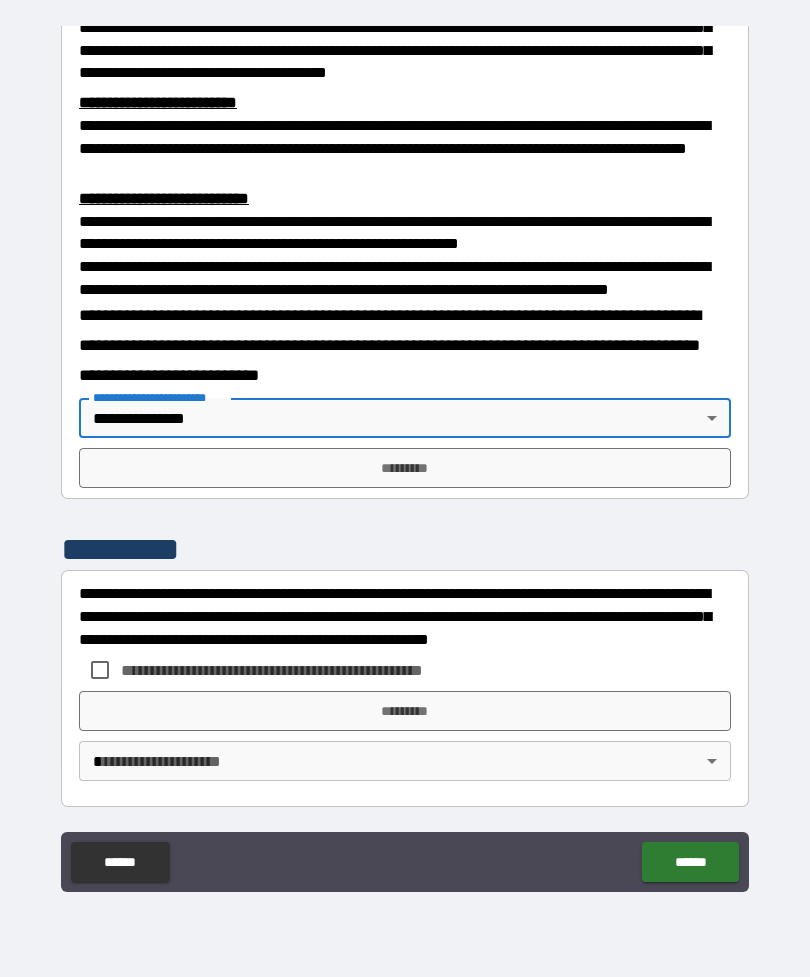 click on "*********" at bounding box center (405, 468) 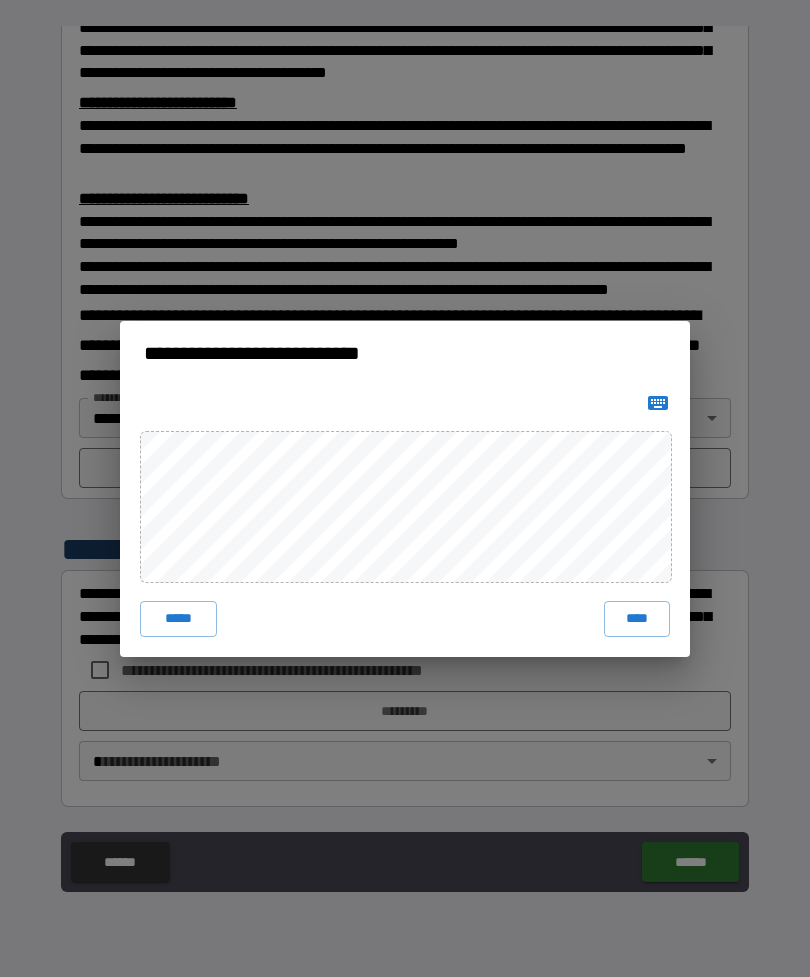 click on "****" at bounding box center [637, 619] 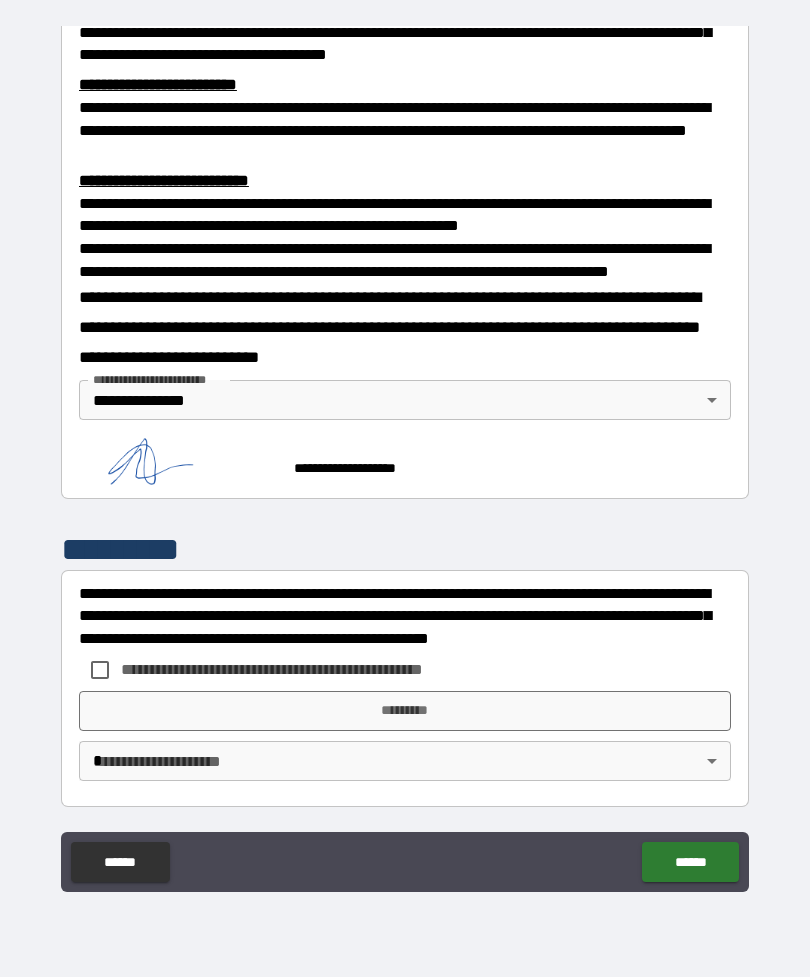 scroll, scrollTop: 650, scrollLeft: 0, axis: vertical 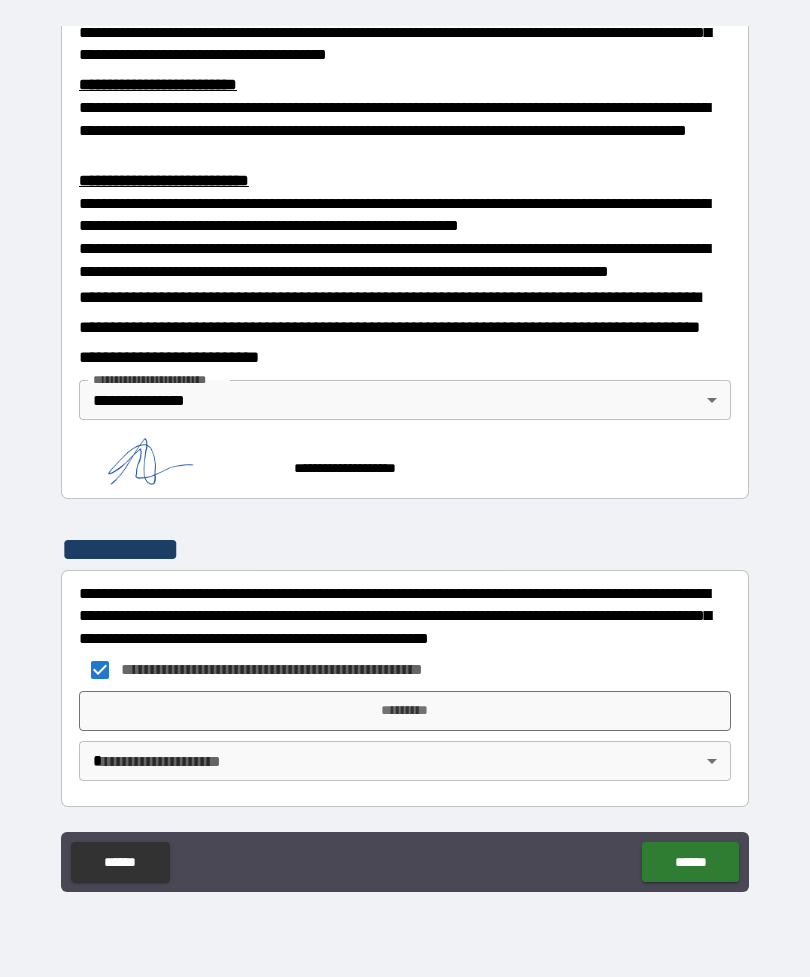 click on "*********" at bounding box center (405, 711) 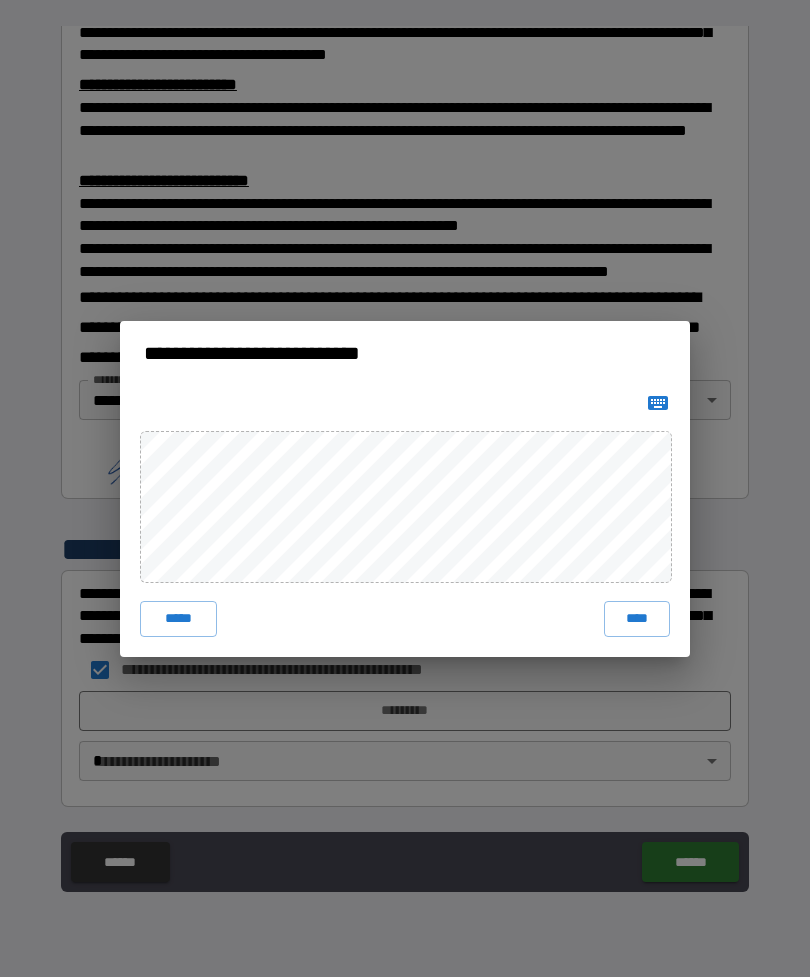 click on "****" at bounding box center [637, 619] 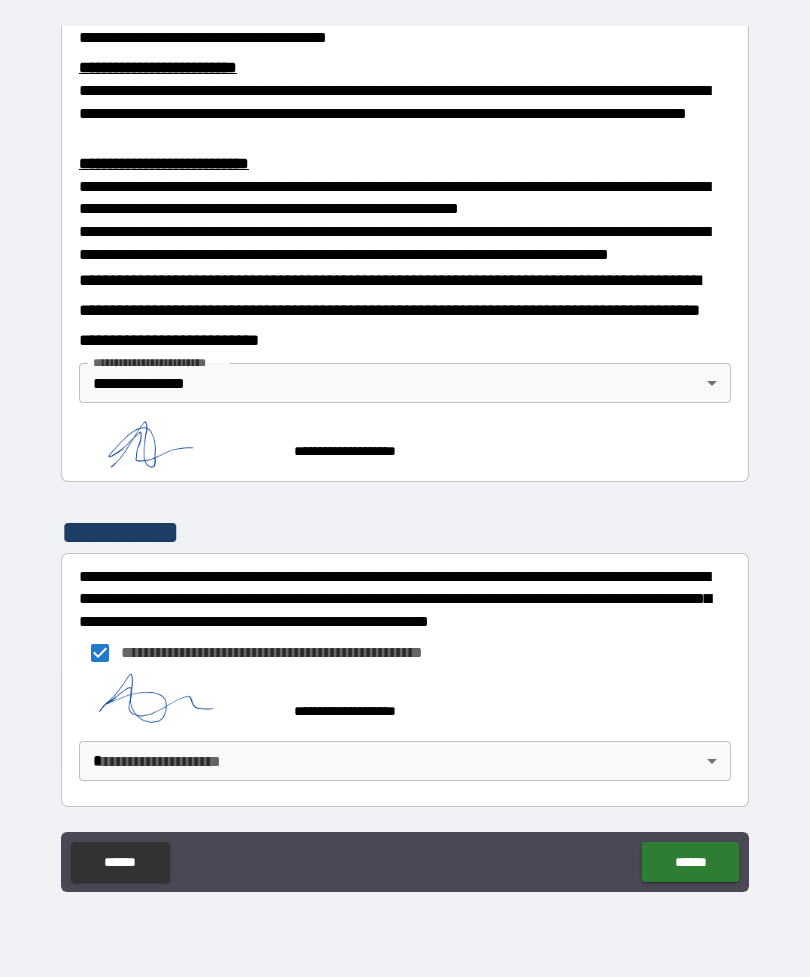 scroll, scrollTop: 694, scrollLeft: 0, axis: vertical 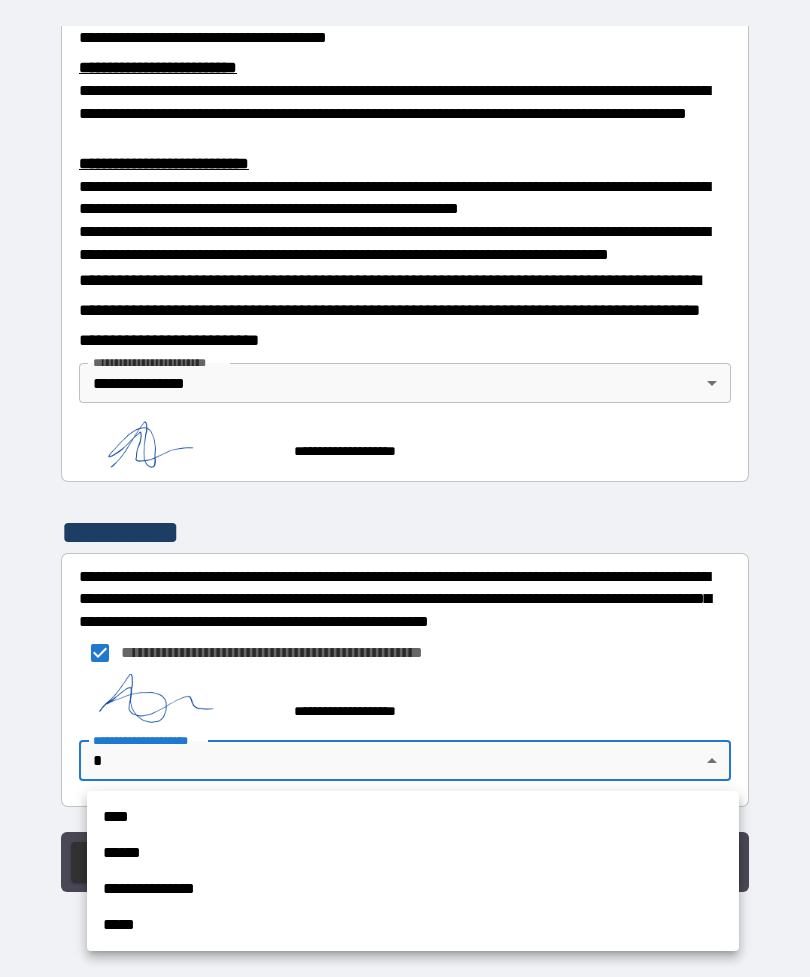 click on "**********" at bounding box center (413, 889) 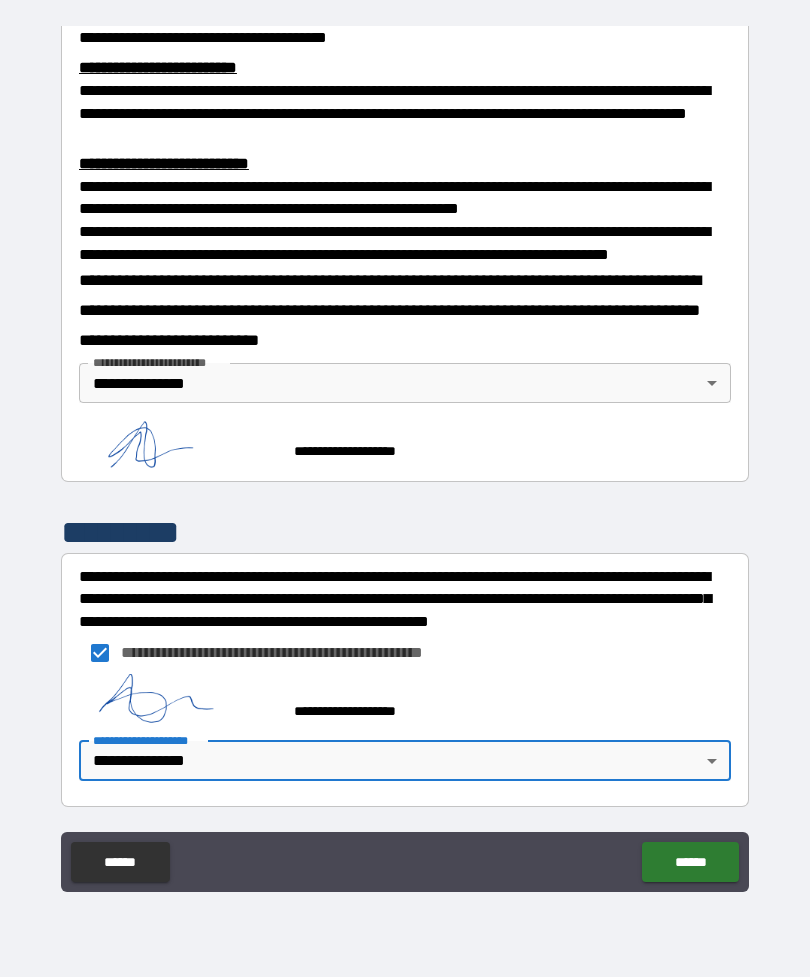 click on "******" at bounding box center (690, 862) 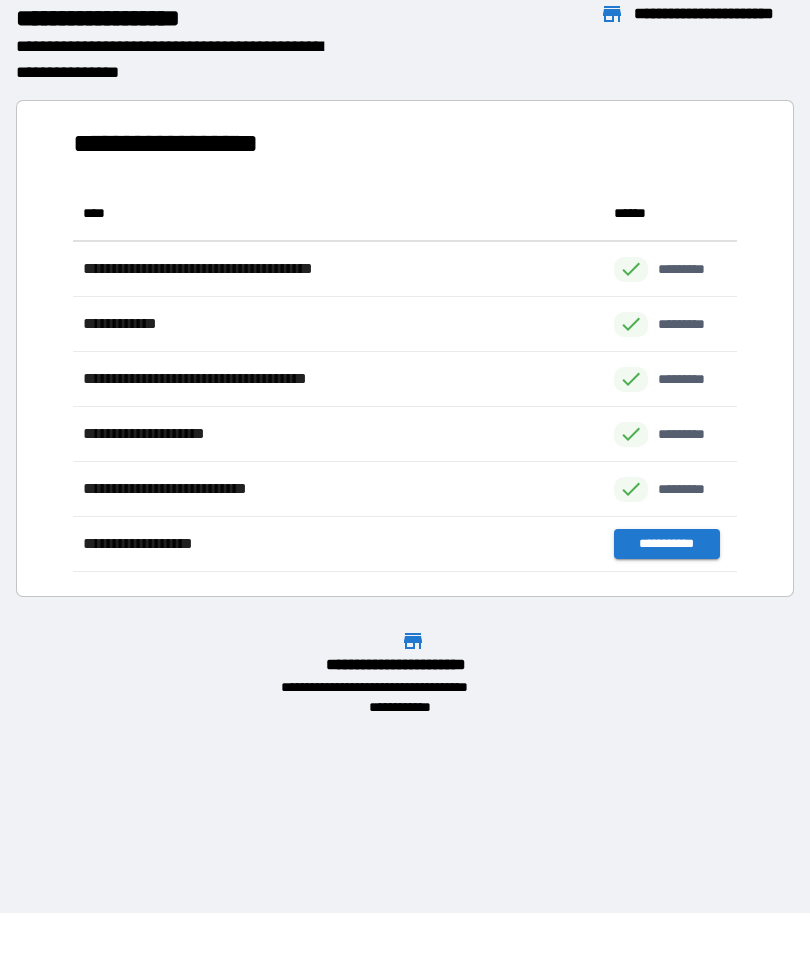 scroll, scrollTop: 1, scrollLeft: 1, axis: both 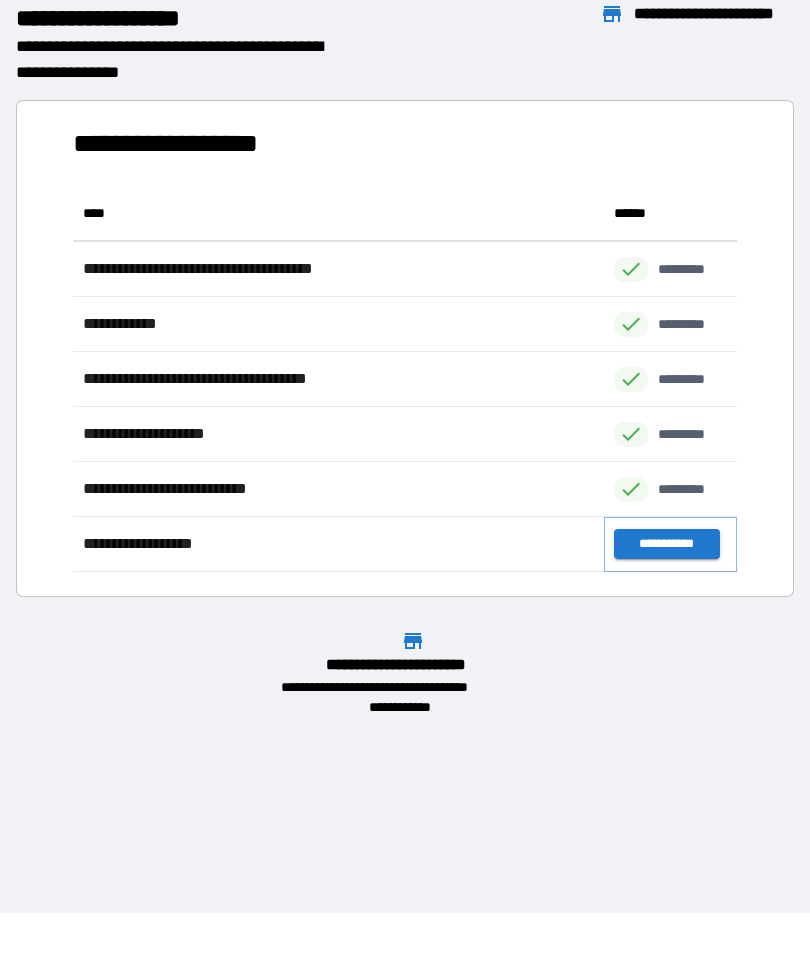 click on "**********" at bounding box center (666, 544) 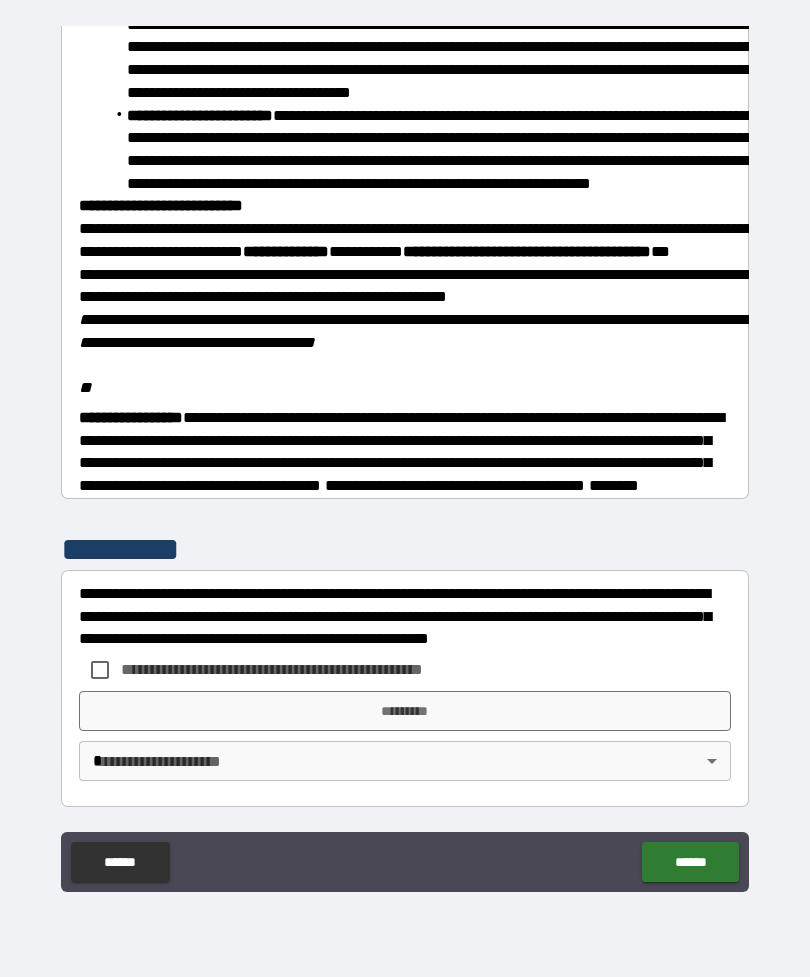 scroll, scrollTop: 2206, scrollLeft: 0, axis: vertical 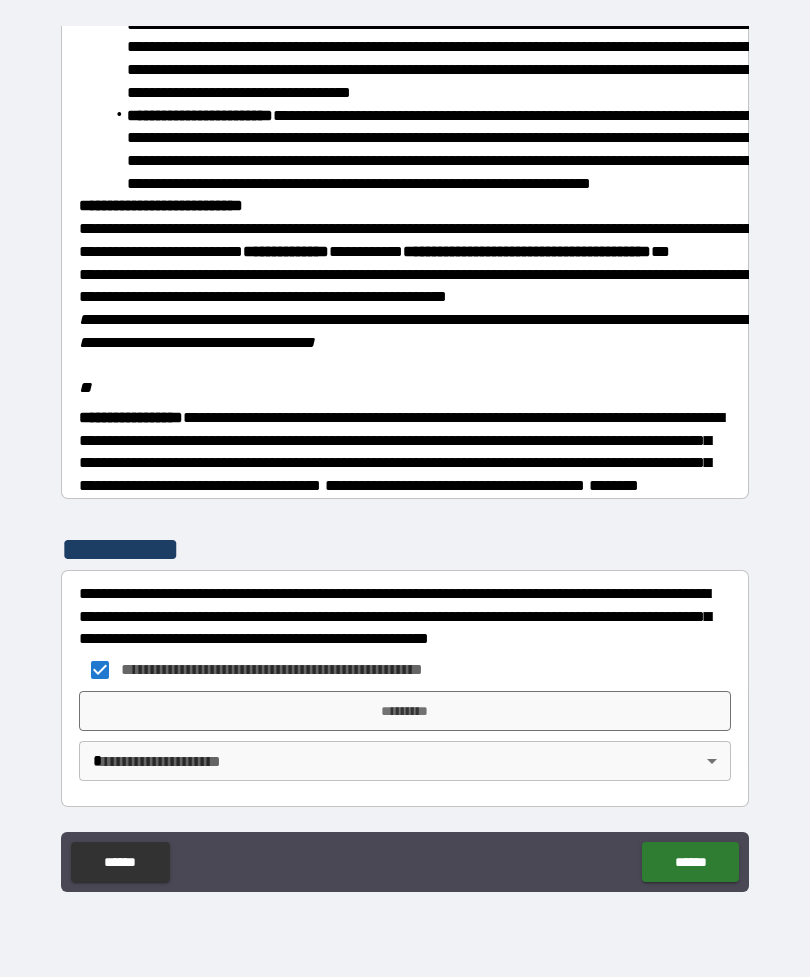 click on "*********" at bounding box center (405, 711) 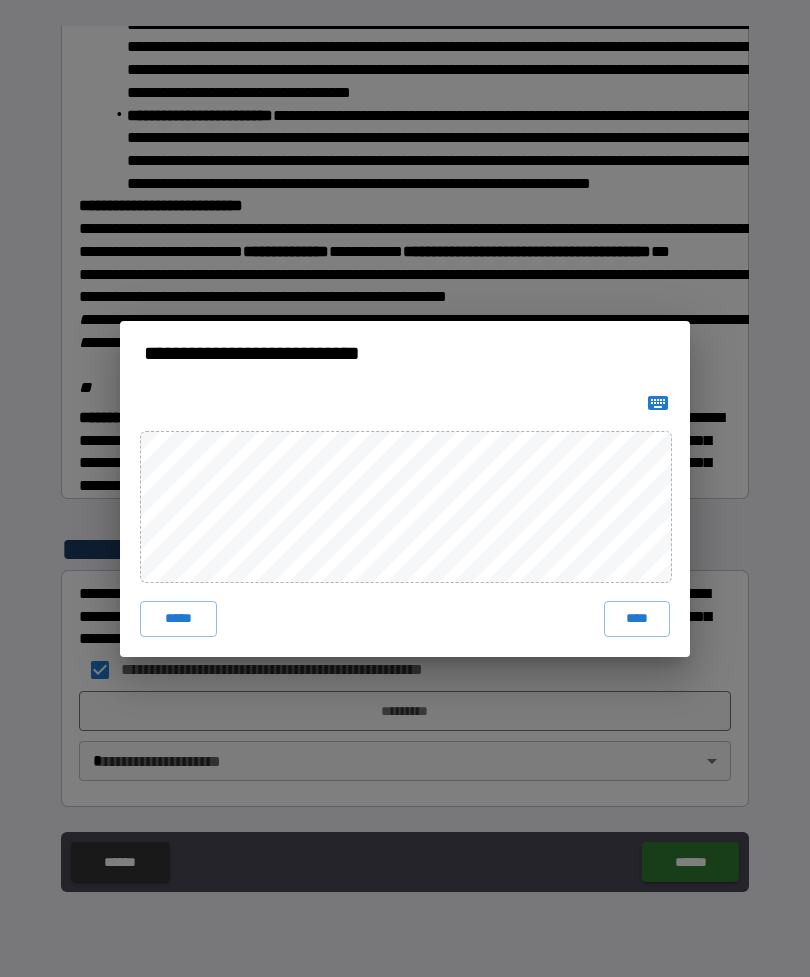 click on "****" at bounding box center (637, 619) 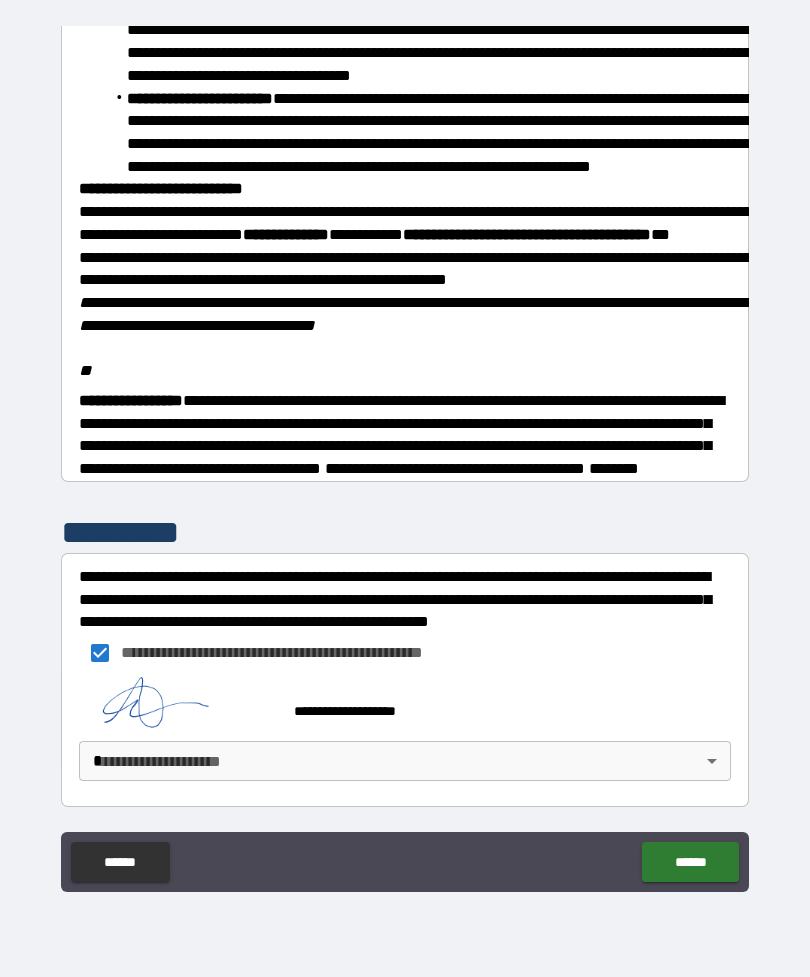 scroll, scrollTop: 2196, scrollLeft: 0, axis: vertical 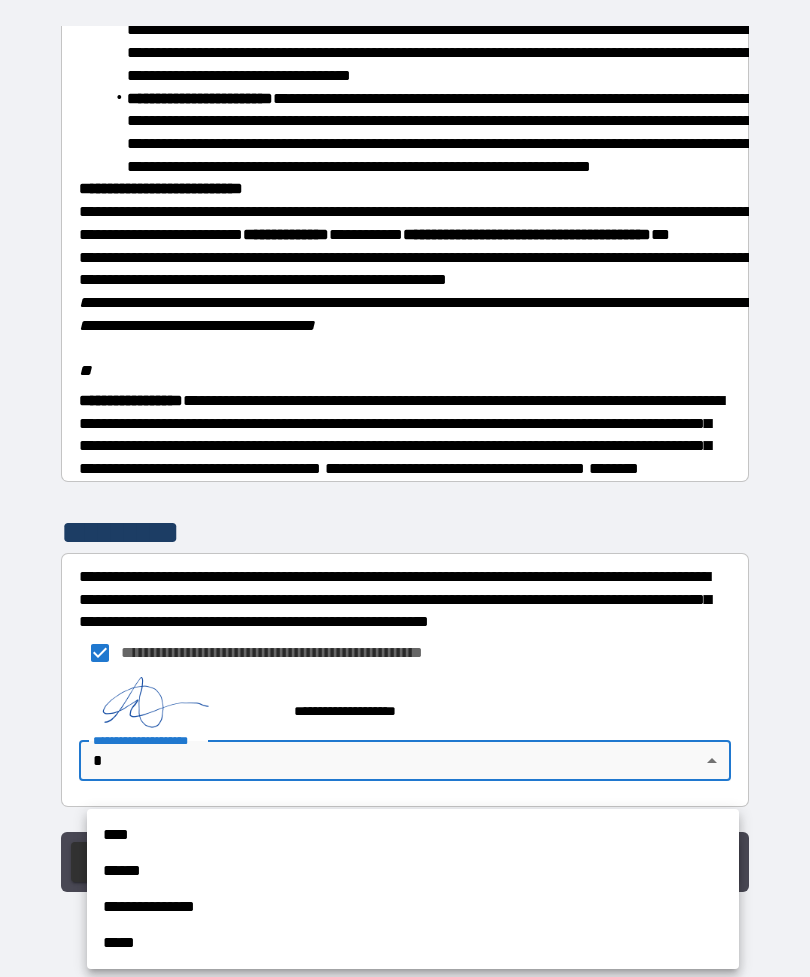click on "**********" at bounding box center [413, 907] 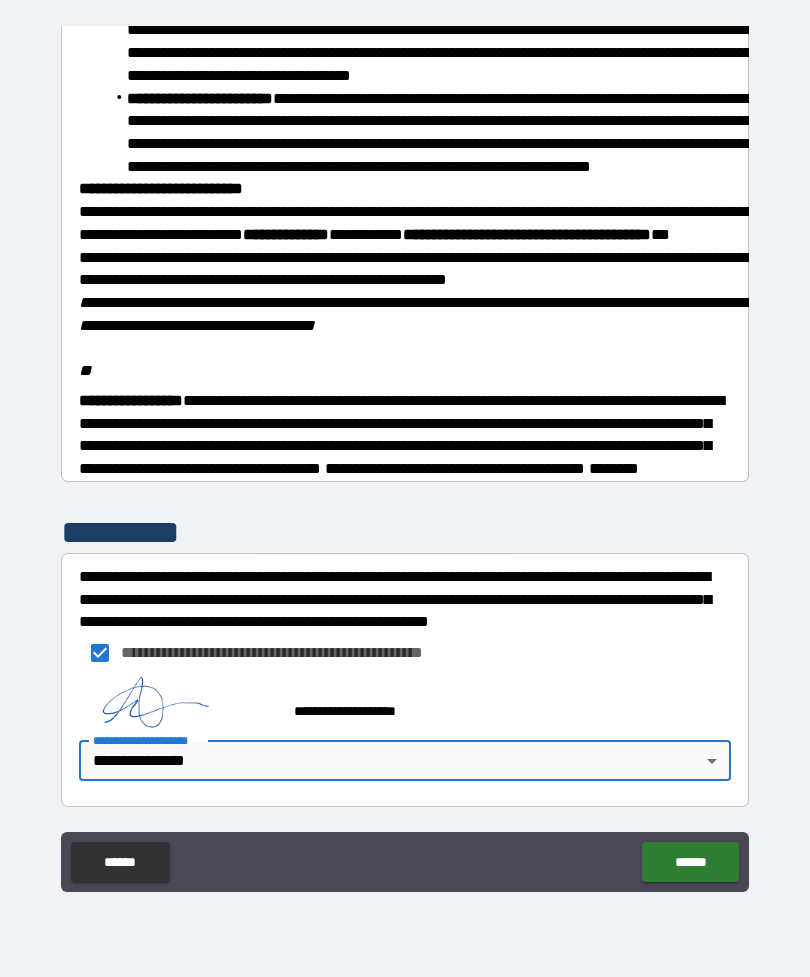 click on "******" at bounding box center [690, 862] 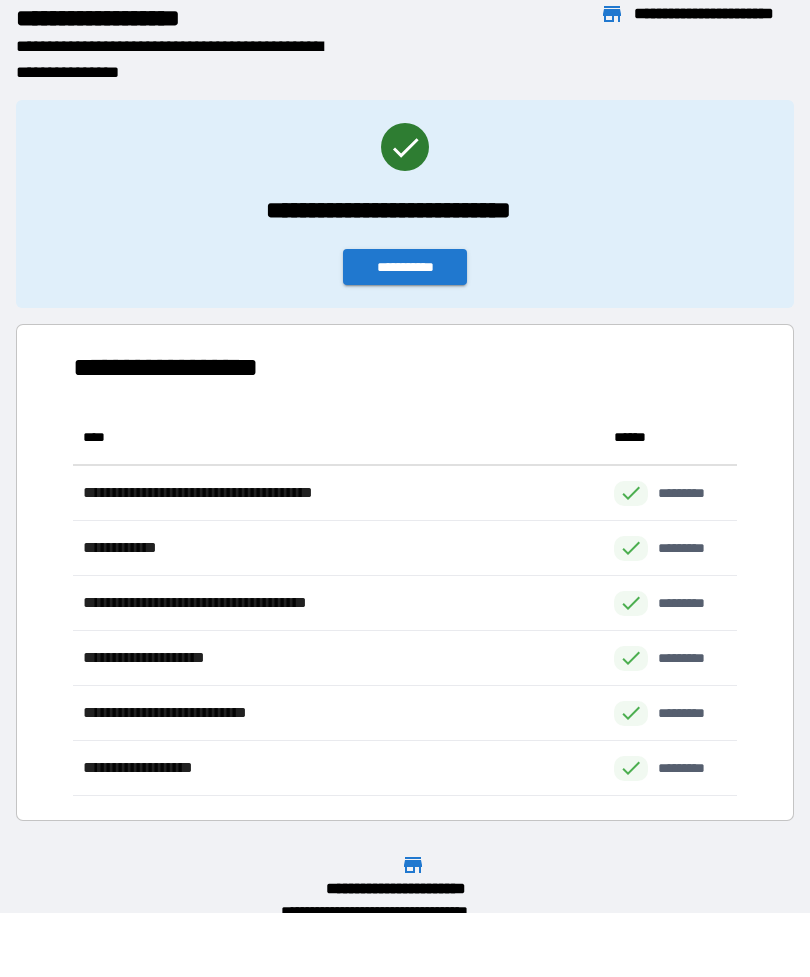 scroll, scrollTop: 386, scrollLeft: 664, axis: both 